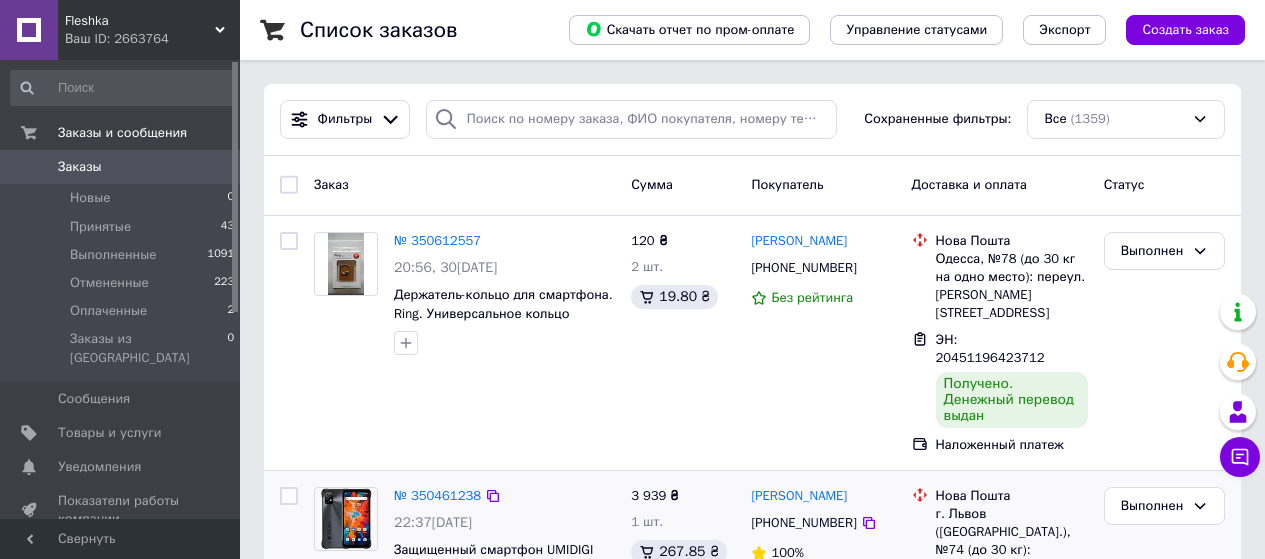 scroll, scrollTop: 0, scrollLeft: 0, axis: both 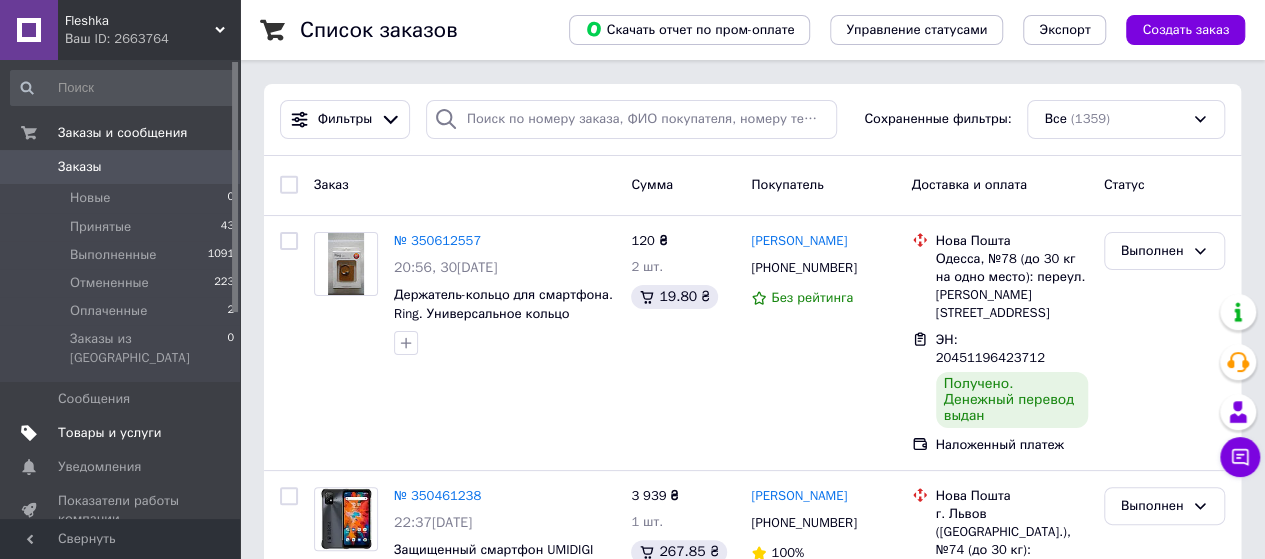 click on "Товары и услуги" at bounding box center [110, 433] 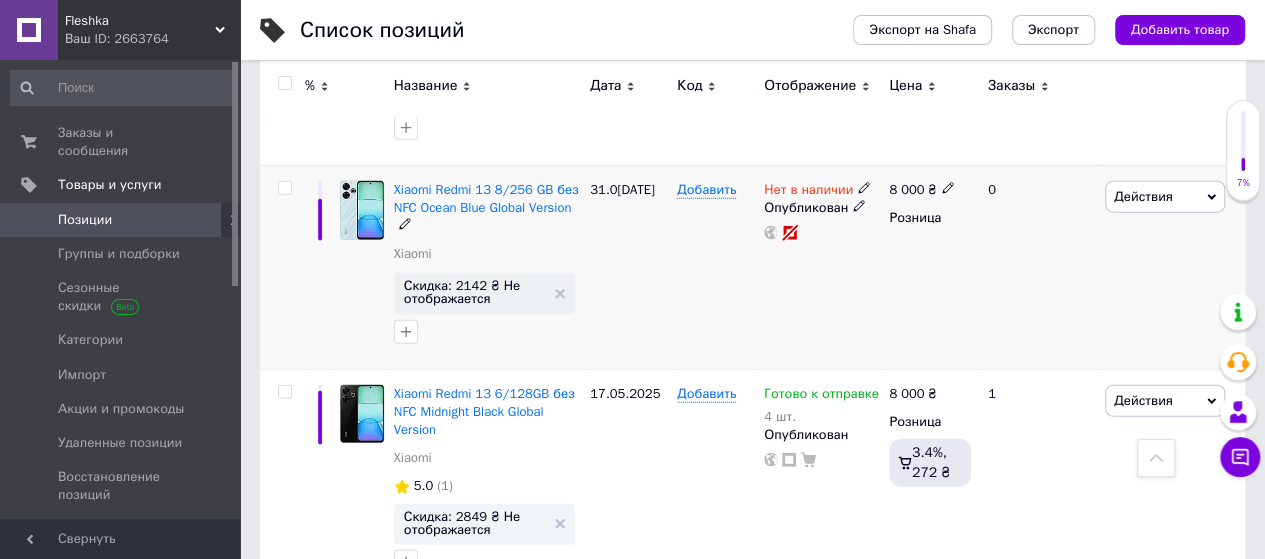 scroll, scrollTop: 6300, scrollLeft: 0, axis: vertical 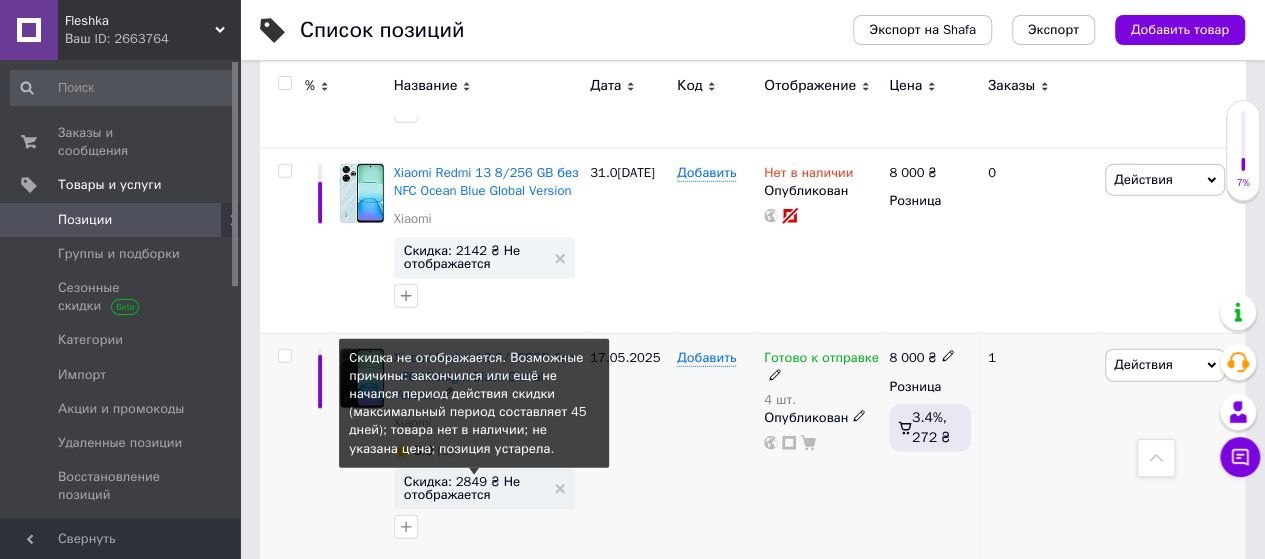 click on "Скидка: 2849 ₴ Не отображается" at bounding box center [474, 488] 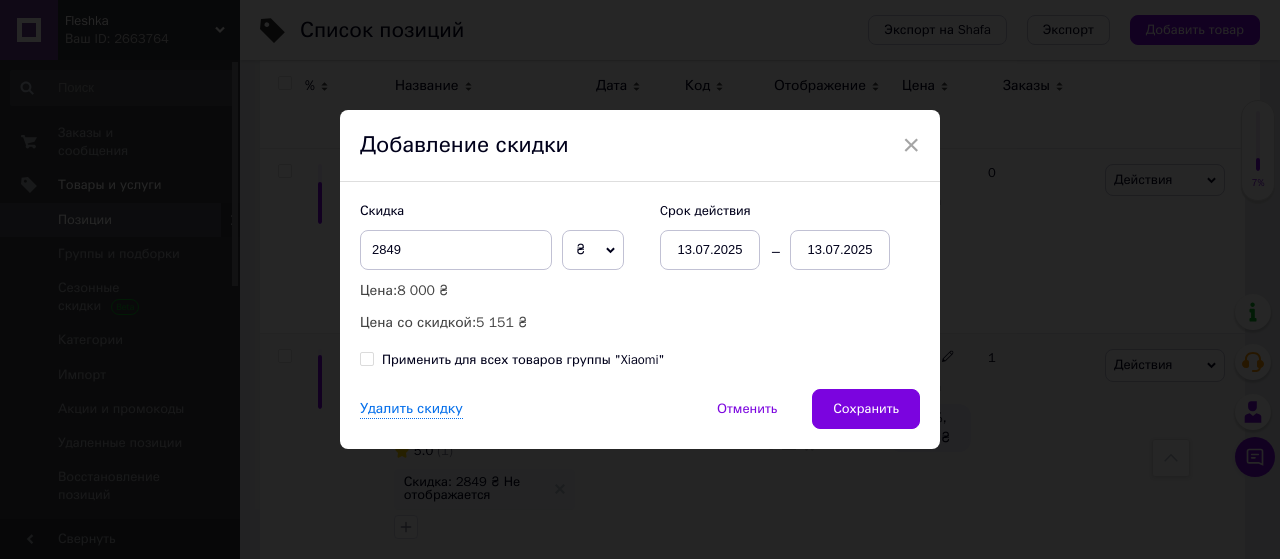 click on "13.07.2025" at bounding box center [840, 250] 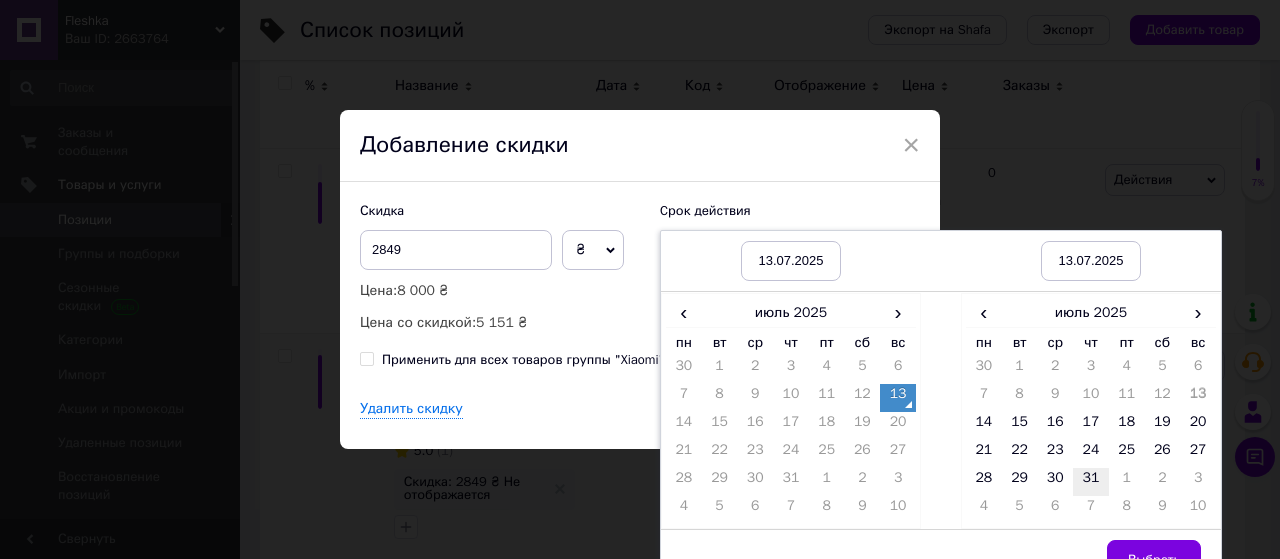 click on "31" at bounding box center [1091, 482] 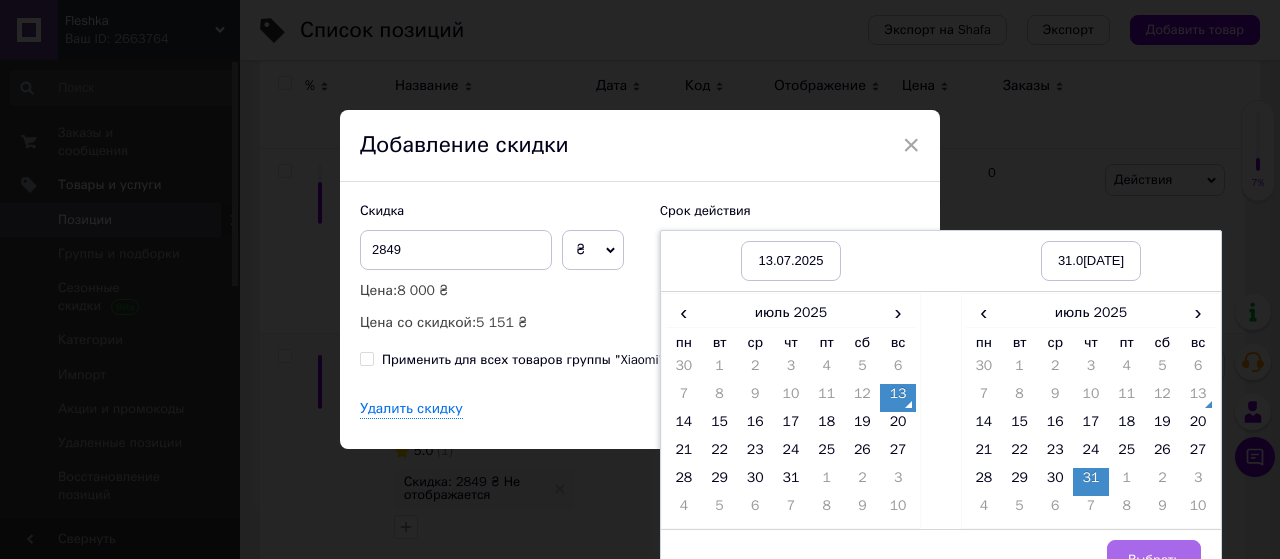 click on "Выбрать" at bounding box center (1154, 560) 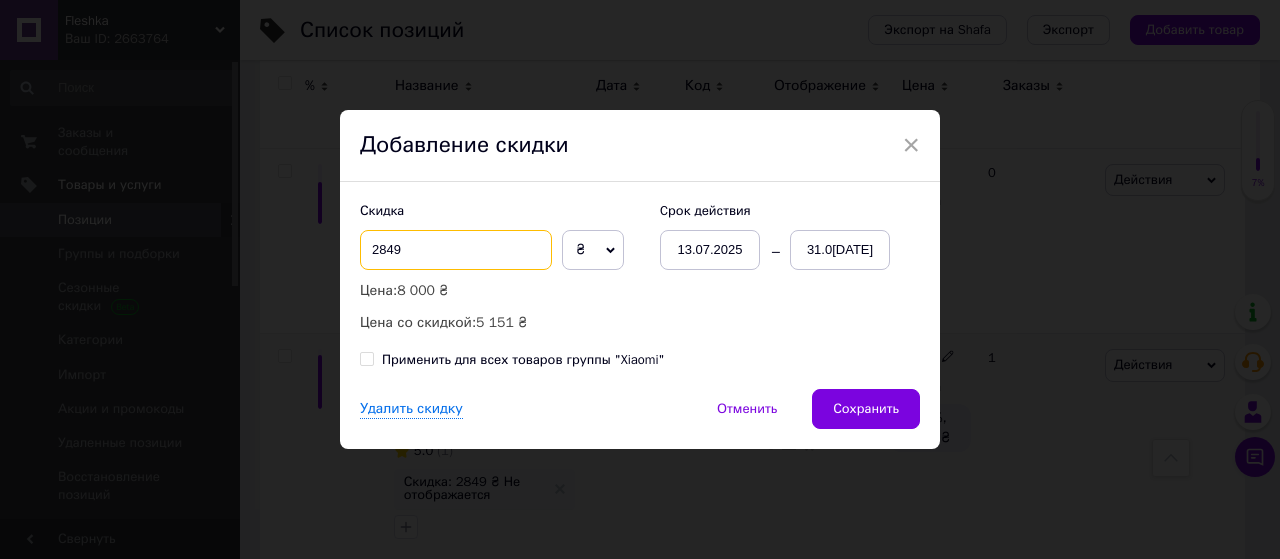 click on "2849" at bounding box center [456, 250] 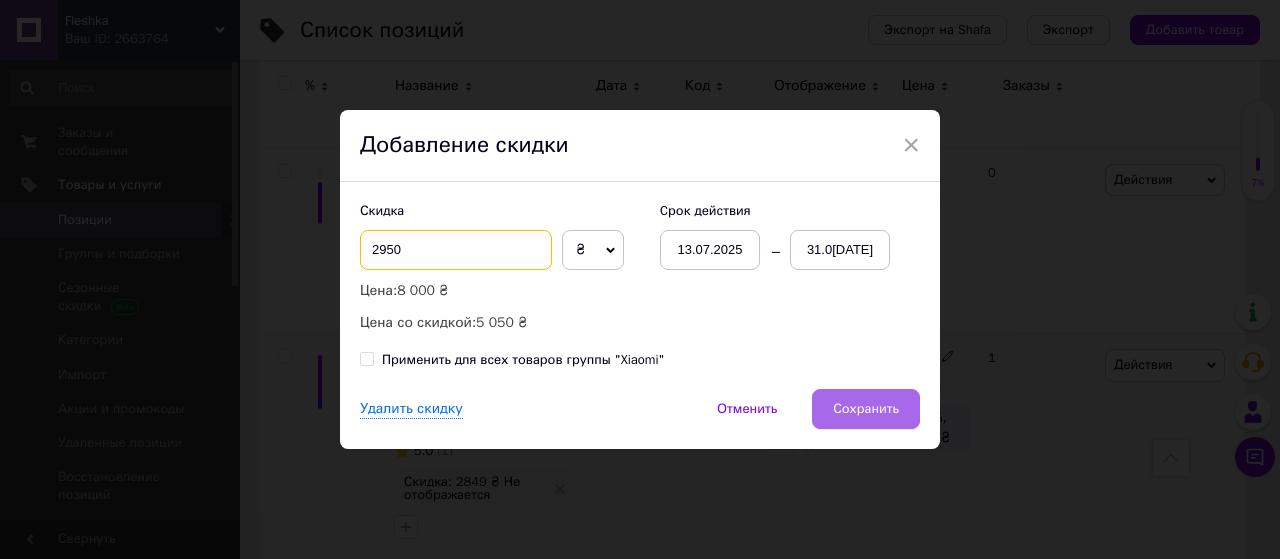 type on "2950" 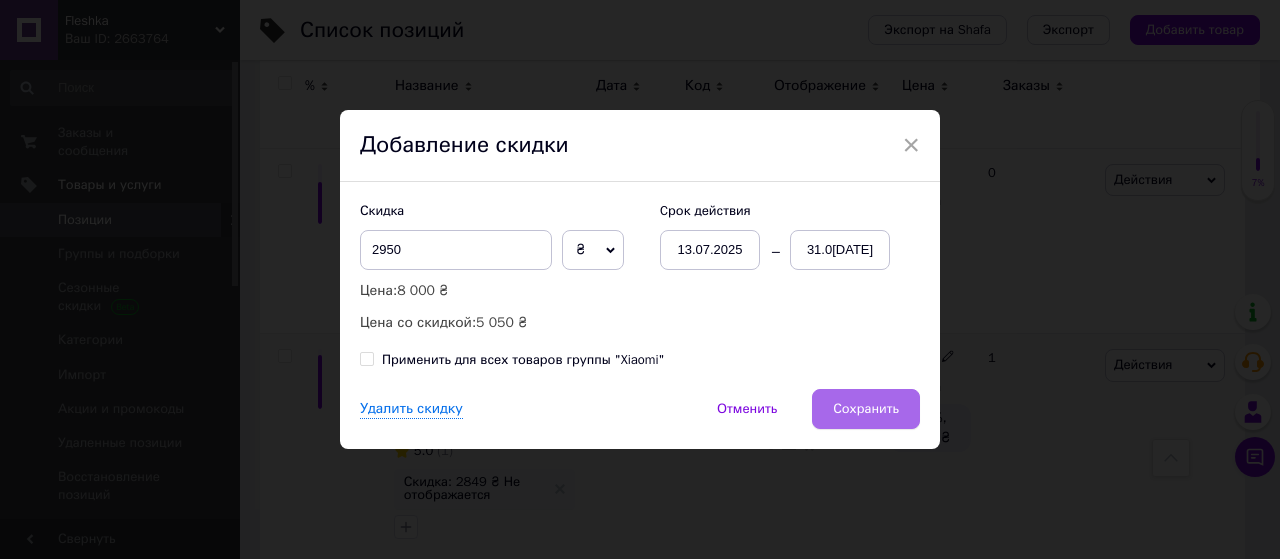 click on "Сохранить" at bounding box center [866, 409] 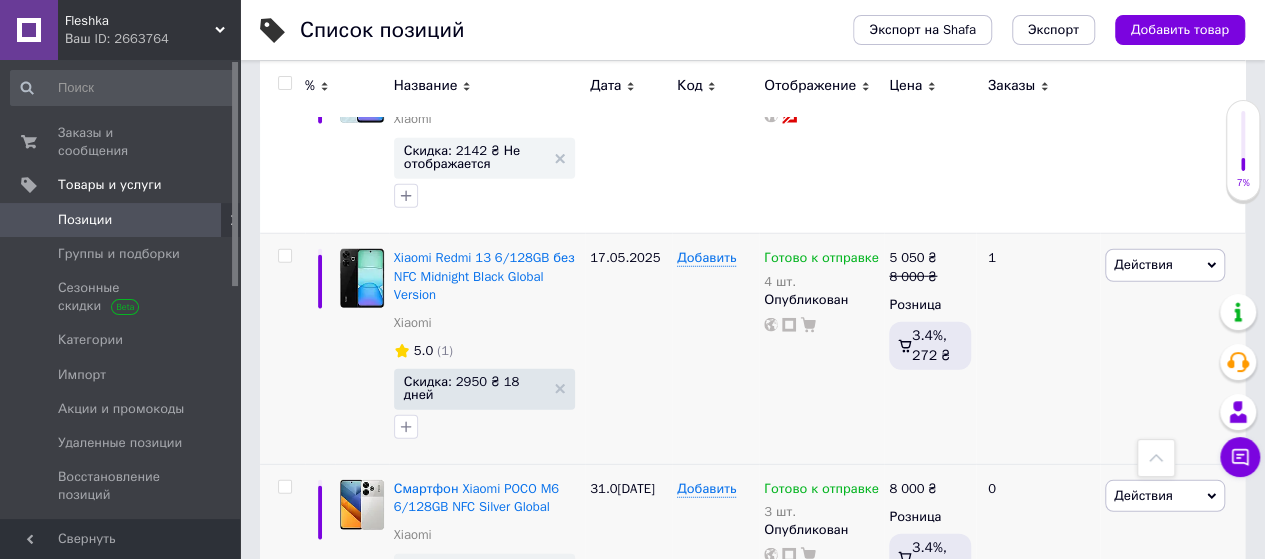 scroll, scrollTop: 6500, scrollLeft: 0, axis: vertical 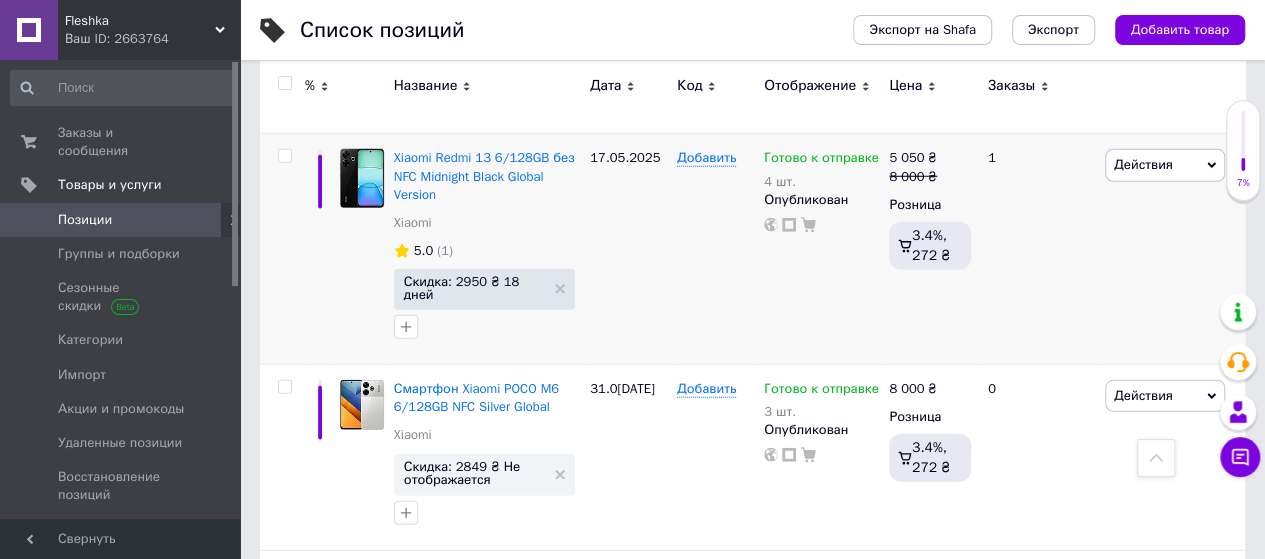 click on "Название" at bounding box center [487, 86] 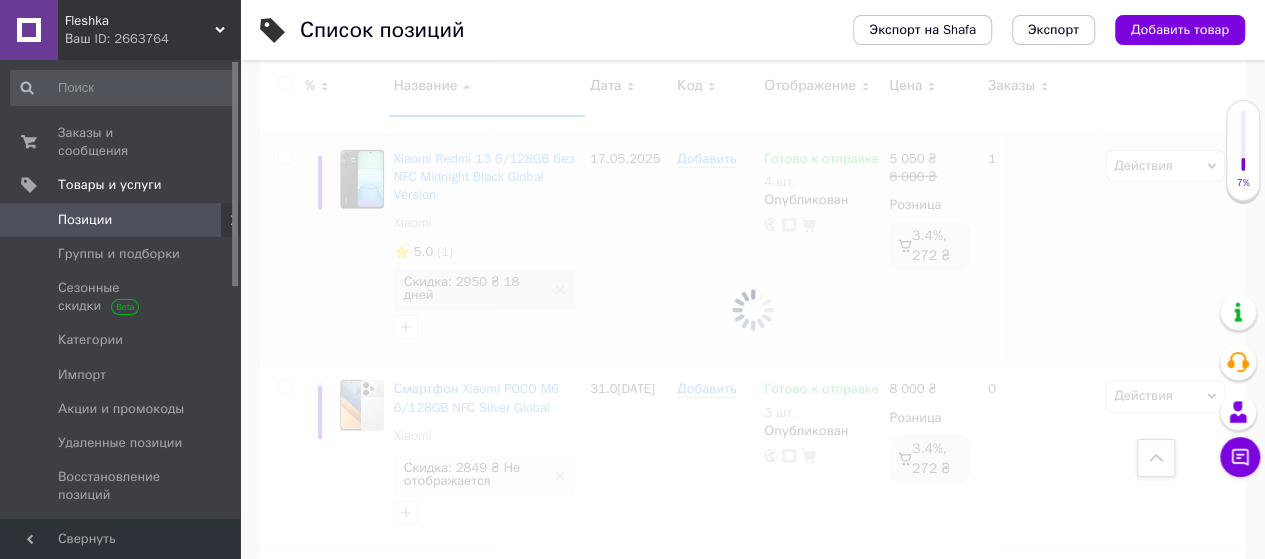scroll, scrollTop: 6500, scrollLeft: 0, axis: vertical 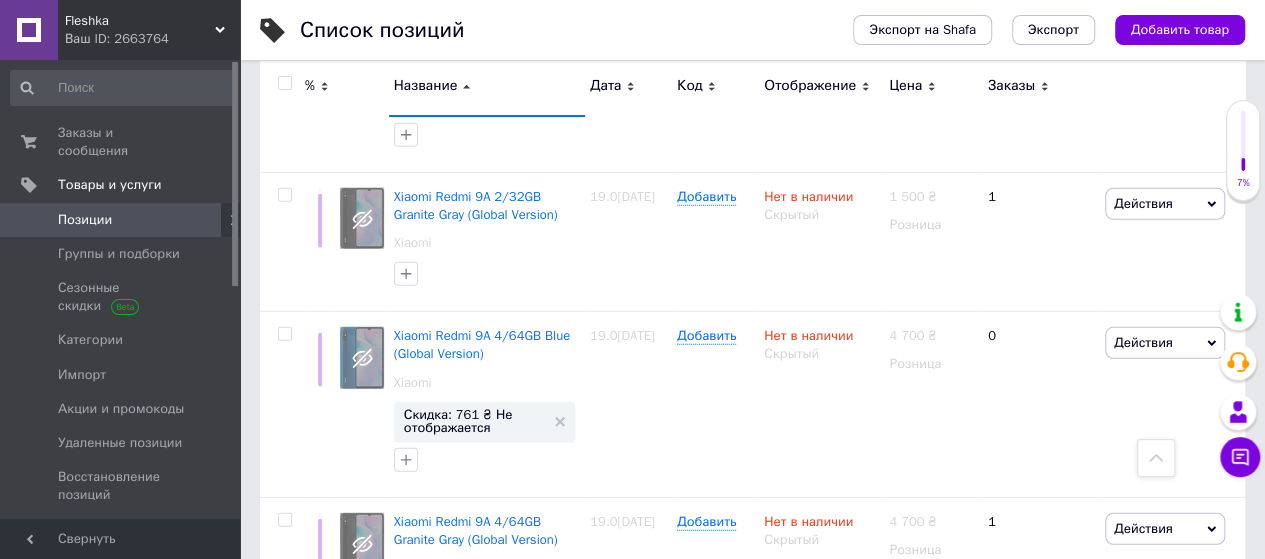 click on "Название" at bounding box center (487, 86) 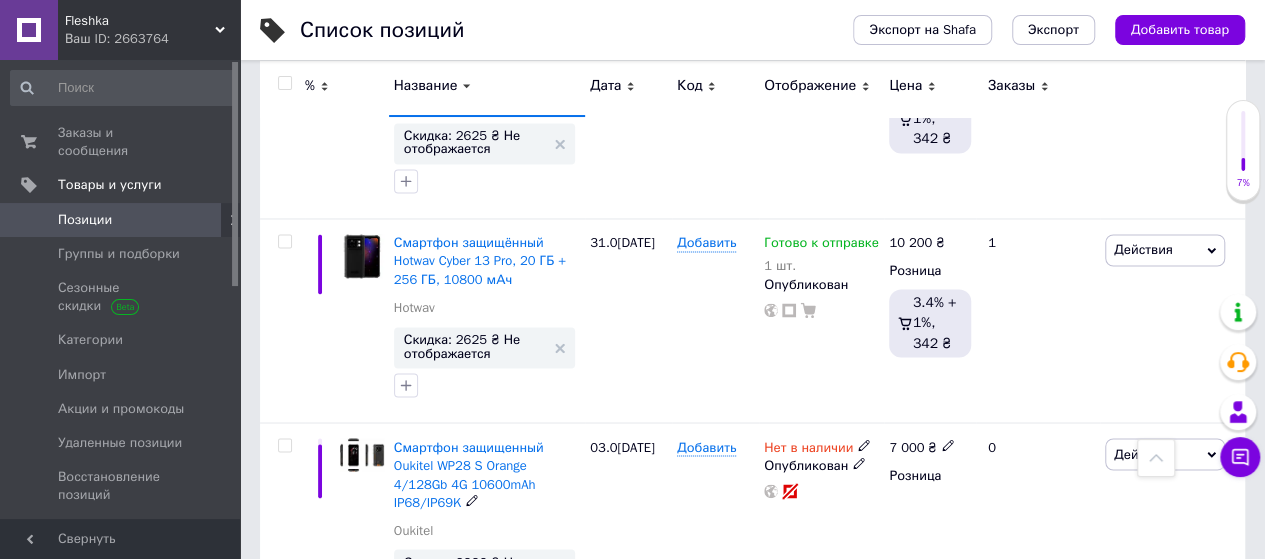scroll, scrollTop: 5300, scrollLeft: 0, axis: vertical 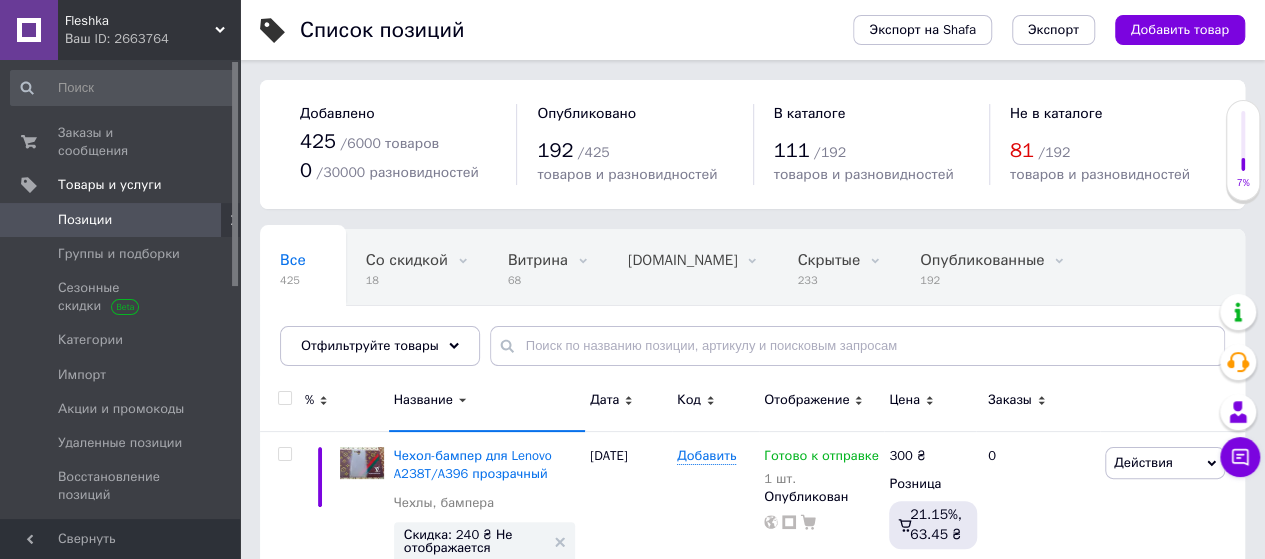 click on "Дата" at bounding box center (628, 403) 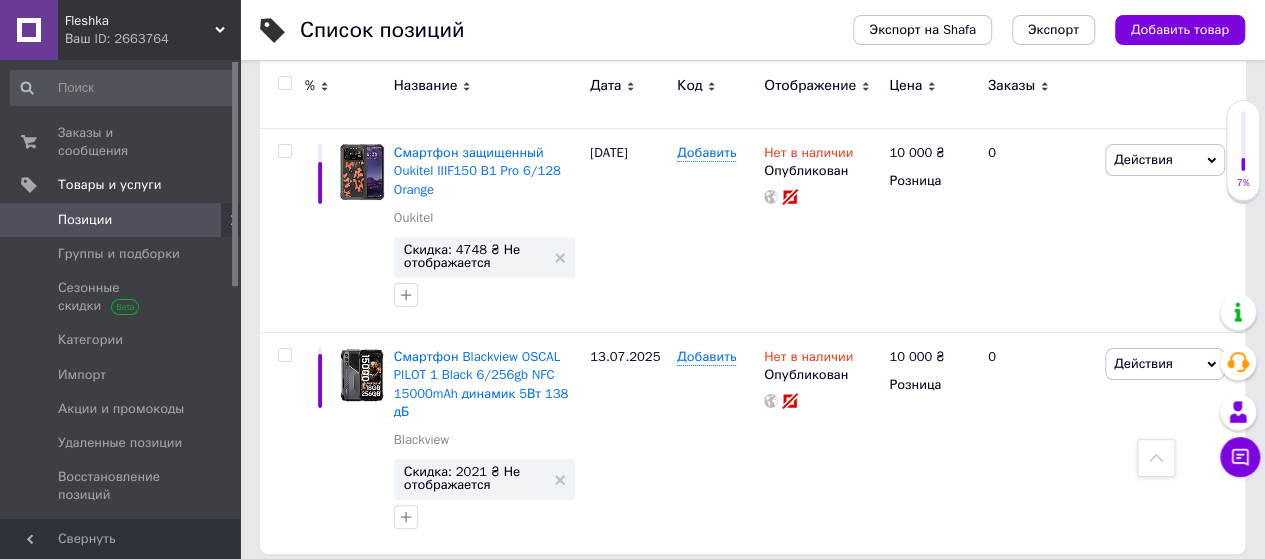 scroll, scrollTop: 3756, scrollLeft: 0, axis: vertical 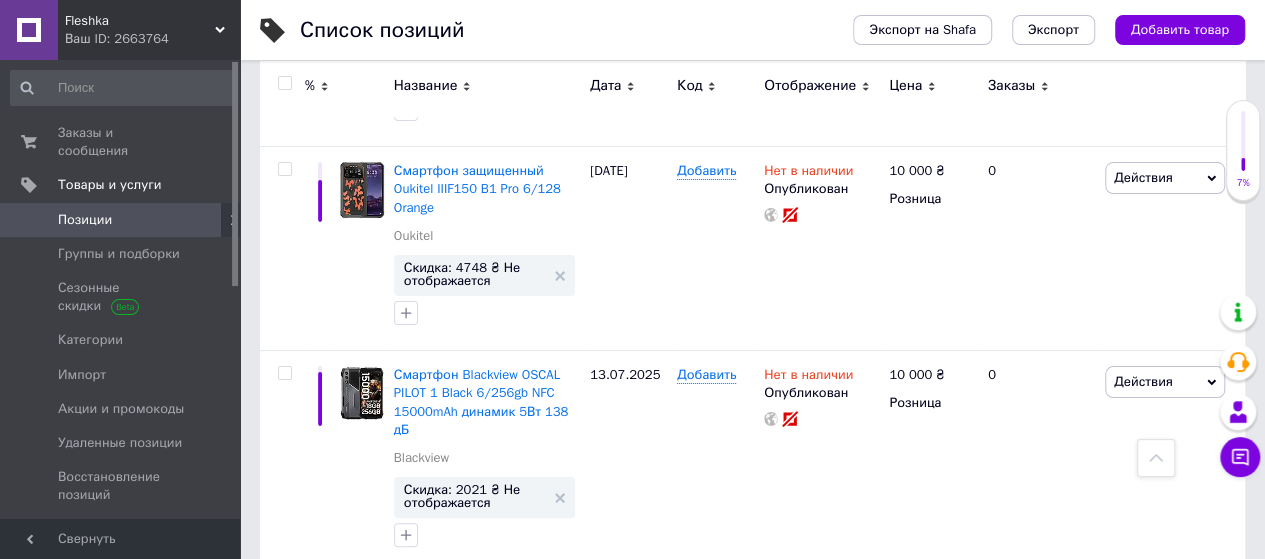 click on "2" at bounding box center [327, 613] 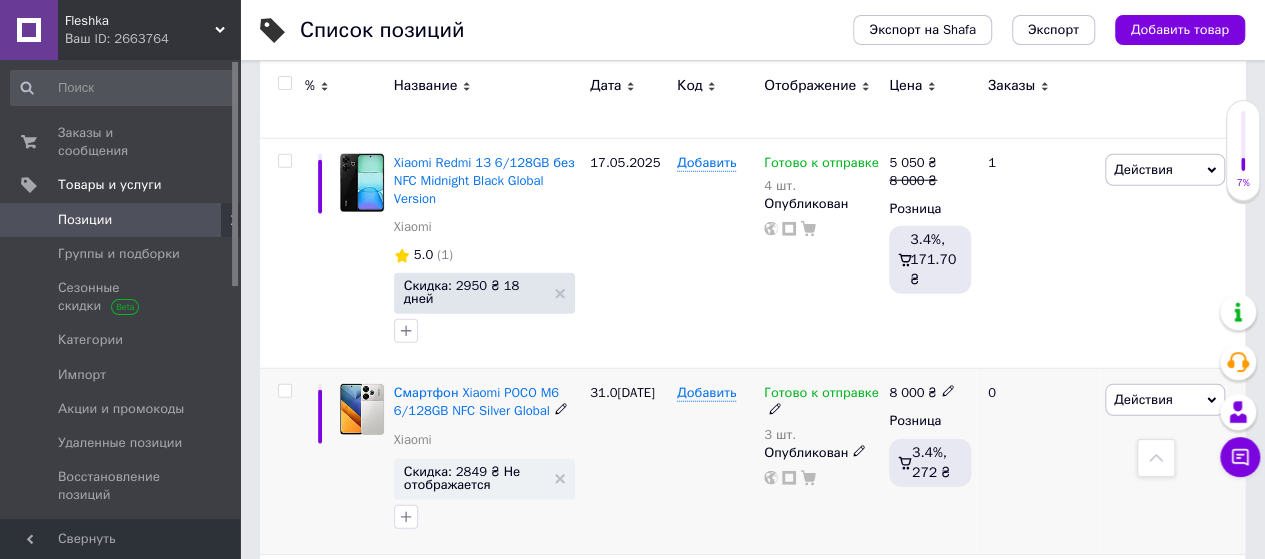 scroll, scrollTop: 2600, scrollLeft: 0, axis: vertical 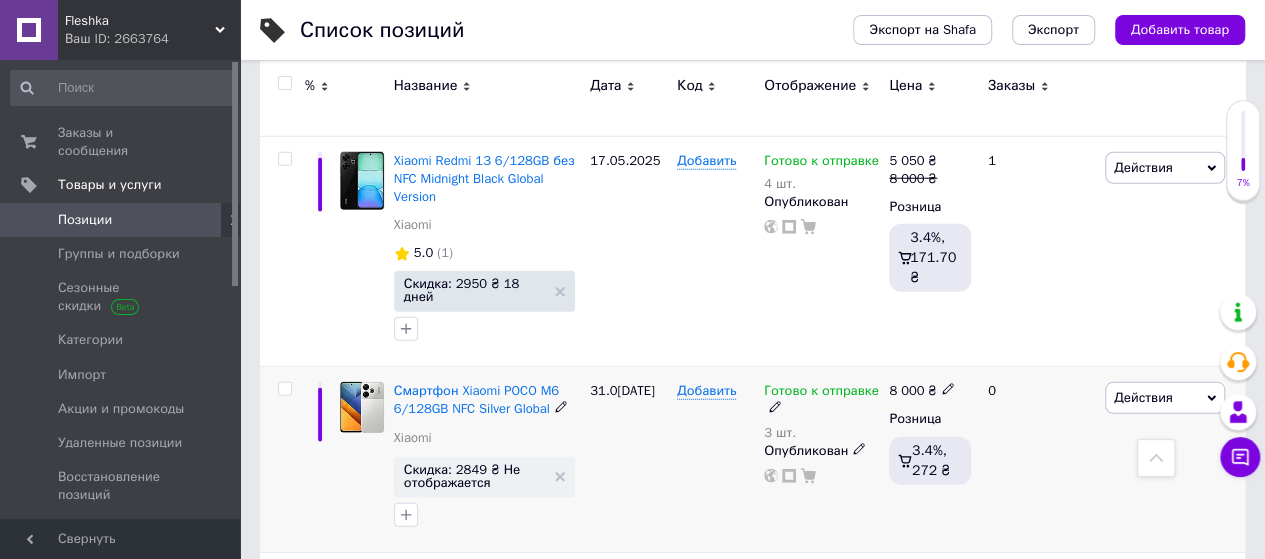 click 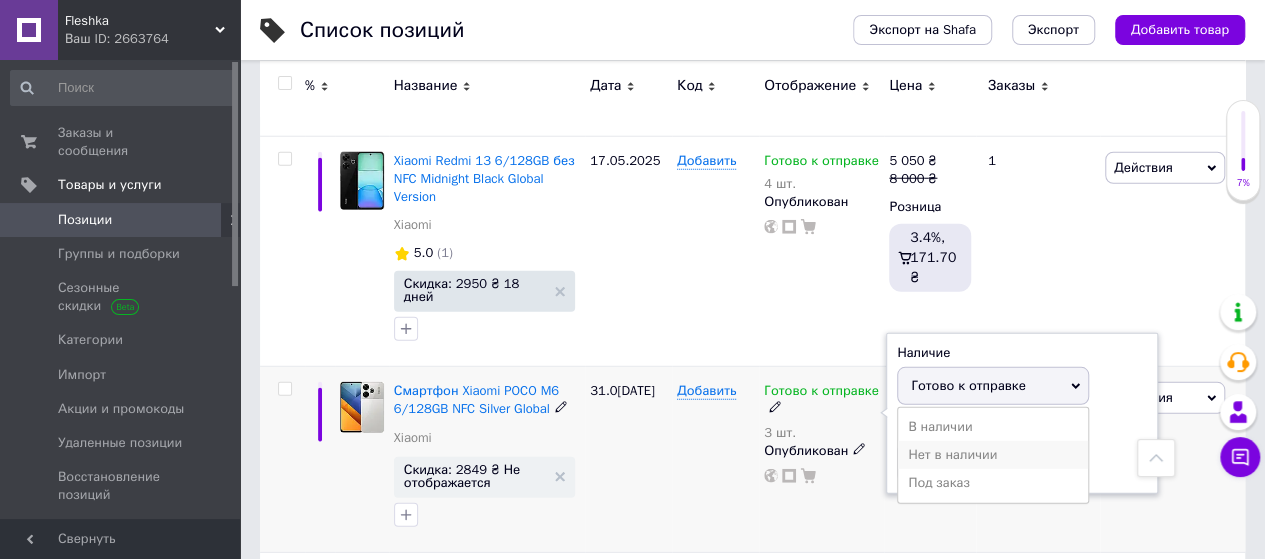 click on "Нет в наличии" at bounding box center (993, 455) 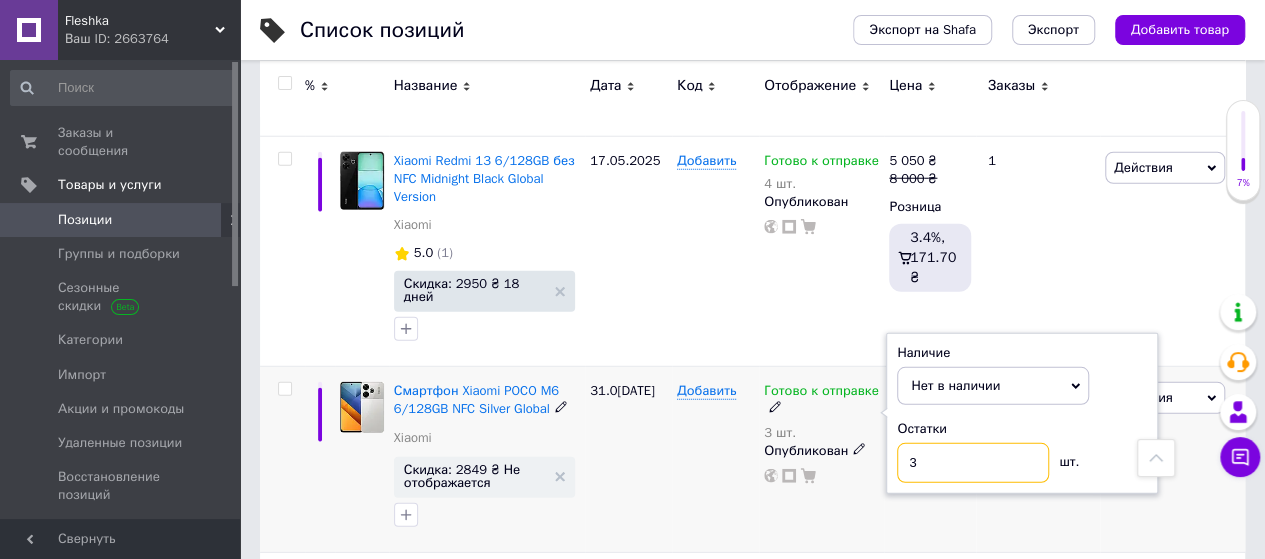 click on "3" at bounding box center (973, 463) 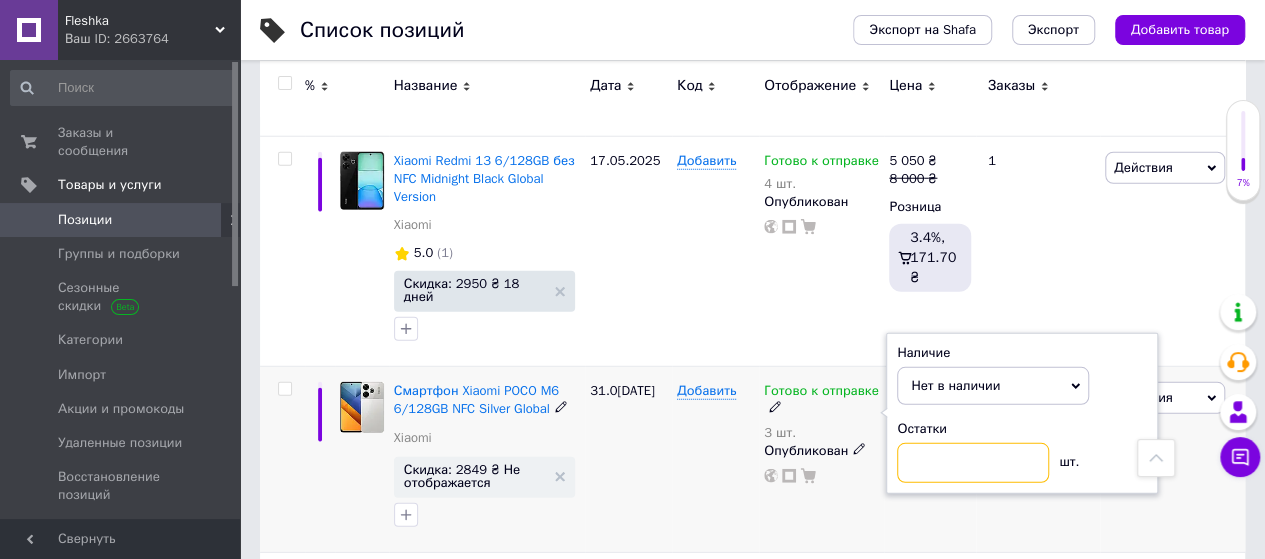 type 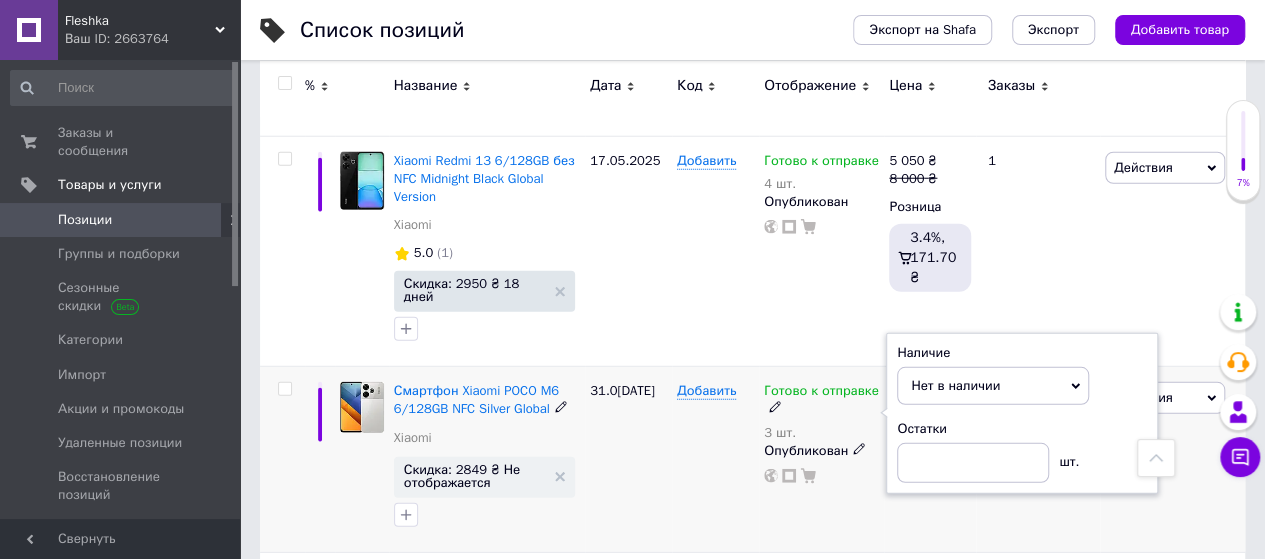 click on "31.0[DATE]" at bounding box center (628, 460) 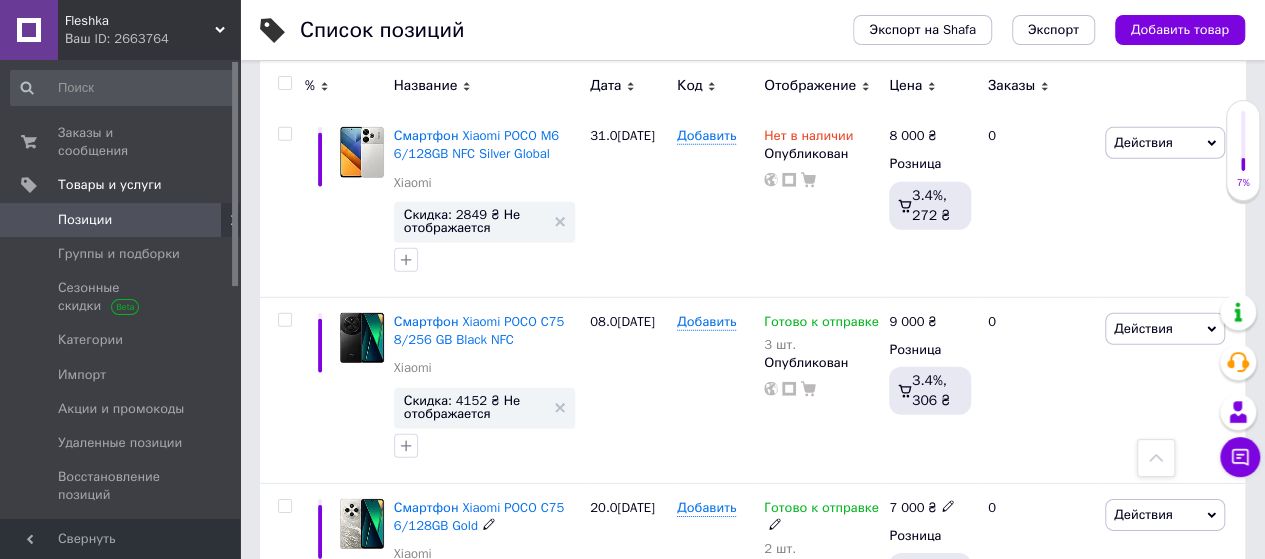 scroll, scrollTop: 2900, scrollLeft: 0, axis: vertical 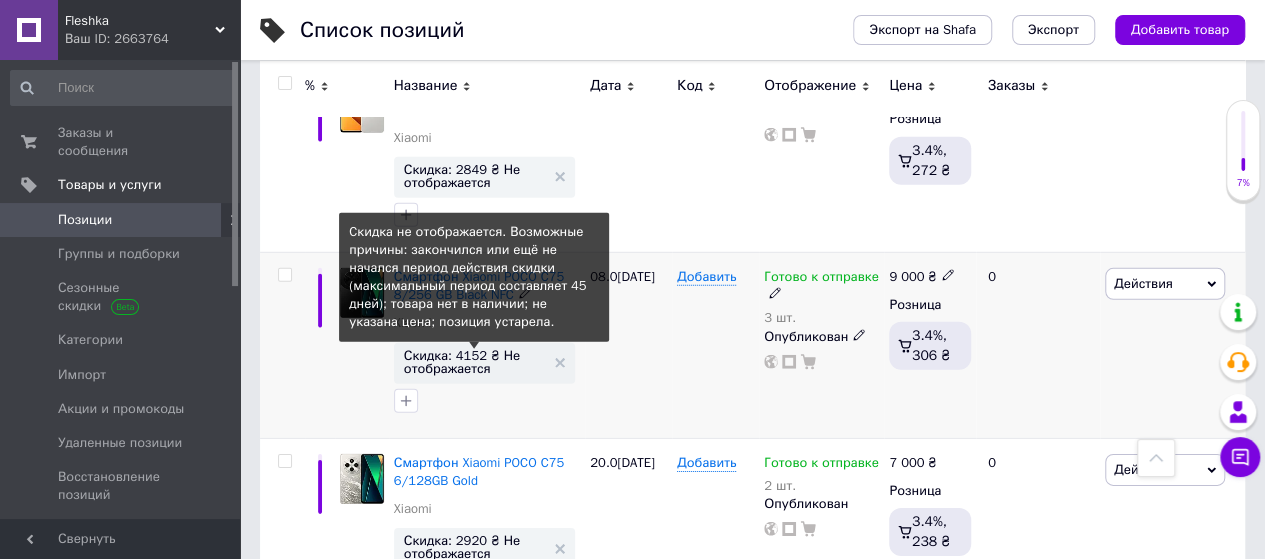 click on "Скидка: 4152 ₴ Не отображается" at bounding box center [474, 362] 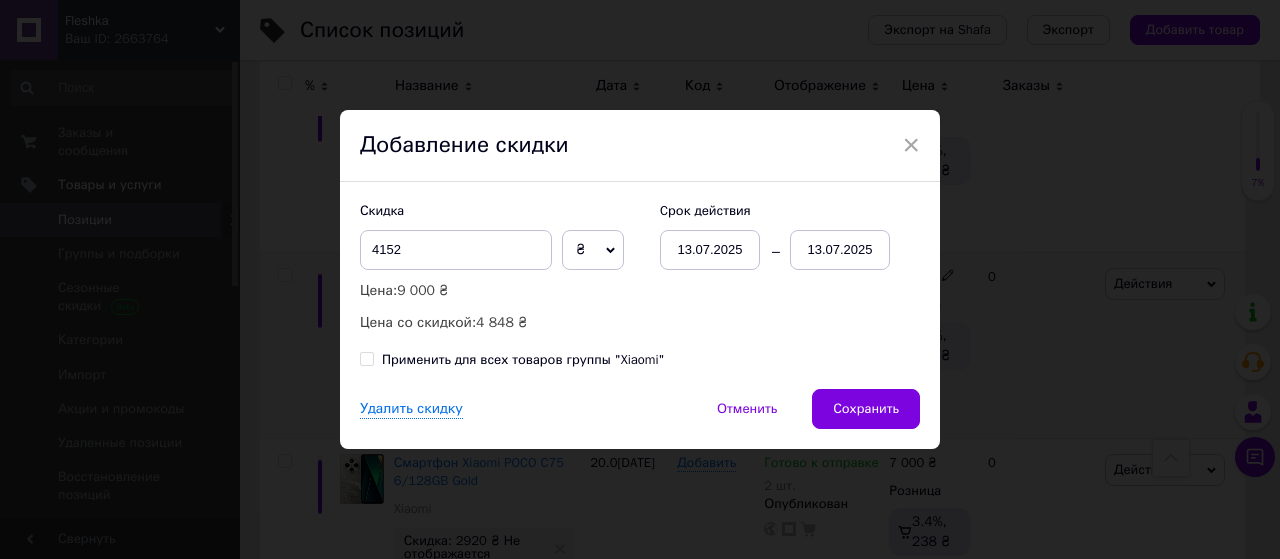 click on "13.07.2025" at bounding box center (840, 250) 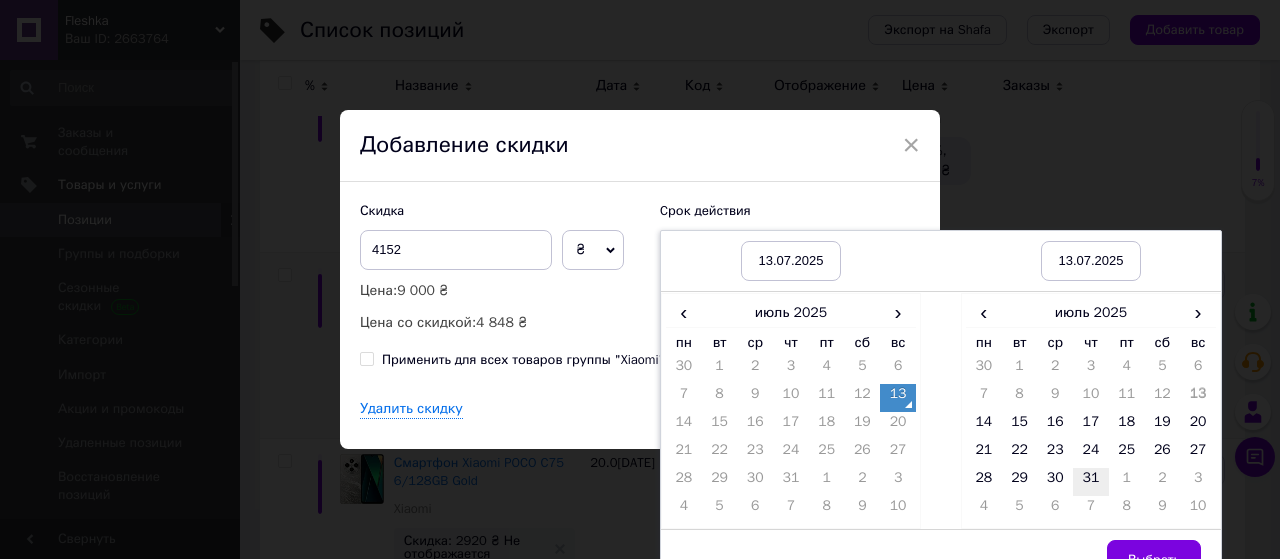 click on "31" at bounding box center (1091, 482) 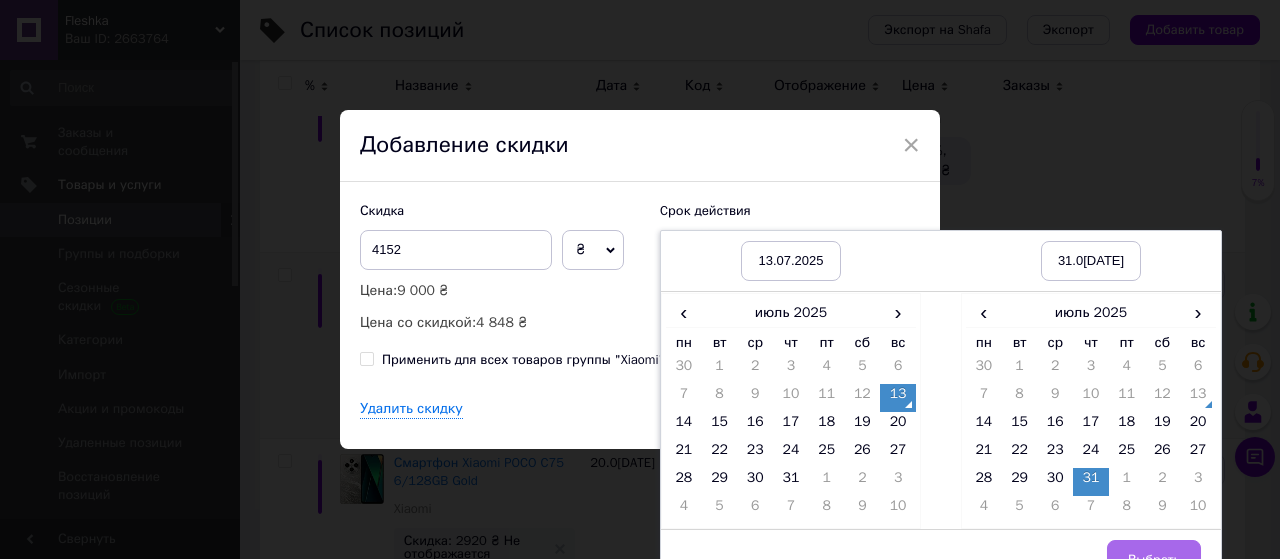 click on "Выбрать" at bounding box center [1154, 560] 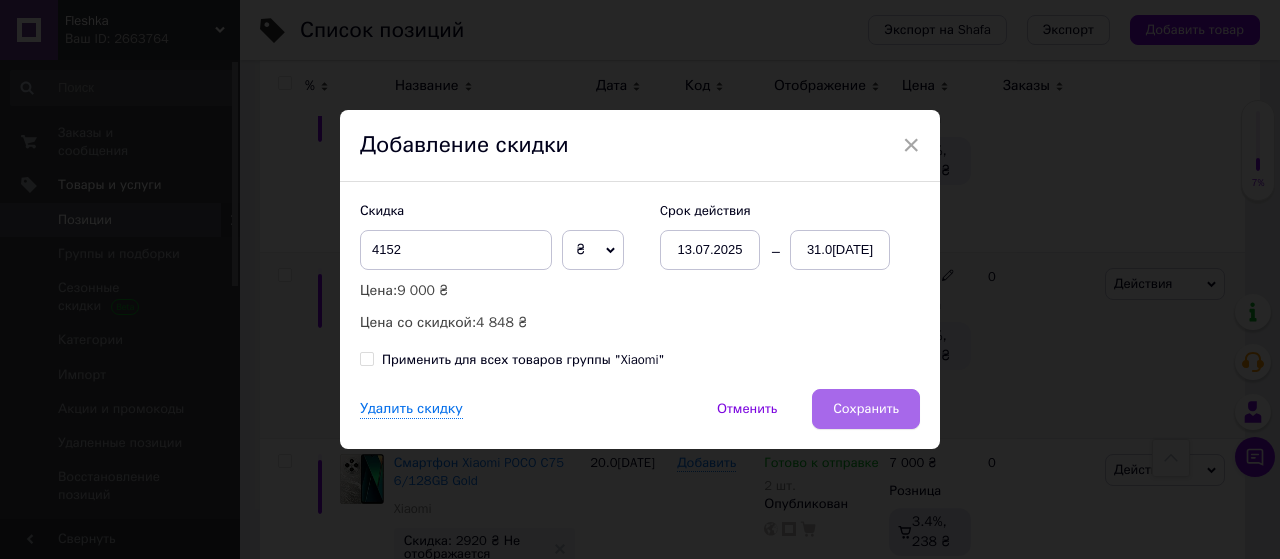 click on "Сохранить" at bounding box center [866, 409] 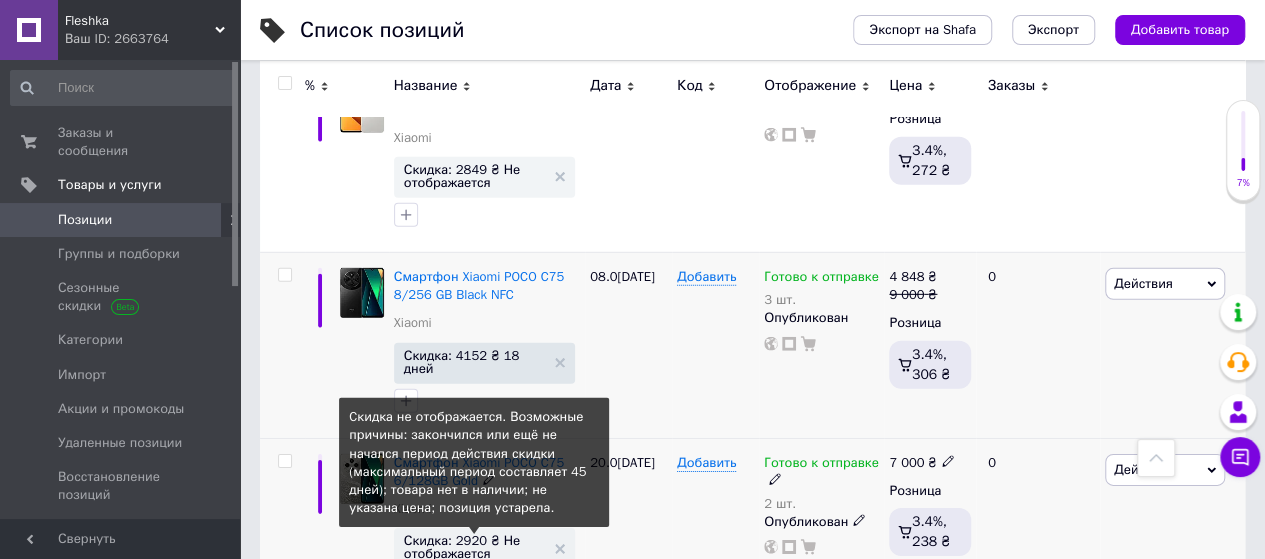 click on "Скидка: 2920 ₴ Не отображается" at bounding box center [474, 547] 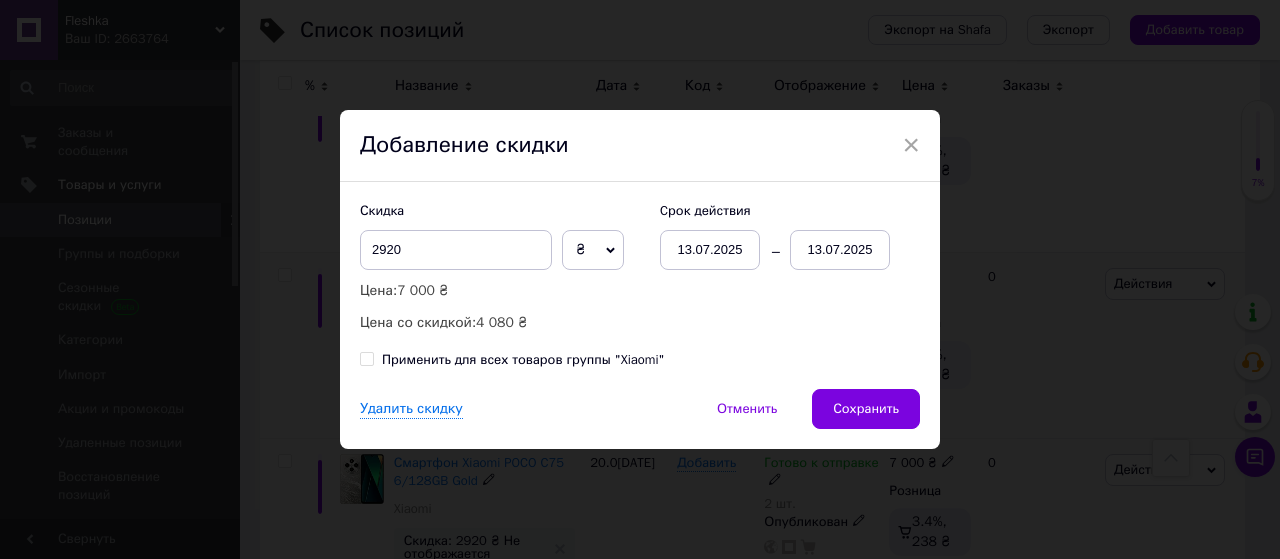 click on "13.07.2025" at bounding box center (840, 250) 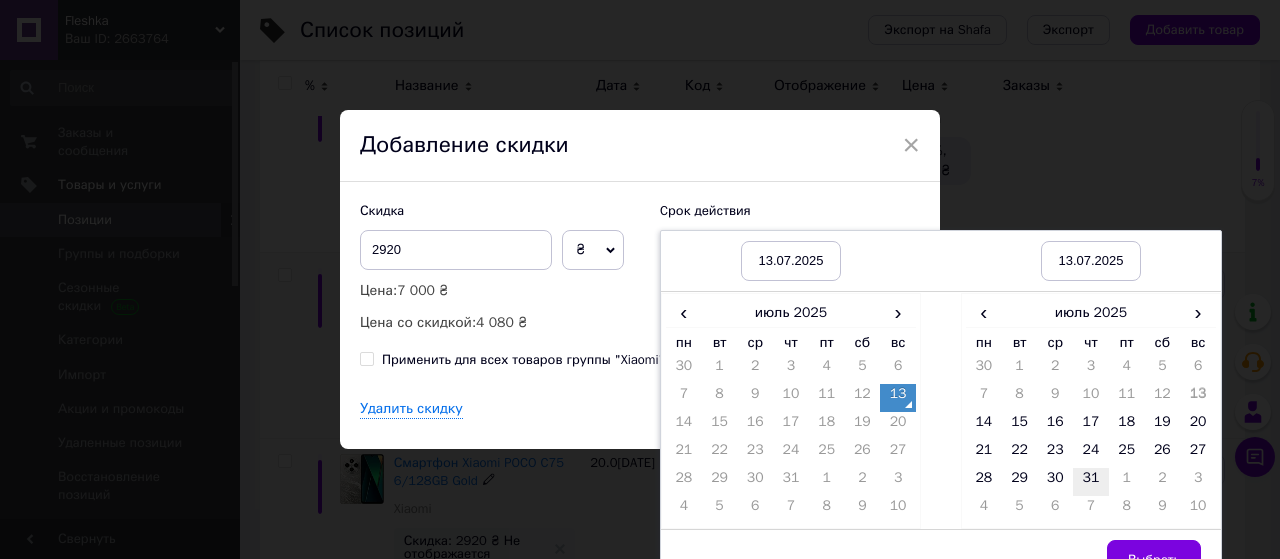 click on "31" at bounding box center (1091, 482) 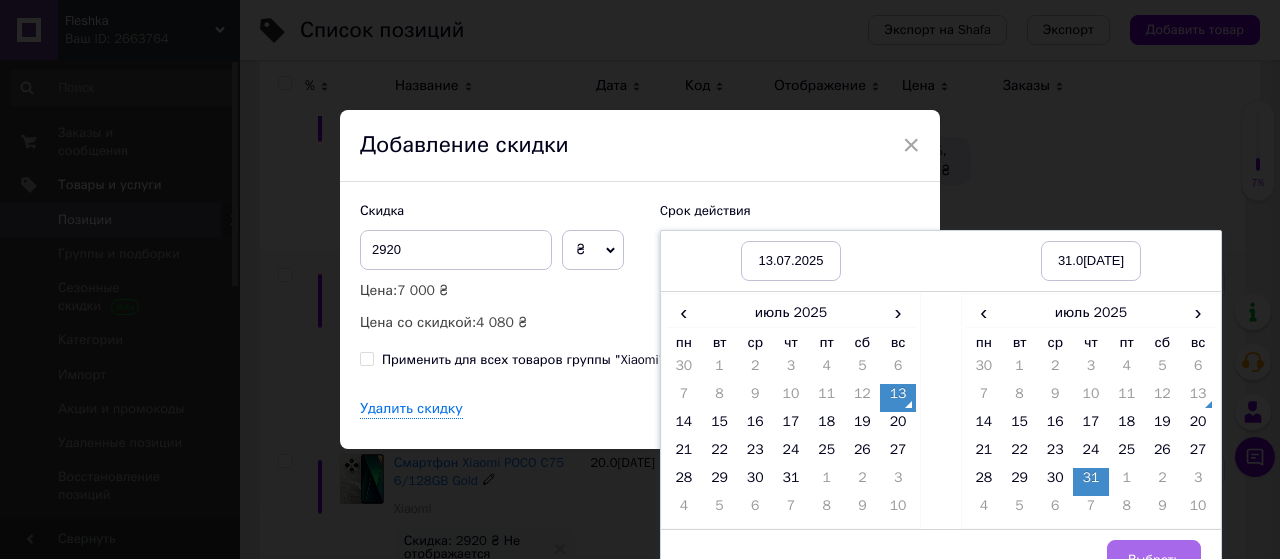 click on "Выбрать" at bounding box center [1154, 560] 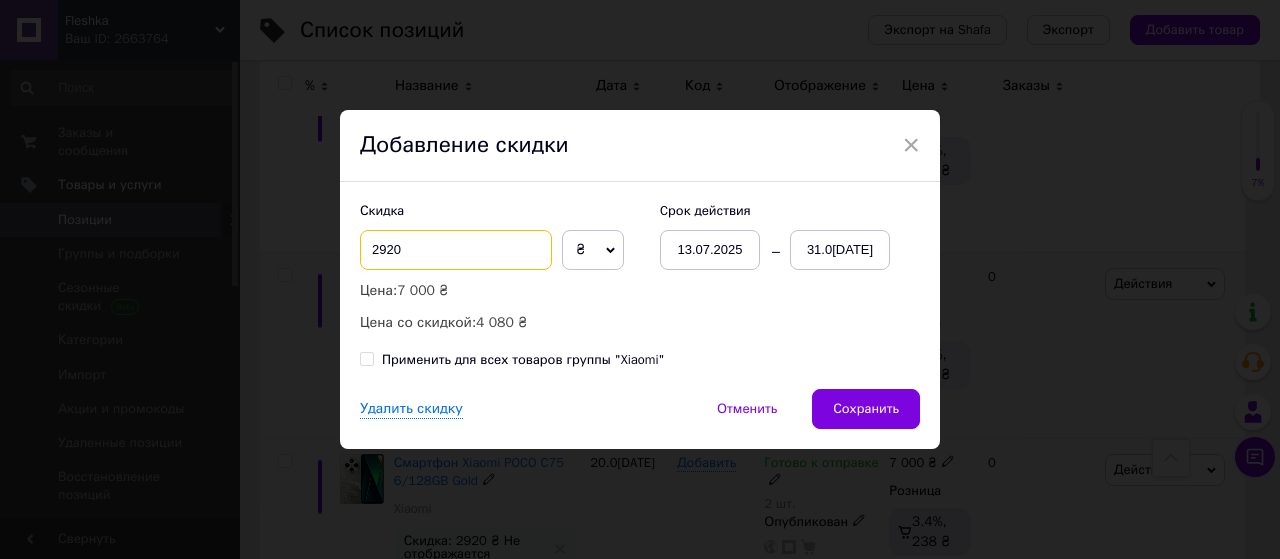 click on "2920" at bounding box center (456, 250) 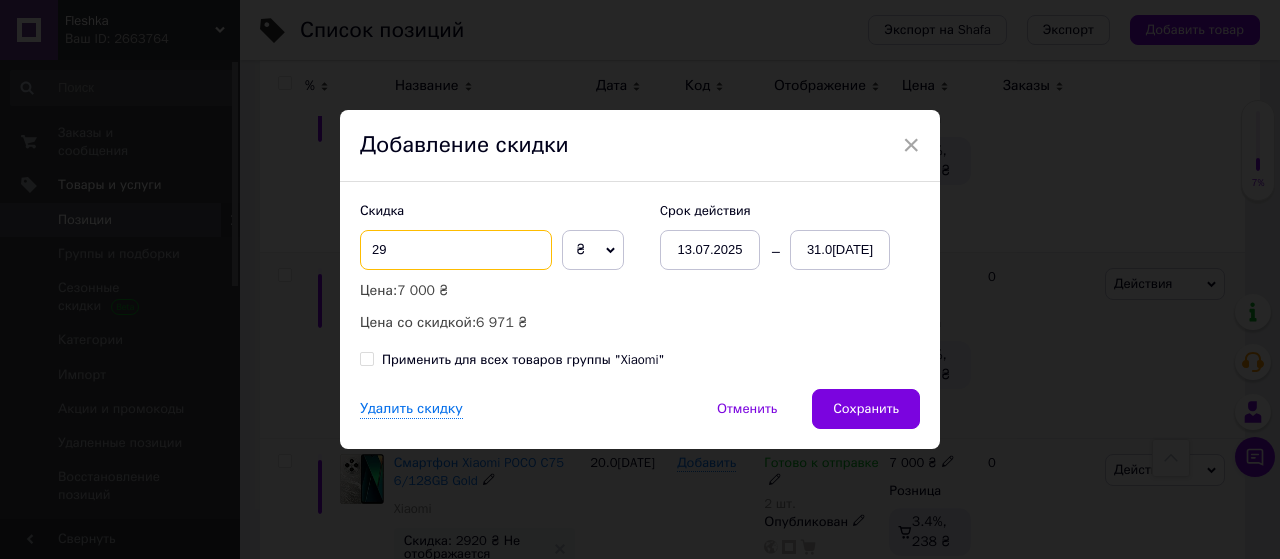 type on "2" 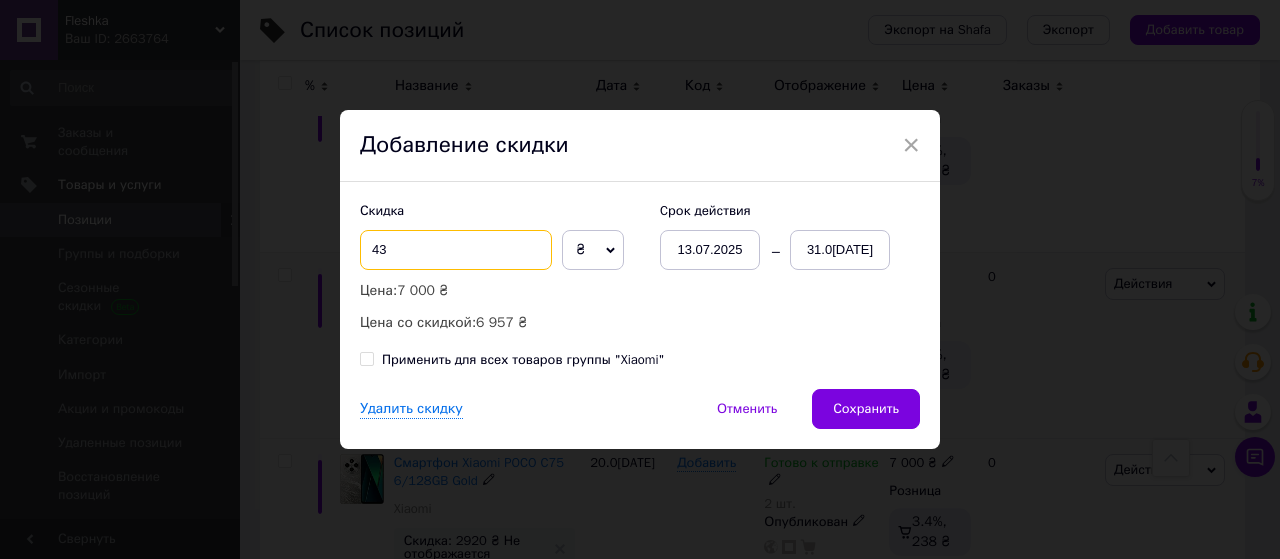 type on "4" 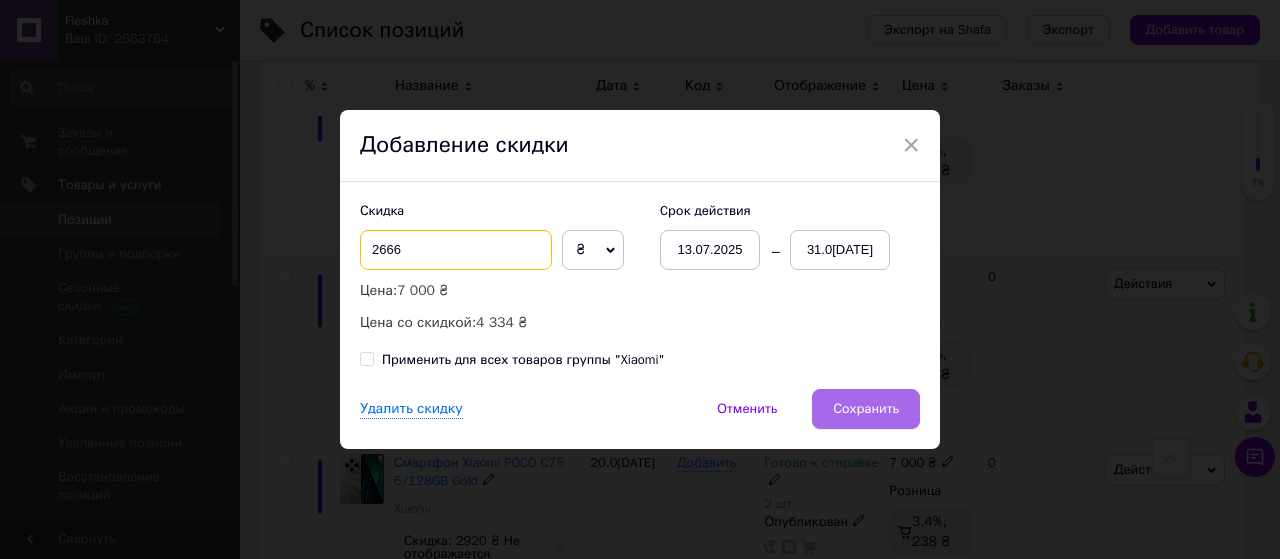 type on "2666" 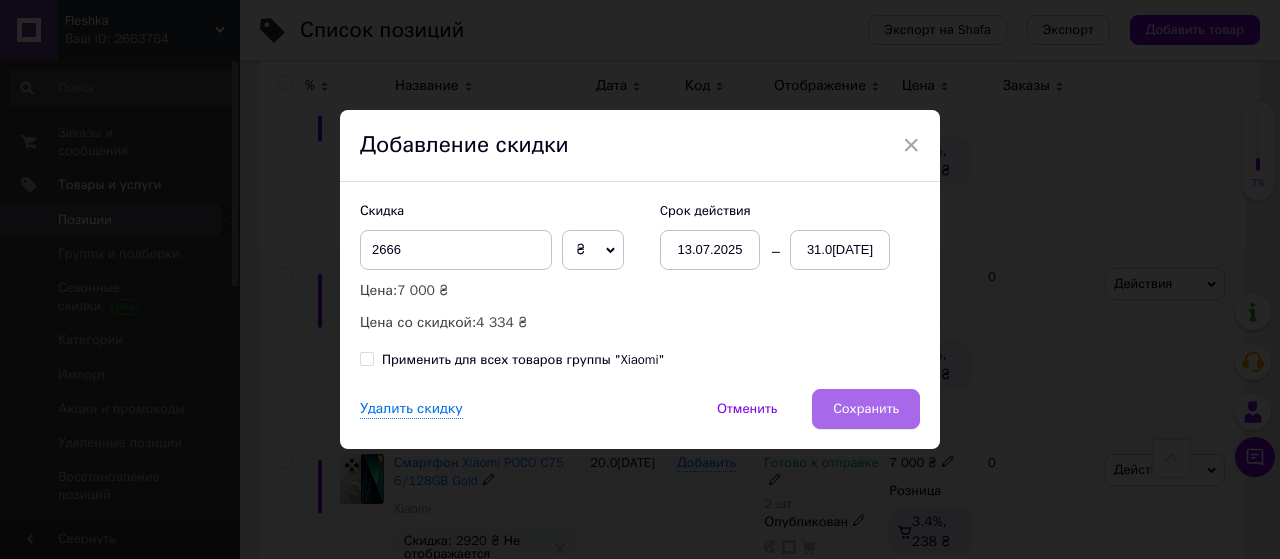 click on "Сохранить" at bounding box center (866, 409) 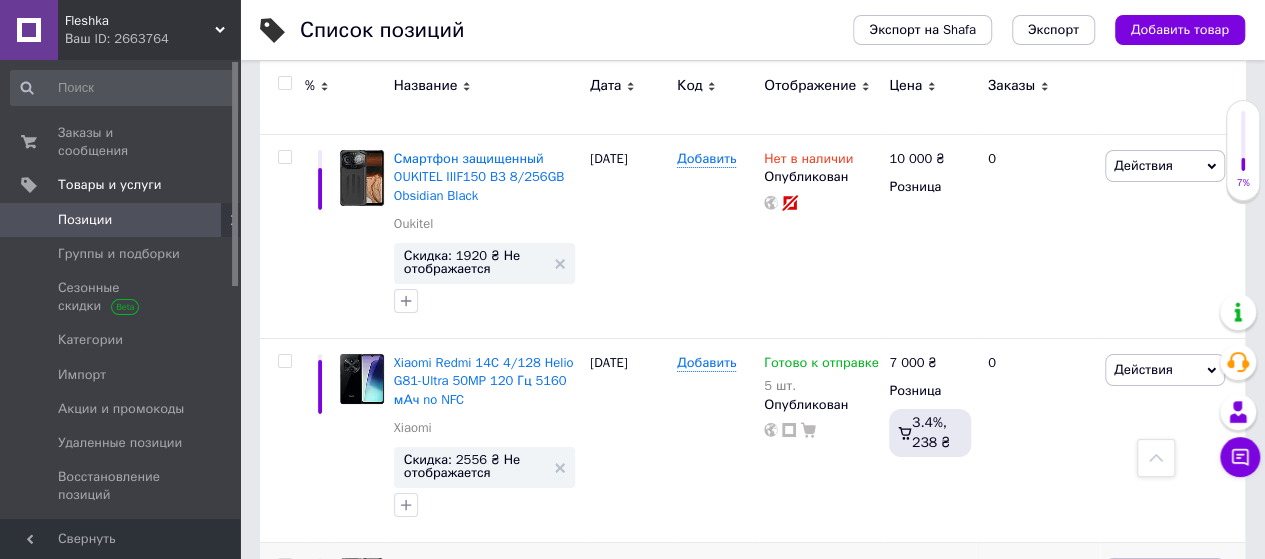 scroll, scrollTop: 3557, scrollLeft: 0, axis: vertical 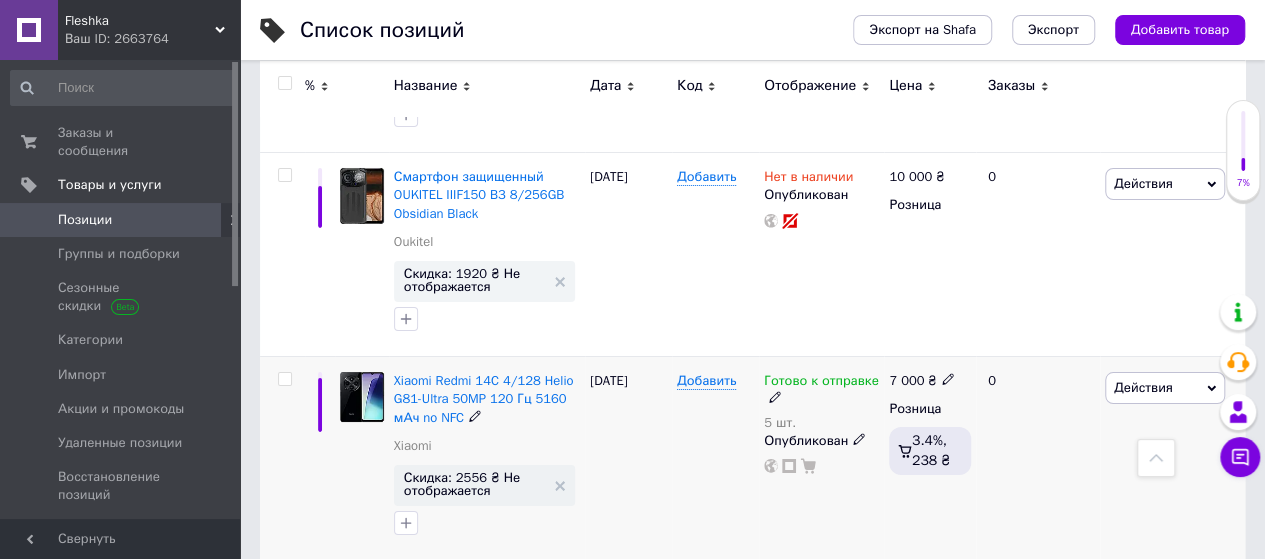 click 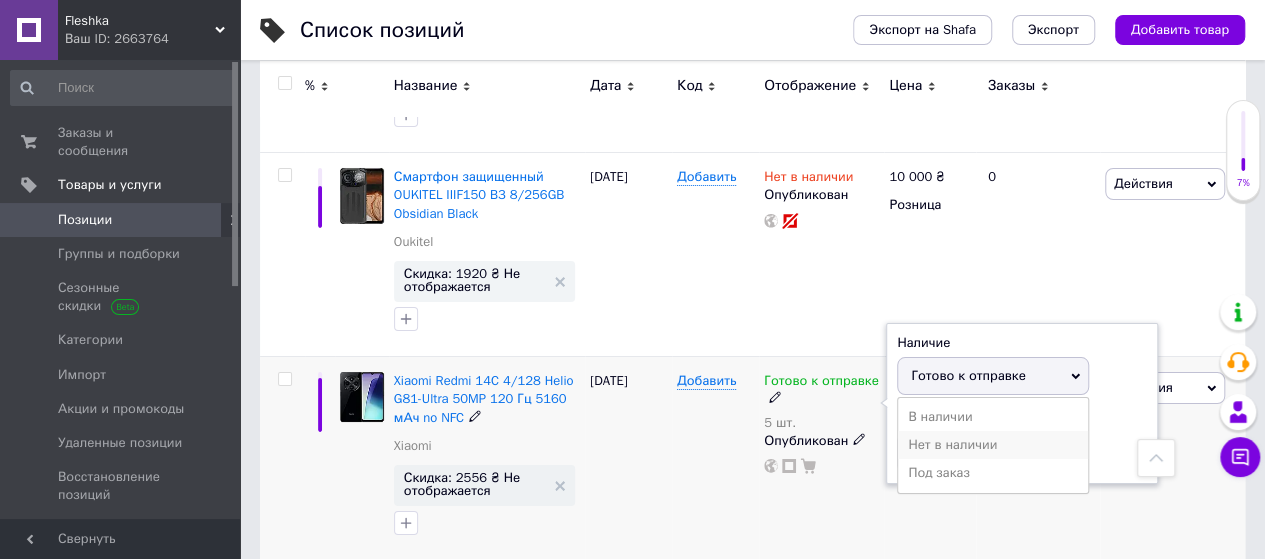 click on "Нет в наличии" at bounding box center [993, 445] 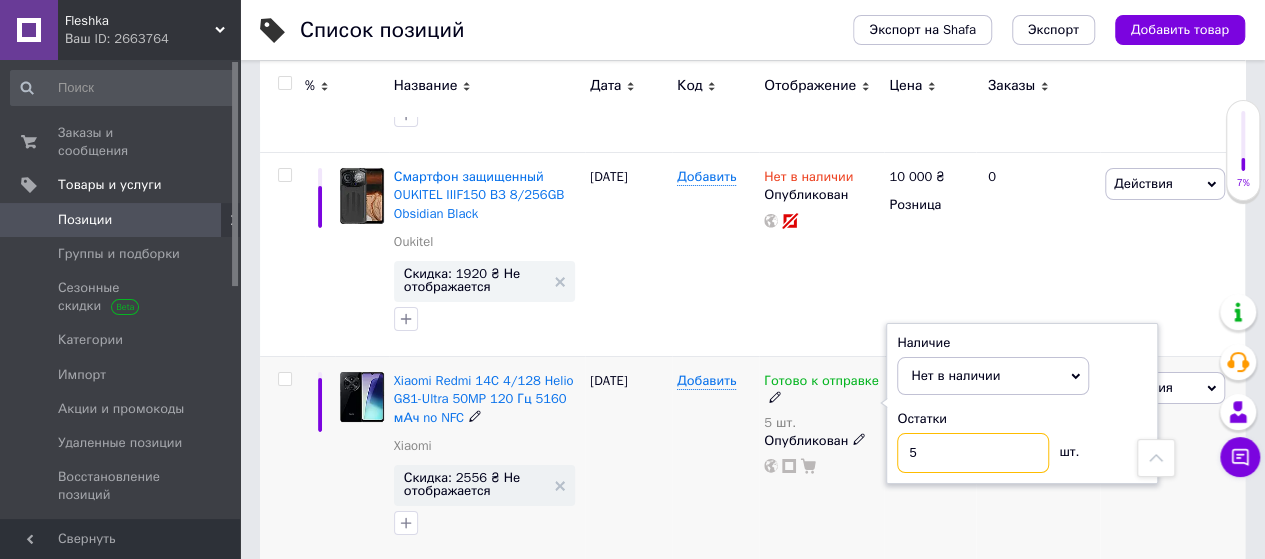 click on "5" at bounding box center [973, 453] 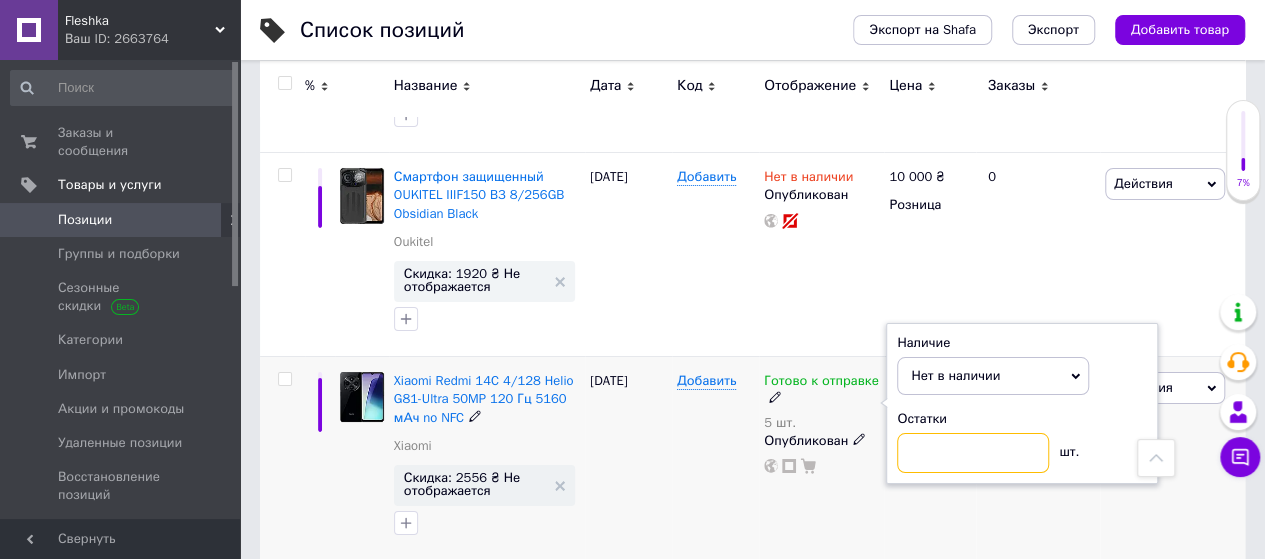 type 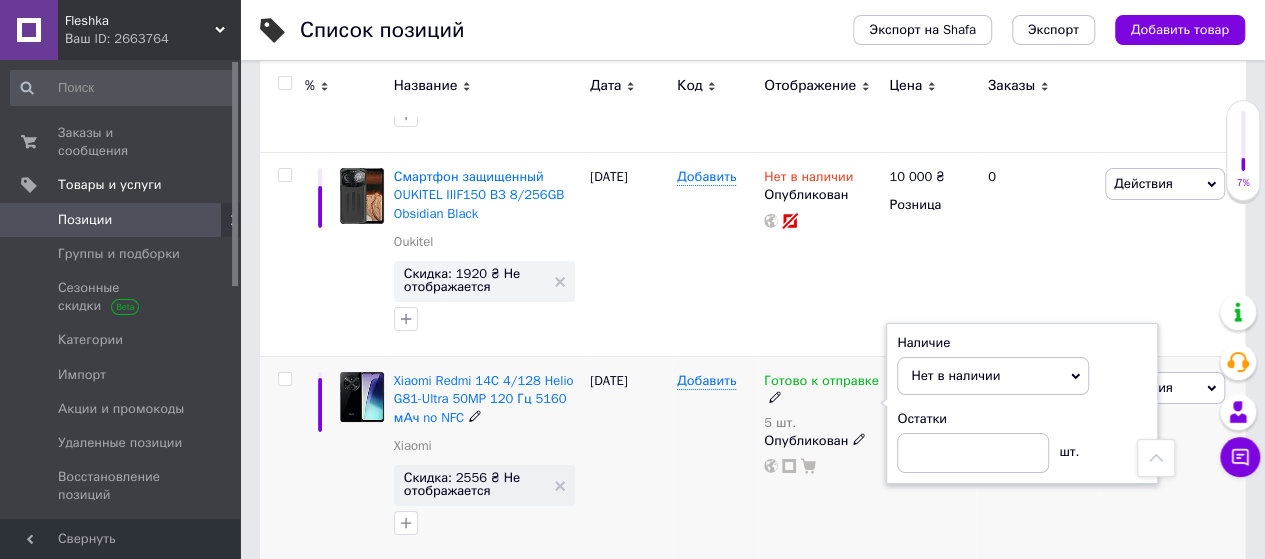 click on "Добавить" at bounding box center (715, 459) 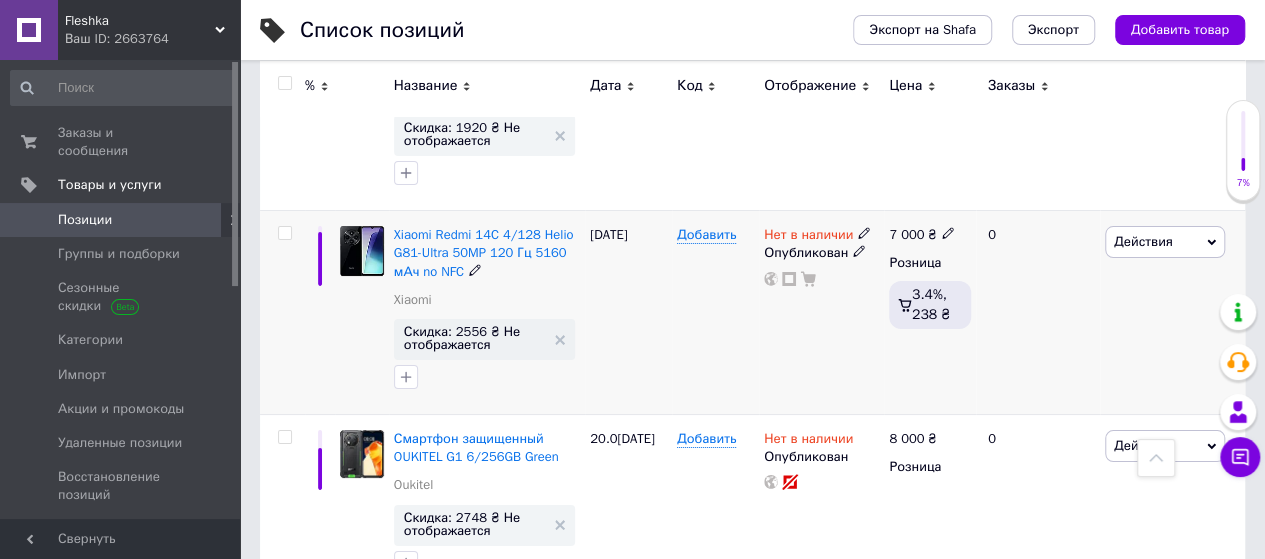 scroll, scrollTop: 3857, scrollLeft: 0, axis: vertical 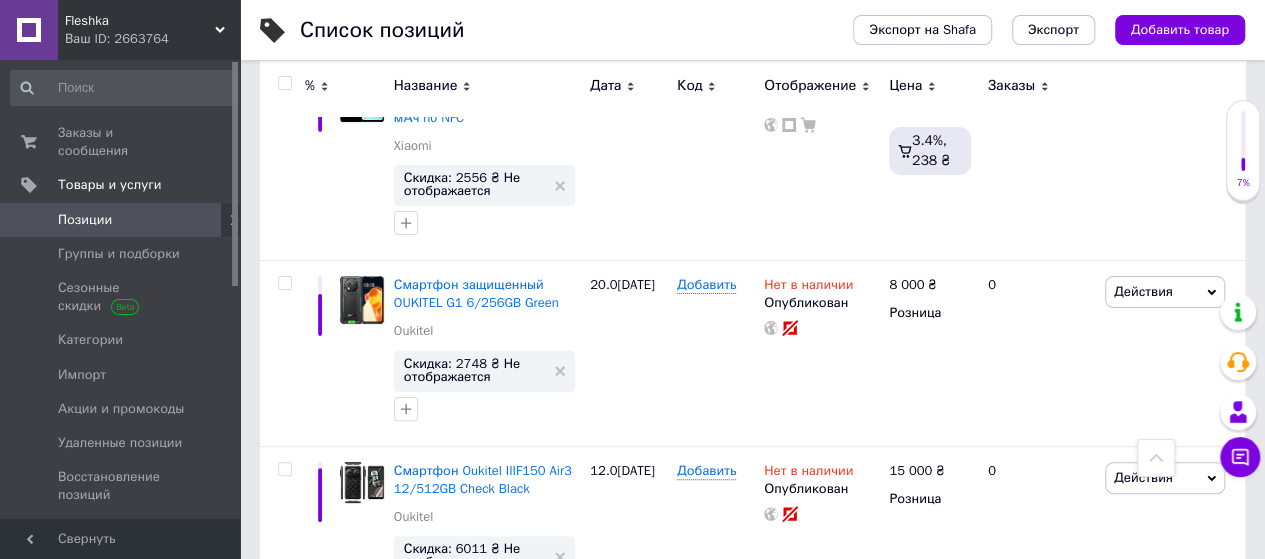click on "3" at bounding box center [505, 673] 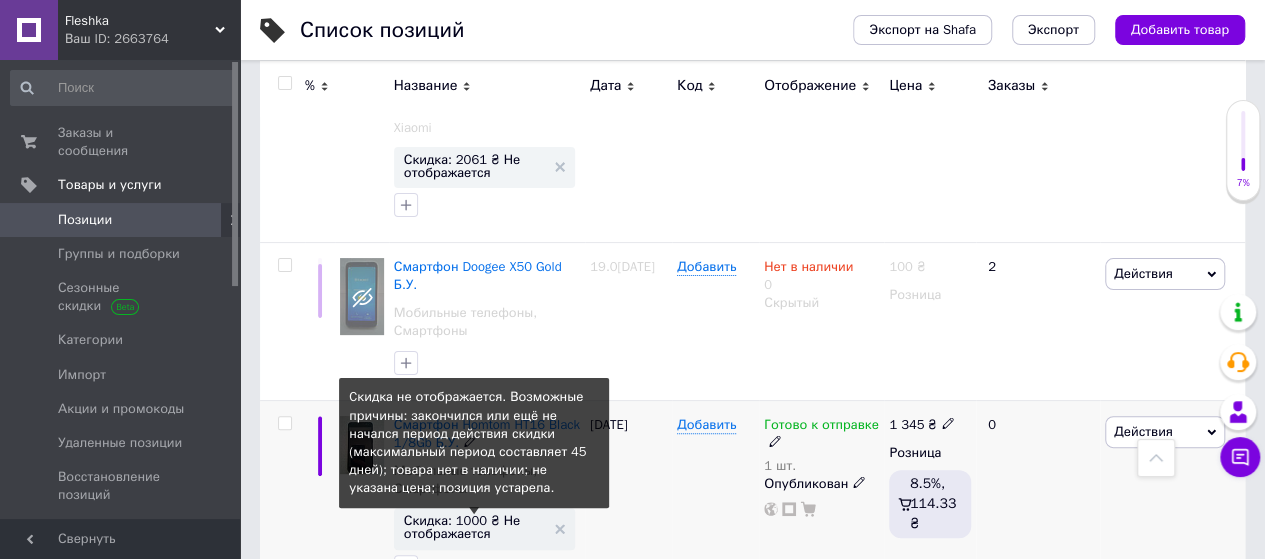 click on "Скидка: 1000 ₴ Не отображается" at bounding box center (474, 527) 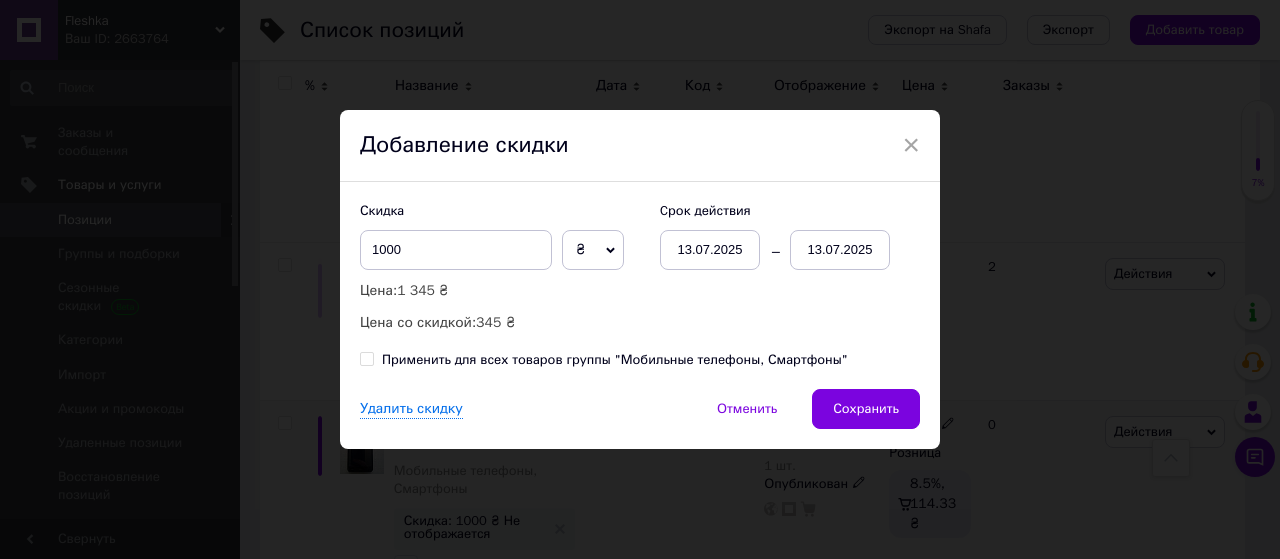 click on "13.07.2025" at bounding box center (840, 250) 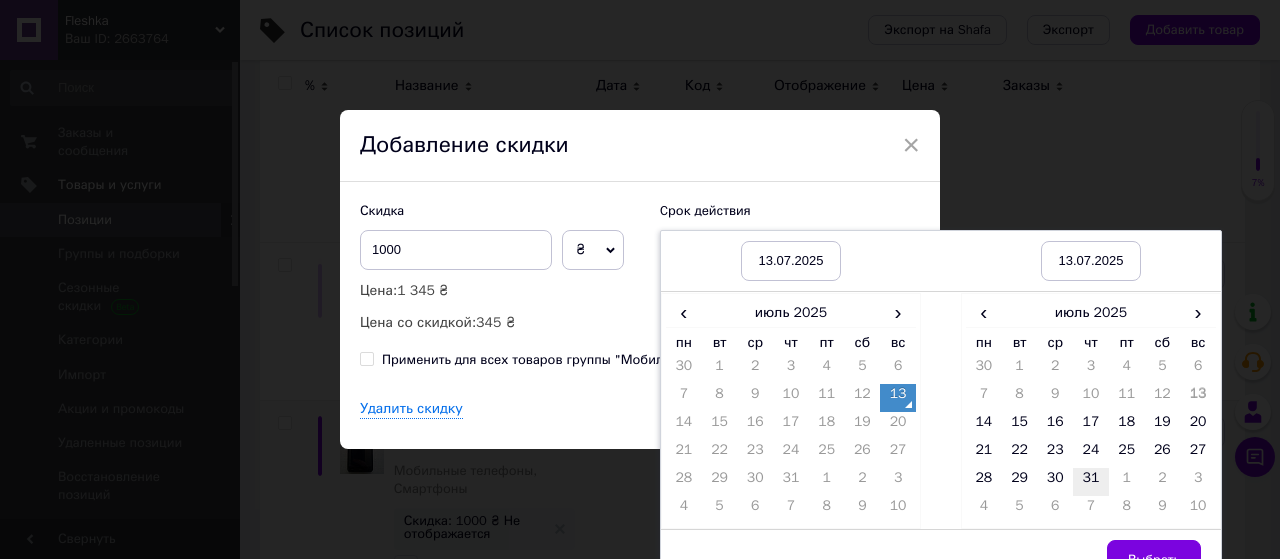 click on "31" at bounding box center (1091, 482) 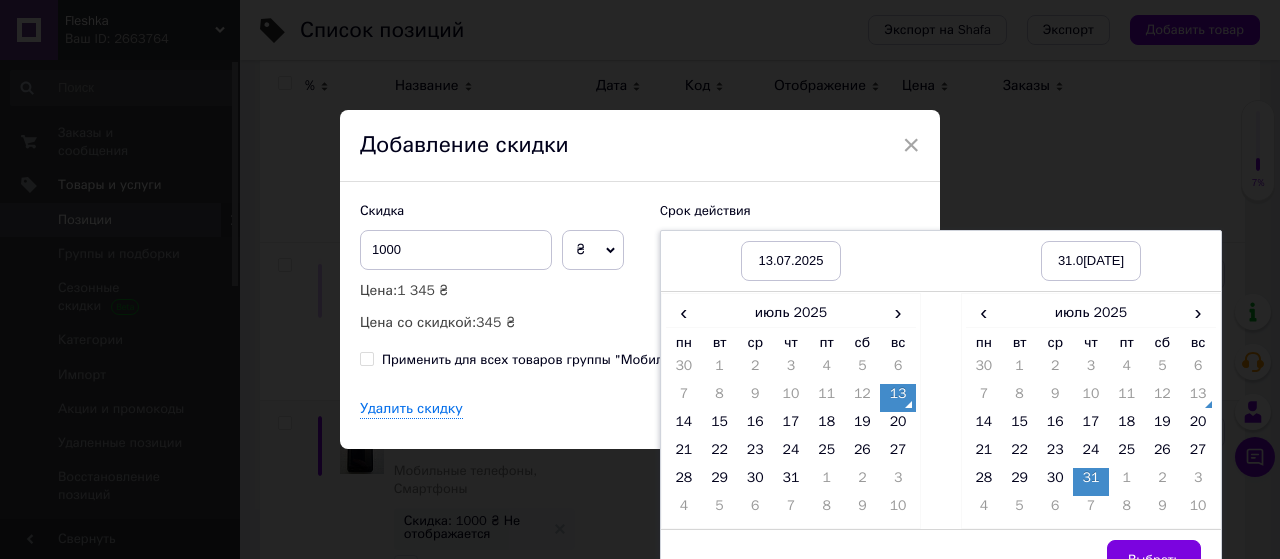 drag, startPoint x: 1132, startPoint y: 541, endPoint x: 974, endPoint y: 453, distance: 180.85353 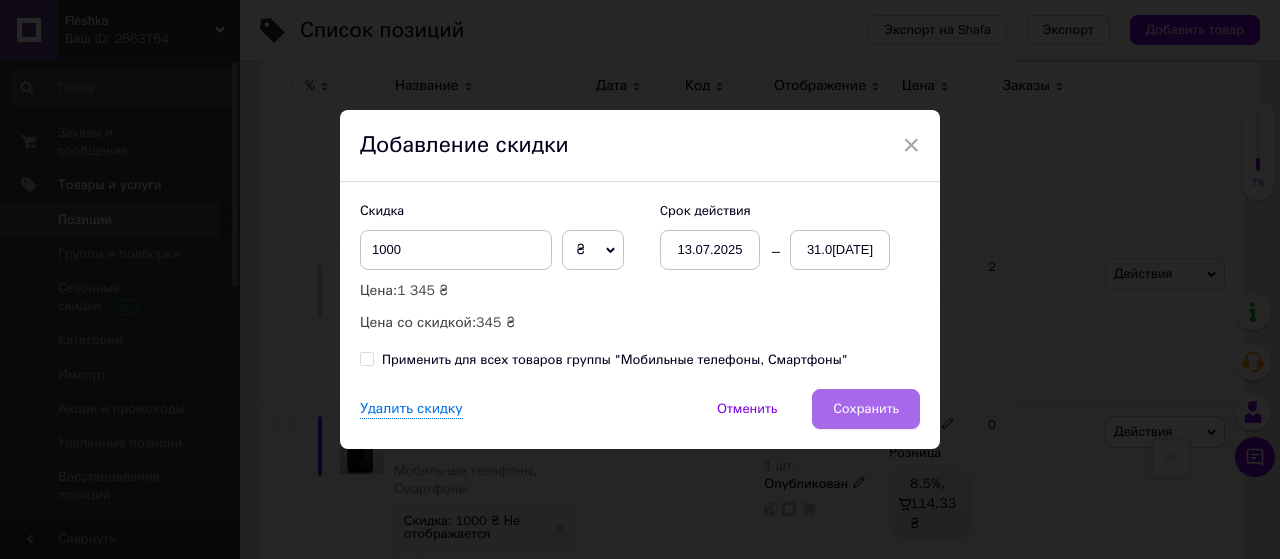 click on "Сохранить" at bounding box center (866, 409) 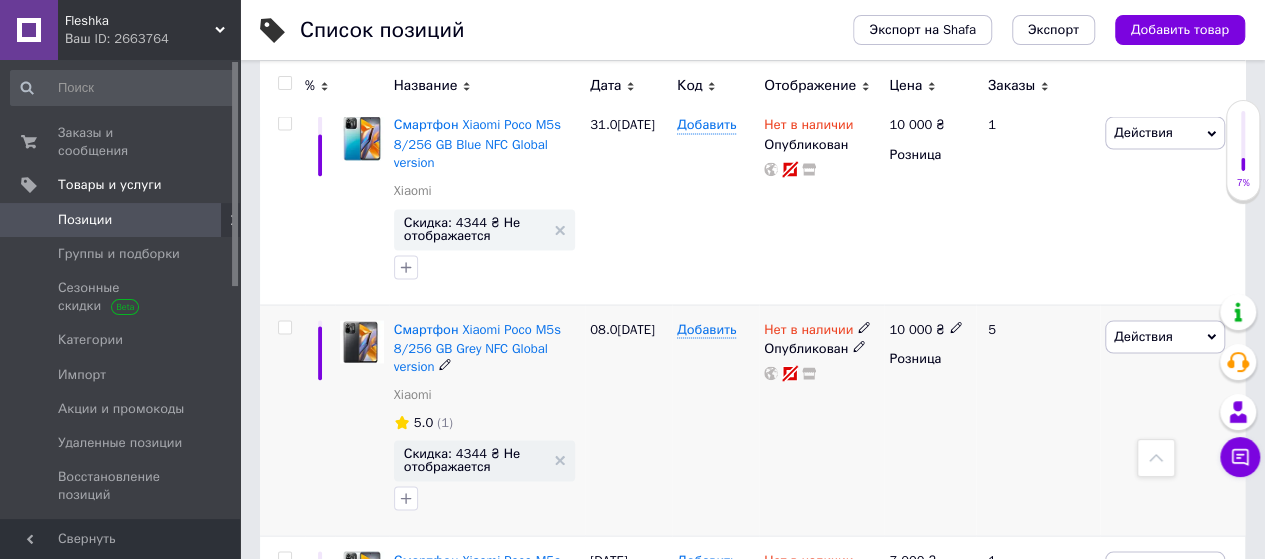 scroll, scrollTop: 1736, scrollLeft: 0, axis: vertical 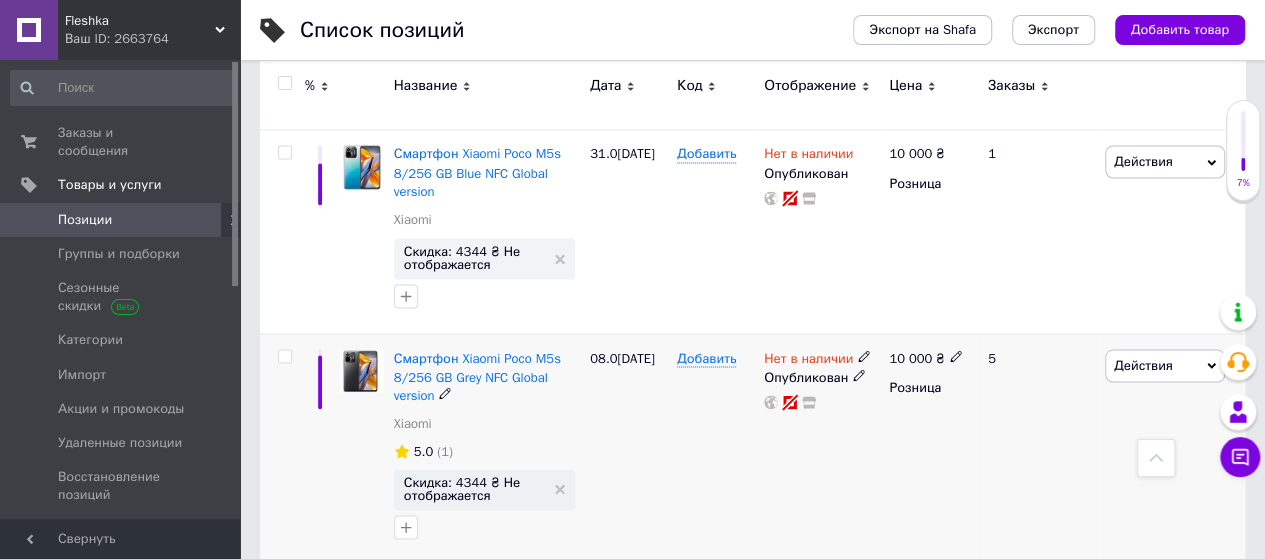 click 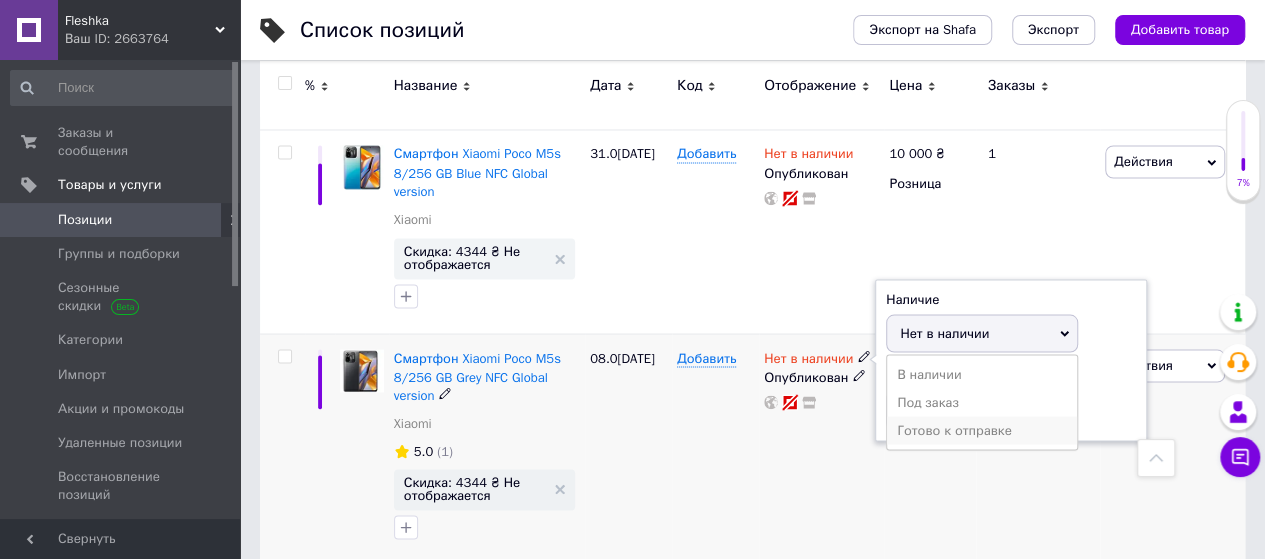 click on "Готово к отправке" at bounding box center (982, 430) 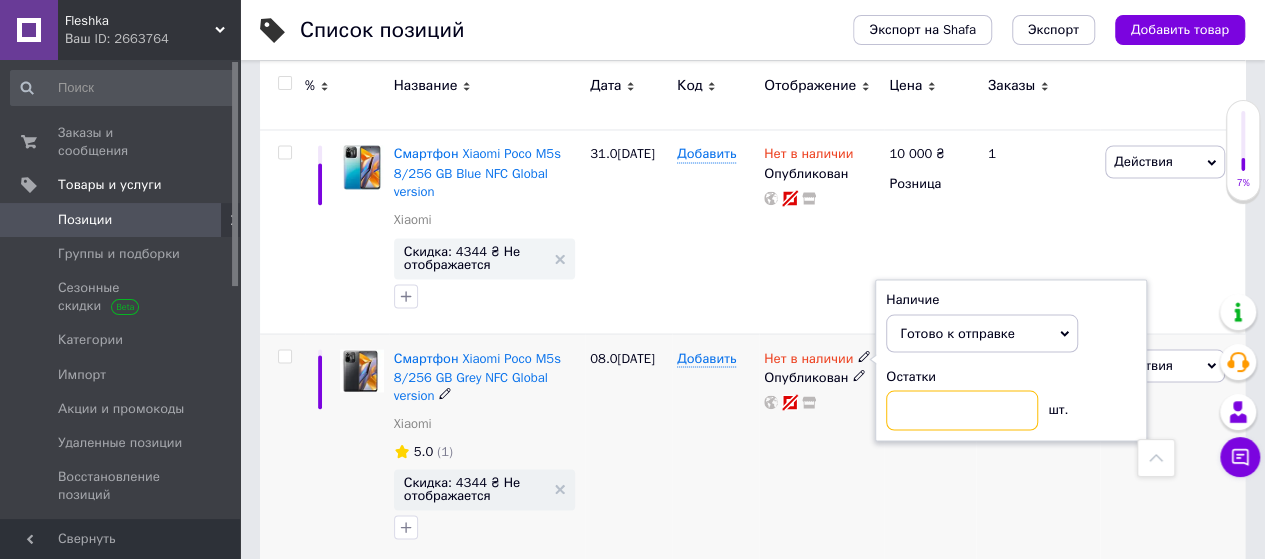click at bounding box center [962, 410] 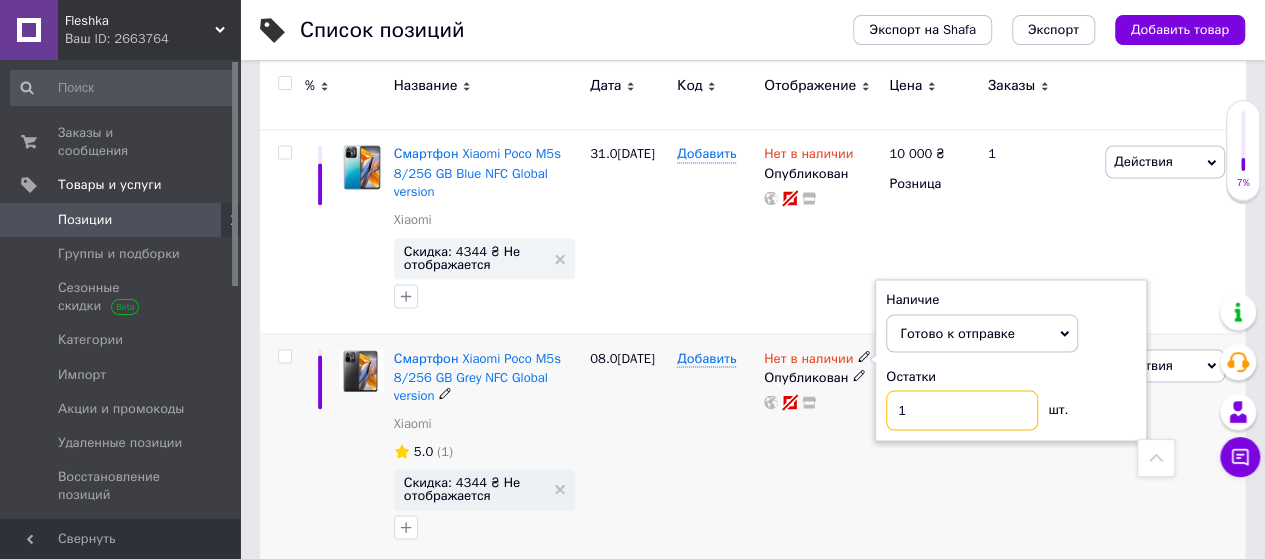 type on "1" 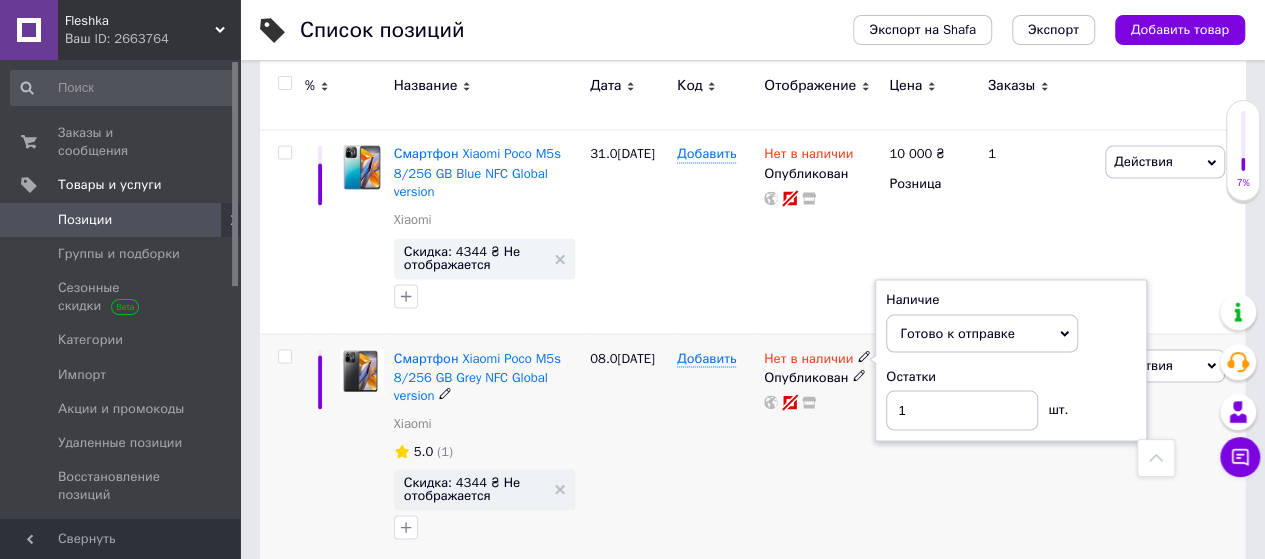 click on "08.0[DATE]" at bounding box center (628, 449) 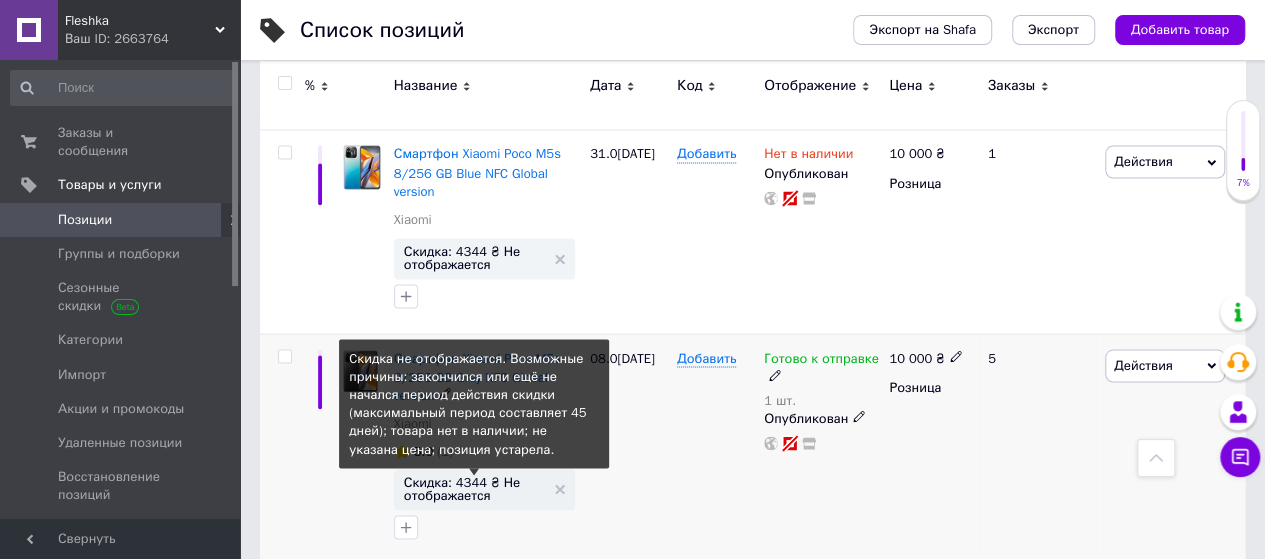 click on "Скидка: 4344 ₴ Не отображается" at bounding box center [474, 488] 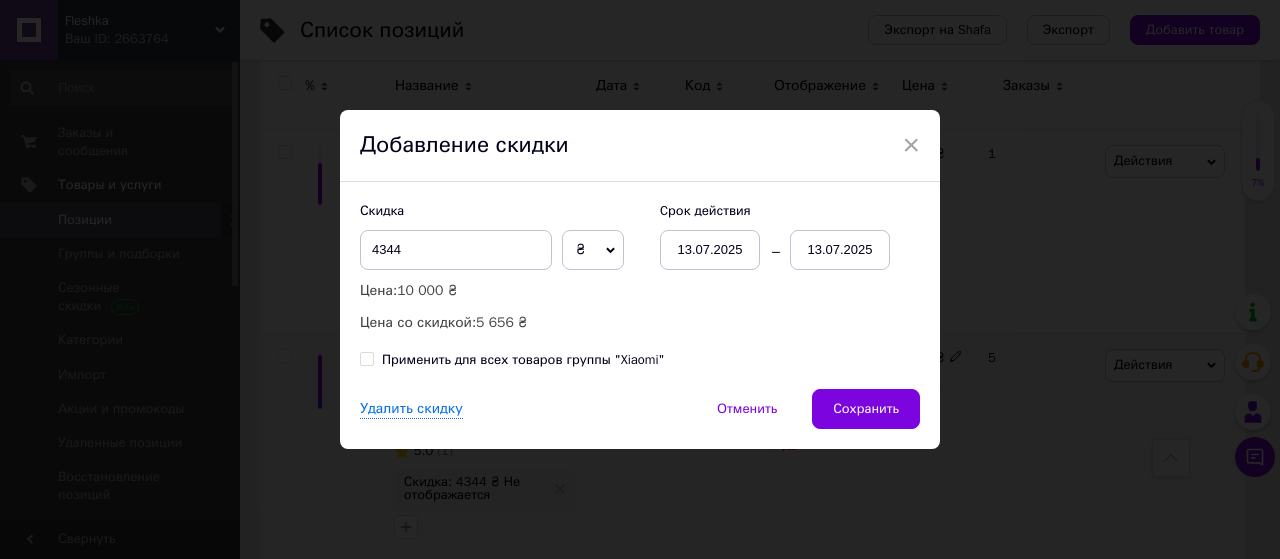 click on "13.07.2025" at bounding box center (840, 250) 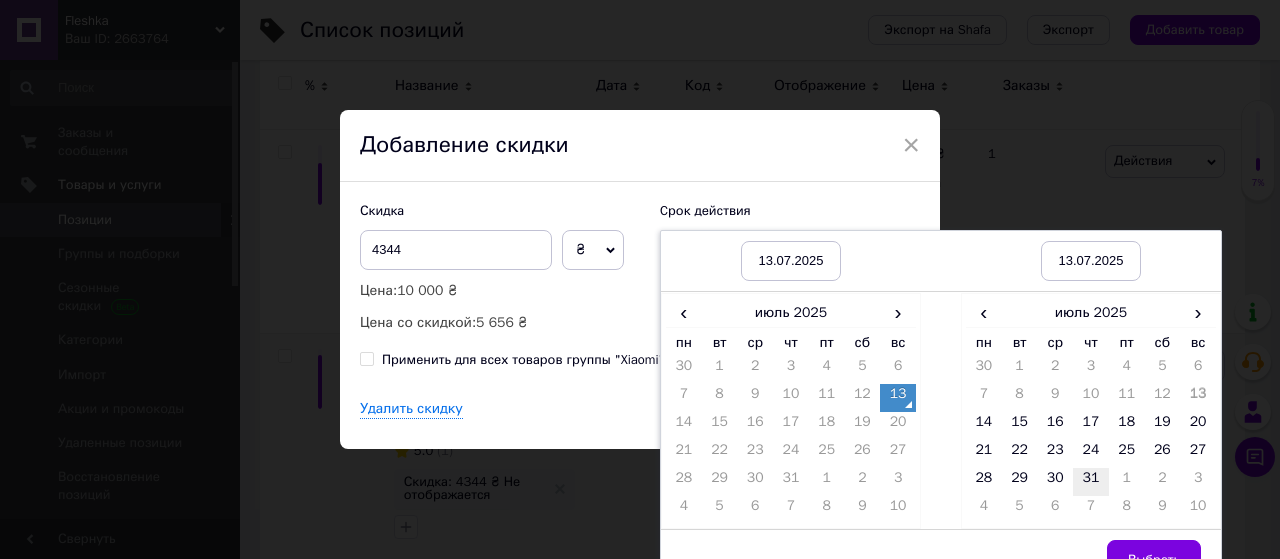 click on "31" at bounding box center [1091, 482] 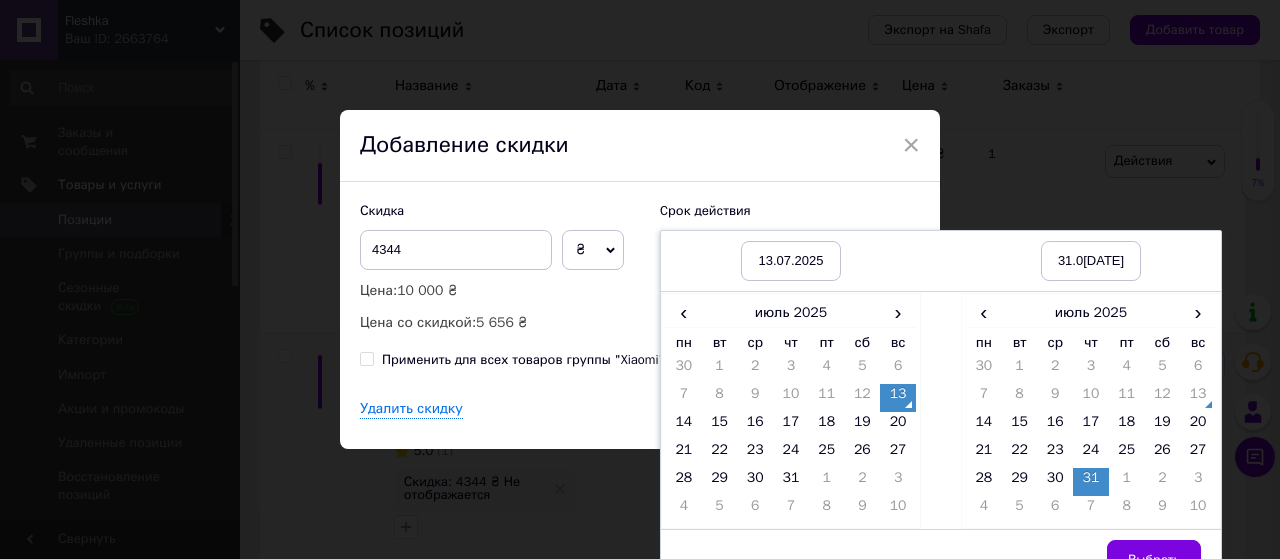 click on "Выбрать" at bounding box center (1154, 560) 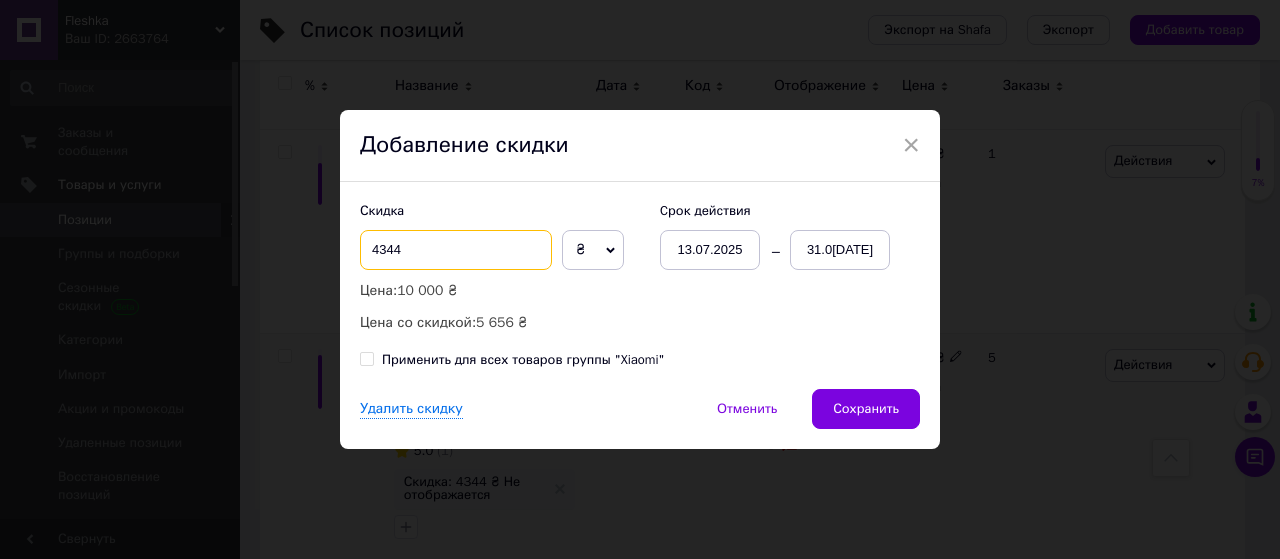 click on "4344" at bounding box center (456, 250) 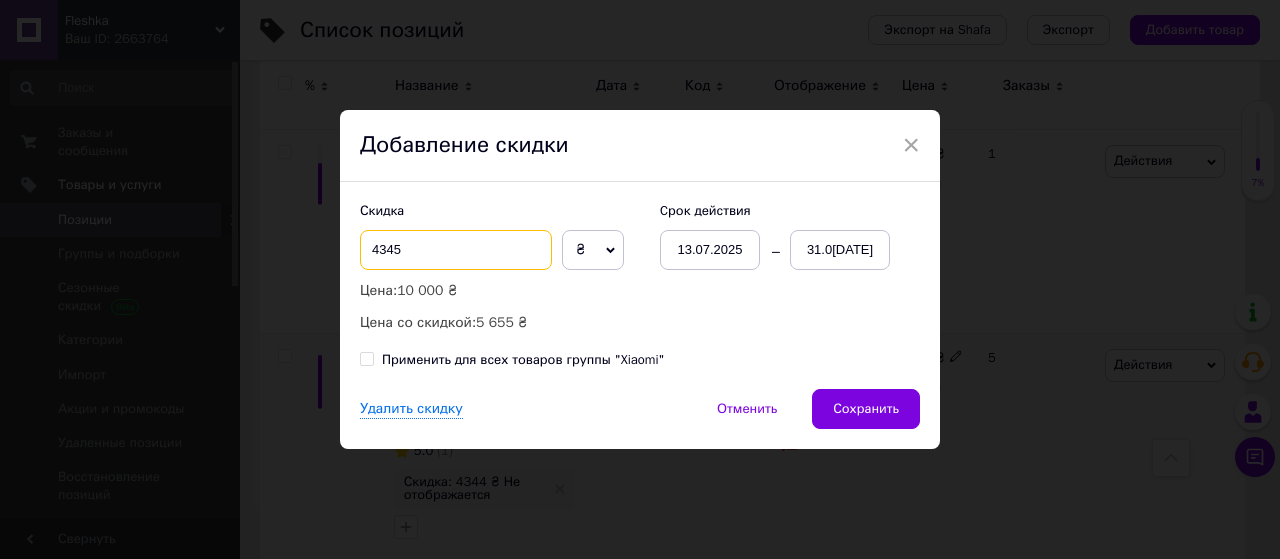 click on "4345" at bounding box center (456, 250) 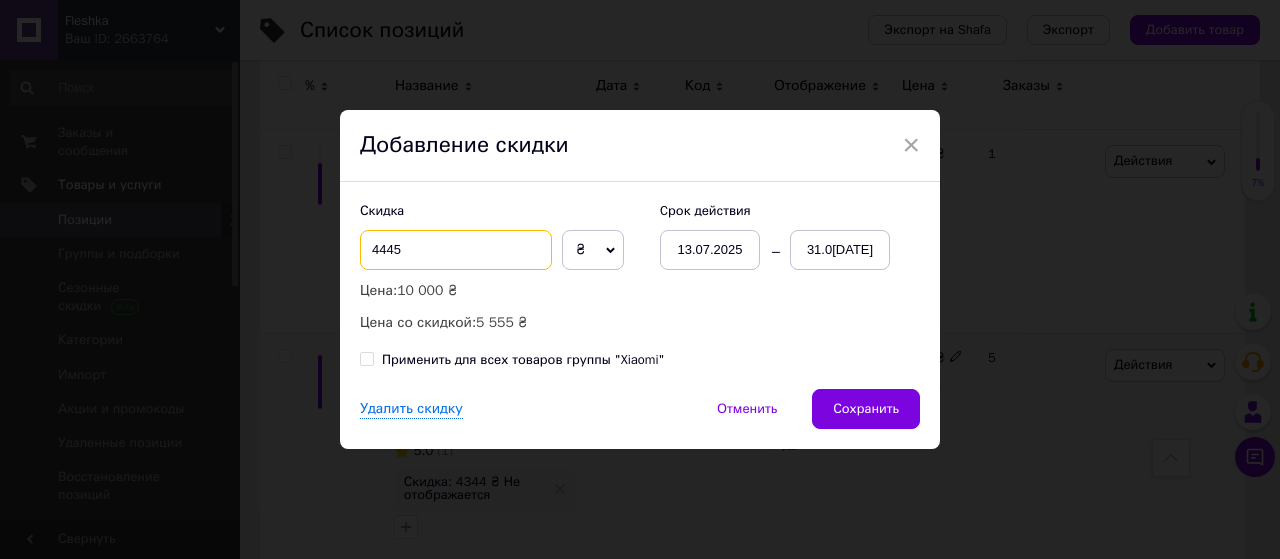 type on "4445" 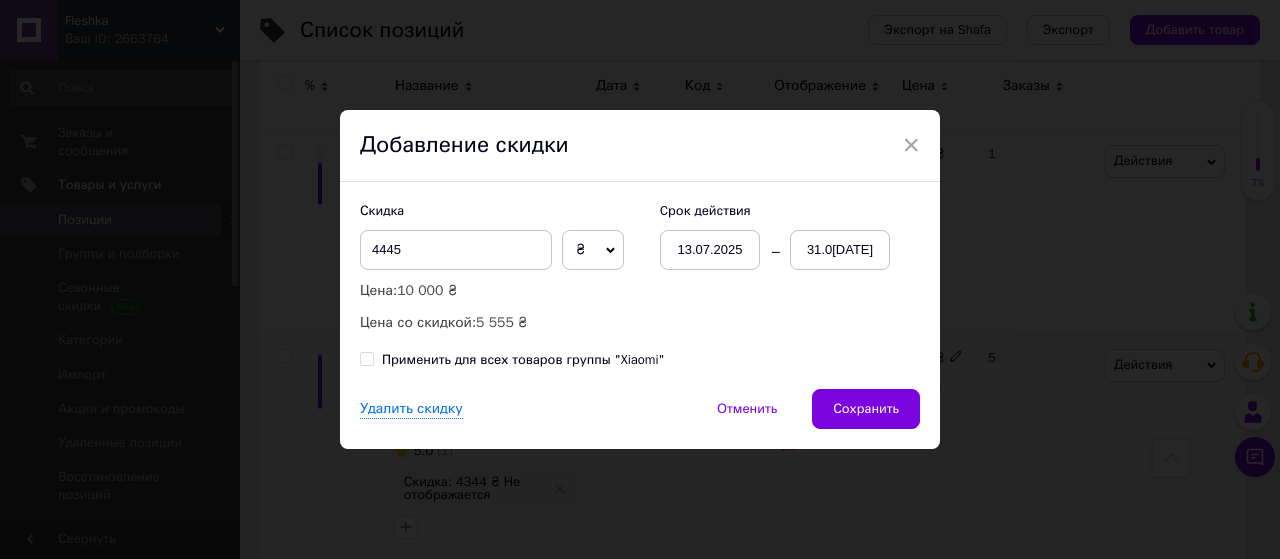 click on "Скидка 4445 ₴ % Цена:  10 000   ₴ Цена со скидкой:  5 555   ₴ Cрок действия 13.0[DATE]0[DATE]" at bounding box center (640, 268) 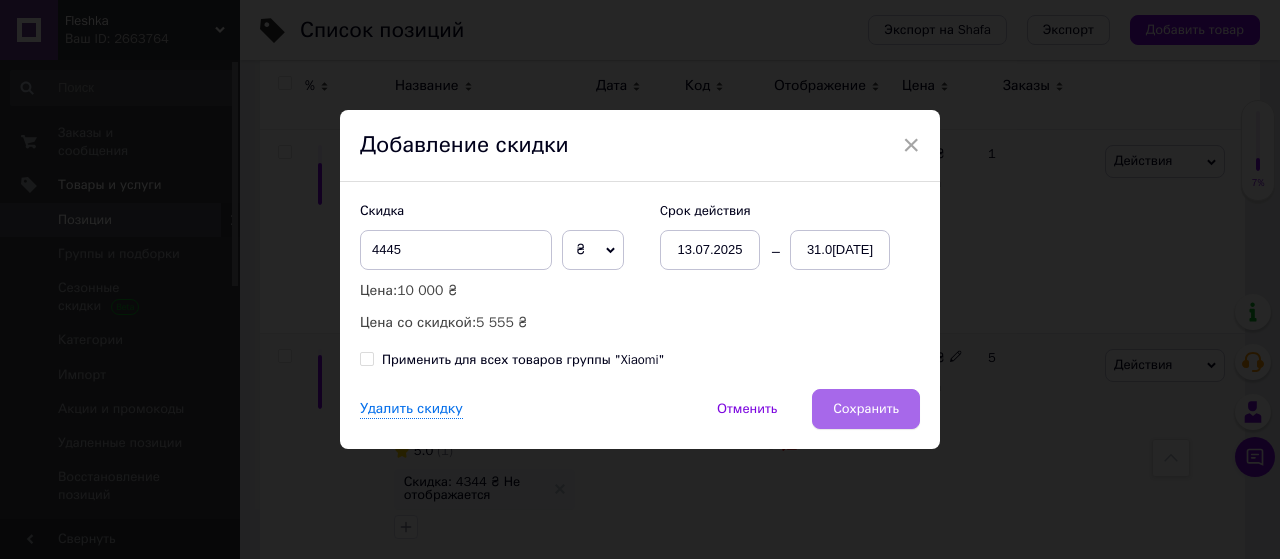 click on "Сохранить" at bounding box center (866, 409) 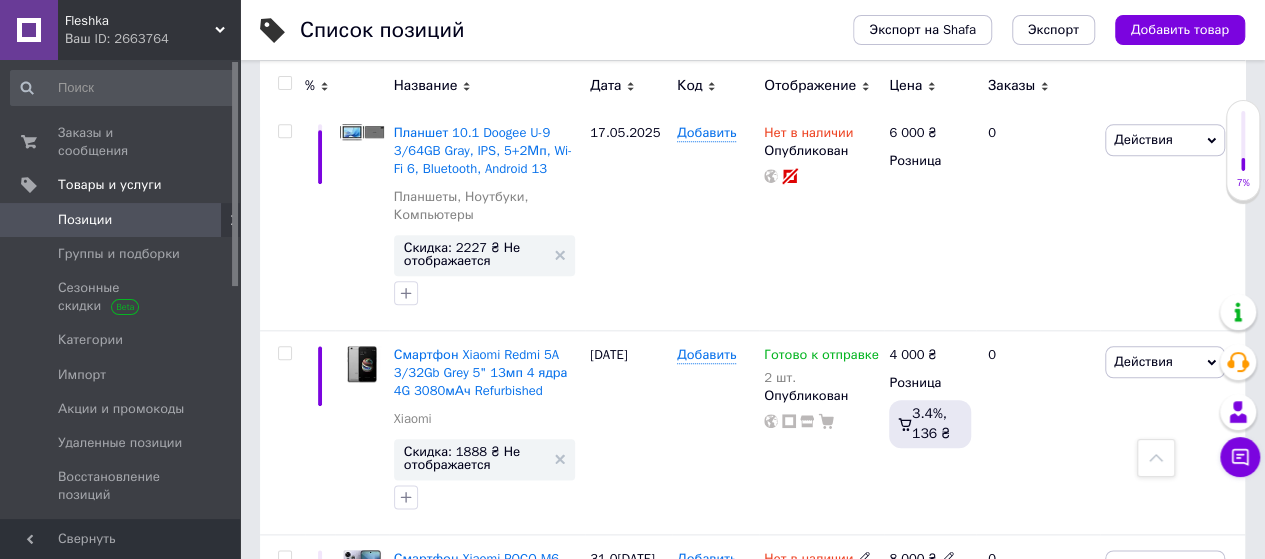 scroll, scrollTop: 936, scrollLeft: 0, axis: vertical 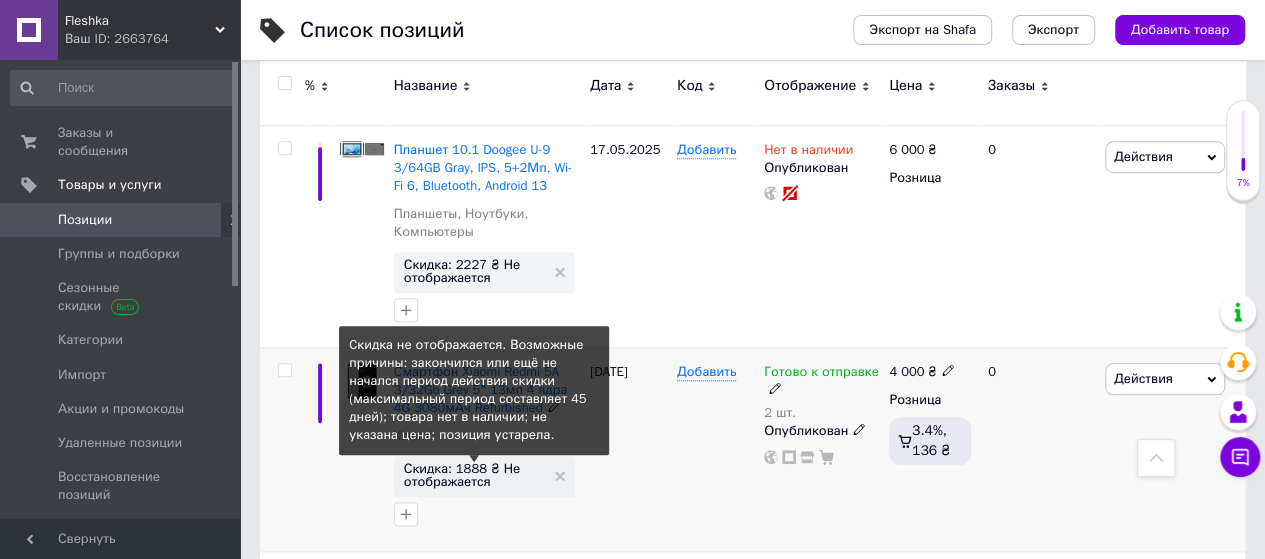 click on "Скидка: 1888 ₴ Не отображается" at bounding box center [474, 475] 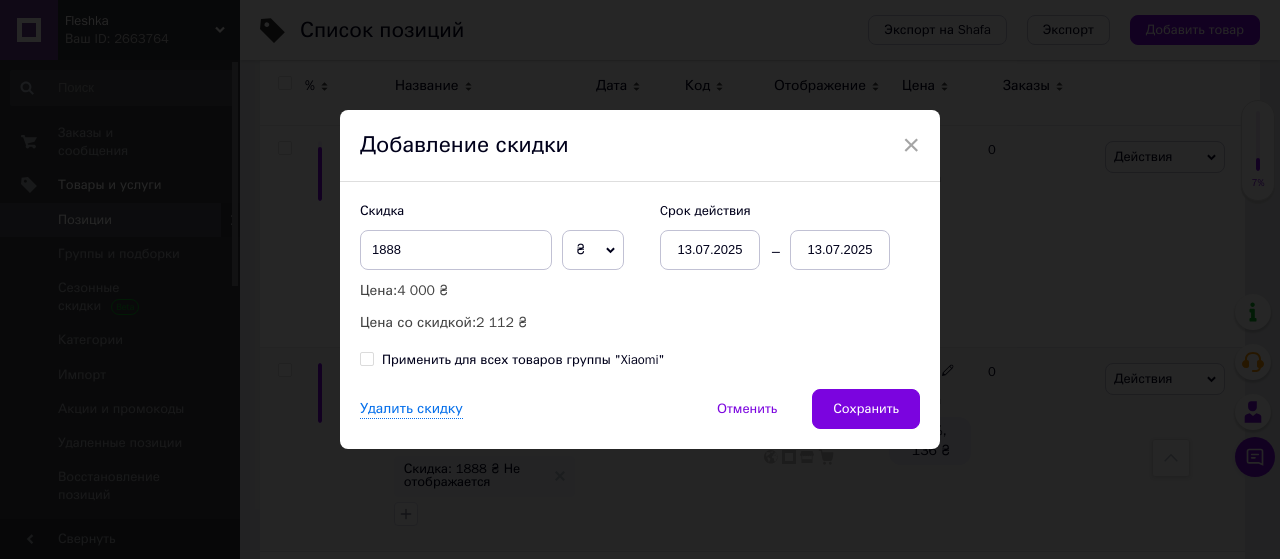click on "13.07.2025" at bounding box center (840, 250) 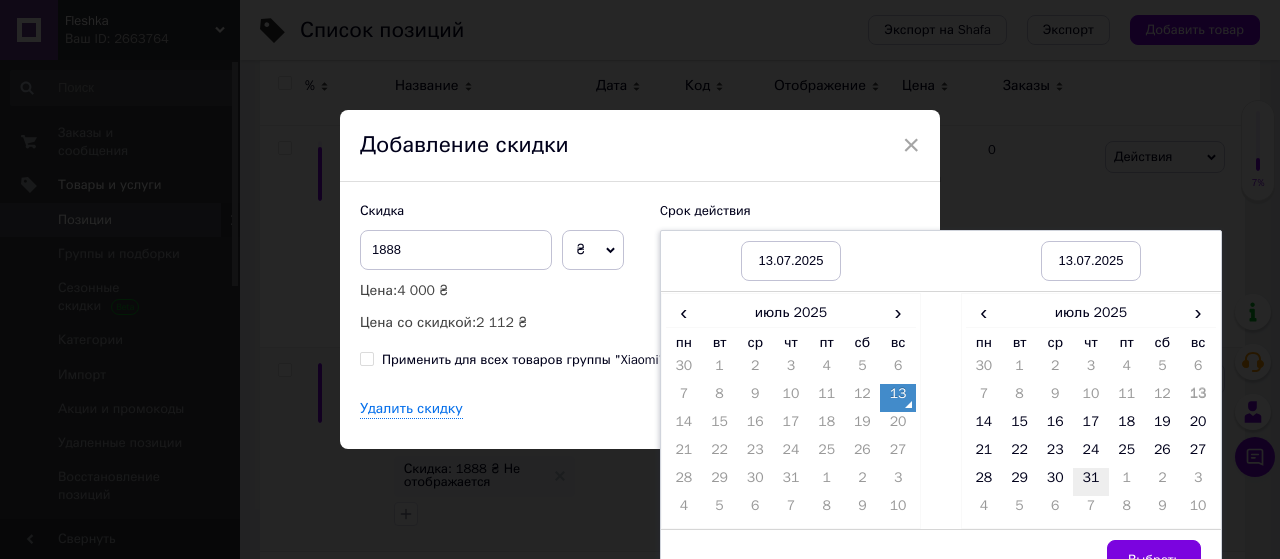 click on "31" at bounding box center (1091, 482) 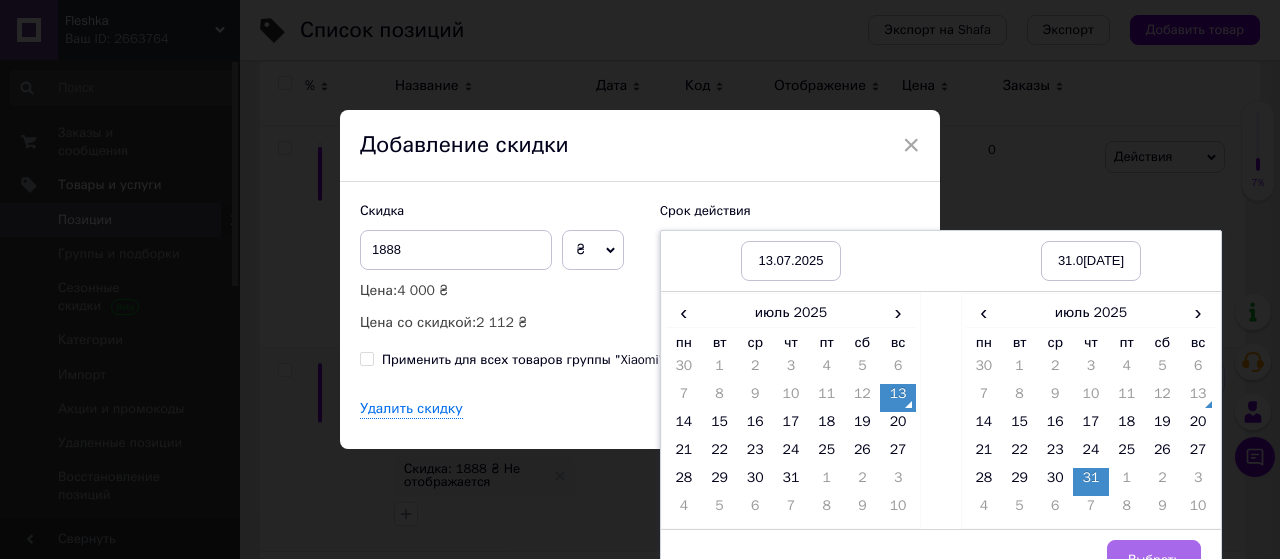 click on "Выбрать" at bounding box center (1154, 560) 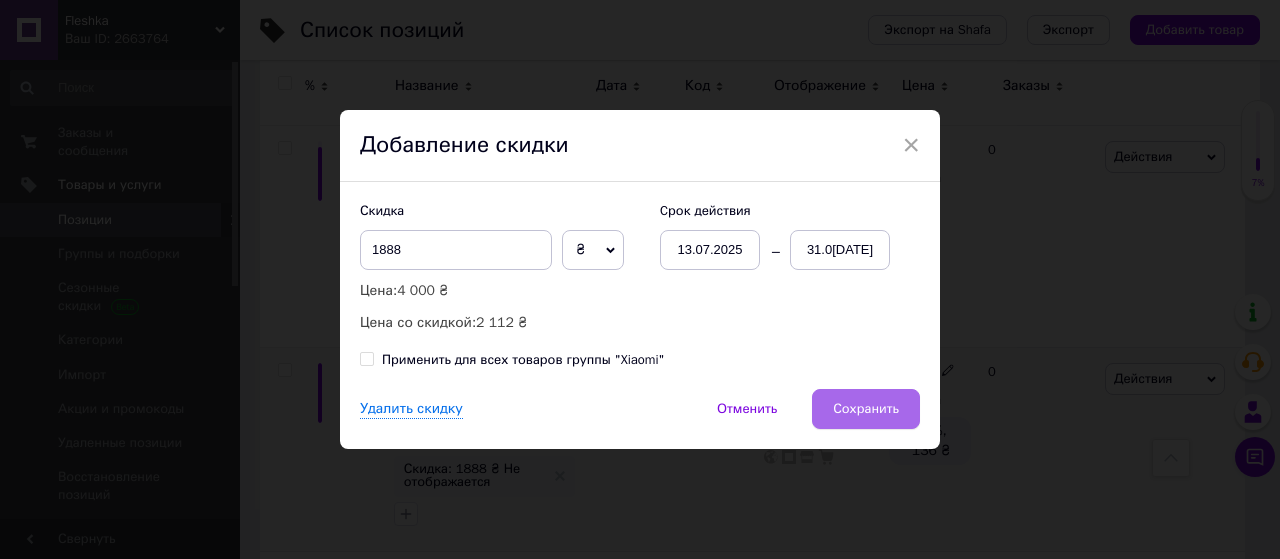 click on "Сохранить" at bounding box center (866, 409) 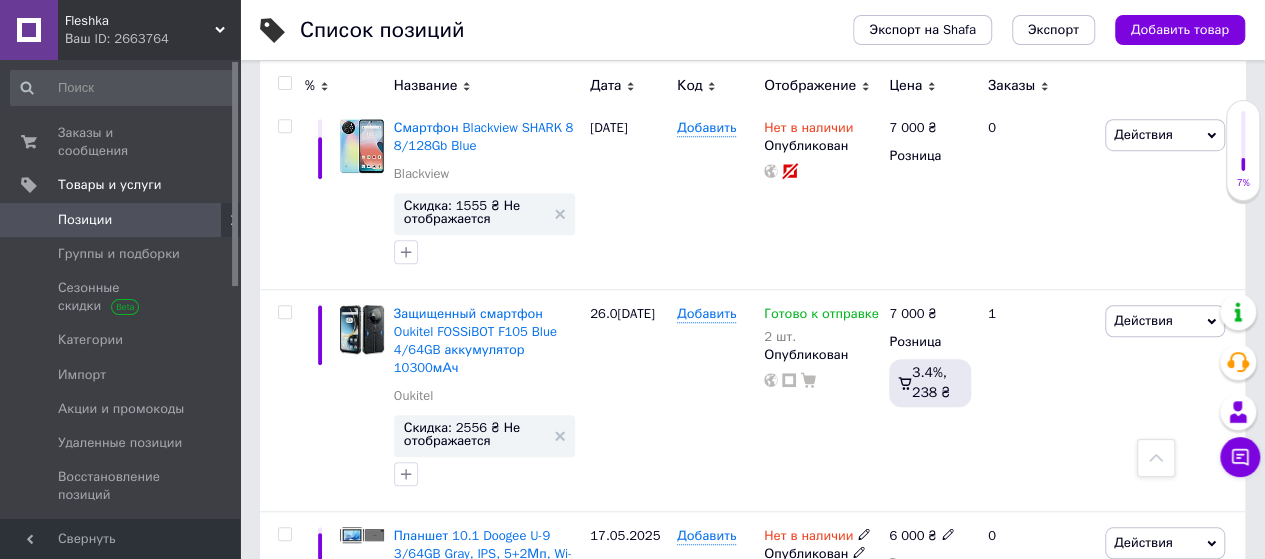 scroll, scrollTop: 536, scrollLeft: 0, axis: vertical 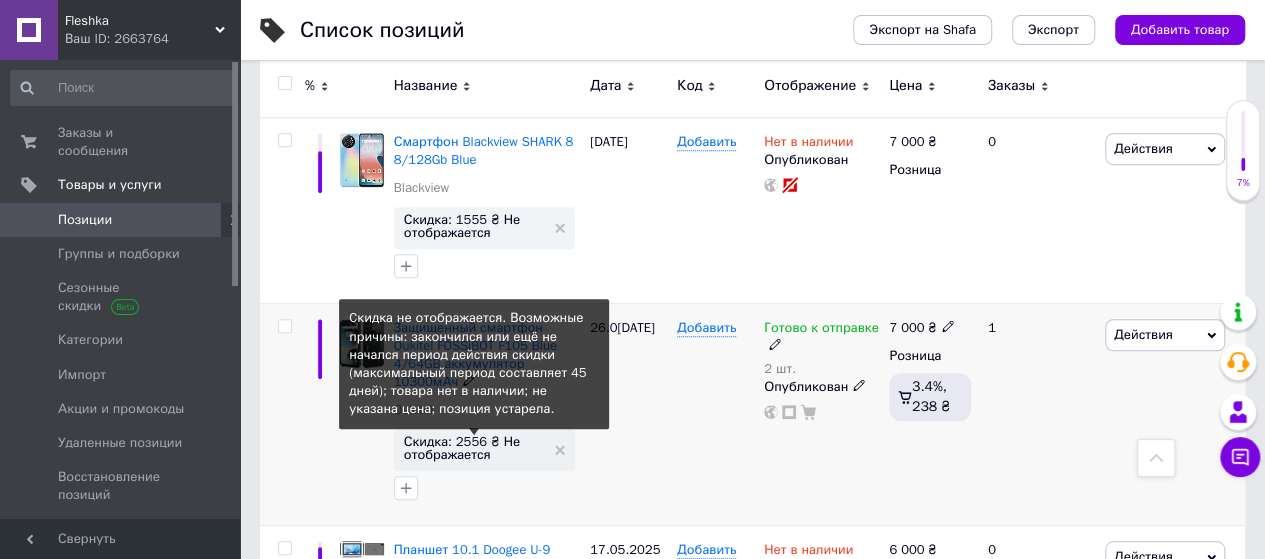 click on "Скидка: 2556 ₴ Не отображается" at bounding box center [474, 448] 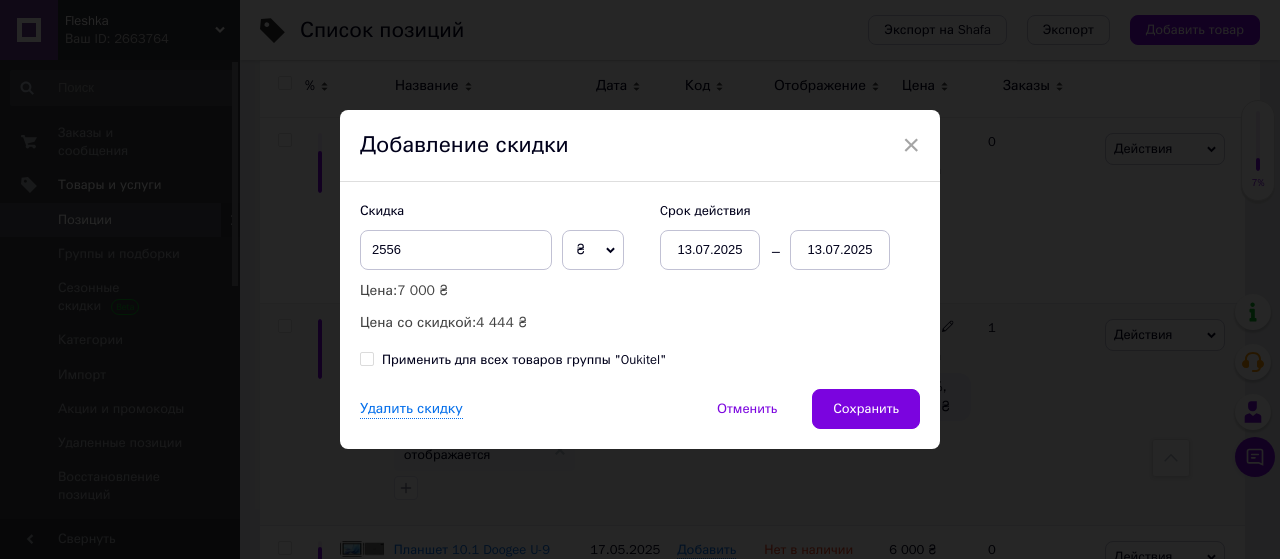 click on "13.07.2025" at bounding box center (840, 250) 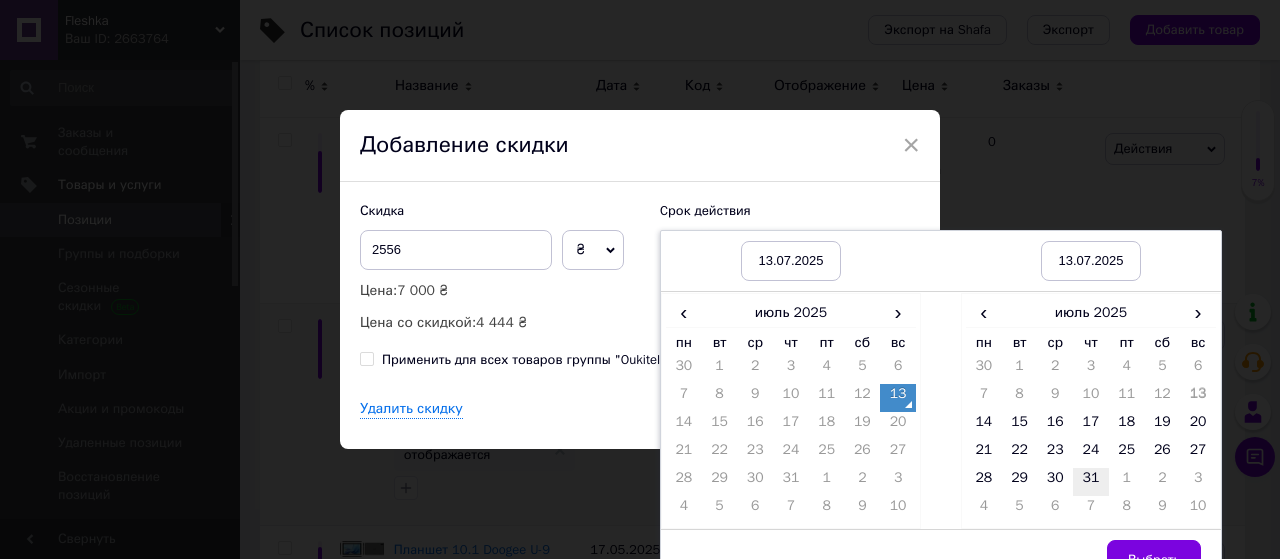 click on "31" at bounding box center [1091, 482] 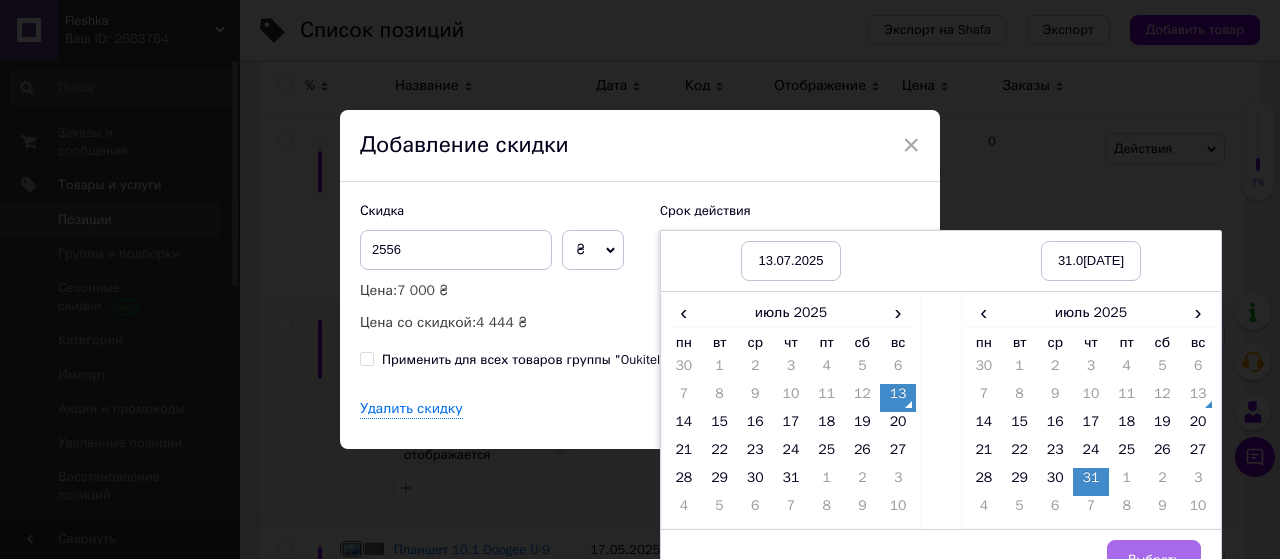 click on "Выбрать" at bounding box center [1154, 560] 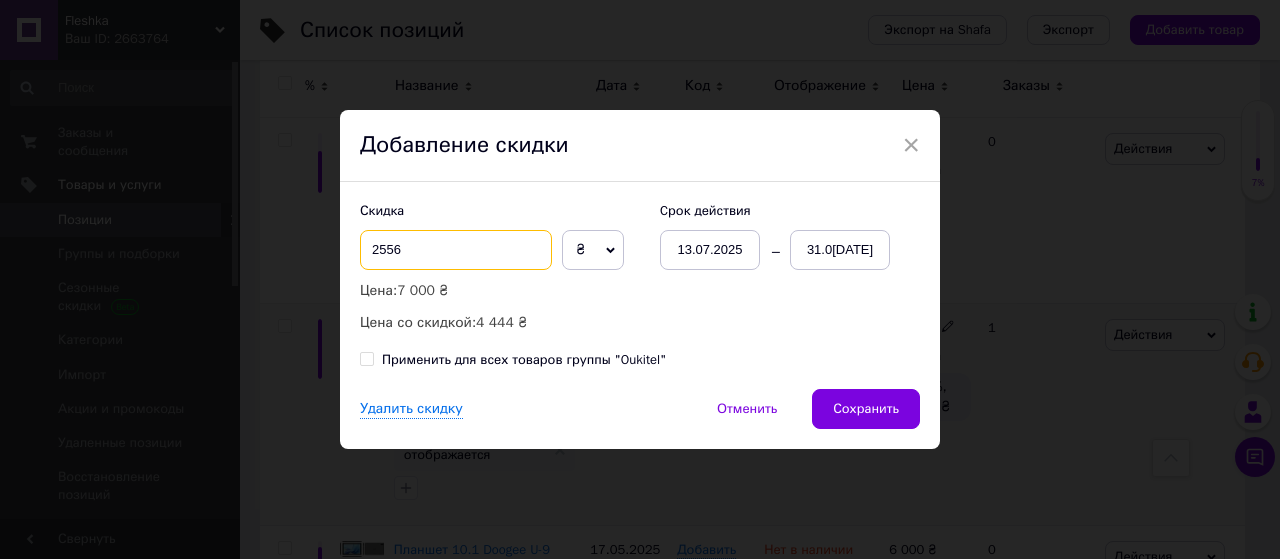 click on "2556" at bounding box center (456, 250) 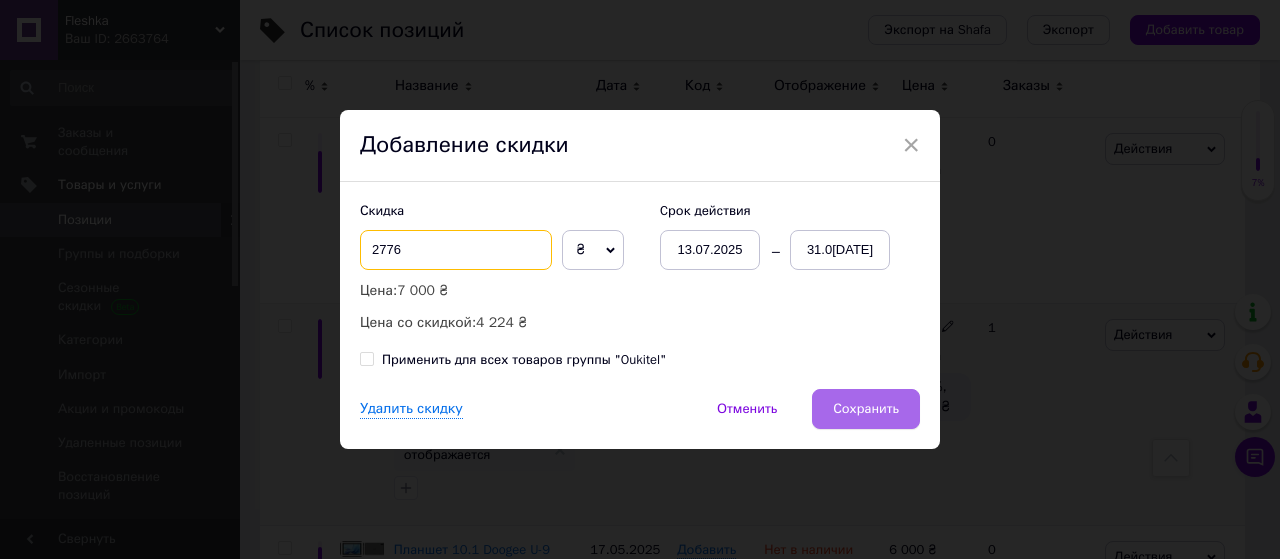 type on "2776" 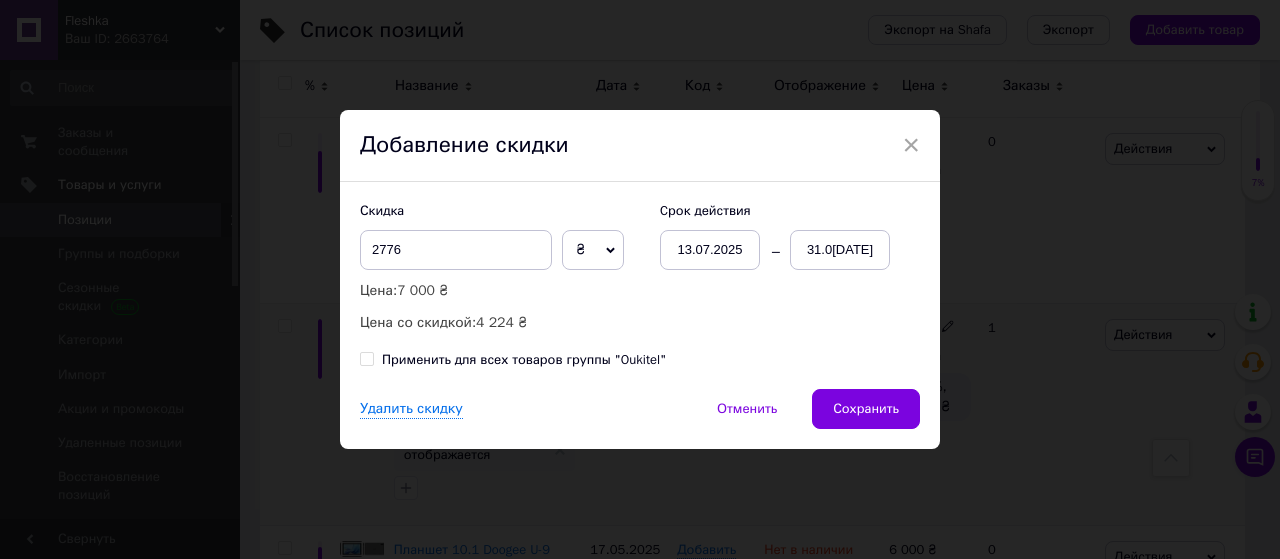 click on "Сохранить" at bounding box center (866, 409) 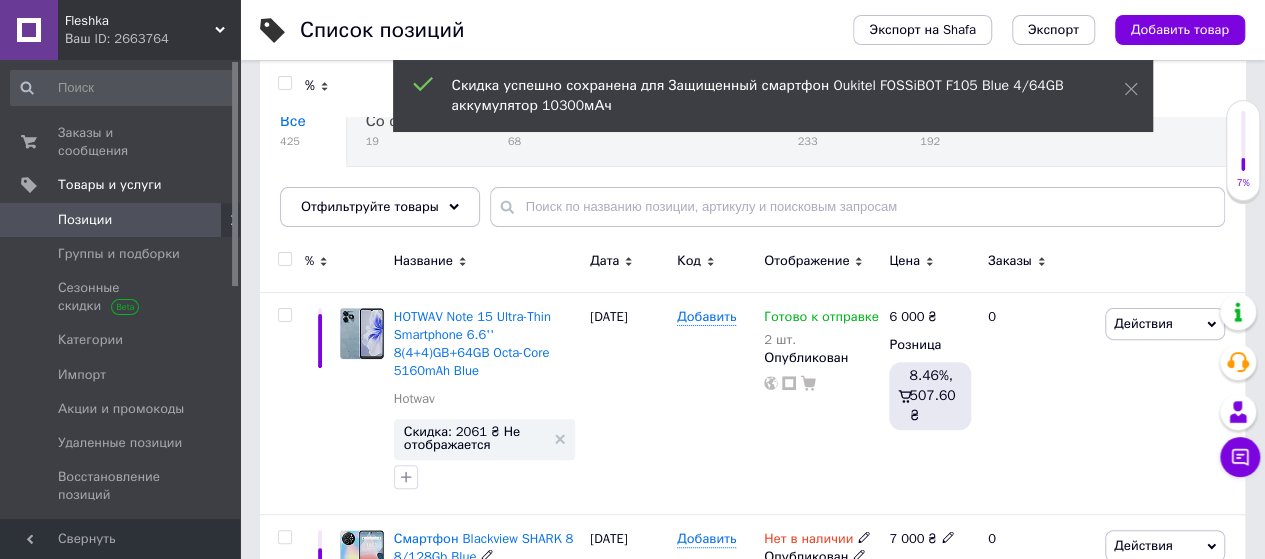 scroll, scrollTop: 136, scrollLeft: 0, axis: vertical 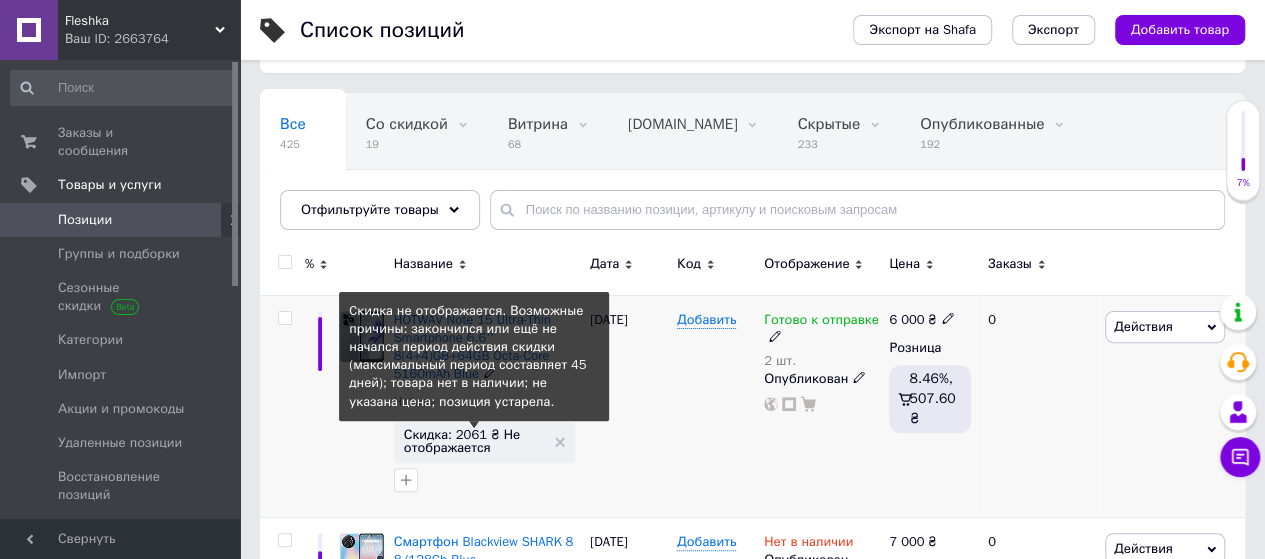 click on "Скидка: 2061 ₴ Не отображается" at bounding box center (474, 441) 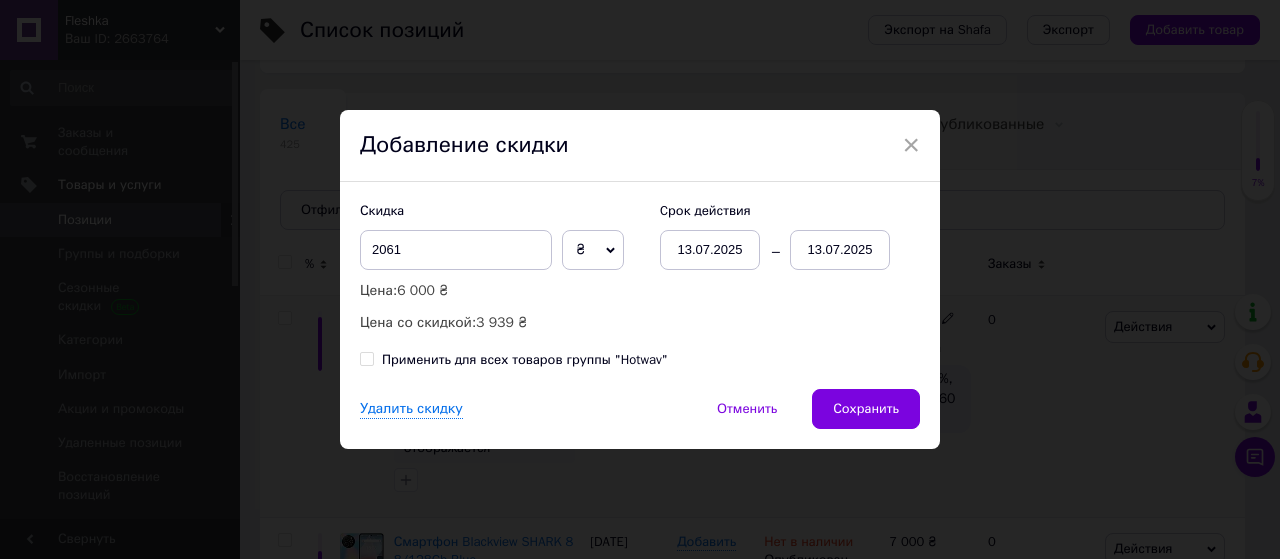 click on "13.07.2025" at bounding box center [840, 250] 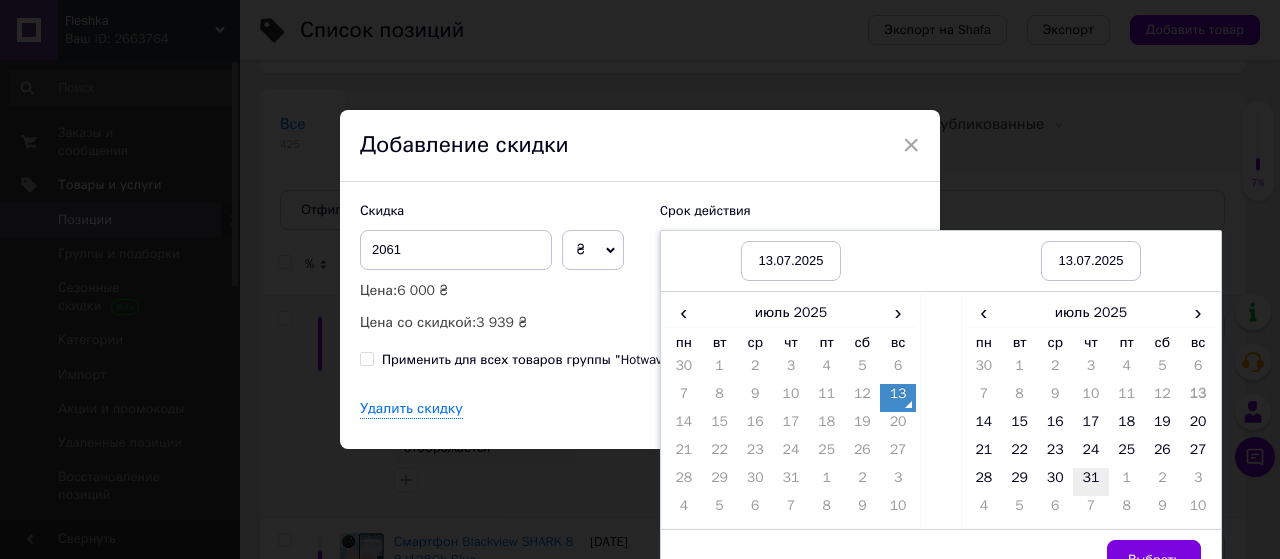 click on "31" at bounding box center [1091, 482] 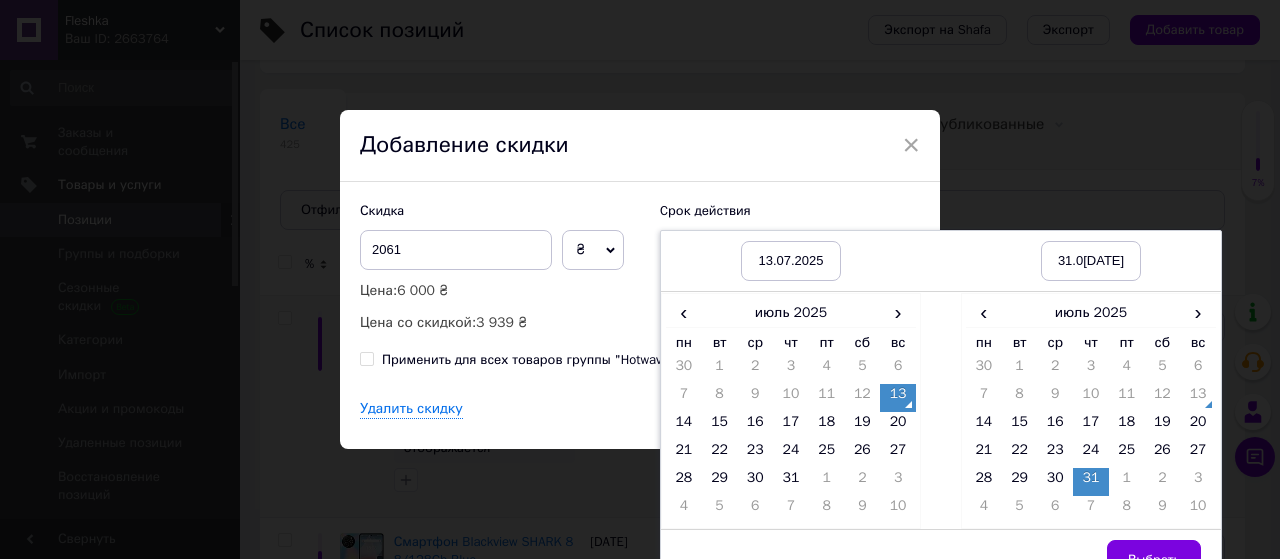 drag, startPoint x: 1129, startPoint y: 541, endPoint x: 1179, endPoint y: 507, distance: 60.464867 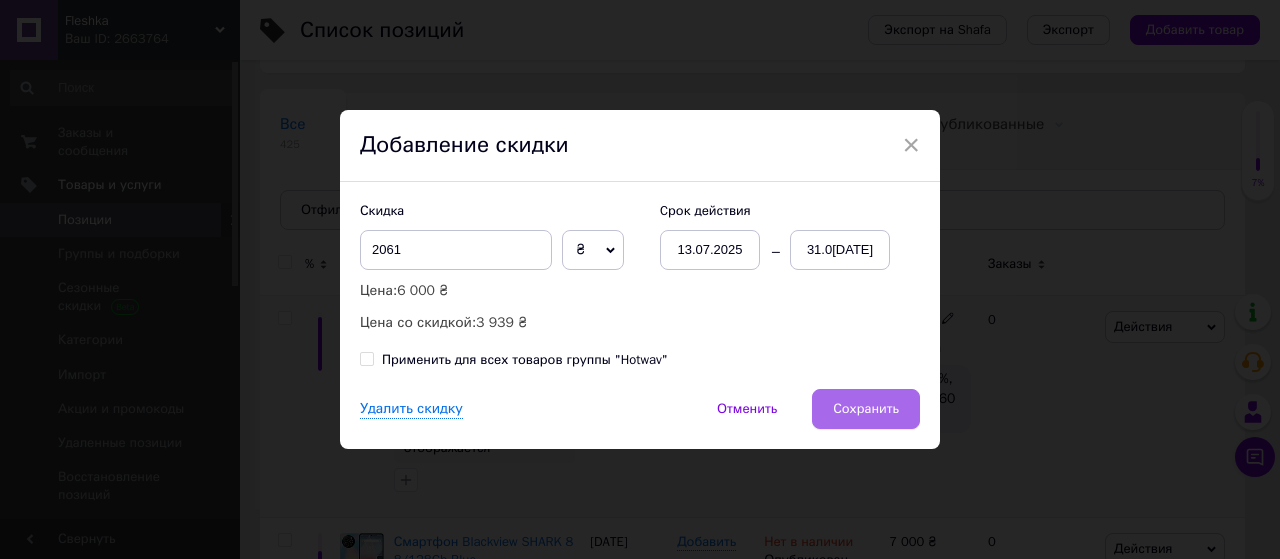 click on "Сохранить" at bounding box center (866, 409) 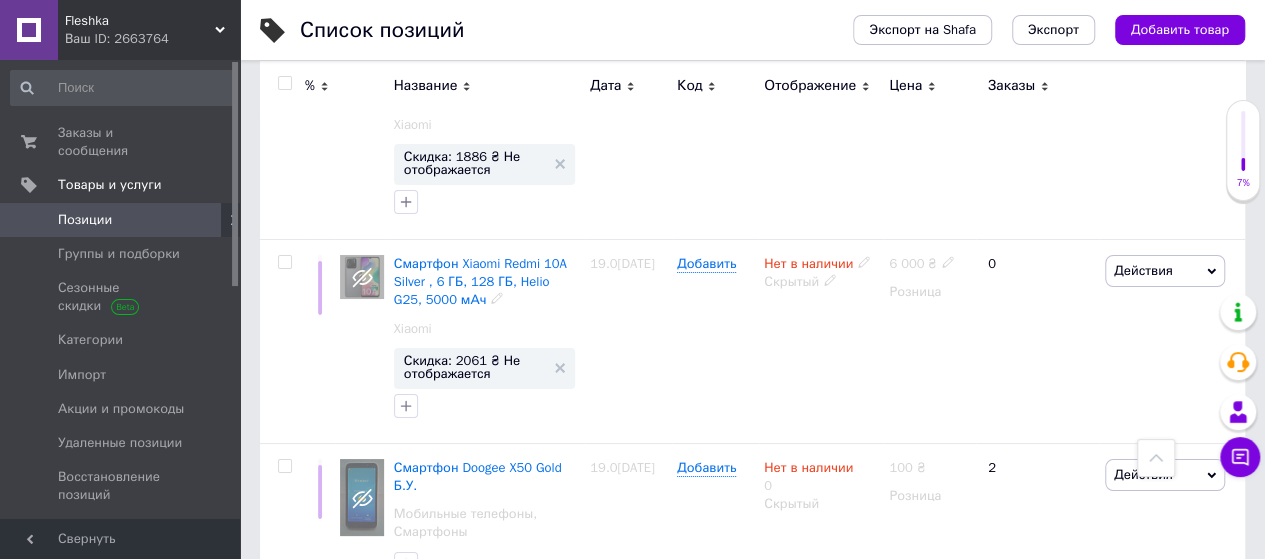 scroll, scrollTop: 3894, scrollLeft: 0, axis: vertical 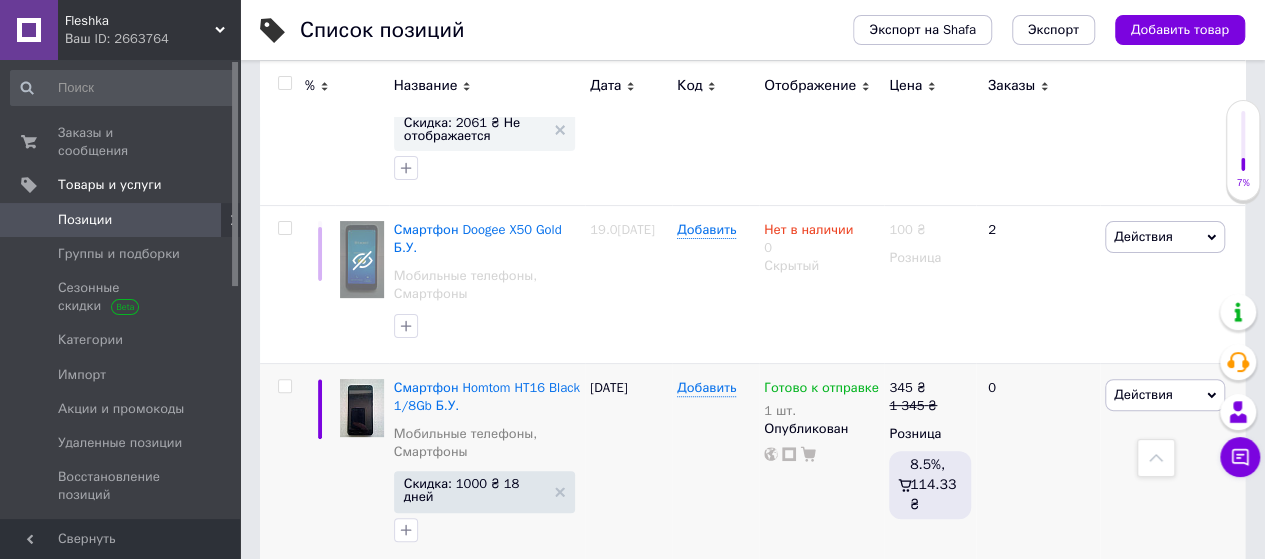 click on "4" at bounding box center (550, 608) 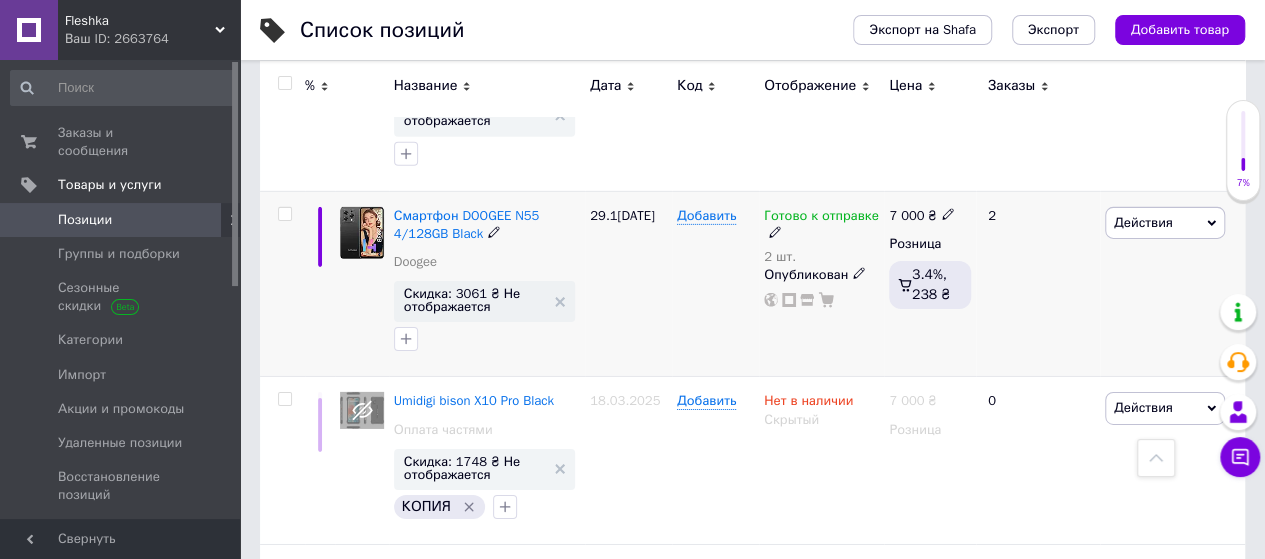 scroll, scrollTop: 2974, scrollLeft: 0, axis: vertical 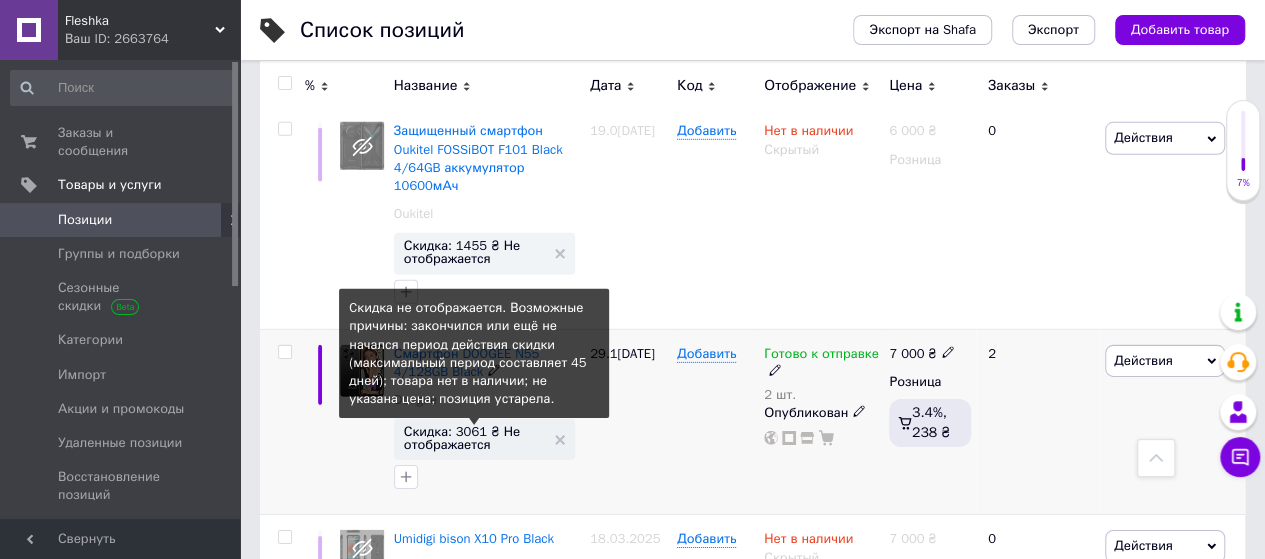 click on "Скидка: 3061 ₴ Не отображается" at bounding box center (474, 438) 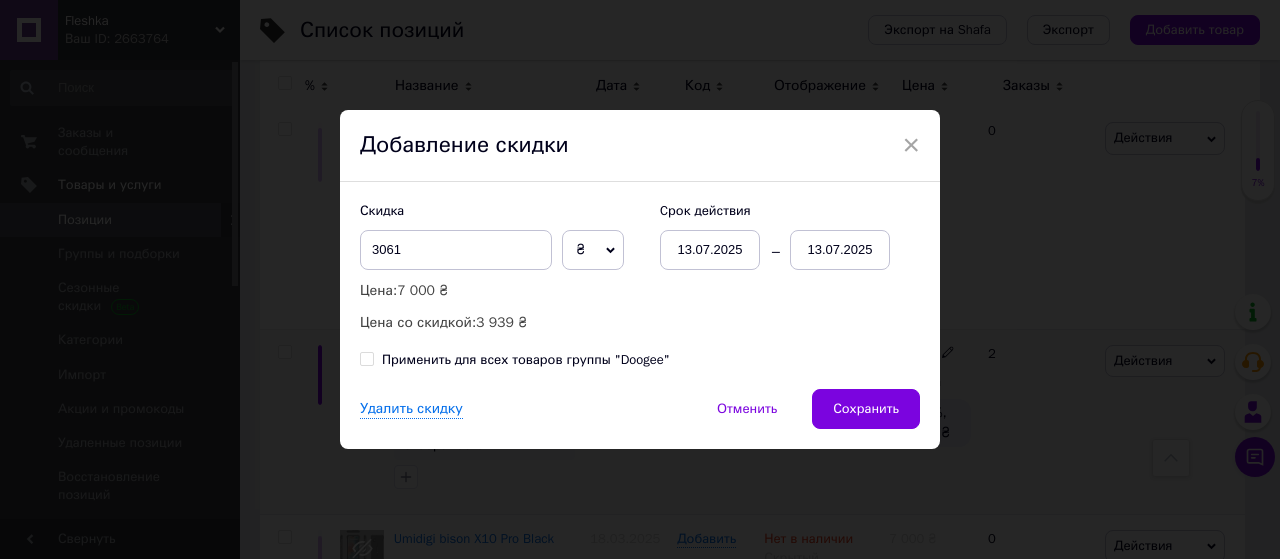 click on "13.07.2025" at bounding box center [840, 250] 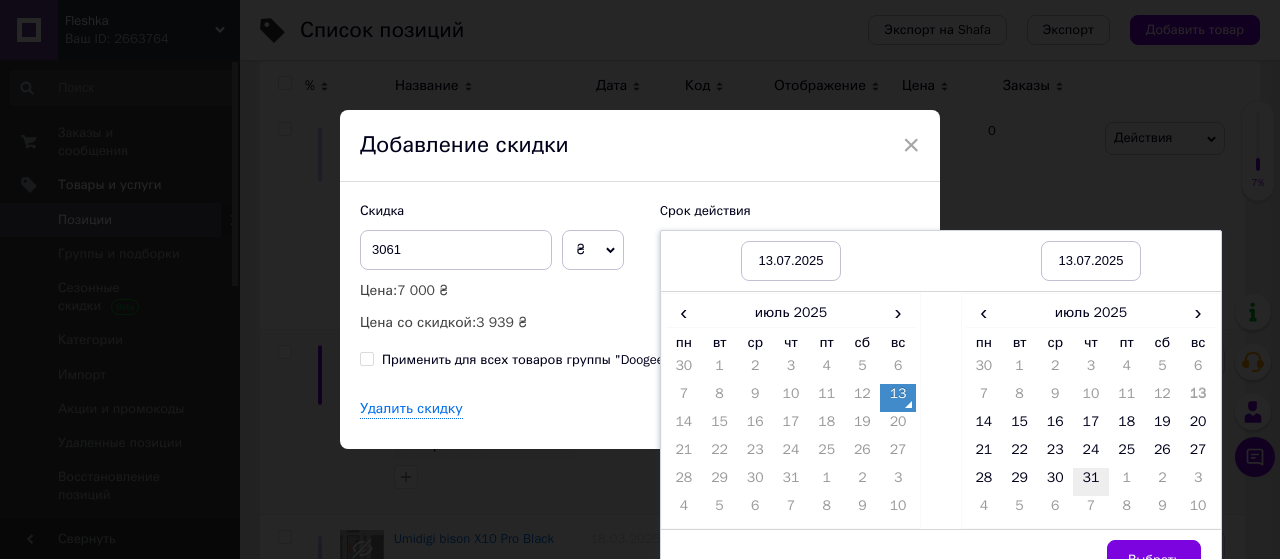 click on "31" at bounding box center (1091, 482) 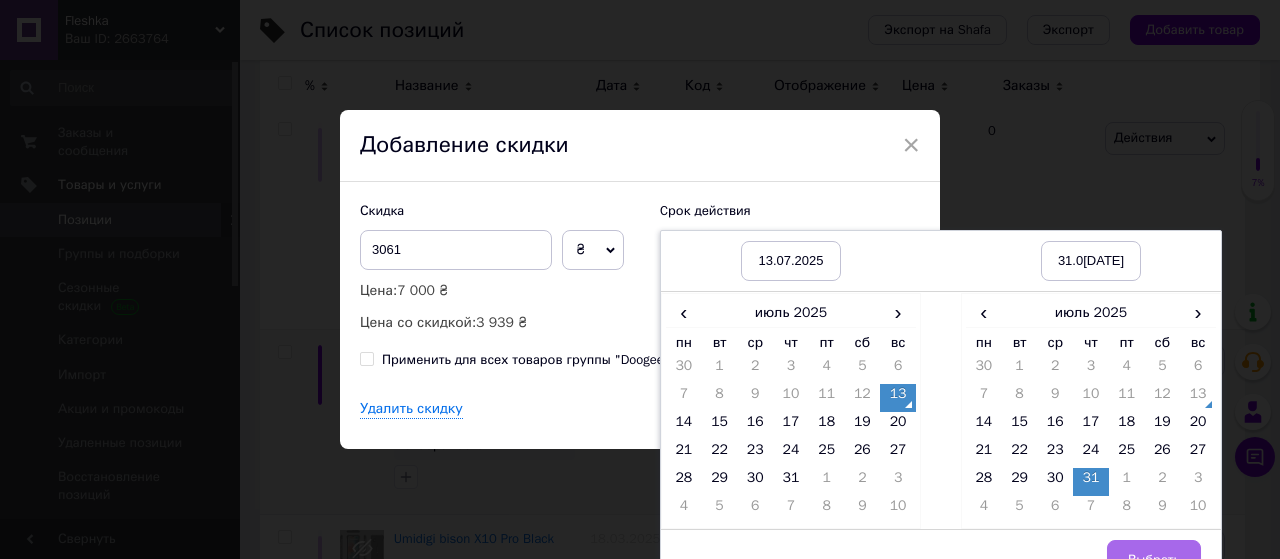 click on "Выбрать" at bounding box center [1154, 560] 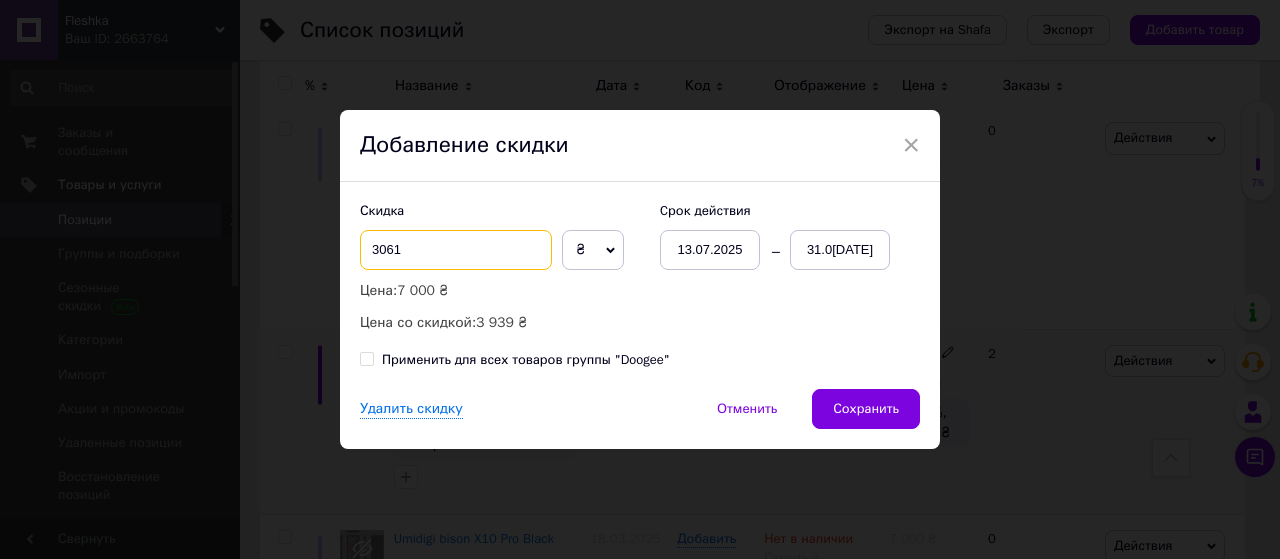 click on "3061" at bounding box center (456, 250) 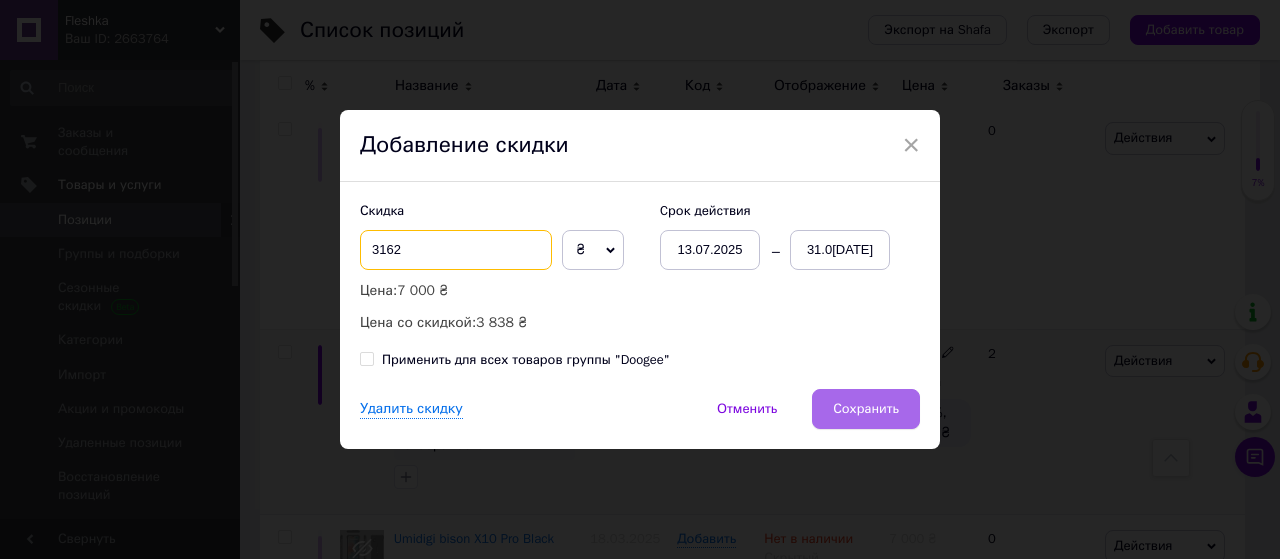 type on "3162" 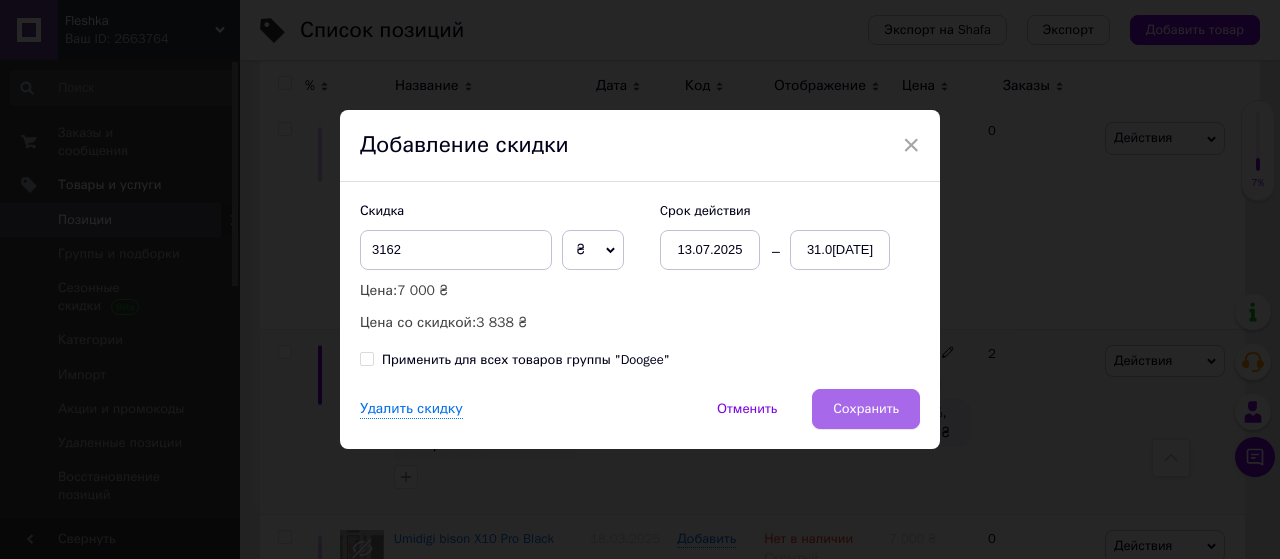 click on "Сохранить" at bounding box center [866, 409] 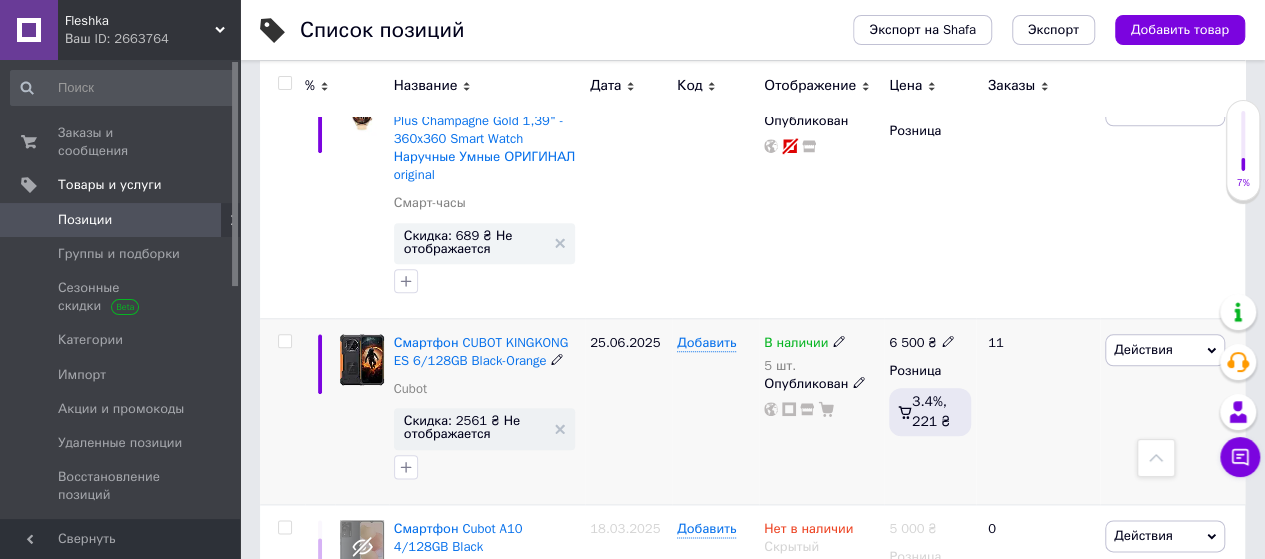 scroll, scrollTop: 974, scrollLeft: 0, axis: vertical 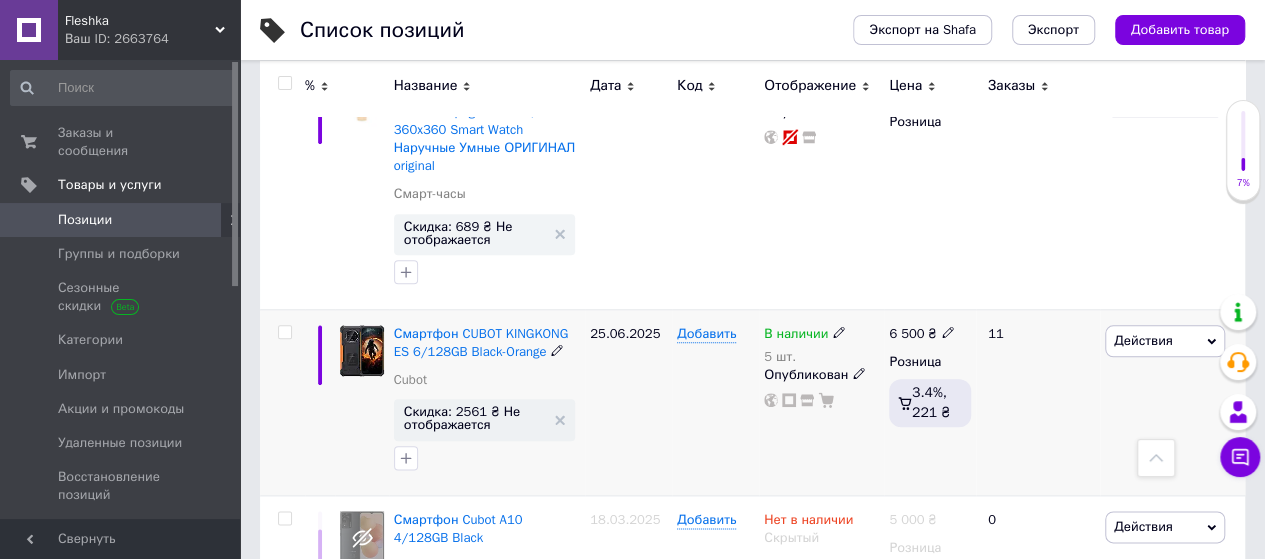 click 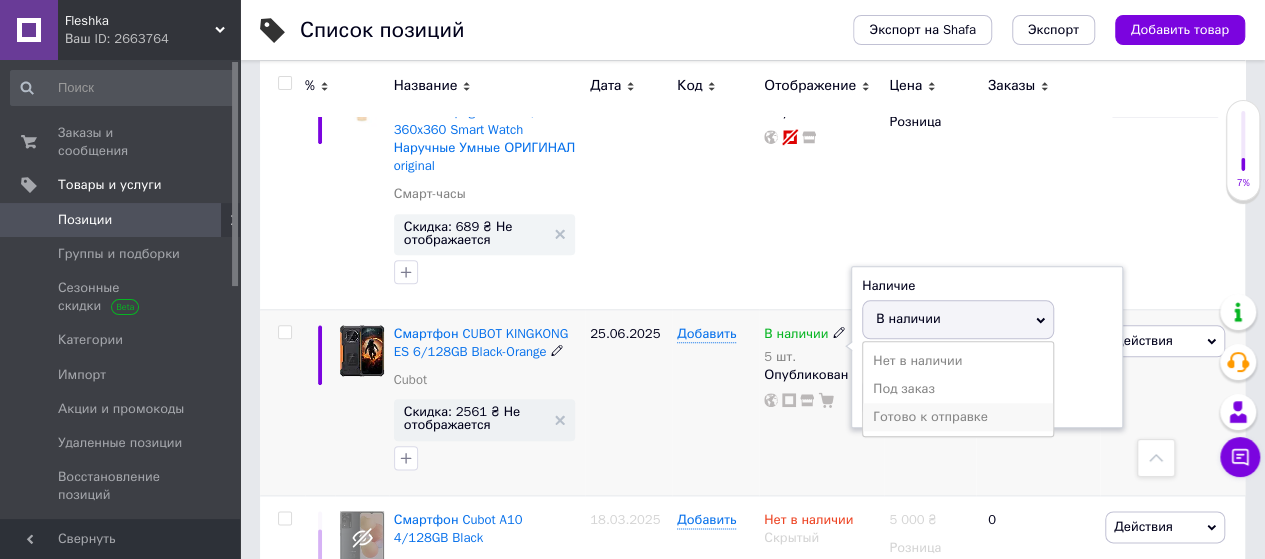click on "Готово к отправке" at bounding box center [958, 417] 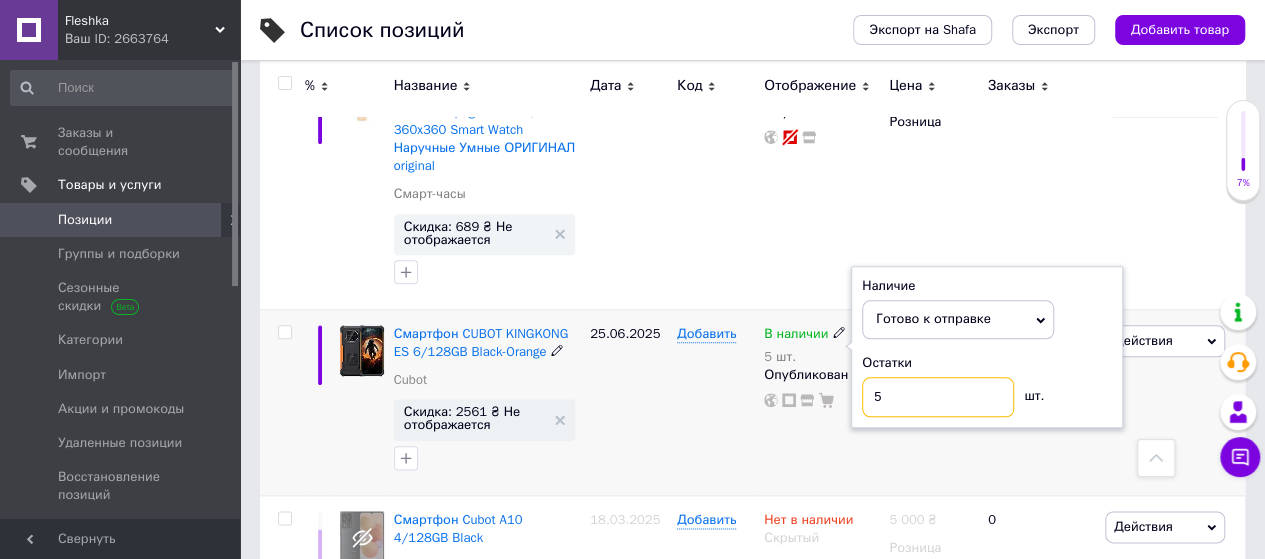 click on "5" at bounding box center [938, 397] 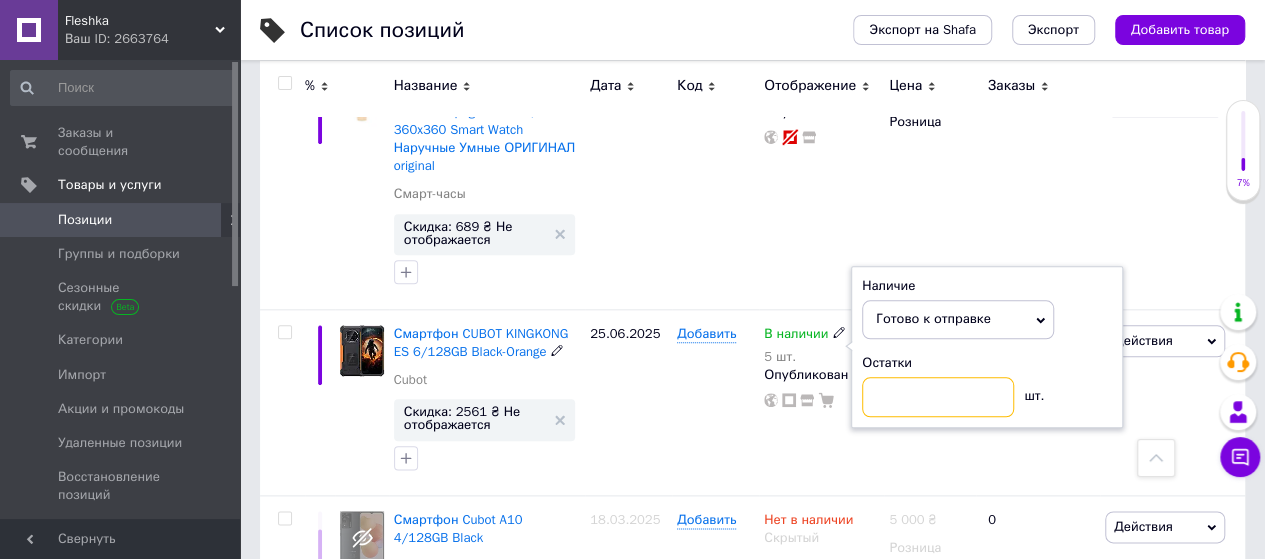 type 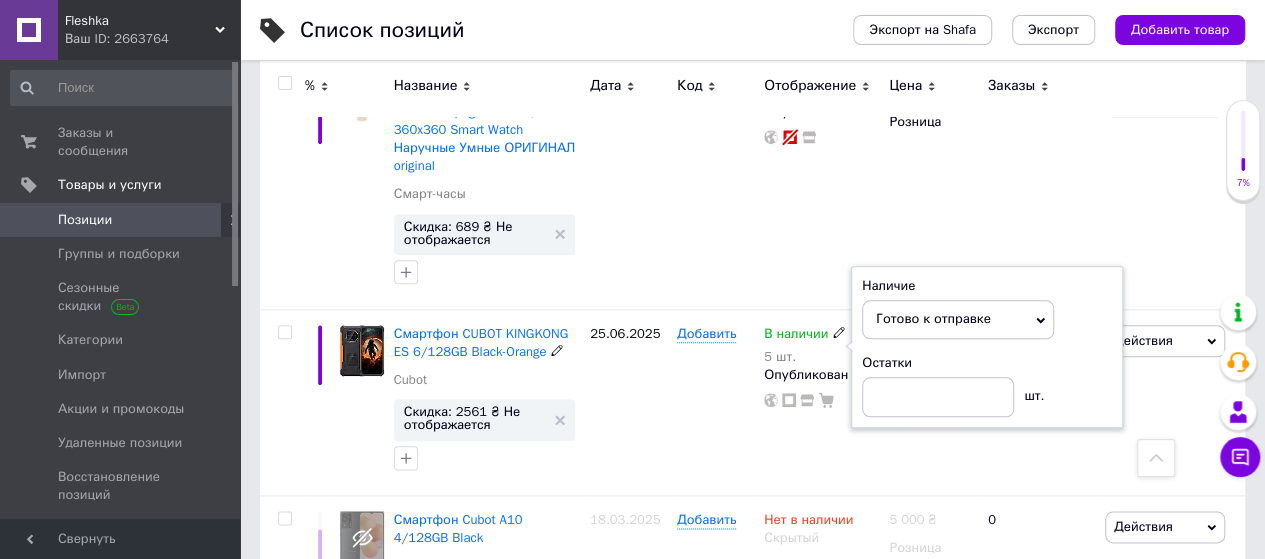 click on "Готово к отправке" at bounding box center [933, 318] 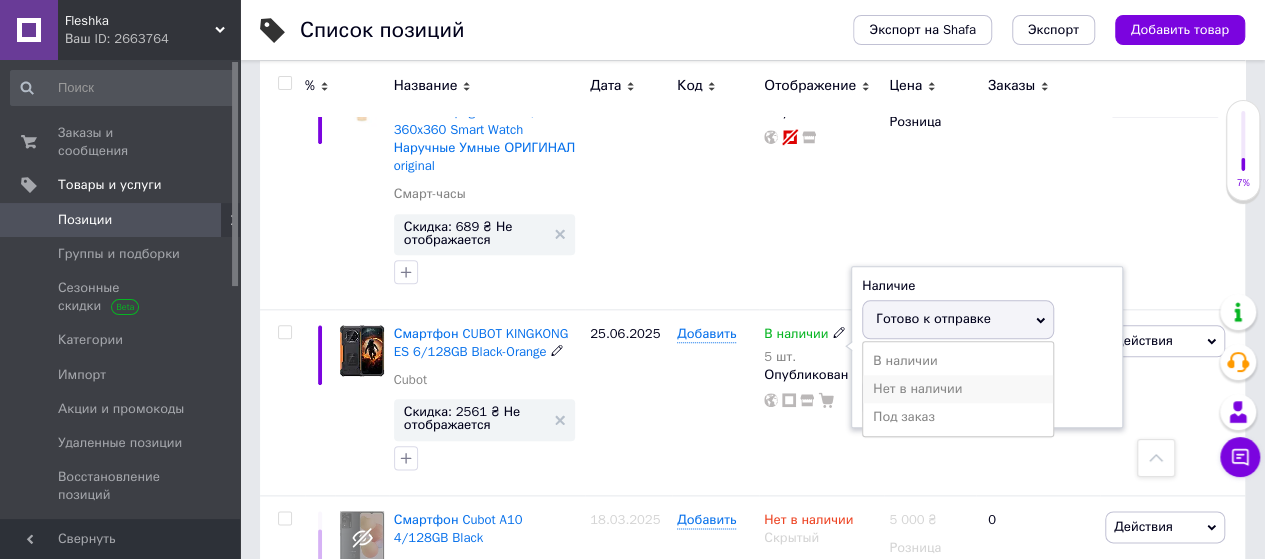 click on "Нет в наличии" at bounding box center [958, 389] 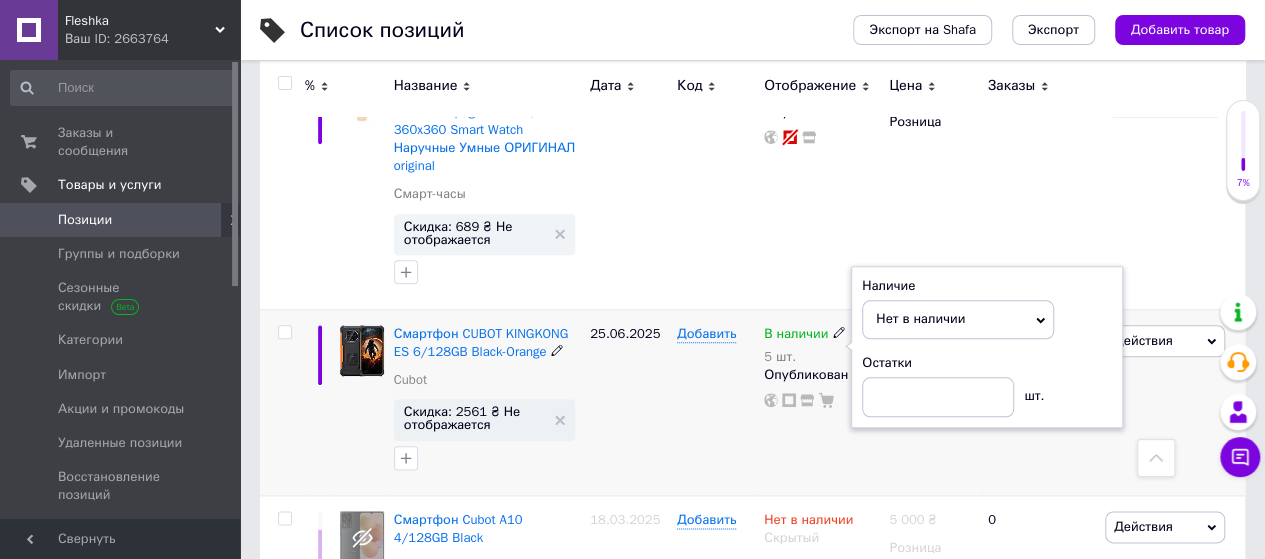 click on "Добавить" at bounding box center [715, 402] 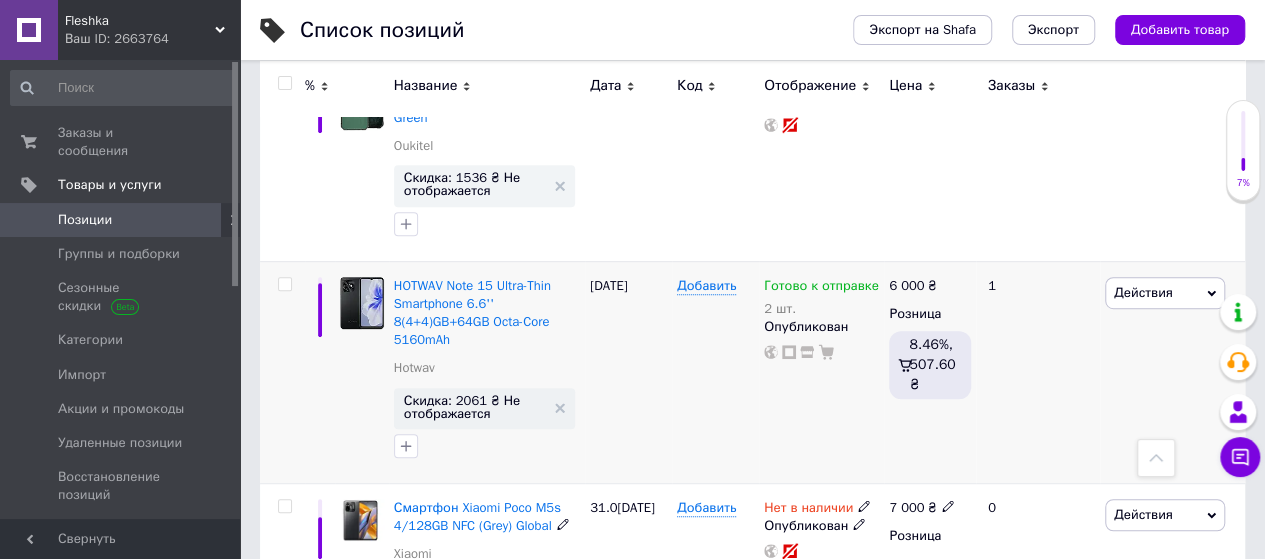 scroll, scrollTop: 374, scrollLeft: 0, axis: vertical 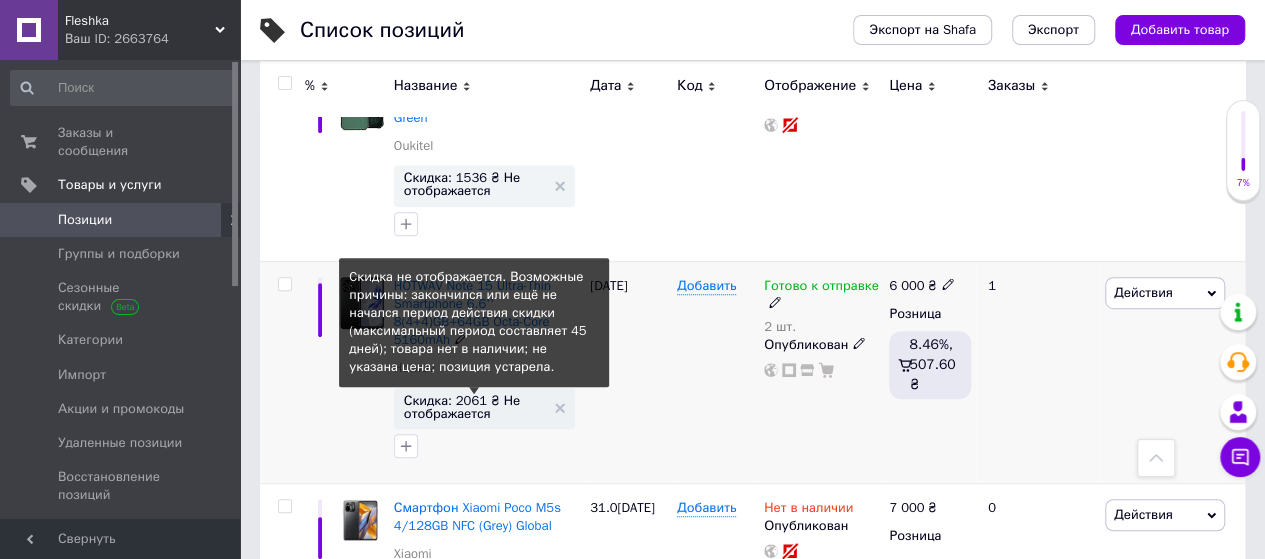 click on "Скидка: 2061 ₴ Не отображается" at bounding box center [474, 407] 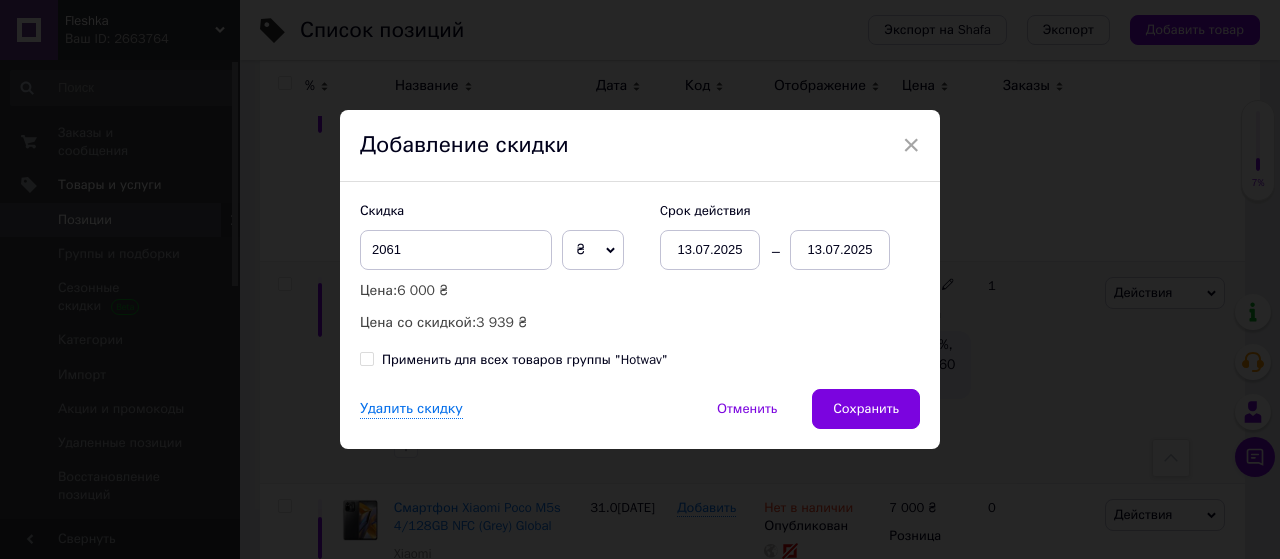 click on "13.07.2025" at bounding box center (840, 250) 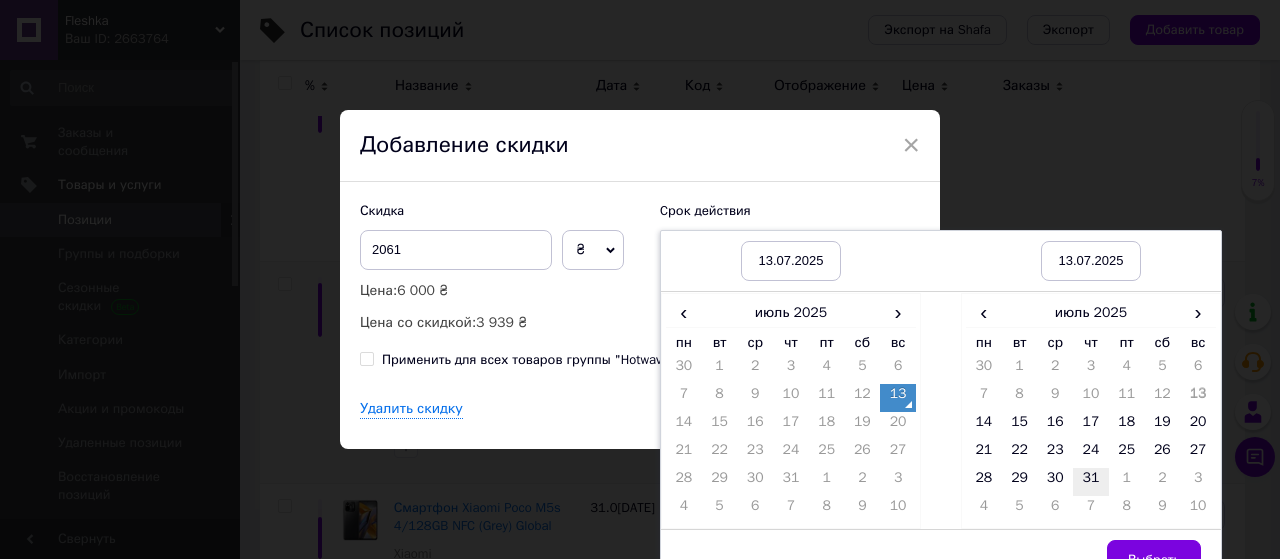 click on "31" at bounding box center (1091, 482) 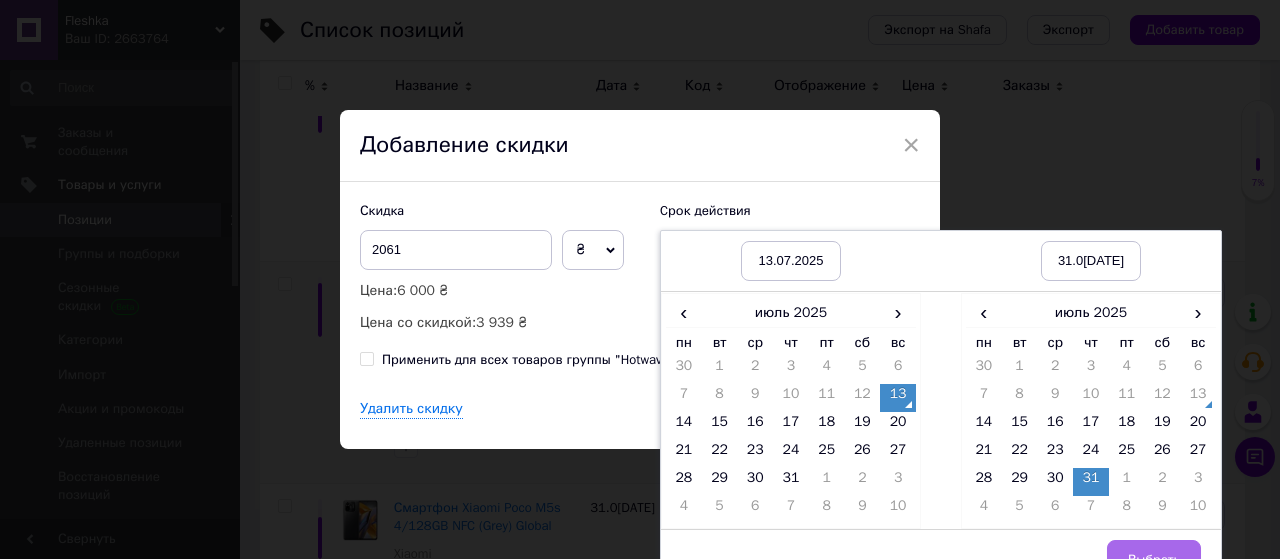 click on "Выбрать" at bounding box center [1154, 560] 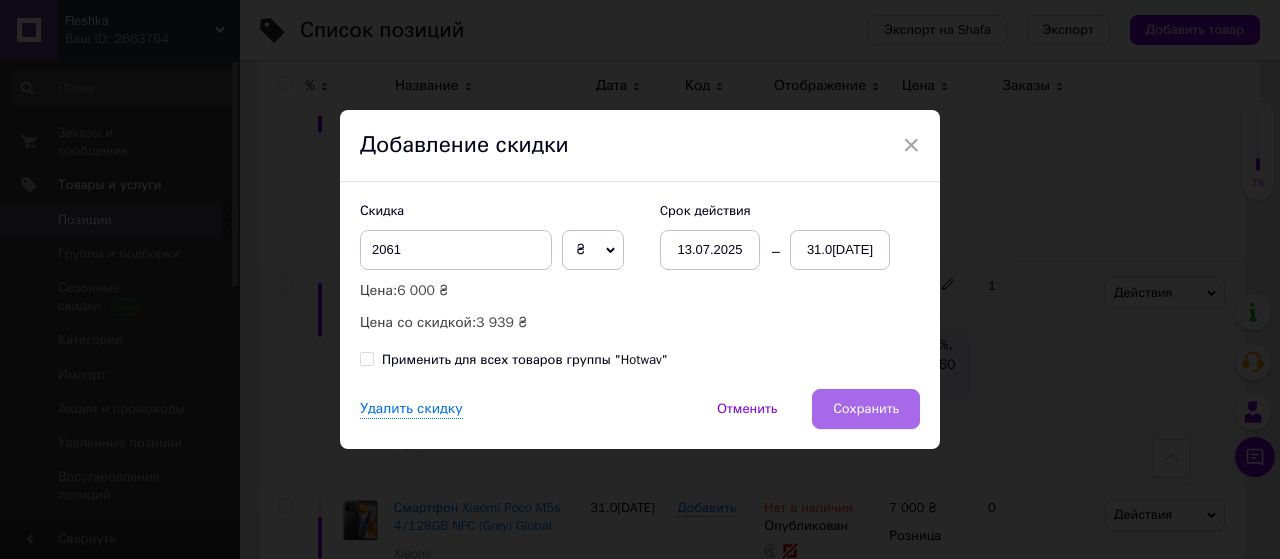 click on "Сохранить" at bounding box center [866, 409] 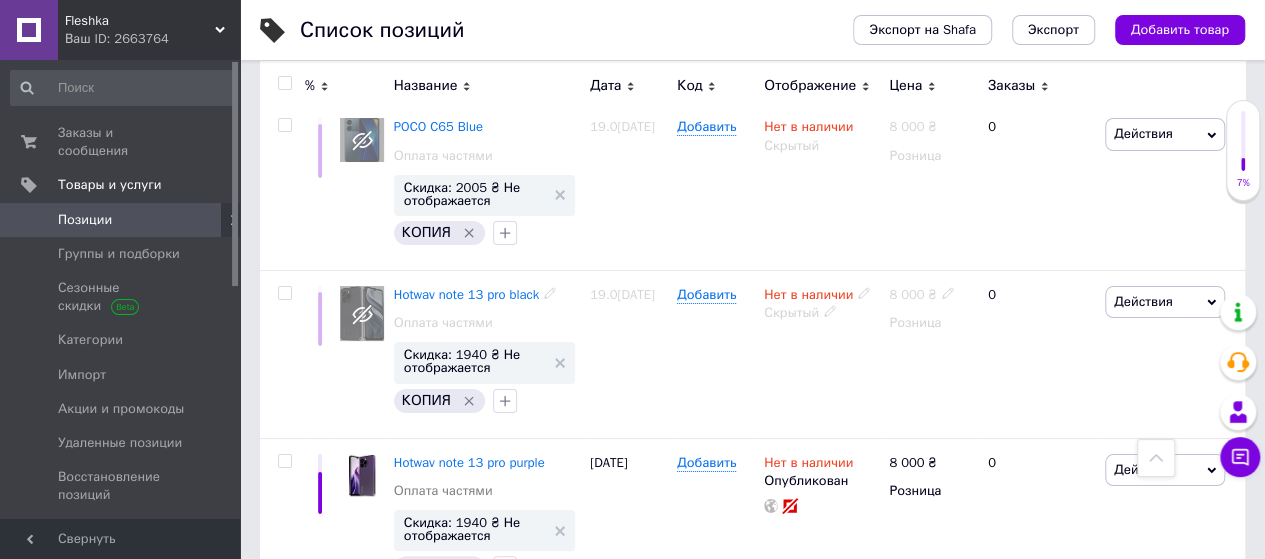 scroll, scrollTop: 3753, scrollLeft: 0, axis: vertical 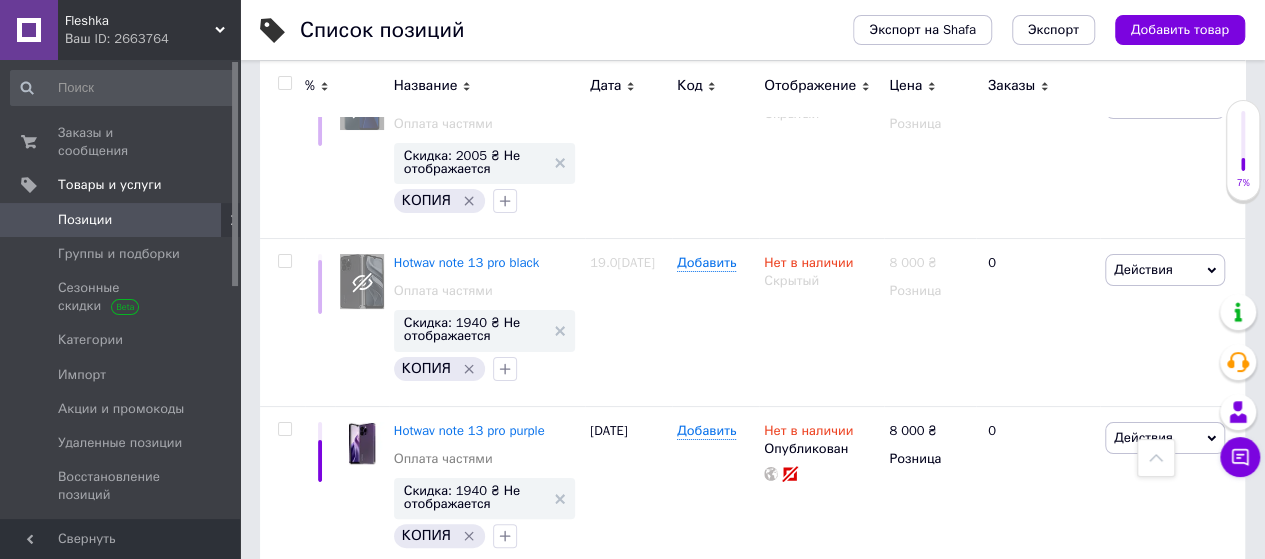 click on "3" at bounding box center [505, 614] 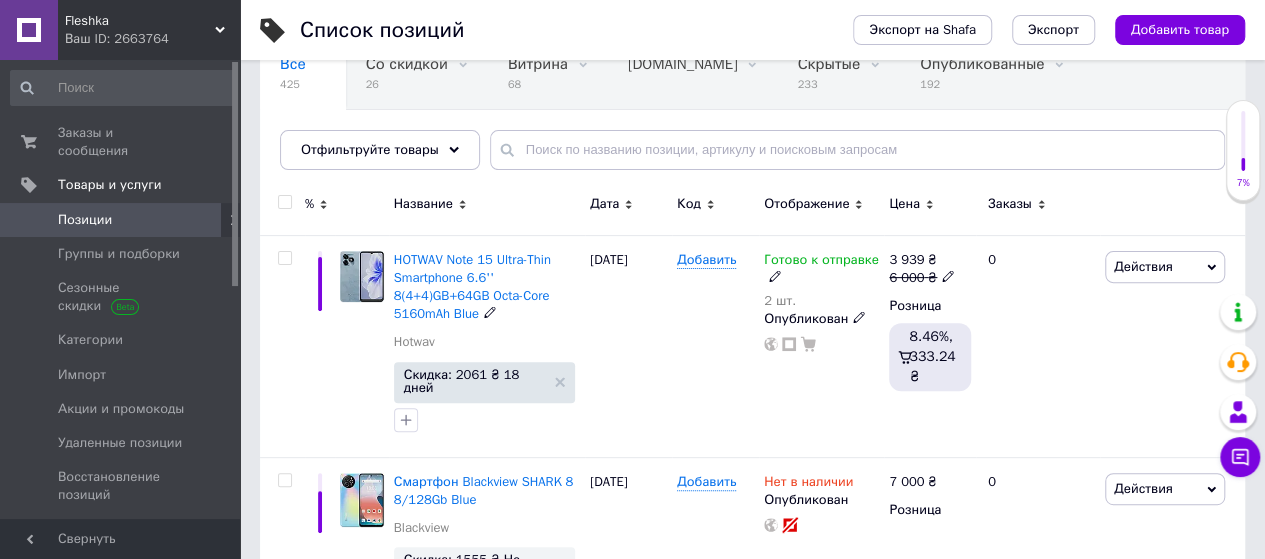scroll, scrollTop: 200, scrollLeft: 0, axis: vertical 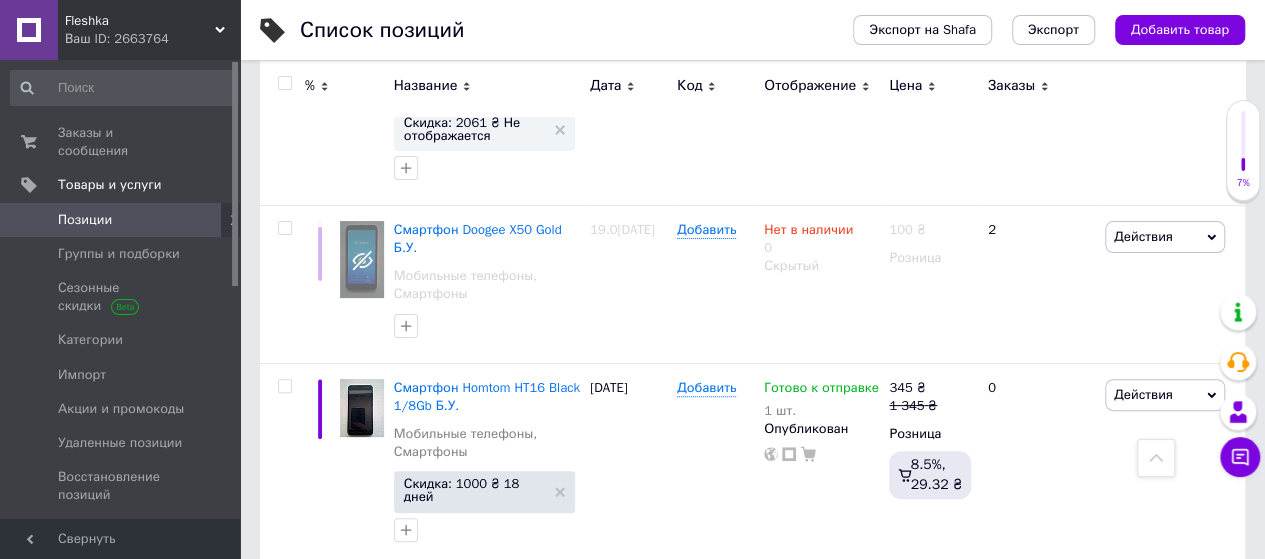 click on "5" at bounding box center (595, 608) 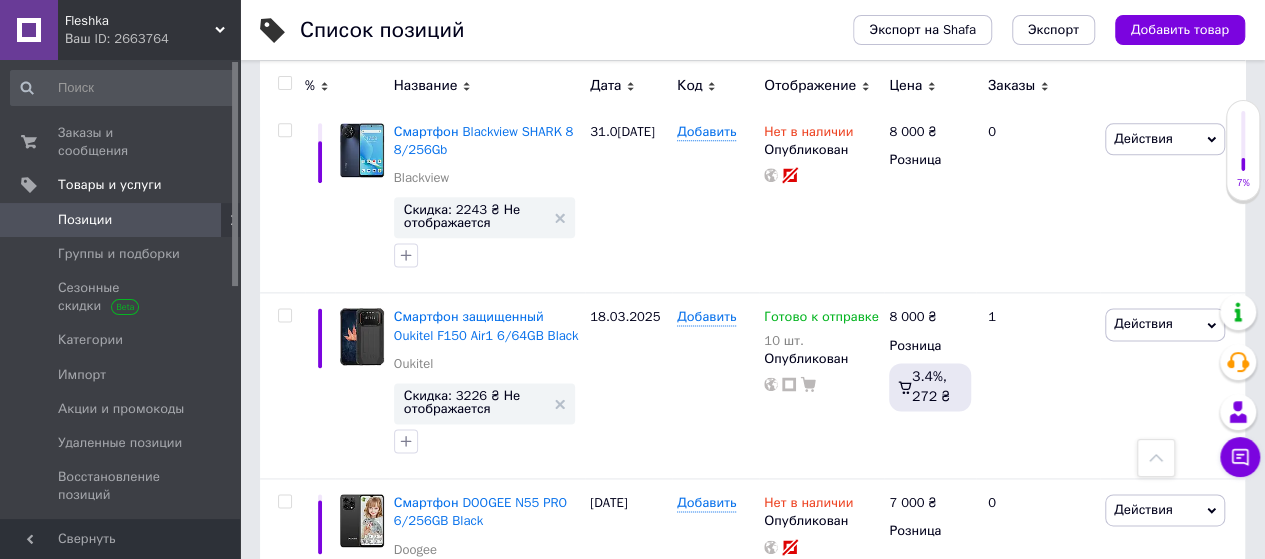 scroll, scrollTop: 1146, scrollLeft: 0, axis: vertical 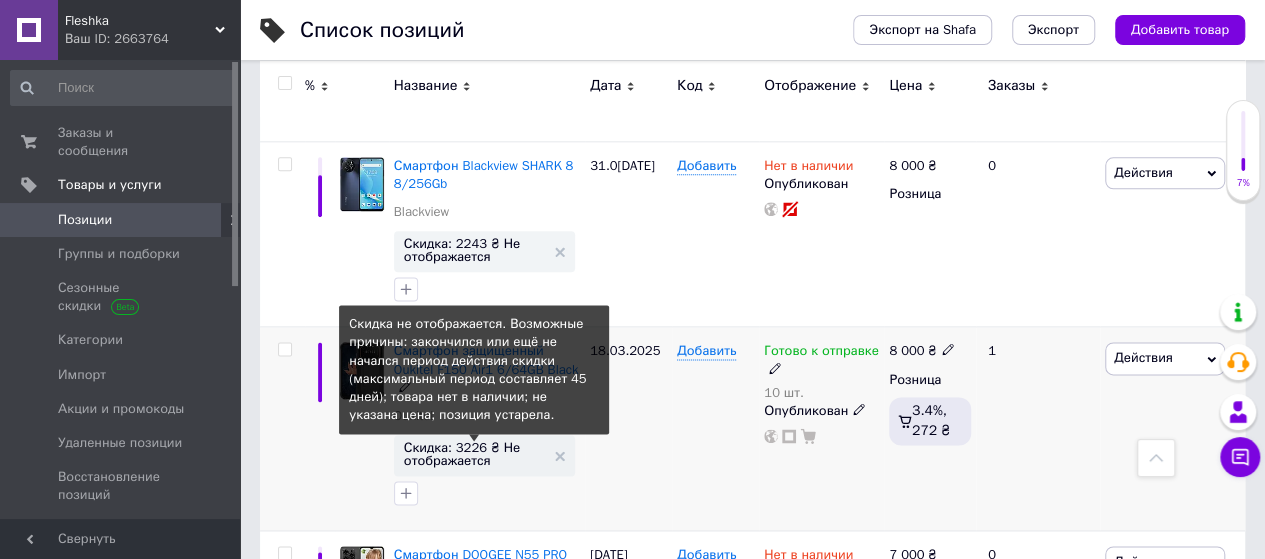 click on "Скидка: 3226 ₴ Не отображается" at bounding box center (474, 454) 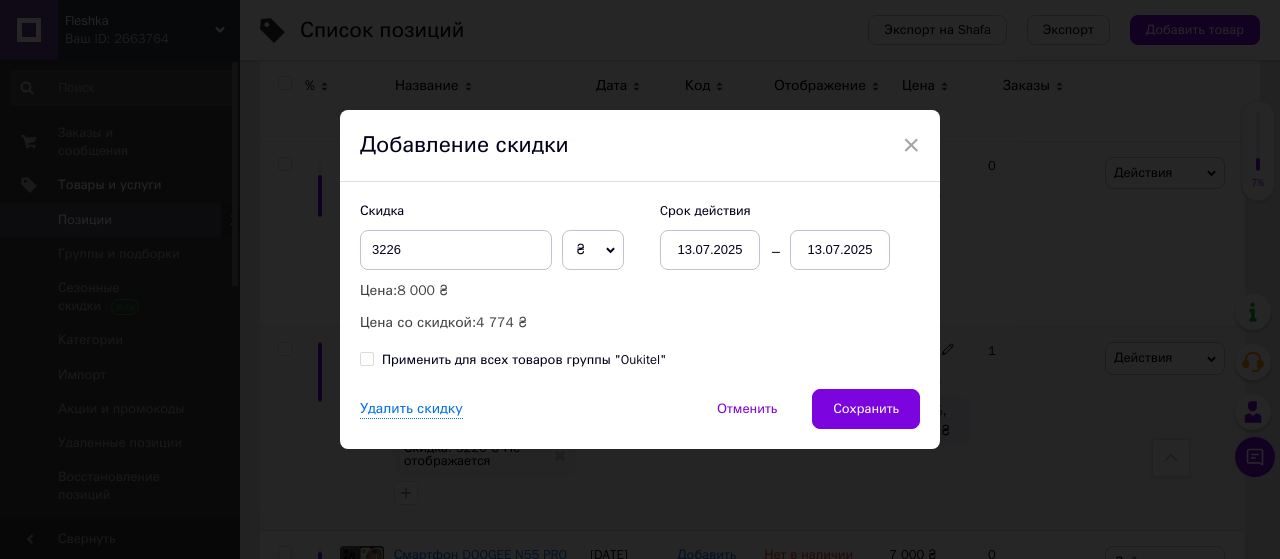 click on "13.07.2025" at bounding box center [840, 250] 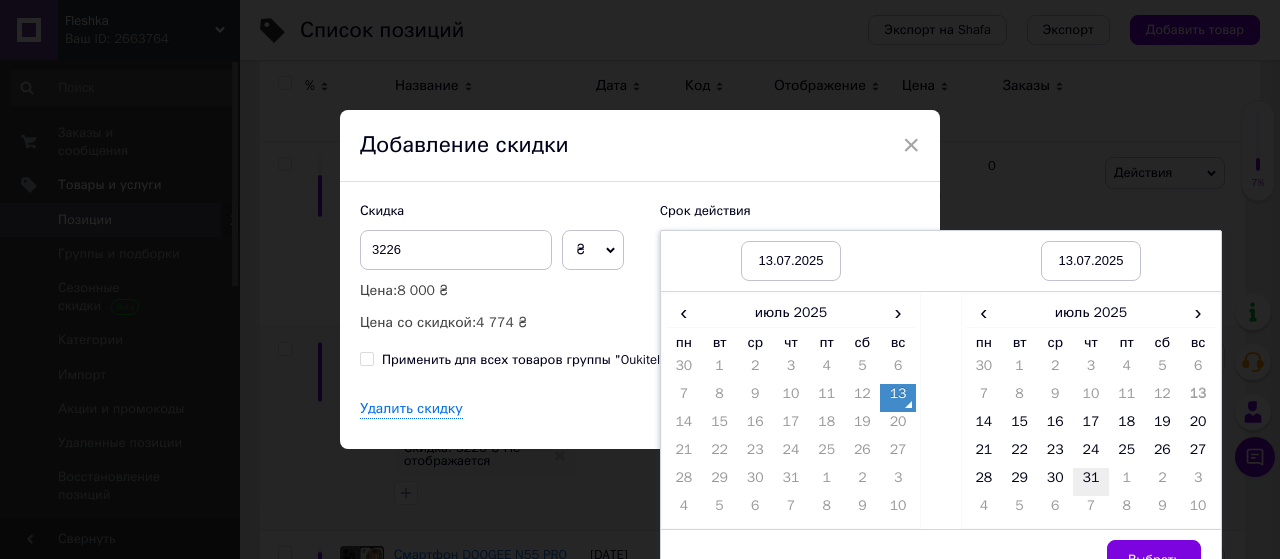 click on "31" at bounding box center (1091, 482) 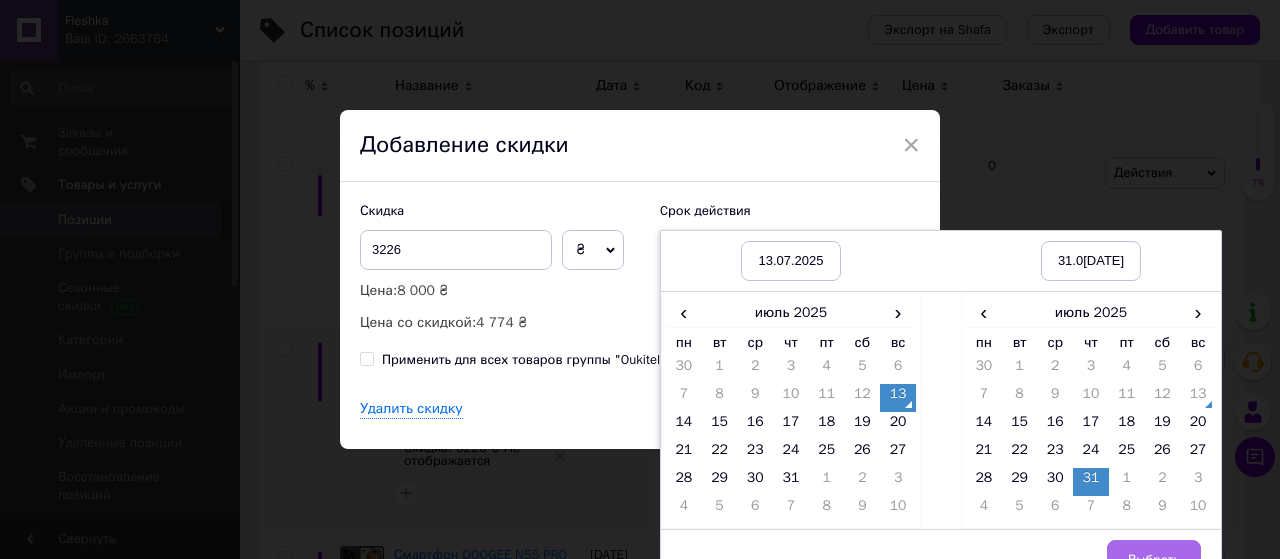 click on "Выбрать" at bounding box center [1154, 560] 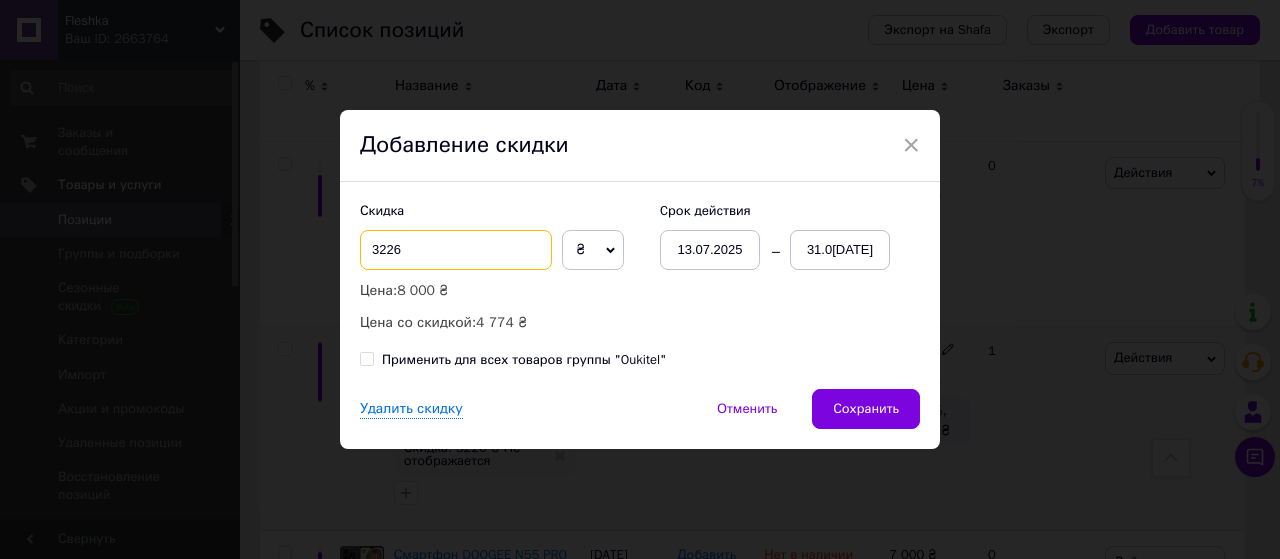 click on "3226" at bounding box center (456, 250) 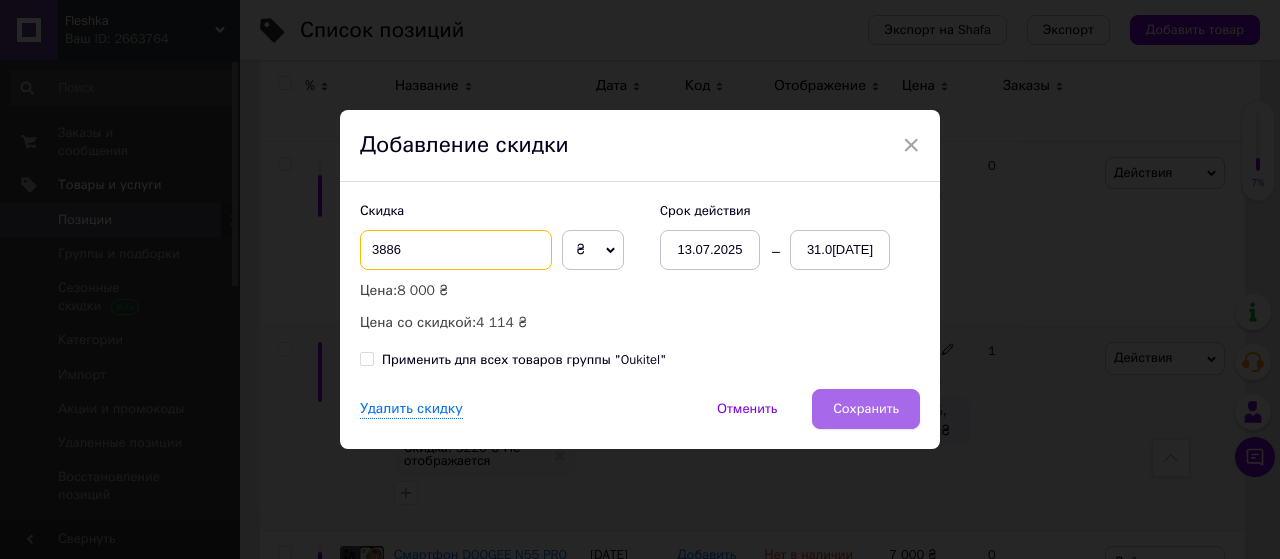 type on "3886" 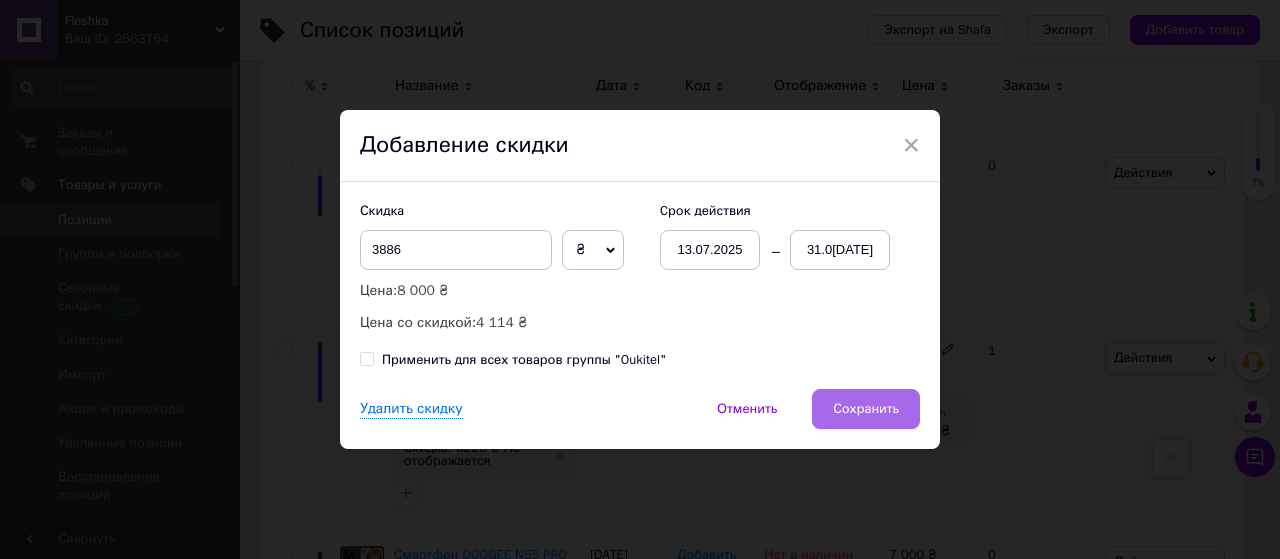 click on "Сохранить" at bounding box center [866, 409] 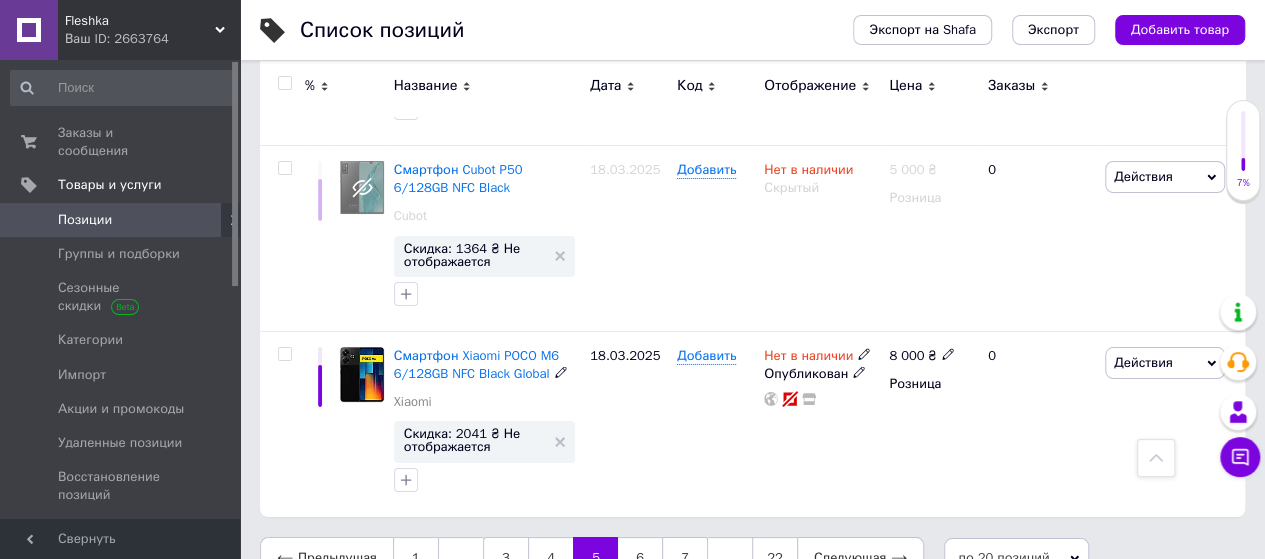 scroll, scrollTop: 3736, scrollLeft: 0, axis: vertical 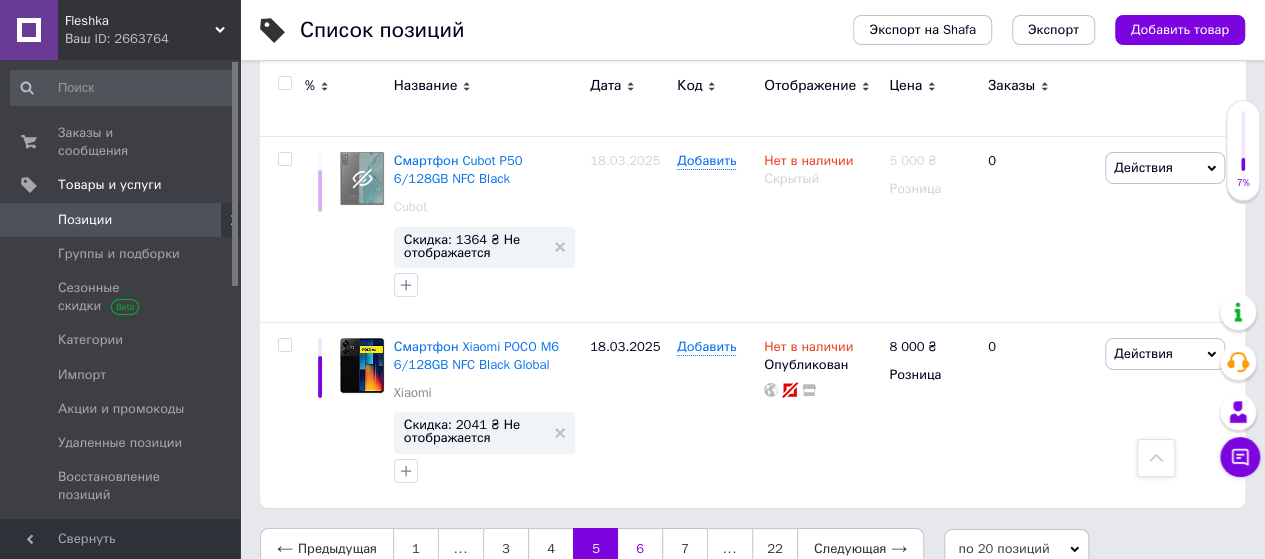 click on "6" at bounding box center [640, 549] 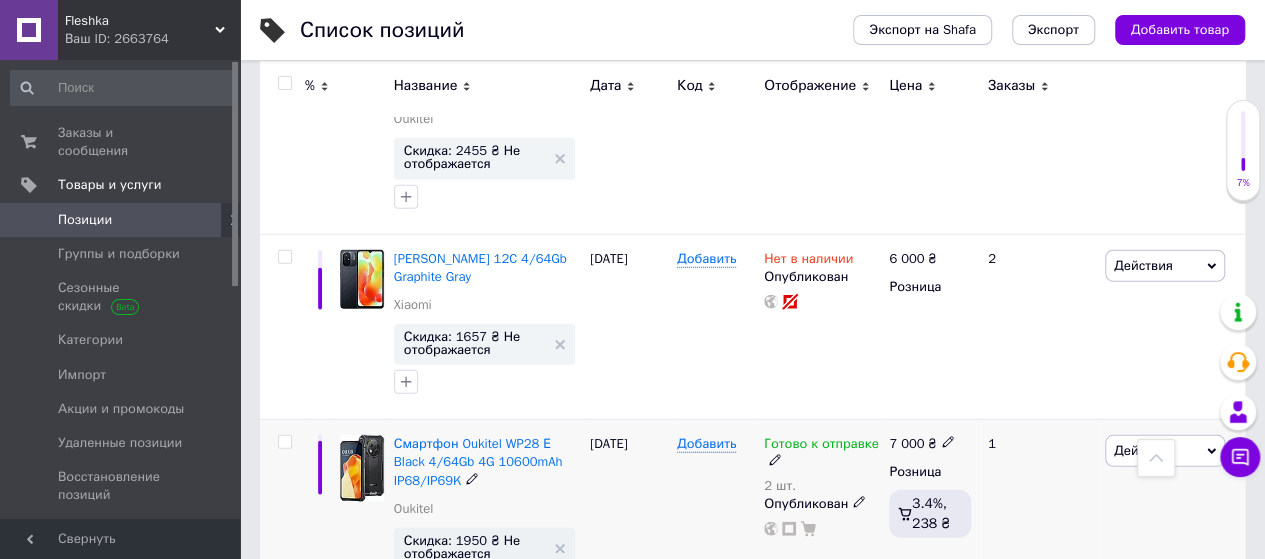 scroll, scrollTop: 2608, scrollLeft: 0, axis: vertical 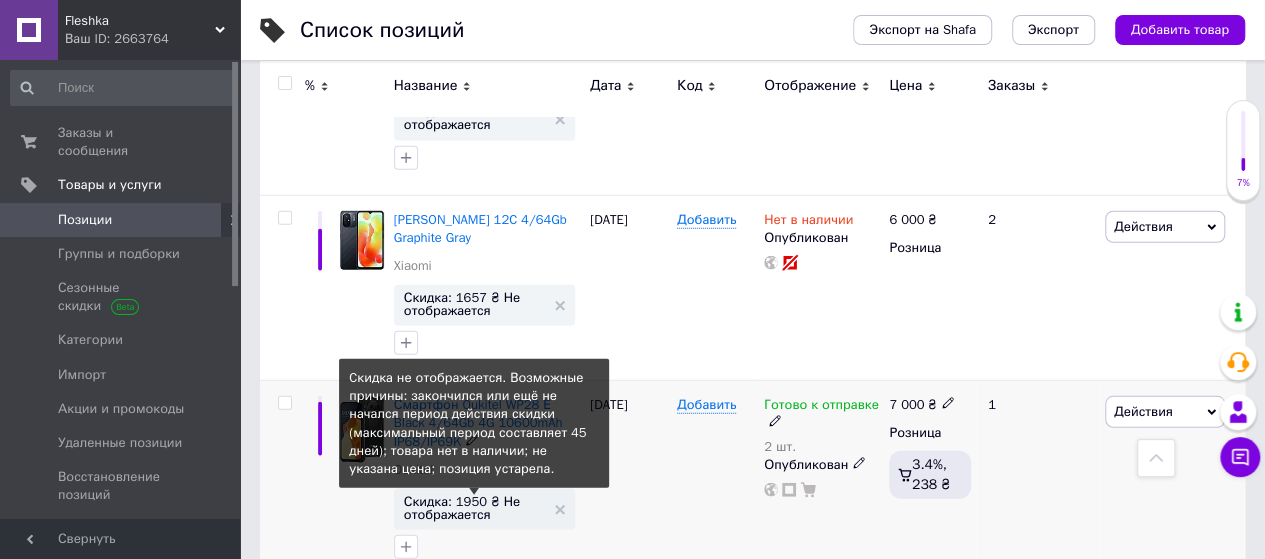 click on "Скидка: 1950 ₴ Не отображается" at bounding box center [474, 508] 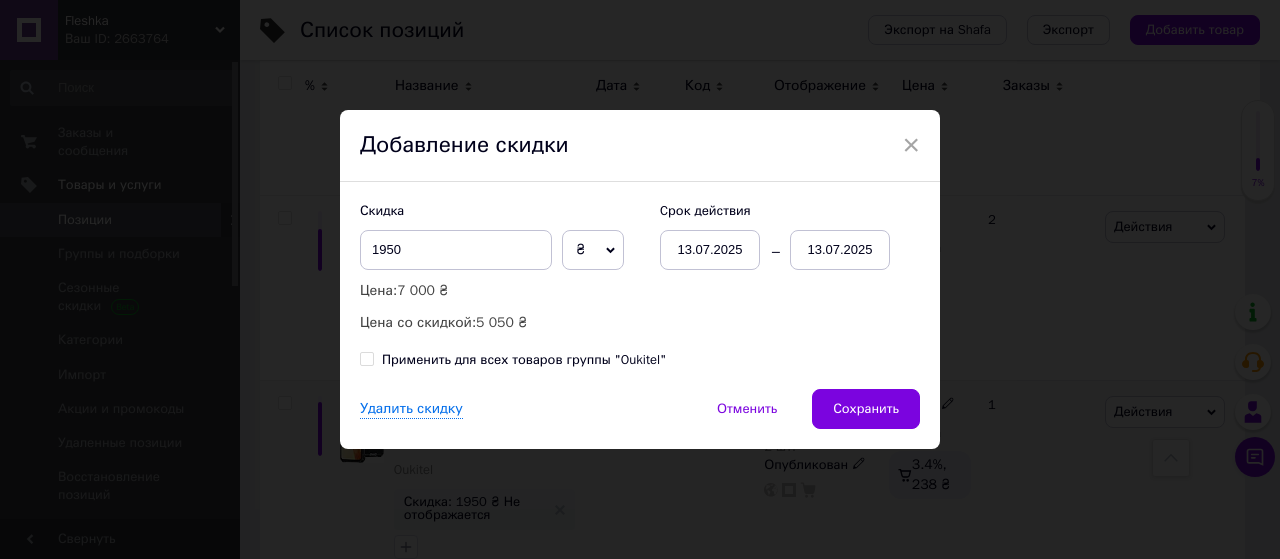 click on "13.07.2025" at bounding box center (840, 250) 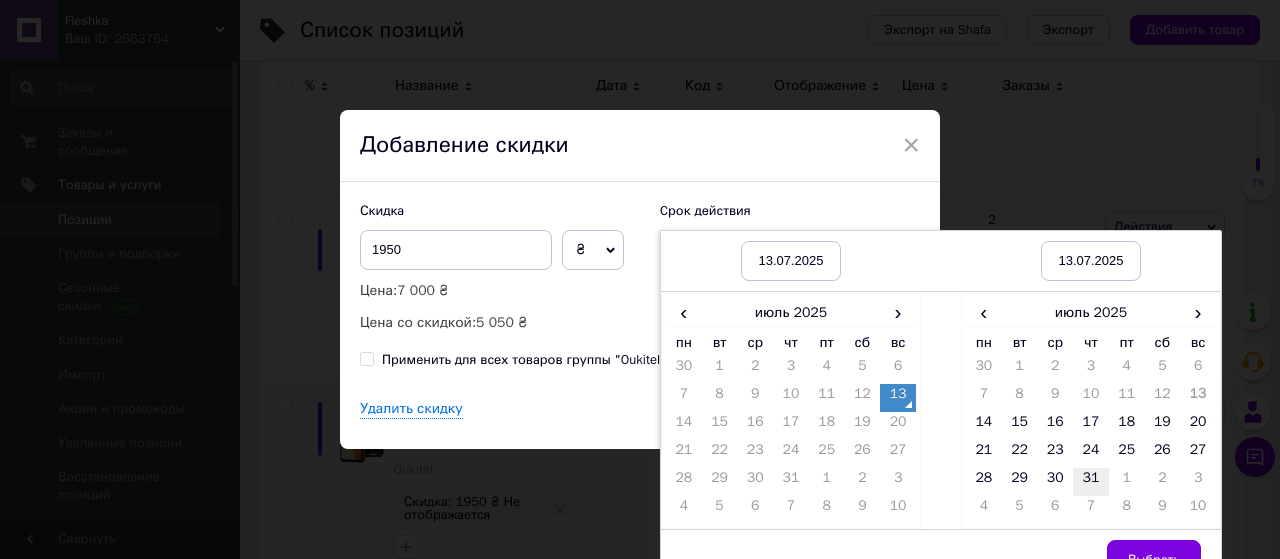 click on "31" at bounding box center (1091, 482) 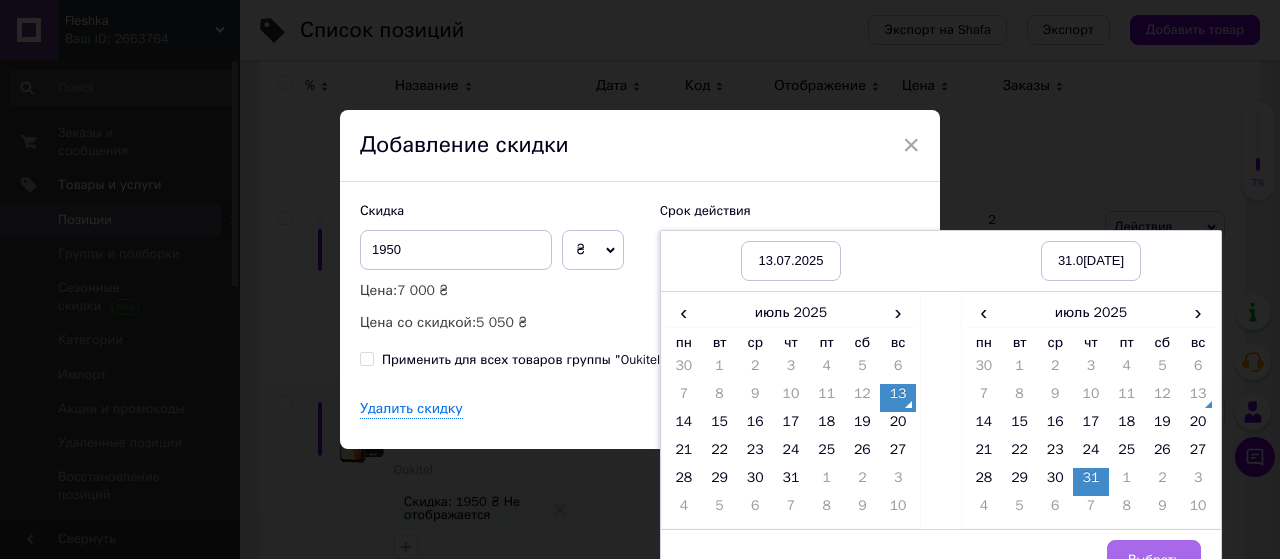 click on "Выбрать" at bounding box center (1154, 560) 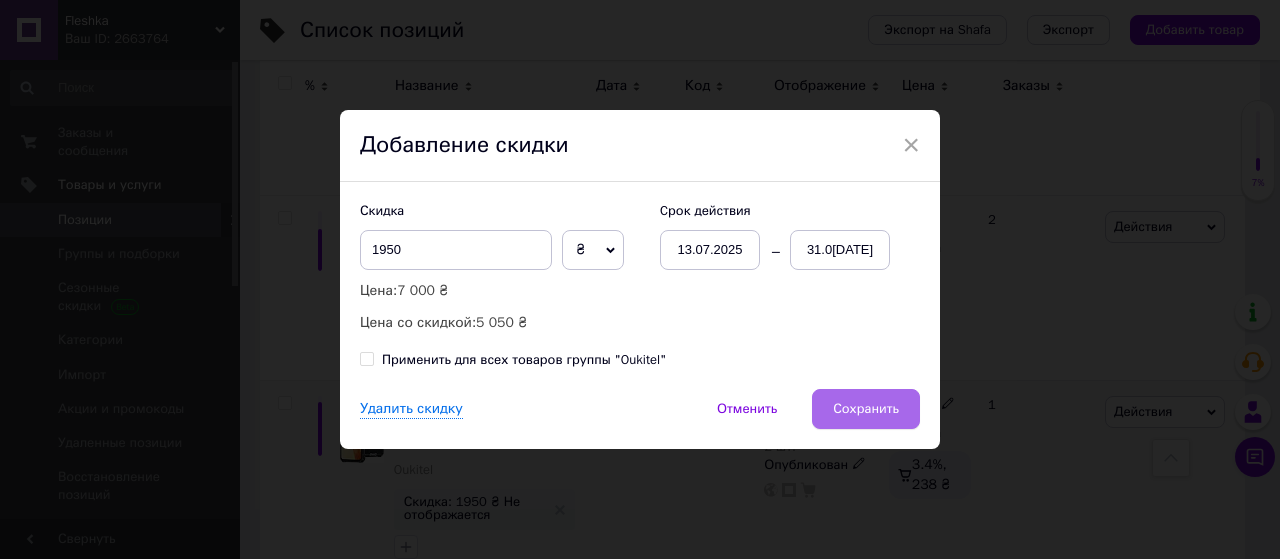 click on "Сохранить" at bounding box center (866, 409) 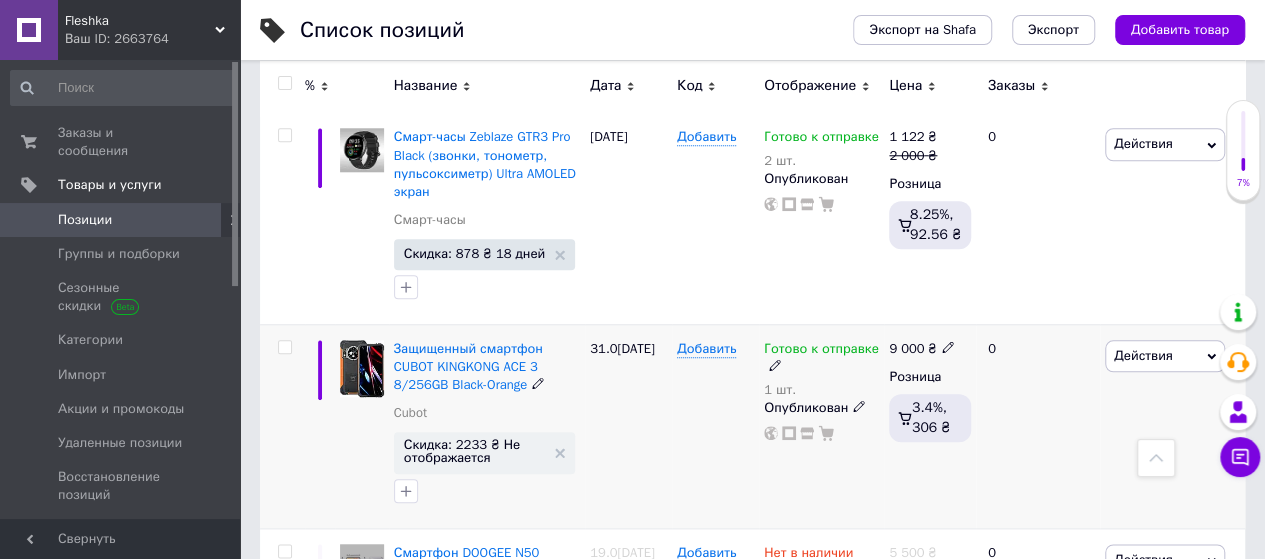 scroll, scrollTop: 908, scrollLeft: 0, axis: vertical 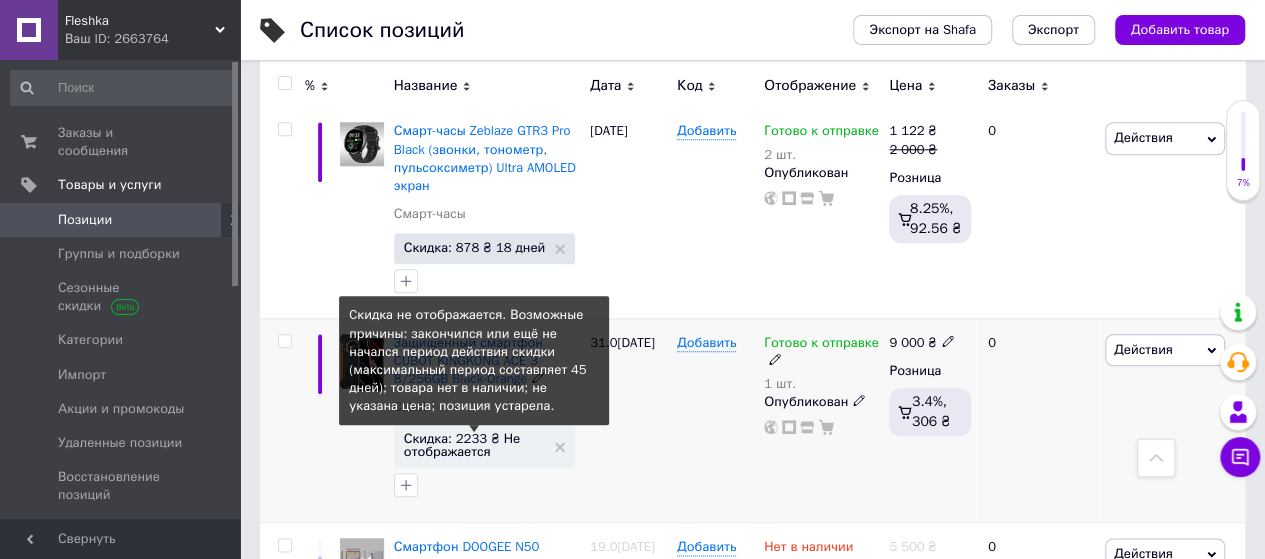 click on "Скидка: 2233 ₴ Не отображается" at bounding box center (474, 445) 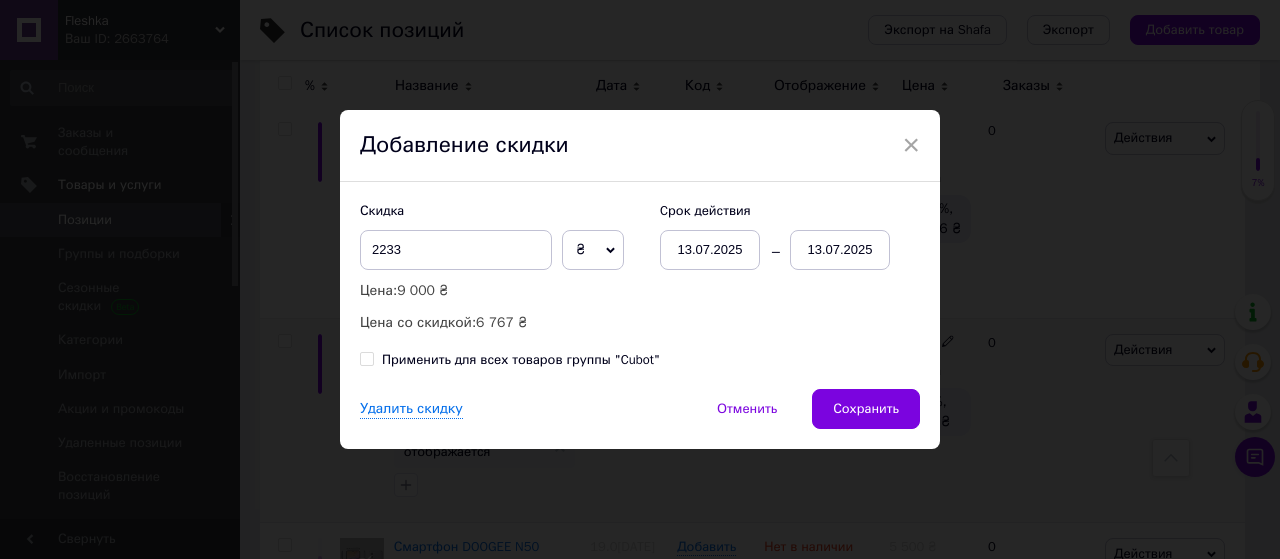 click on "13.07.2025" at bounding box center [840, 250] 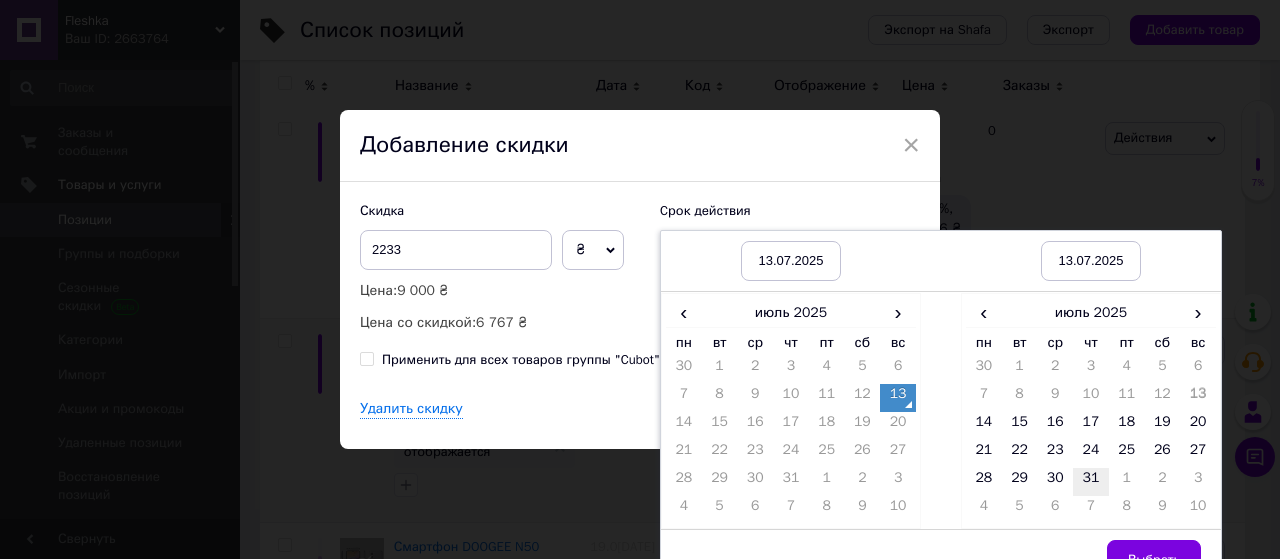 click on "31" at bounding box center (1091, 482) 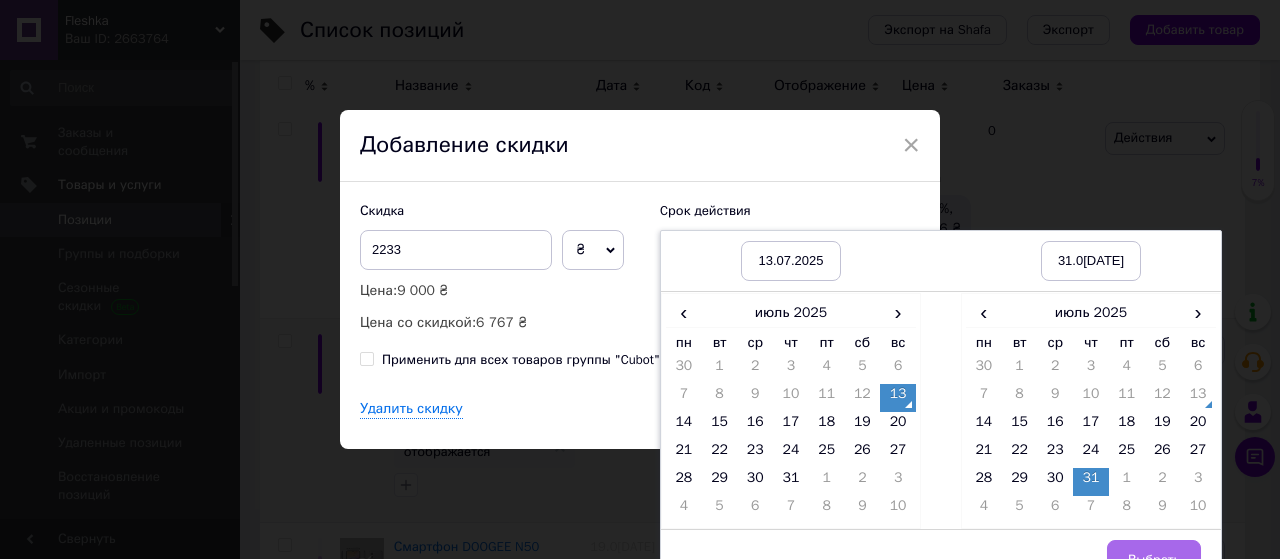 click on "Выбрать" at bounding box center [1154, 560] 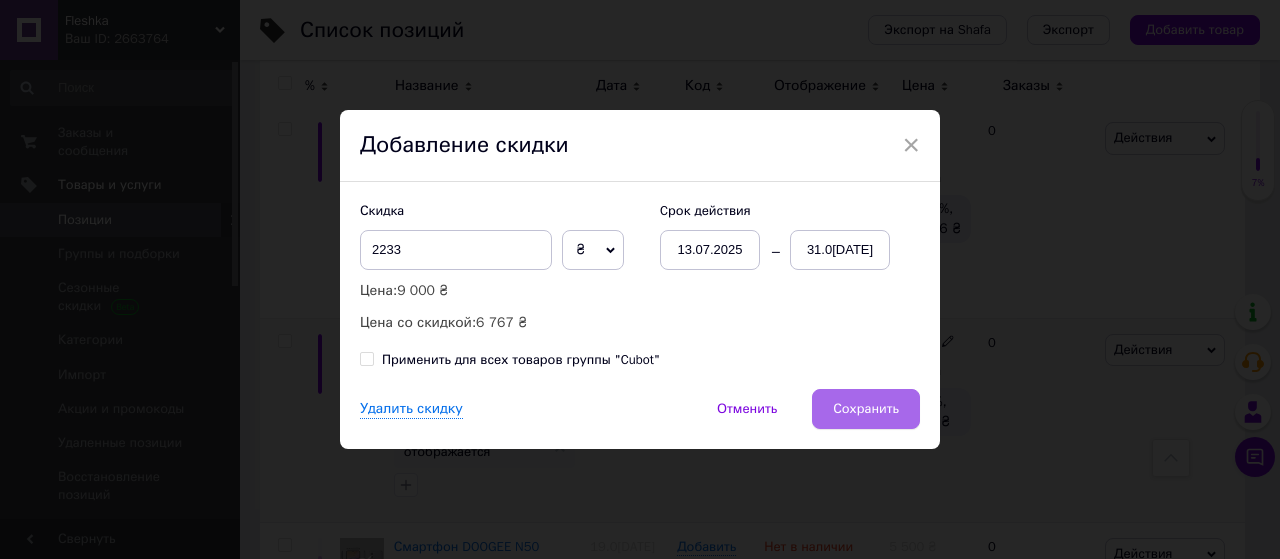 click on "Сохранить" at bounding box center (866, 409) 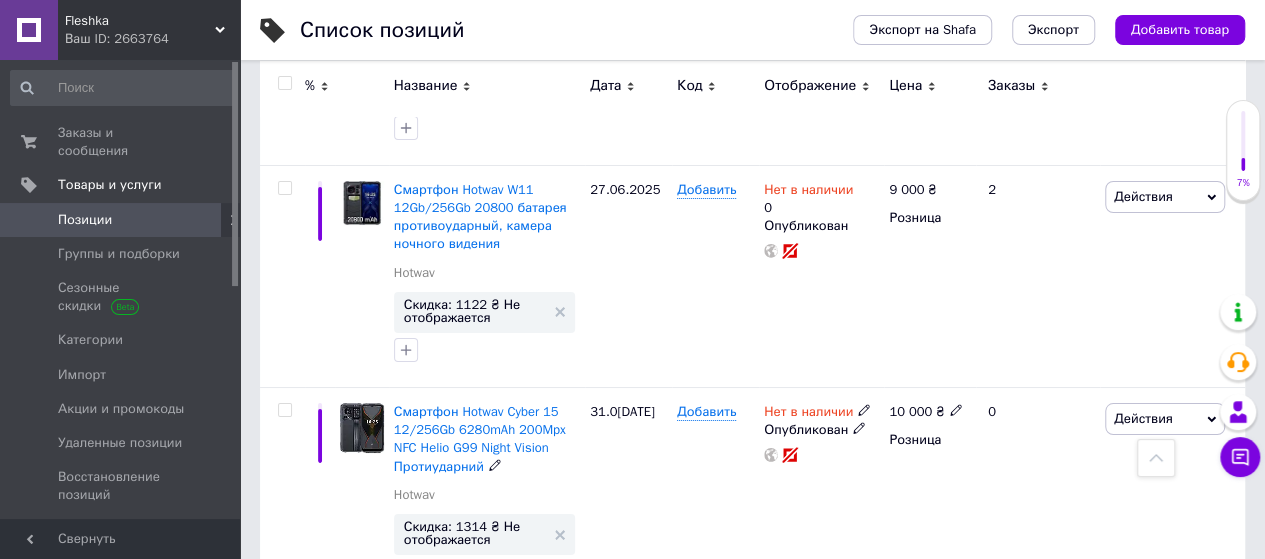 scroll, scrollTop: 3888, scrollLeft: 0, axis: vertical 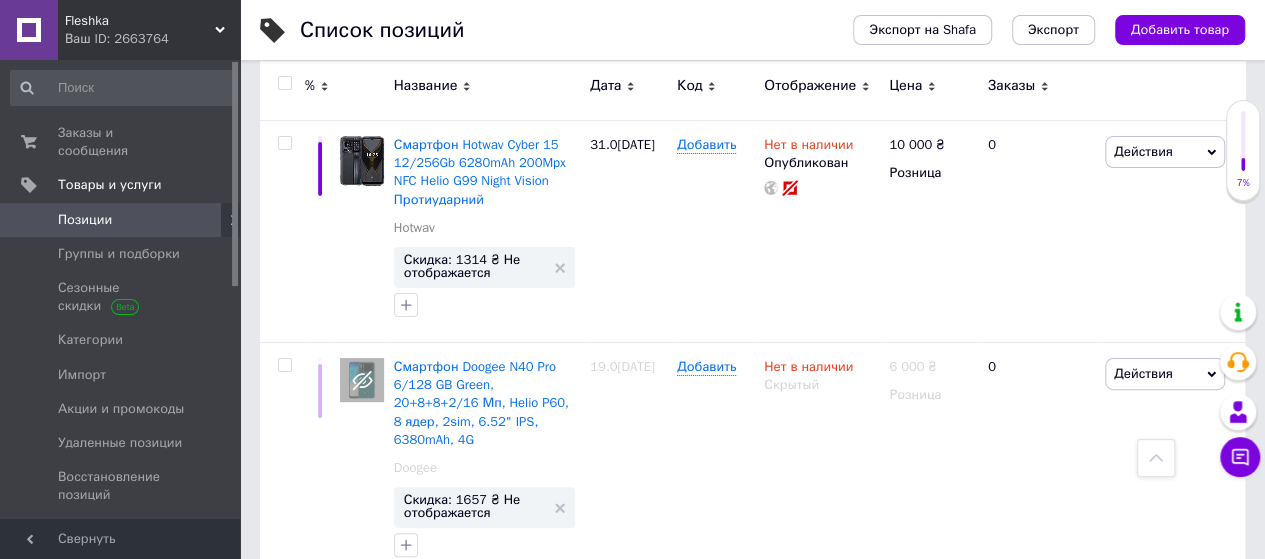 click on "7" at bounding box center (640, 623) 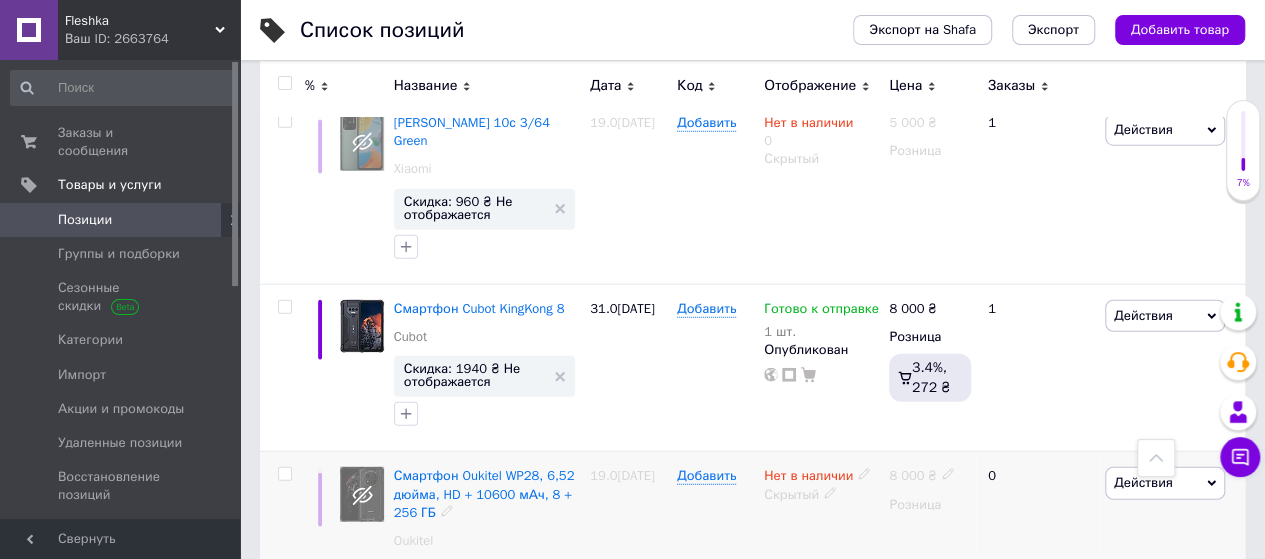 scroll, scrollTop: 2475, scrollLeft: 0, axis: vertical 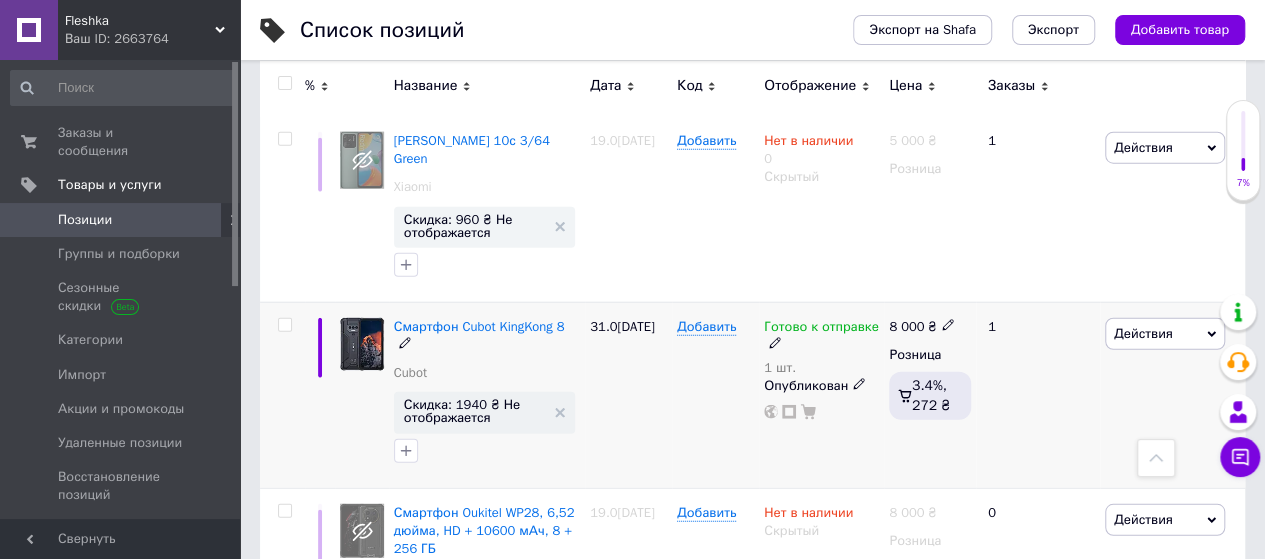 click 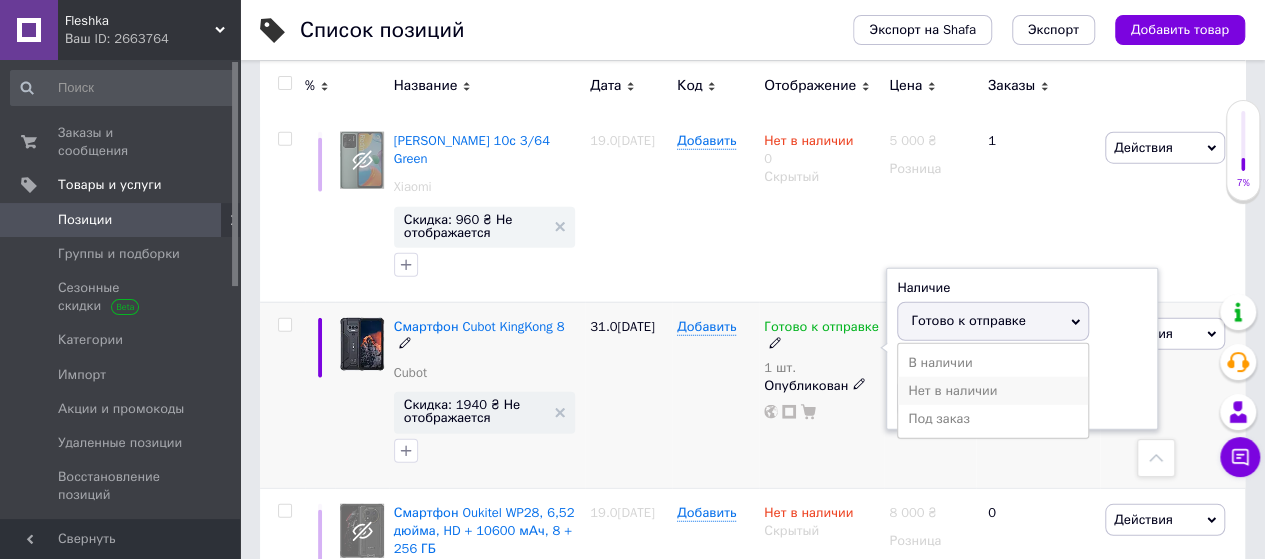 click on "Нет в наличии" at bounding box center [993, 391] 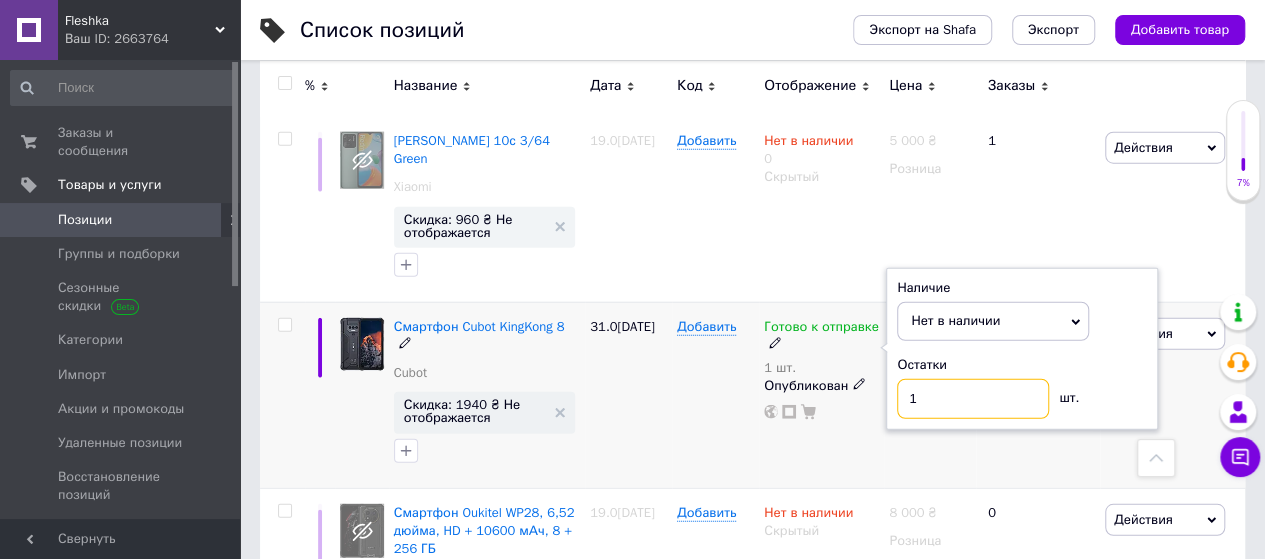 click on "1" at bounding box center [973, 399] 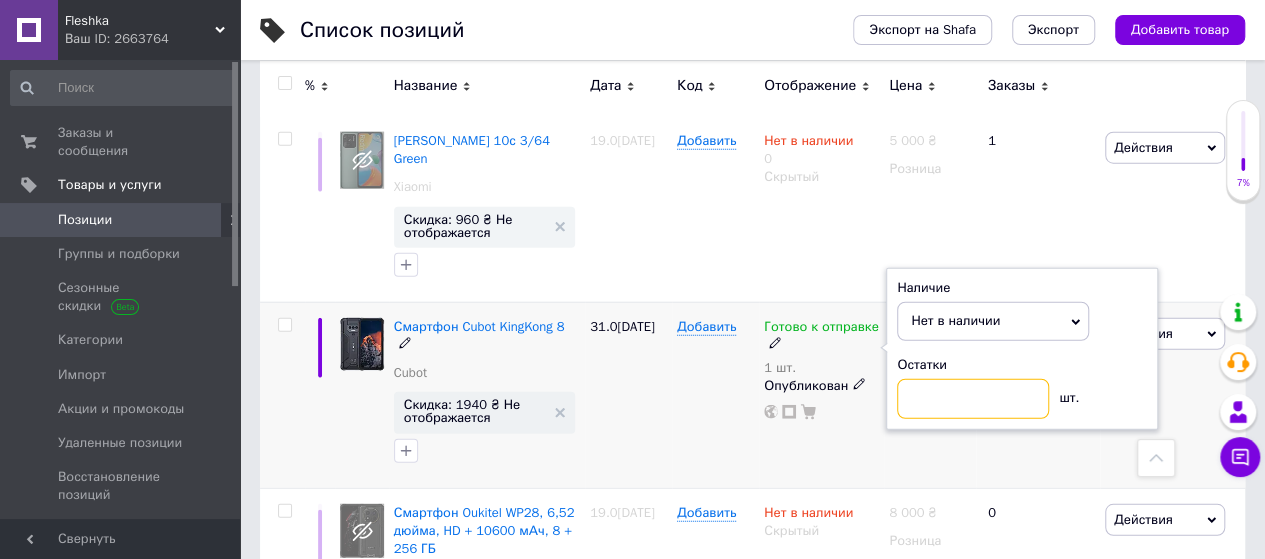 type 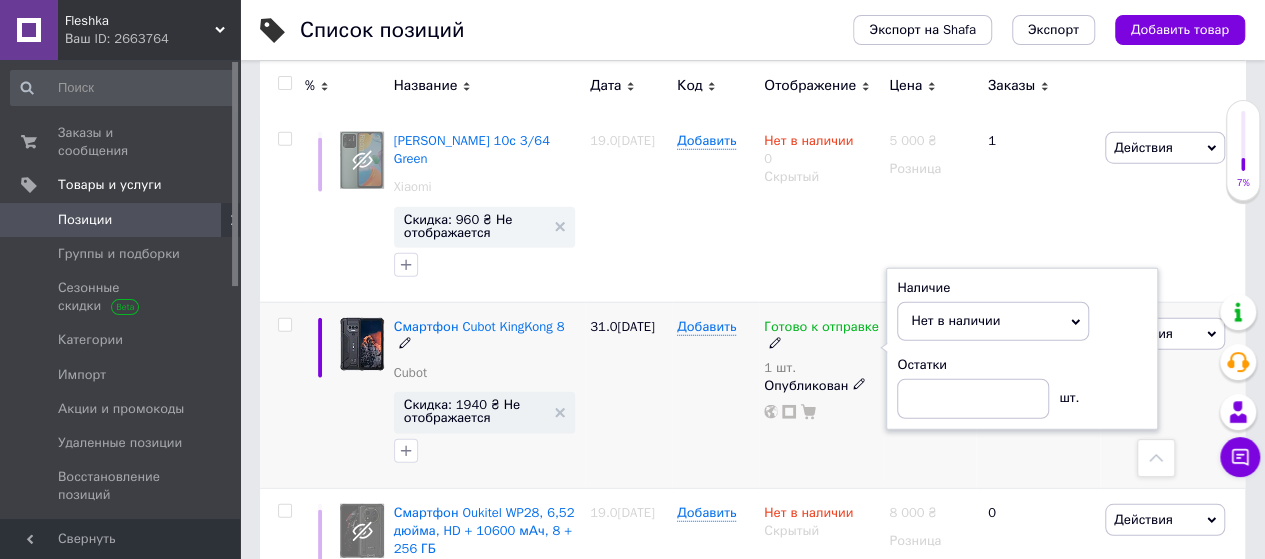 click on "Добавить" at bounding box center [715, 395] 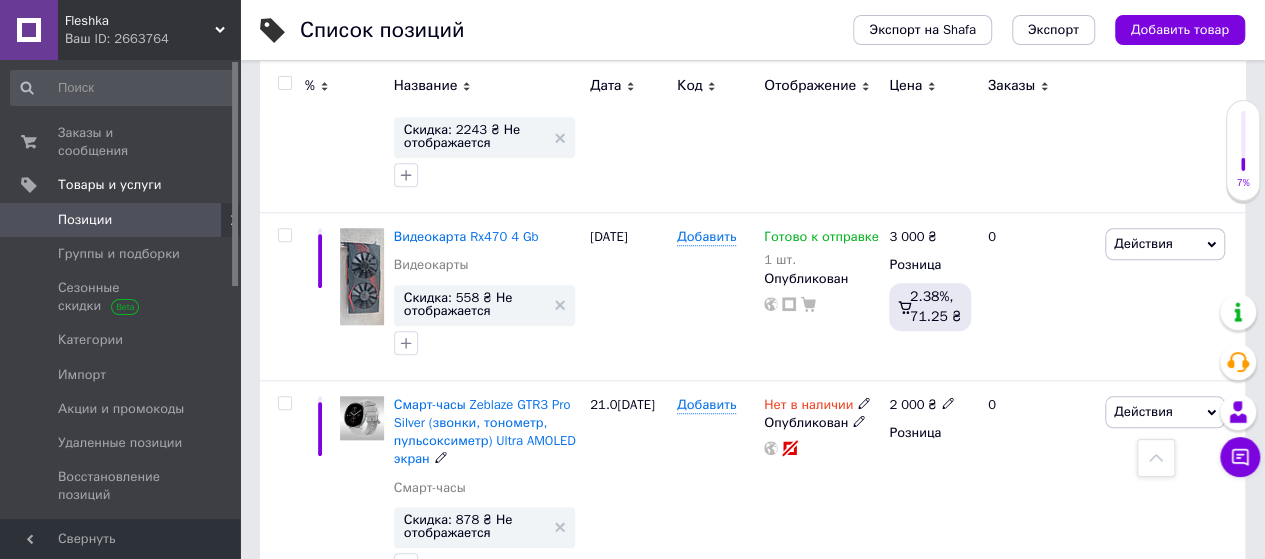 scroll, scrollTop: 775, scrollLeft: 0, axis: vertical 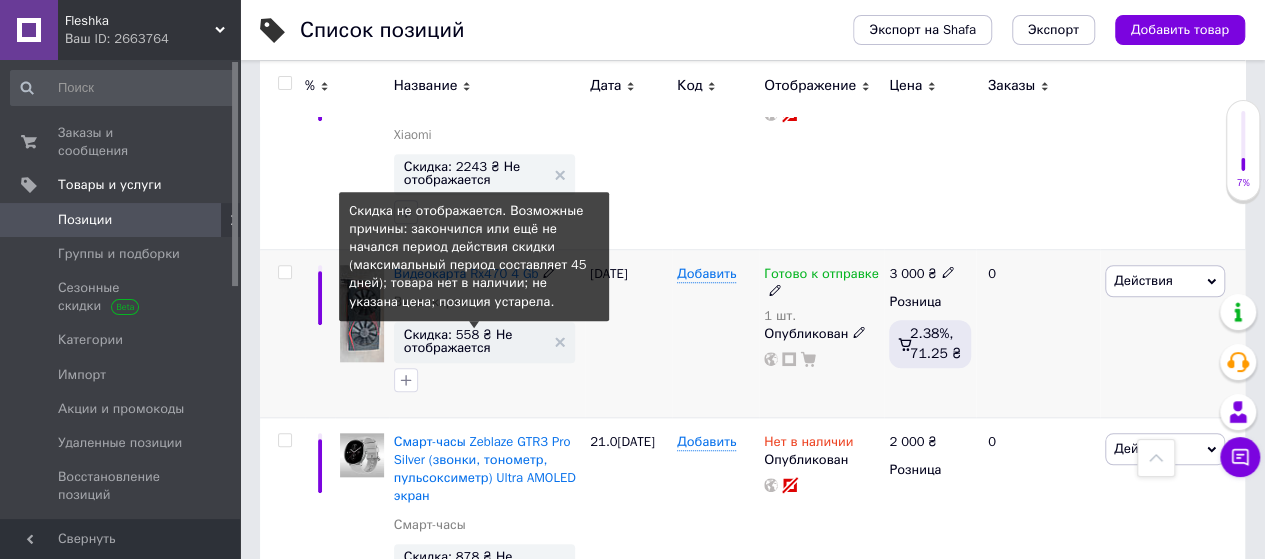 click on "Скидка: 558 ₴ Не отображается" at bounding box center (474, 341) 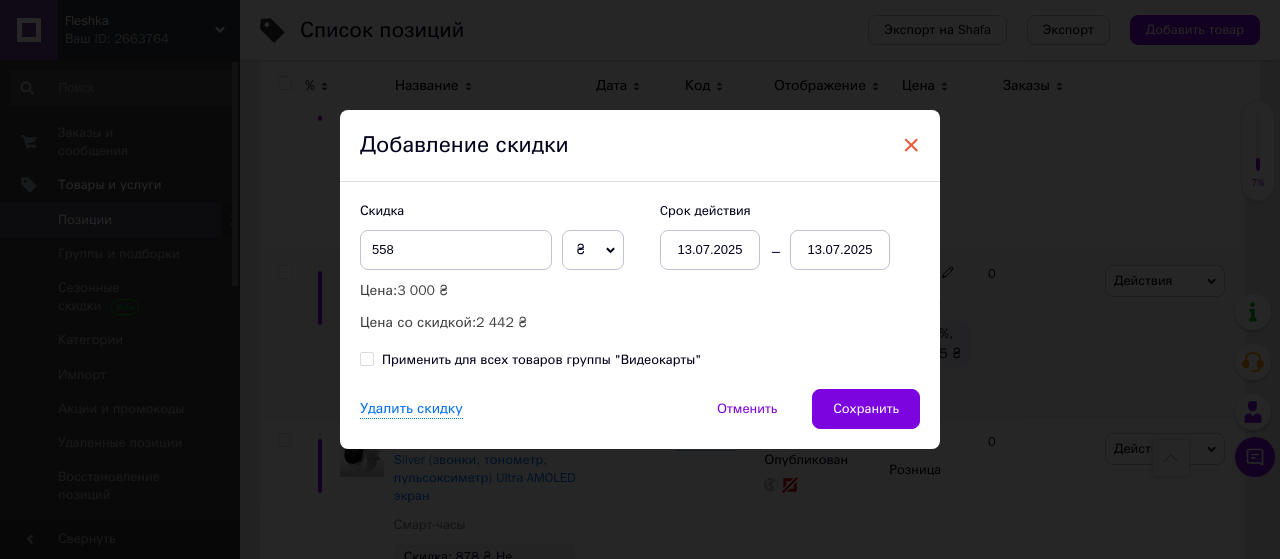 click on "×" at bounding box center (911, 145) 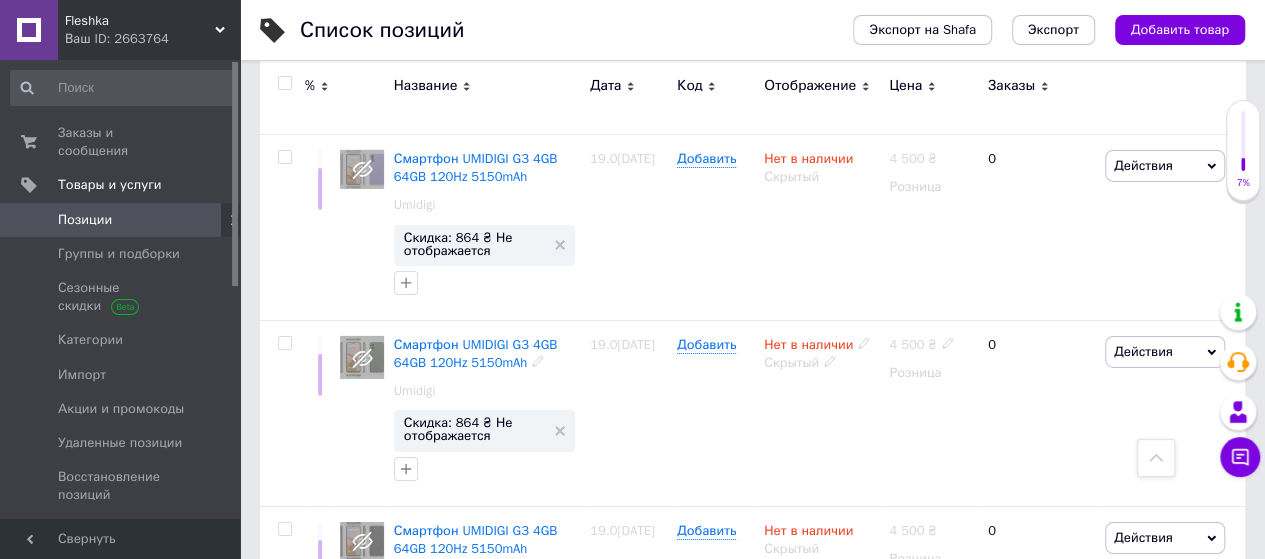 scroll, scrollTop: 3775, scrollLeft: 0, axis: vertical 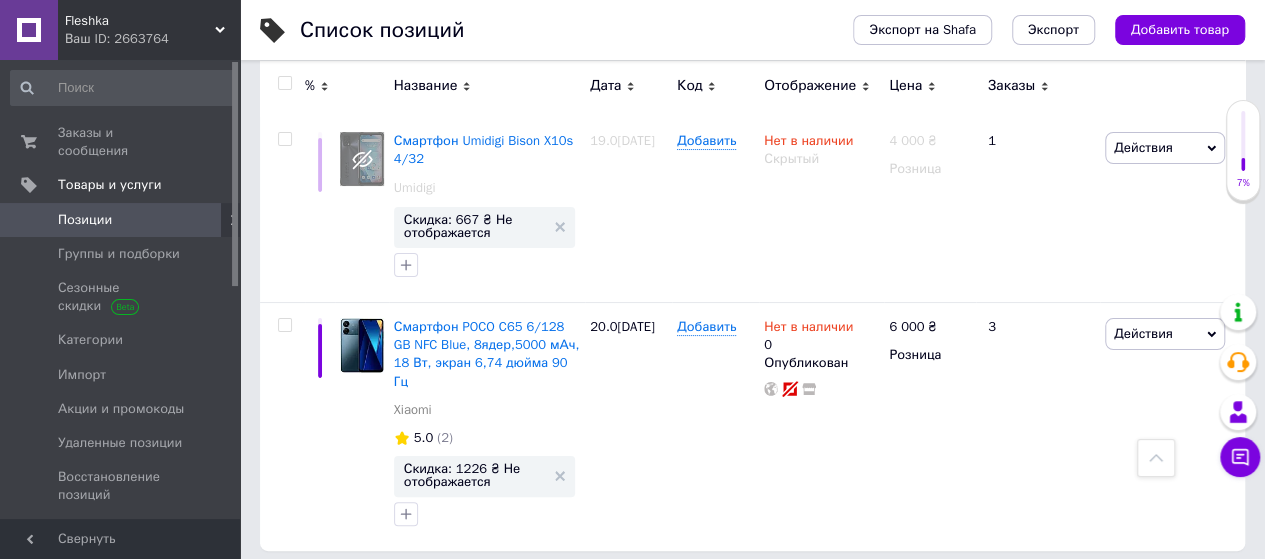 click on "8" at bounding box center [640, 592] 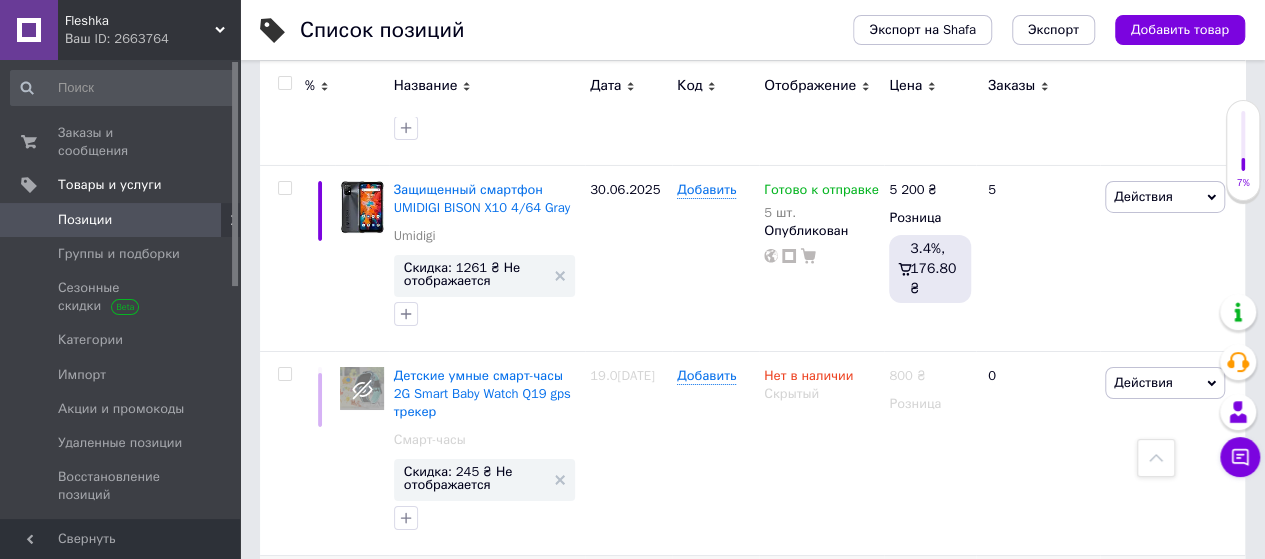 scroll, scrollTop: 3266, scrollLeft: 0, axis: vertical 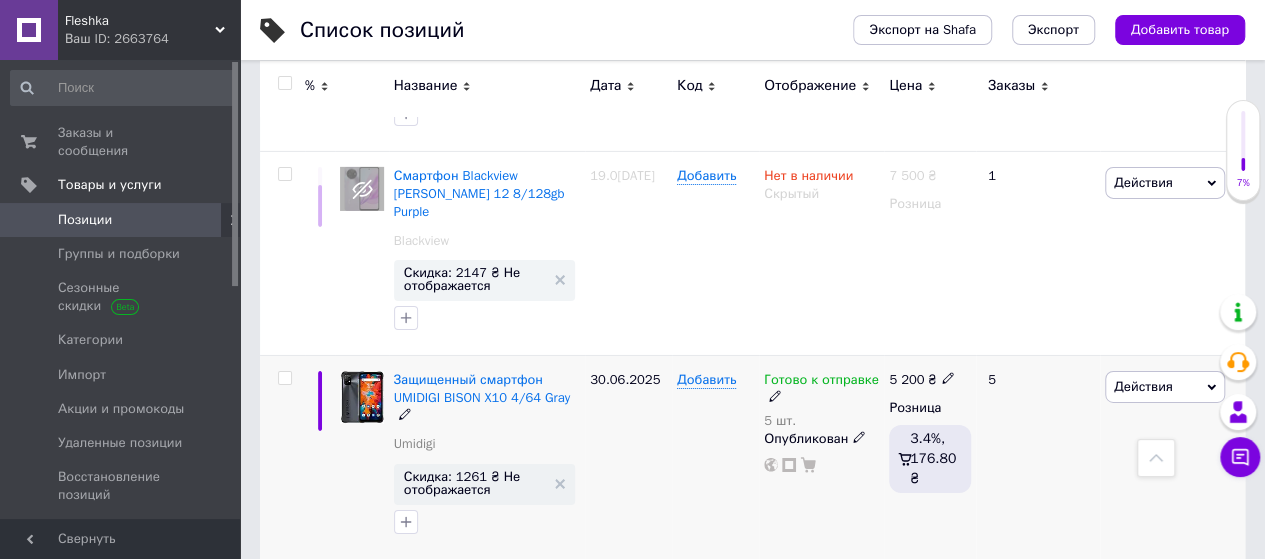 click 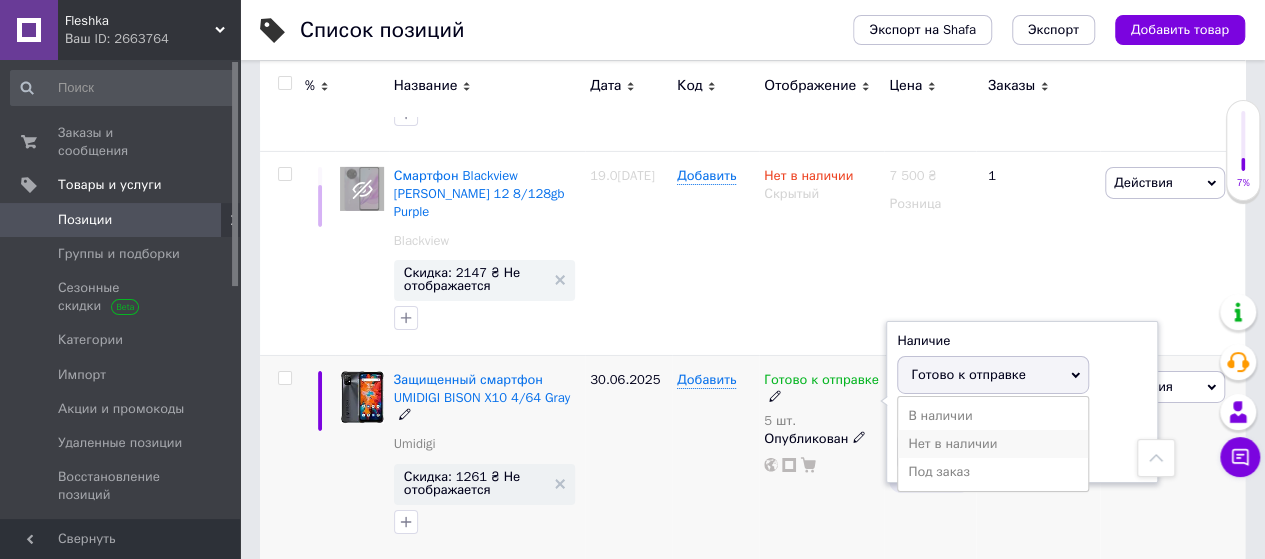 click on "Нет в наличии" at bounding box center [993, 444] 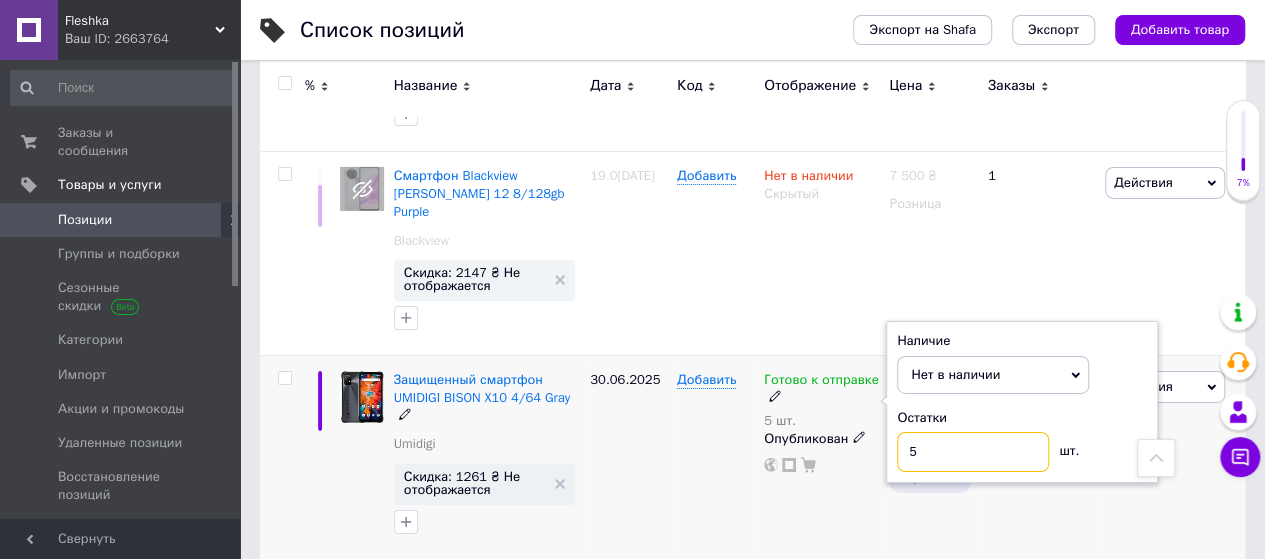 click on "5" at bounding box center [973, 452] 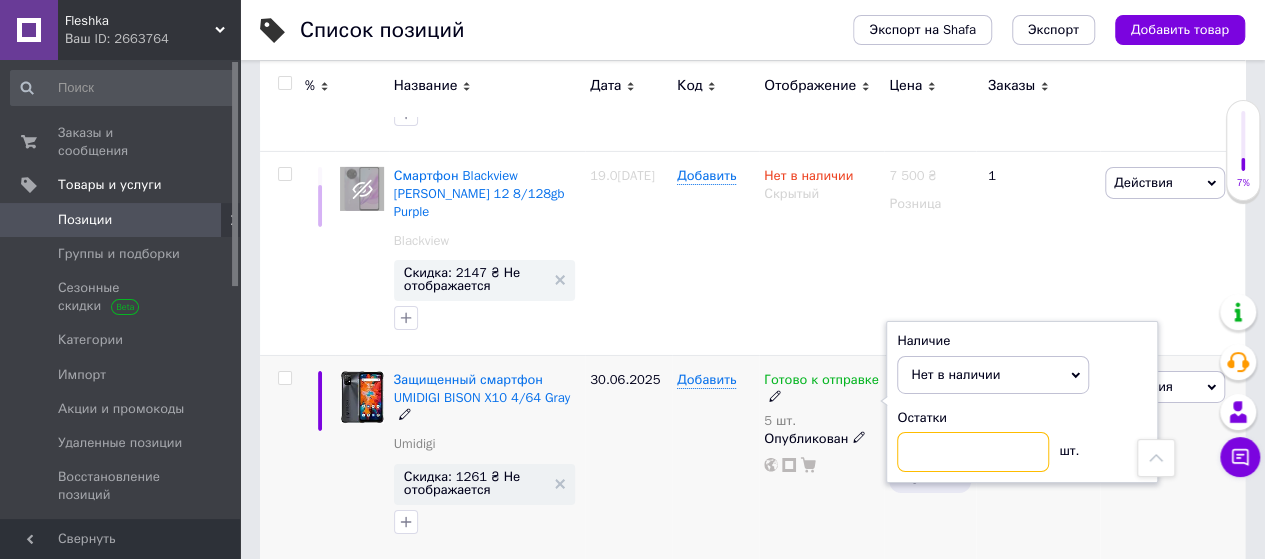 type 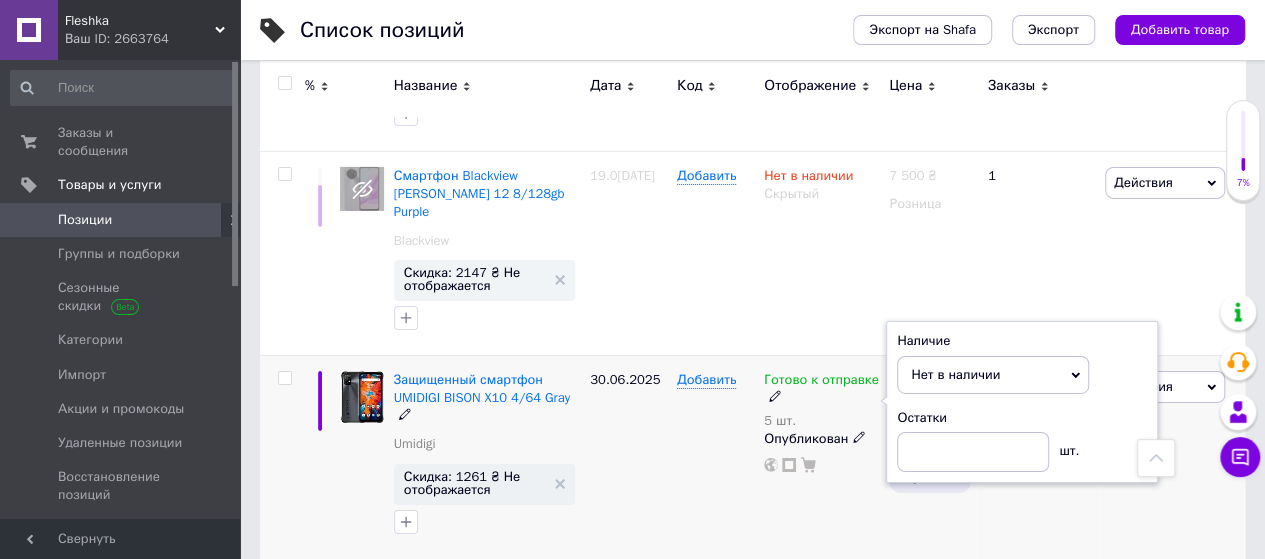 click on "30.06.2025" at bounding box center [628, 457] 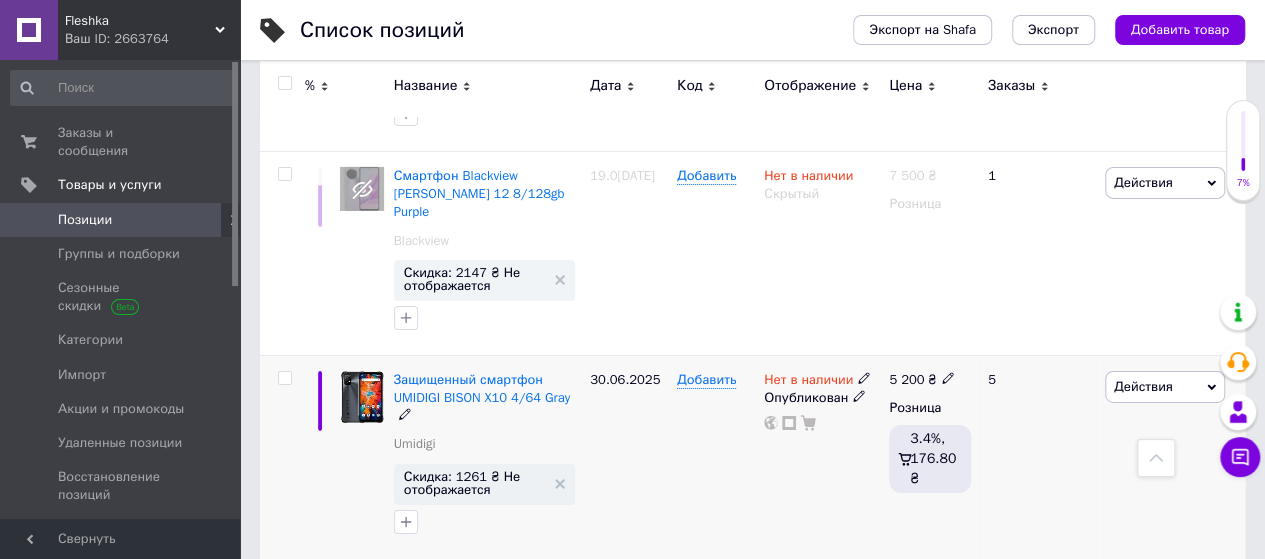 click 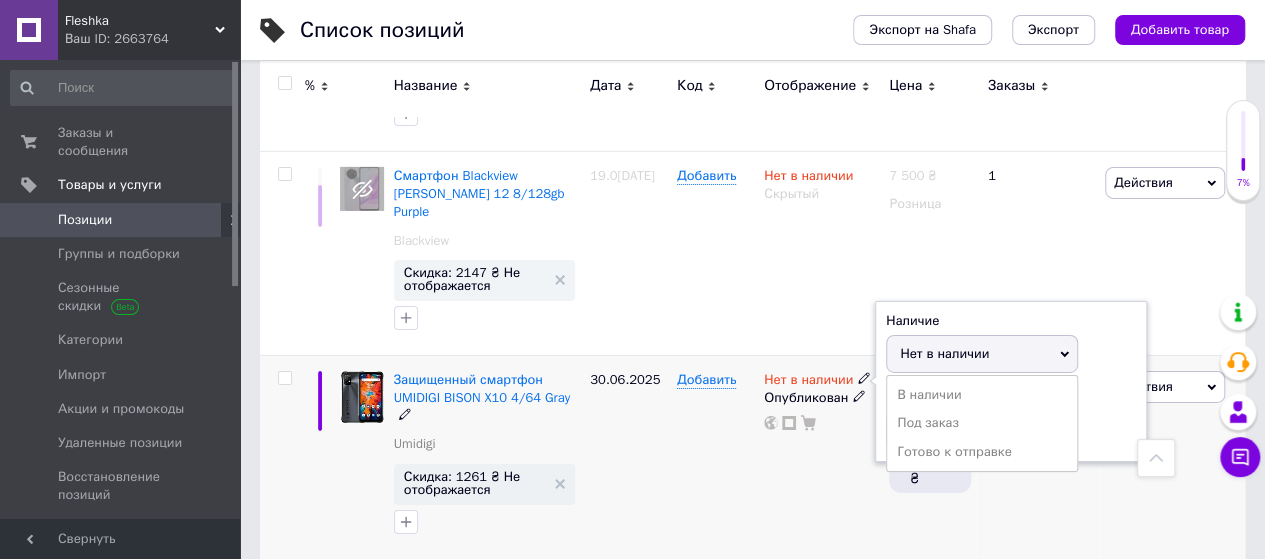 drag, startPoint x: 966, startPoint y: 414, endPoint x: 948, endPoint y: 406, distance: 19.697716 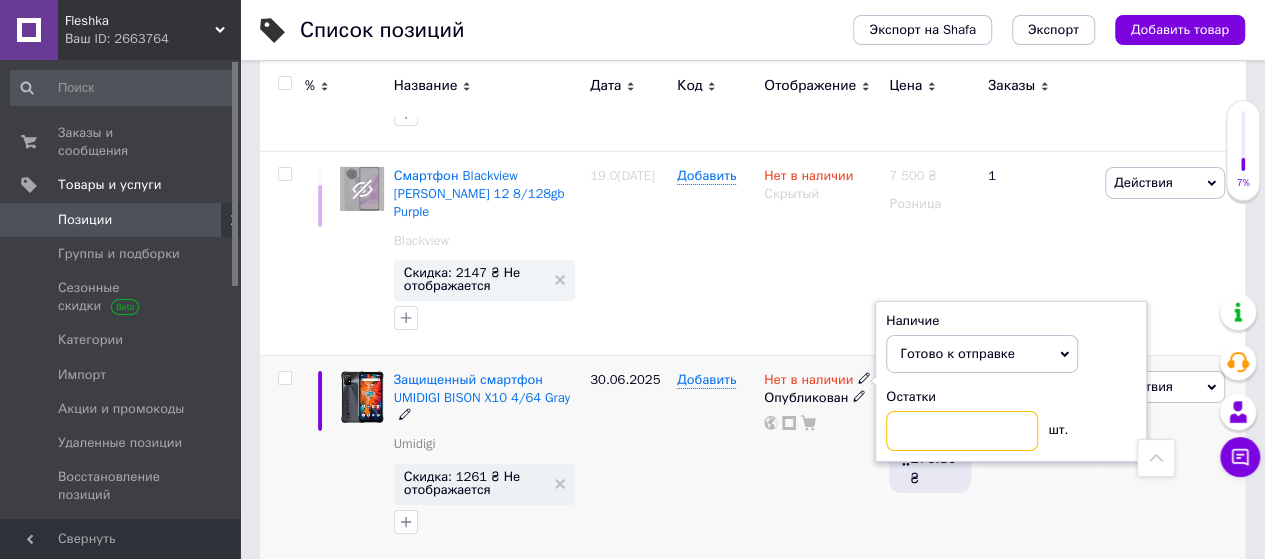 click at bounding box center (962, 431) 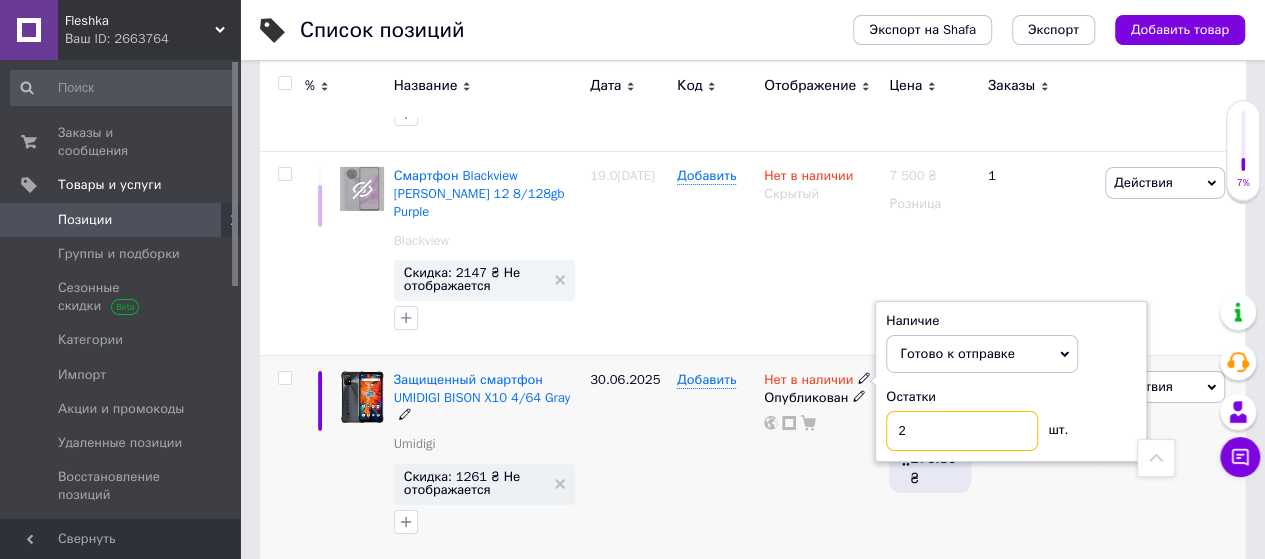 type on "2" 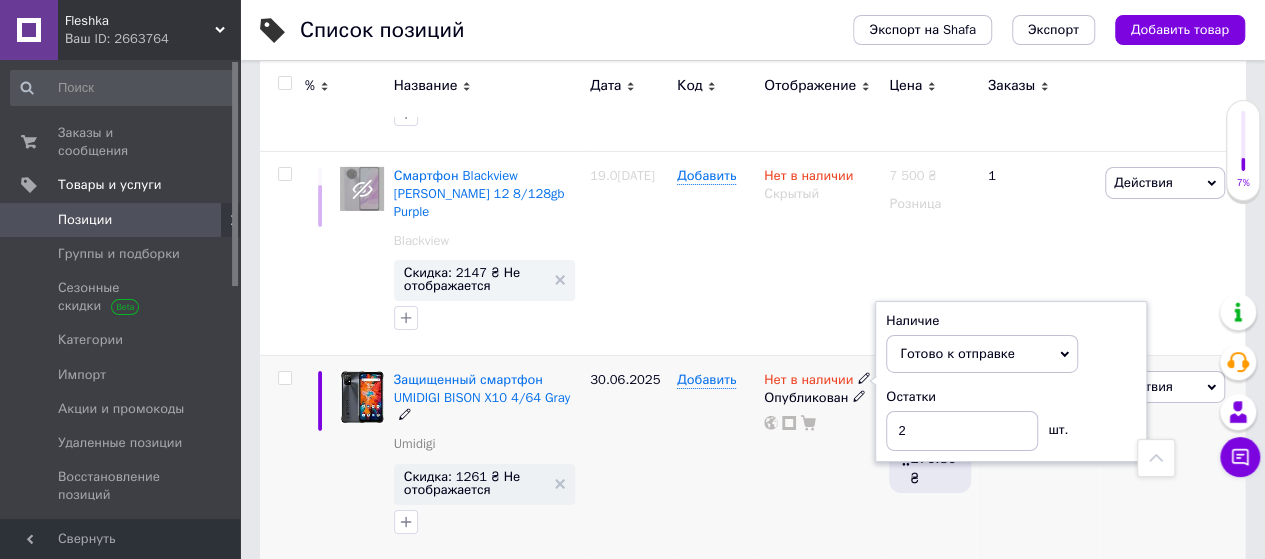 click on "30.06.2025" at bounding box center (628, 457) 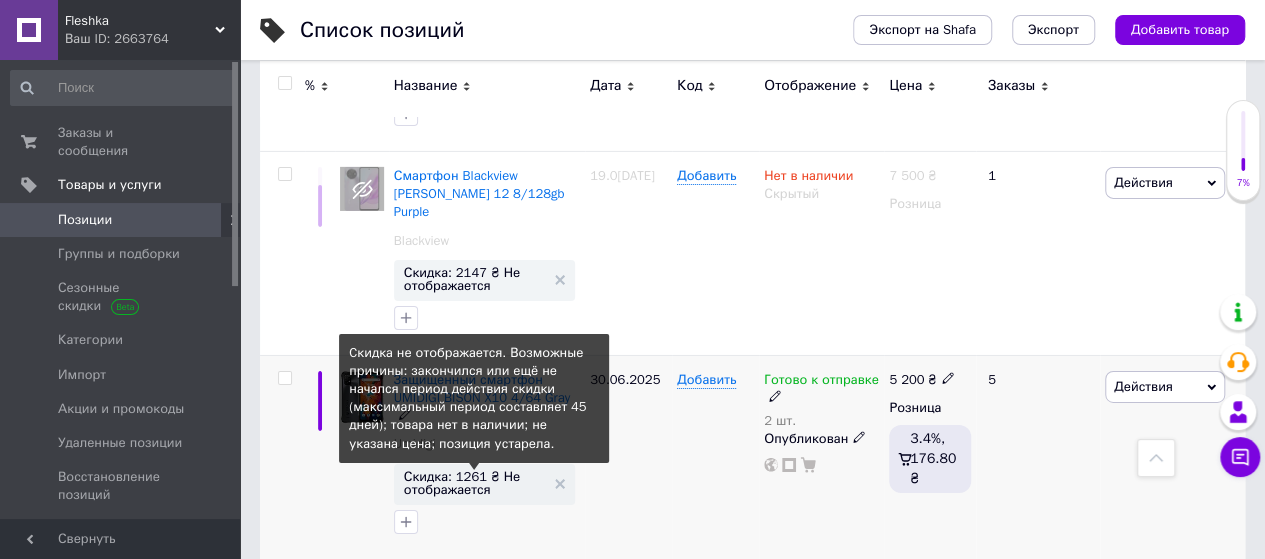click on "Скидка: 1261 ₴ Не отображается" at bounding box center (474, 483) 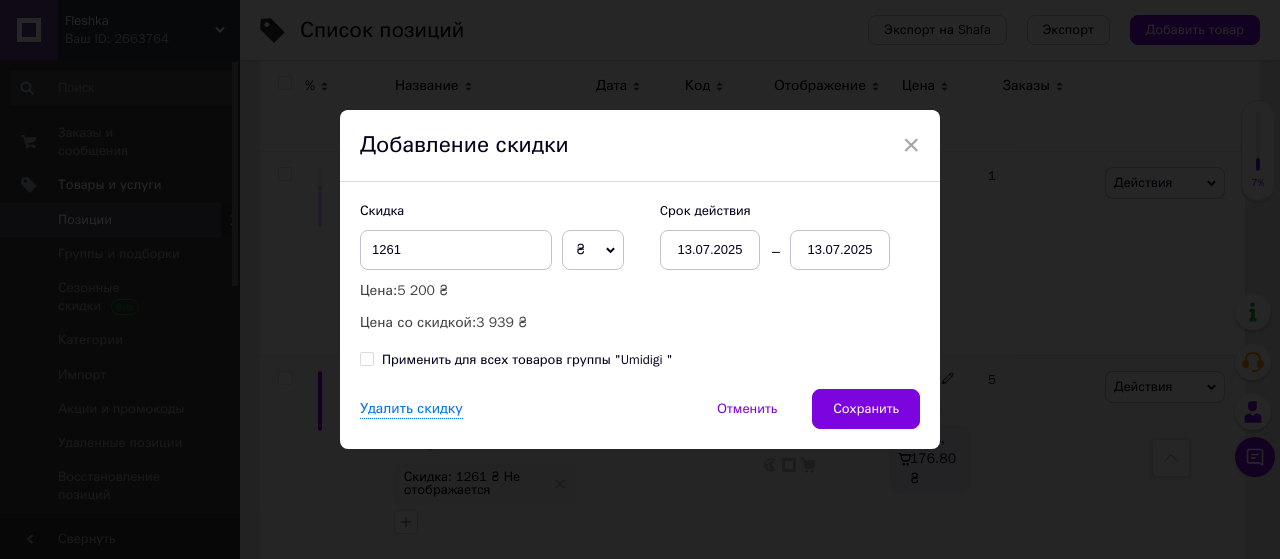 click on "13.07.2025" at bounding box center [840, 250] 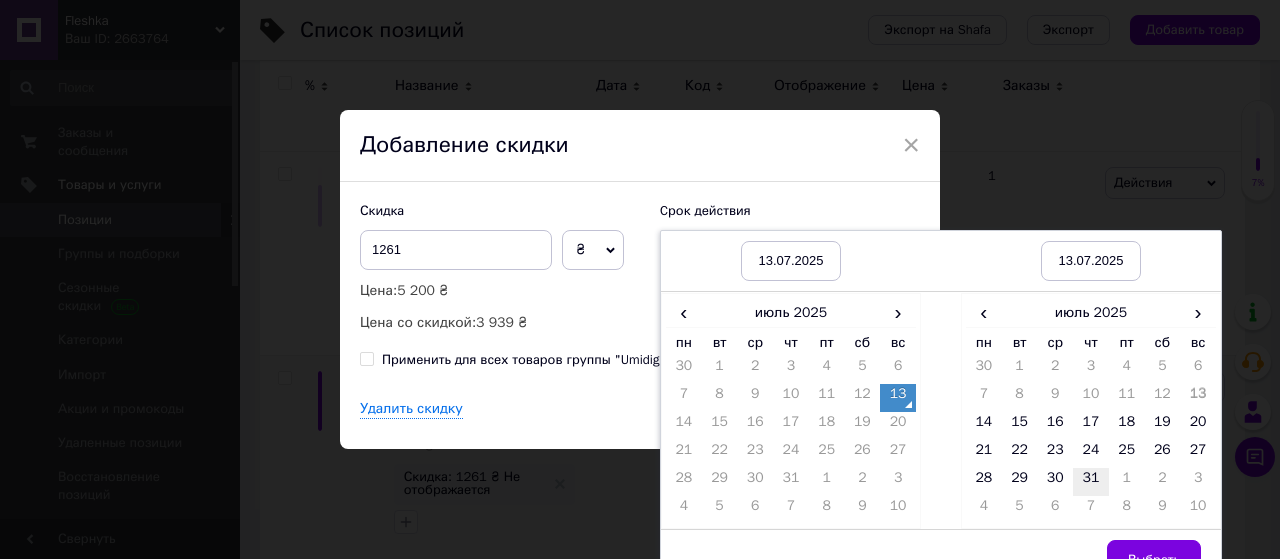 click on "31" at bounding box center [1091, 482] 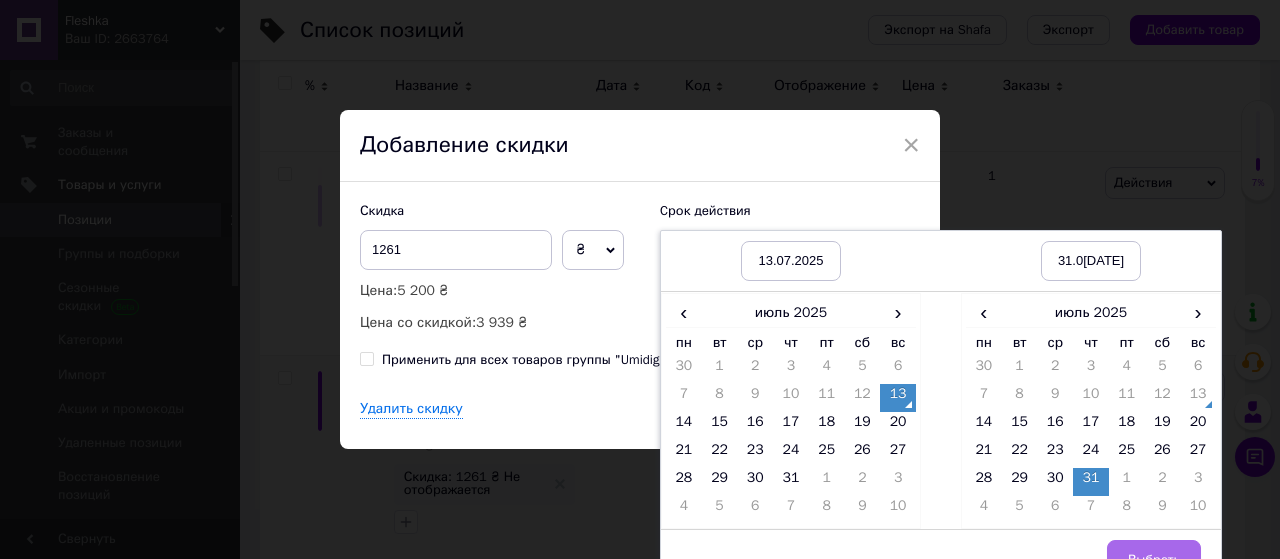 click on "Выбрать" at bounding box center (1154, 560) 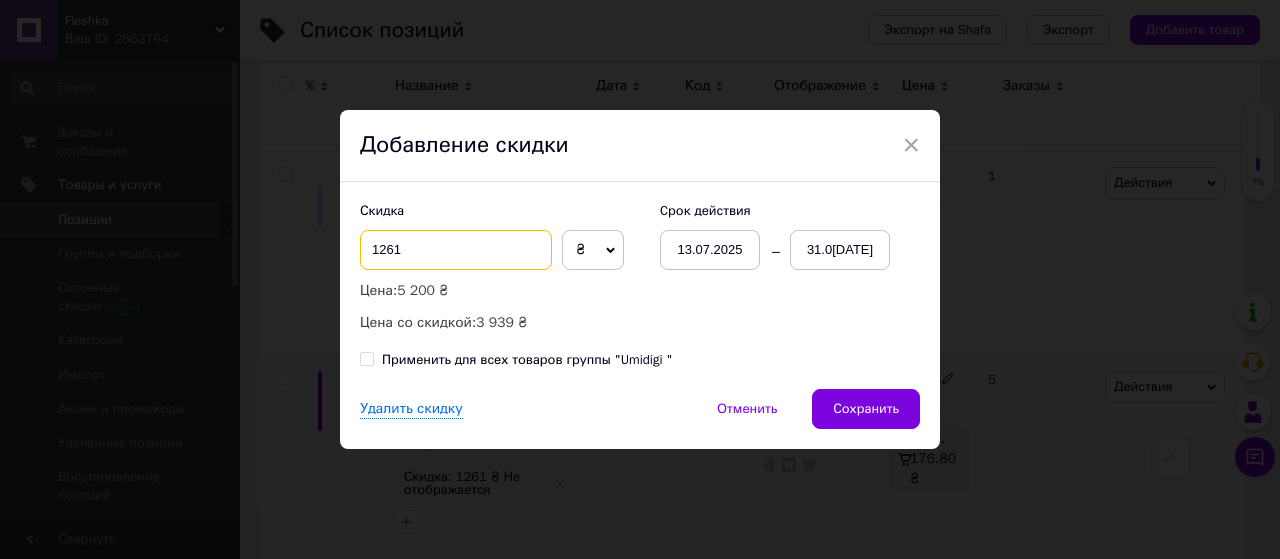 click on "1261" at bounding box center (456, 250) 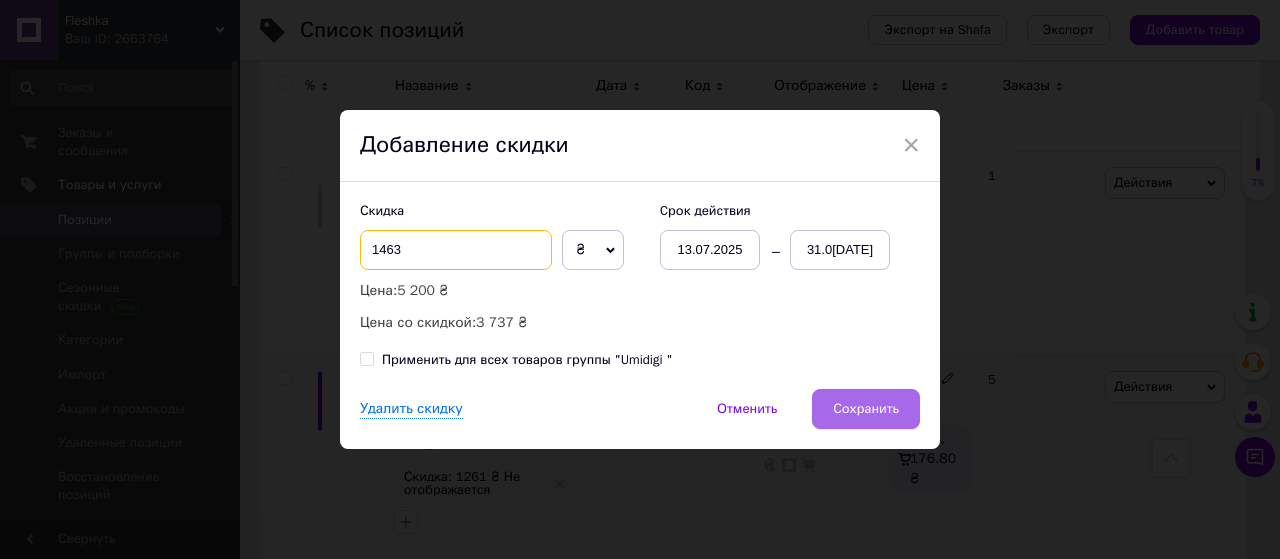 type on "1463" 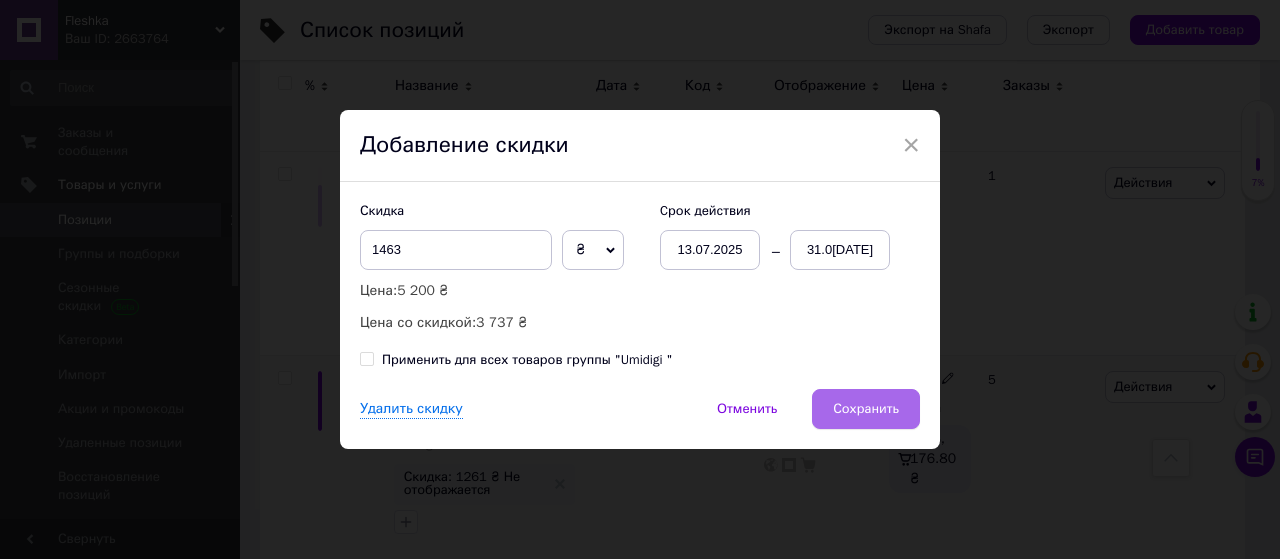click on "Сохранить" at bounding box center (866, 409) 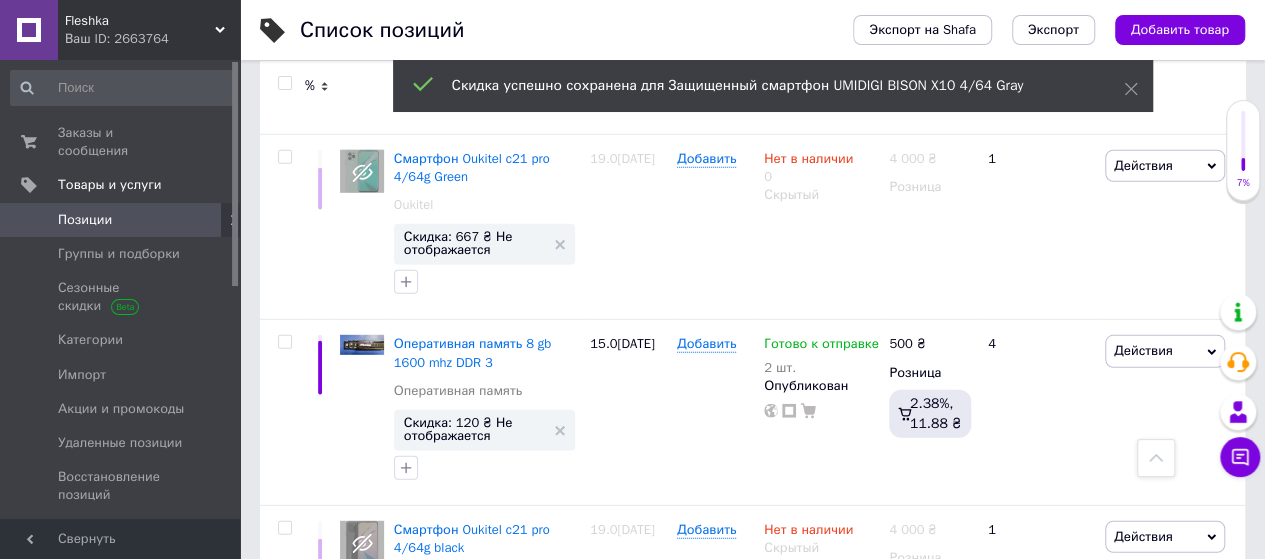 scroll, scrollTop: 2666, scrollLeft: 0, axis: vertical 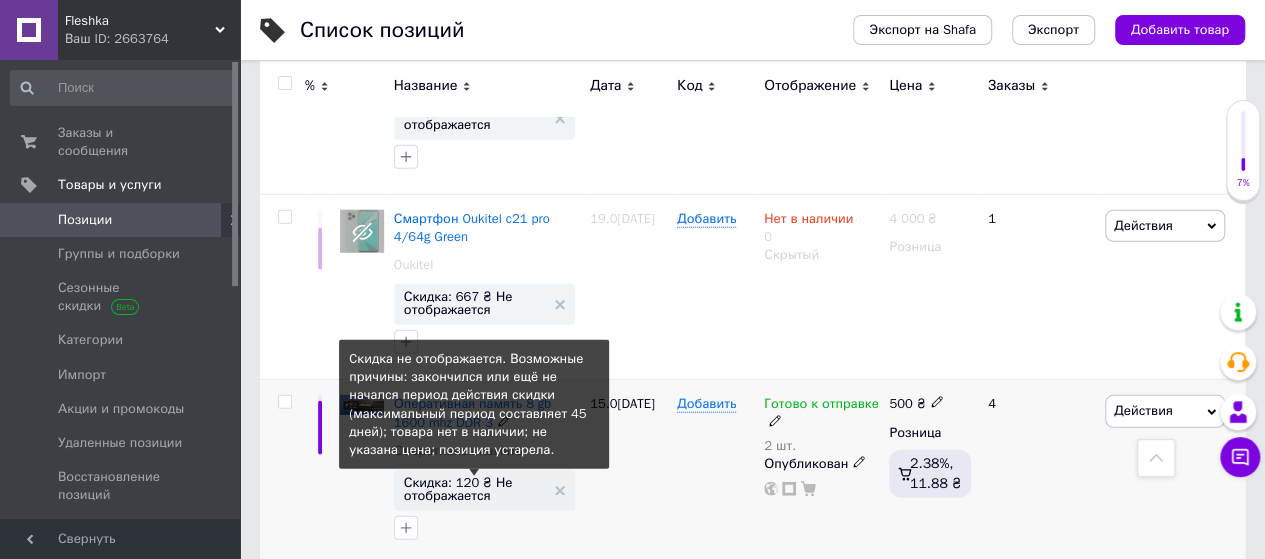 click on "Скидка: 120 ₴ Не отображается" at bounding box center [474, 489] 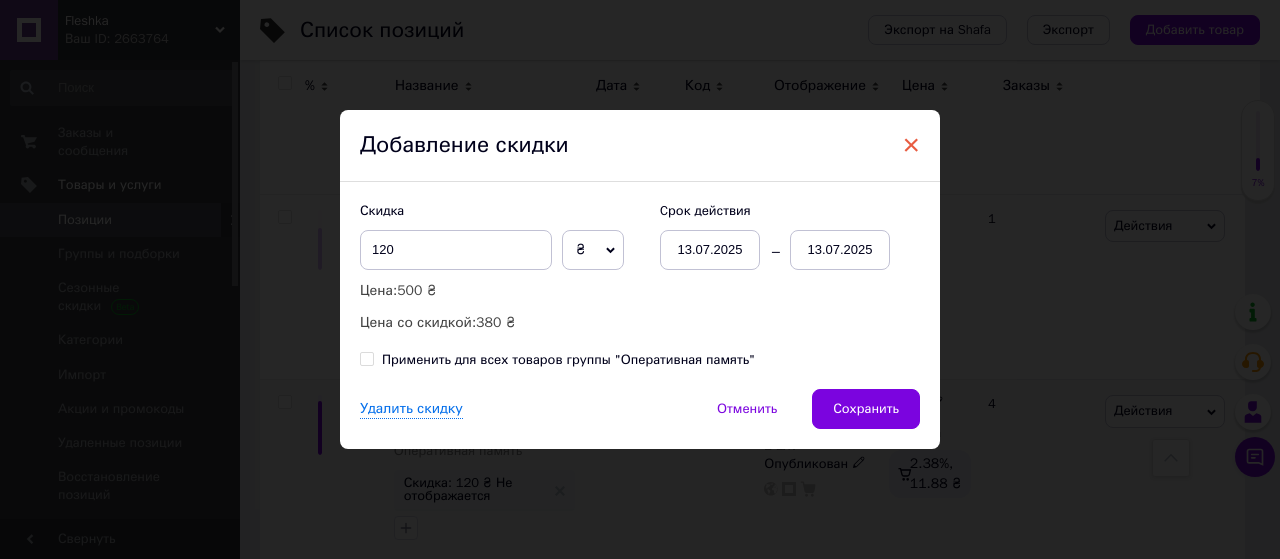 click on "×" at bounding box center [911, 145] 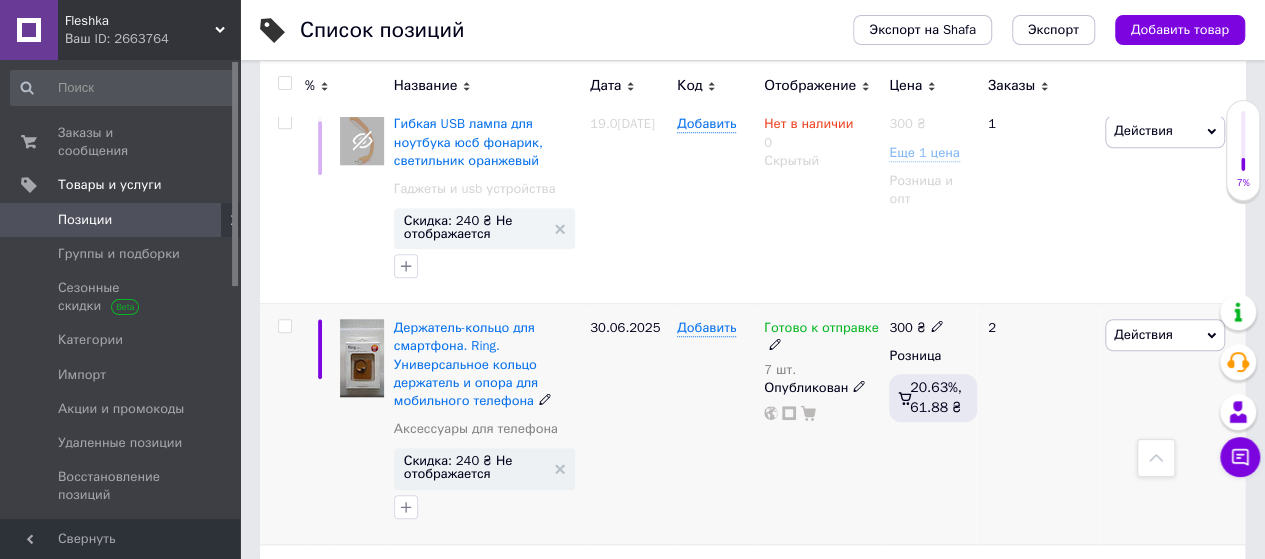 scroll, scrollTop: 766, scrollLeft: 0, axis: vertical 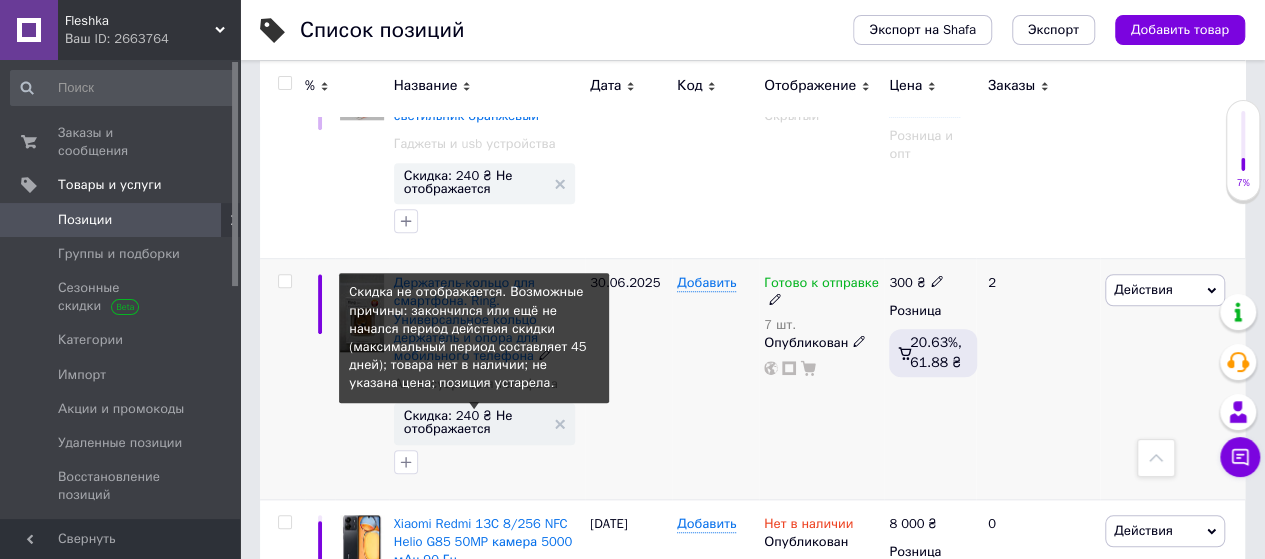 click on "Скидка: 240 ₴ Не отображается" at bounding box center [474, 422] 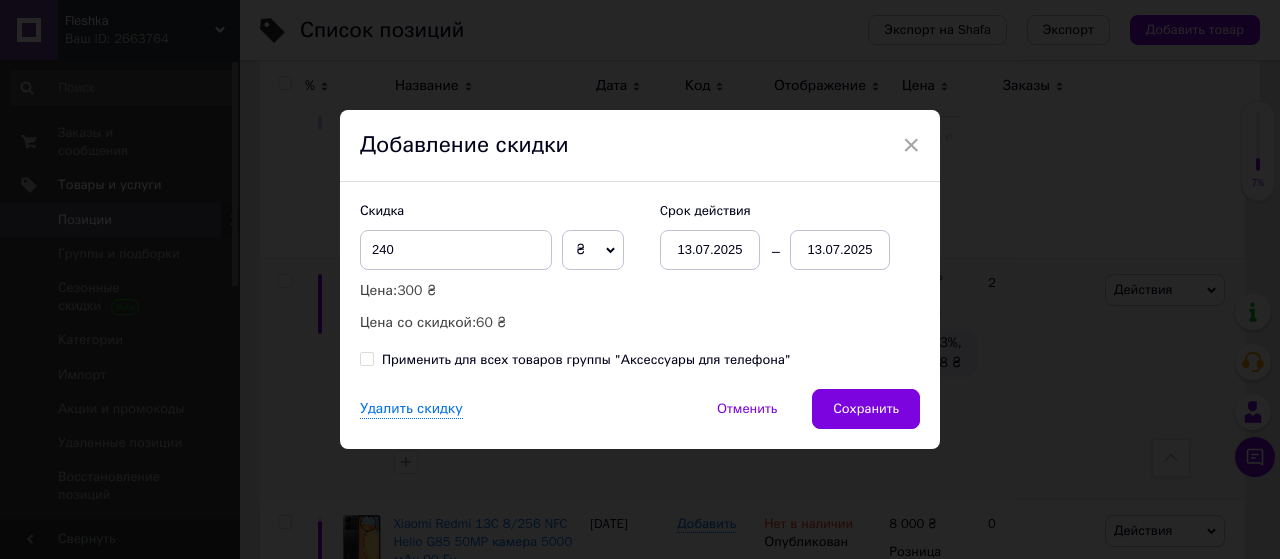 click on "13.07.2025" at bounding box center [840, 250] 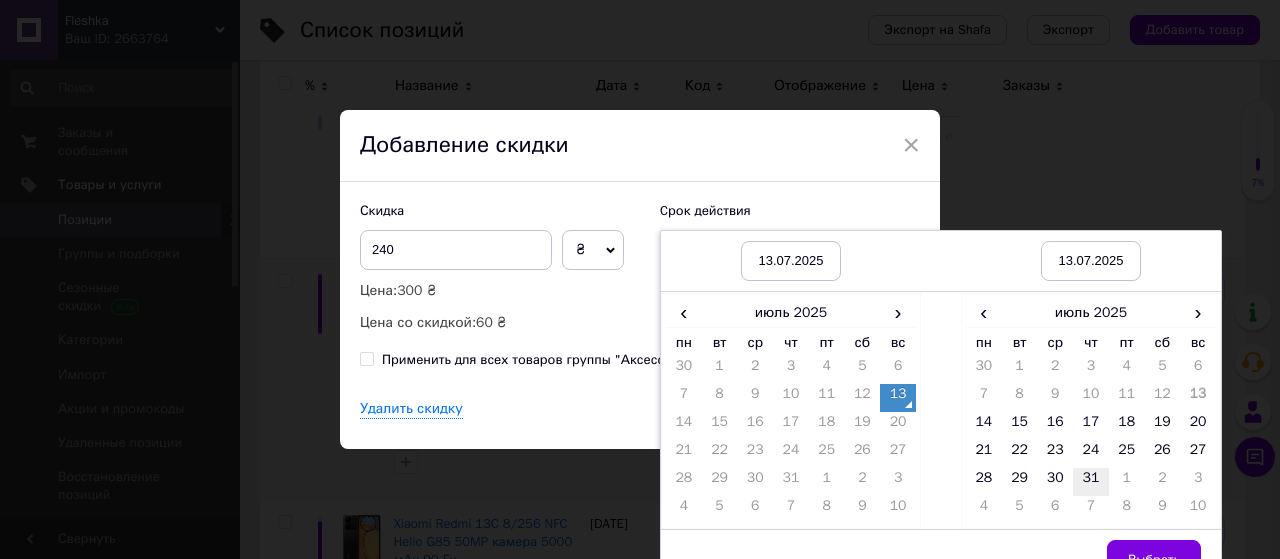 click on "31" at bounding box center (1091, 482) 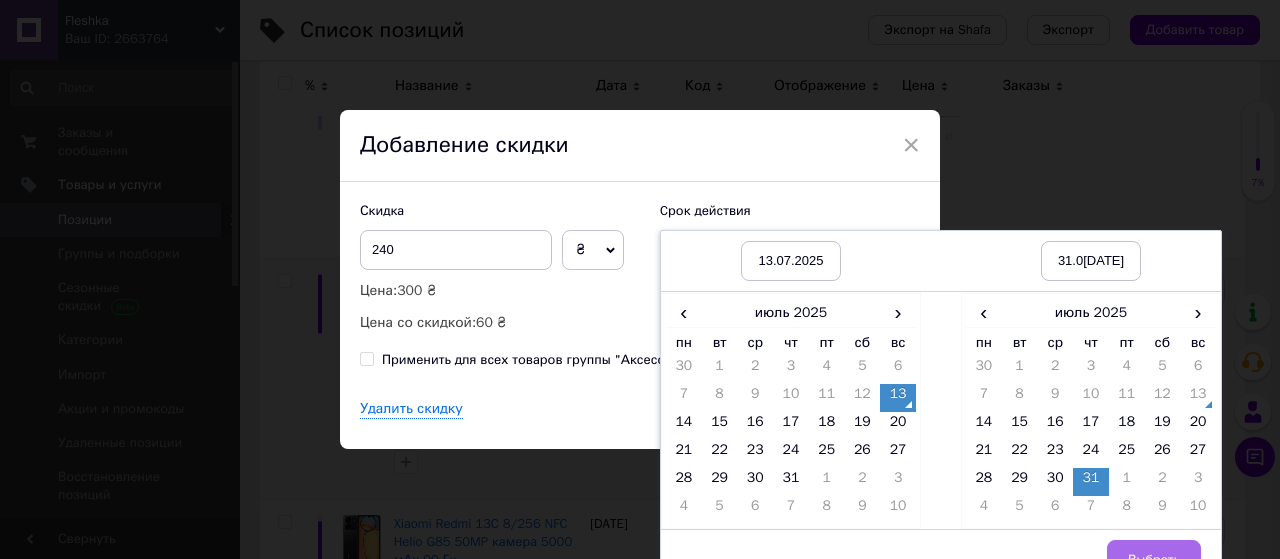 click on "Выбрать" at bounding box center (1154, 560) 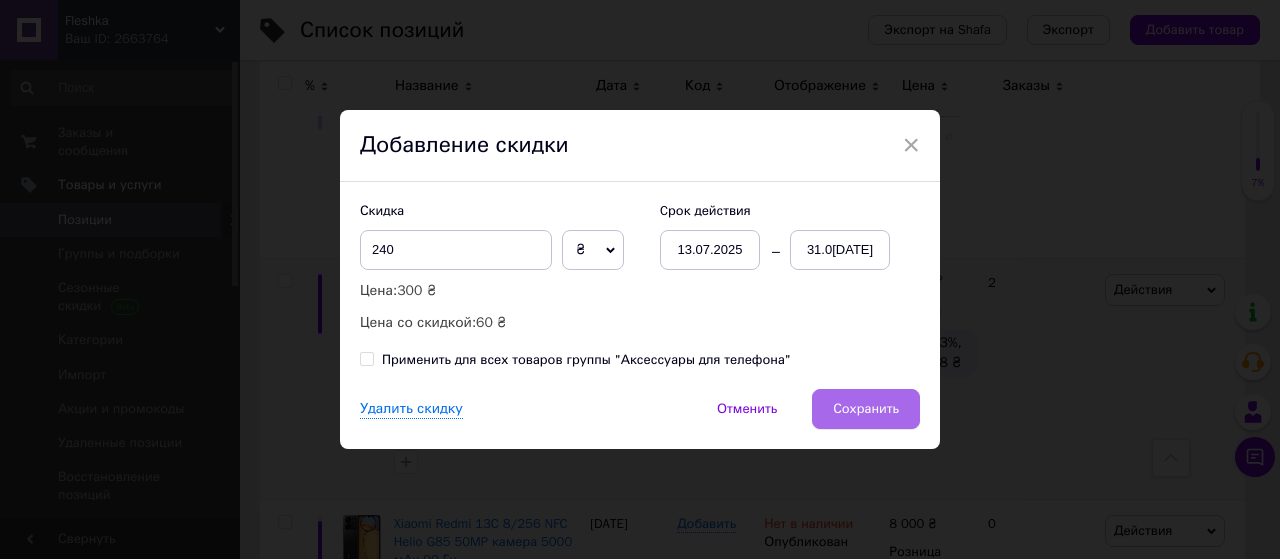 click on "Сохранить" at bounding box center (866, 409) 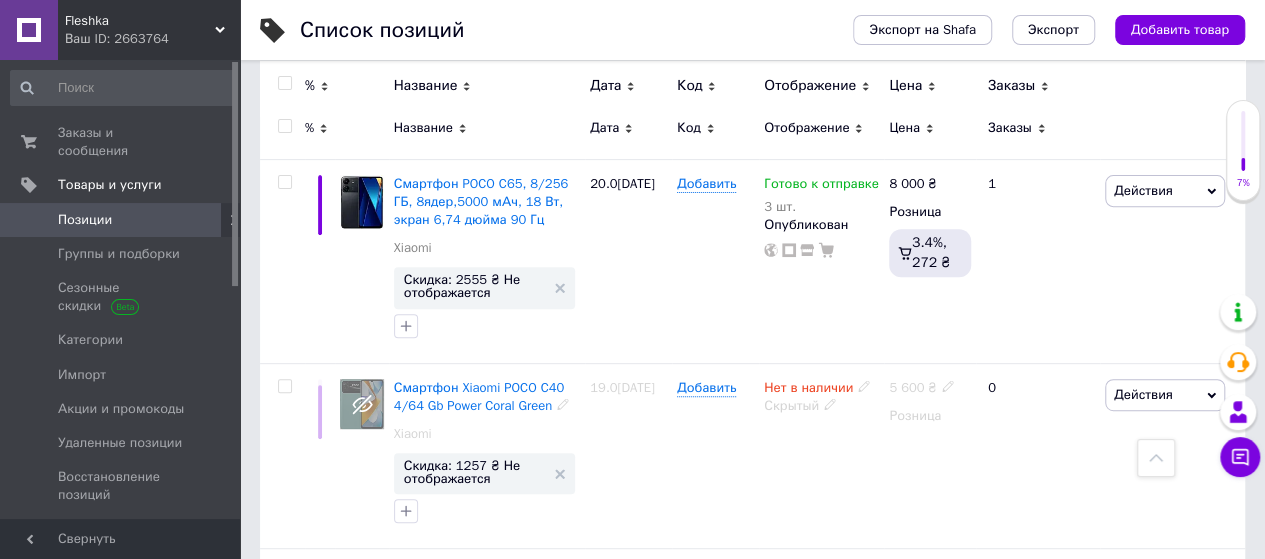 scroll, scrollTop: 166, scrollLeft: 0, axis: vertical 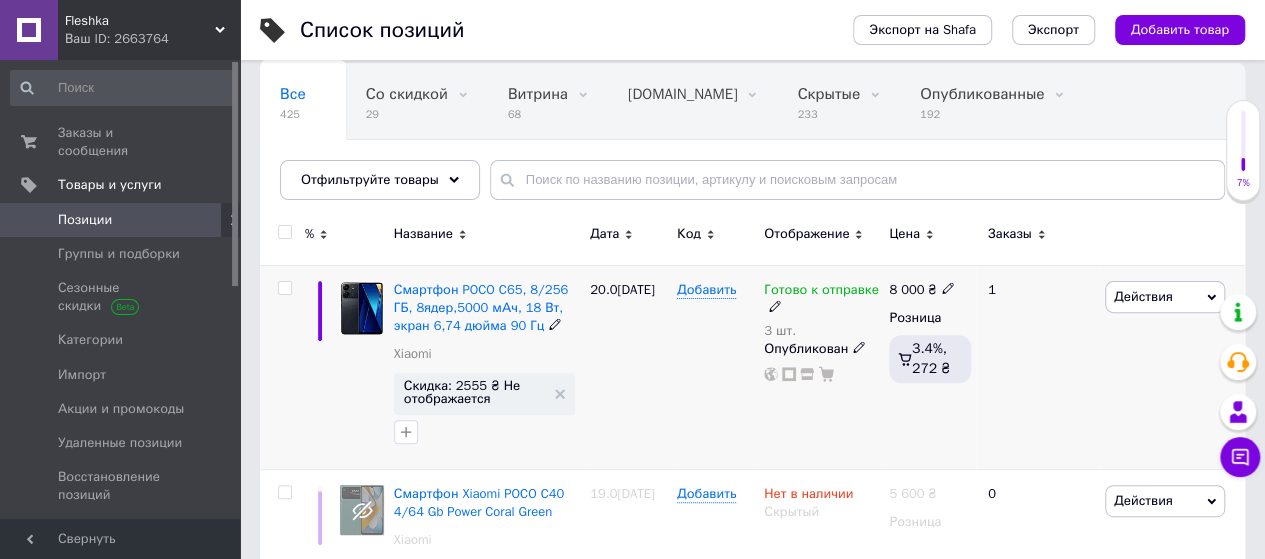 click 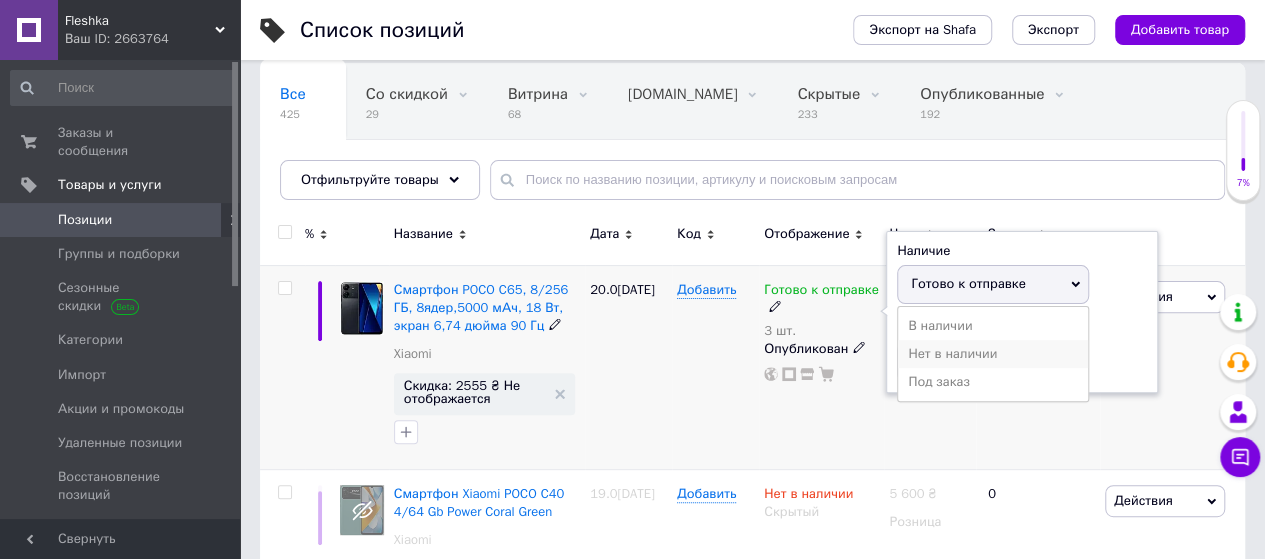 click on "Нет в наличии" at bounding box center (993, 354) 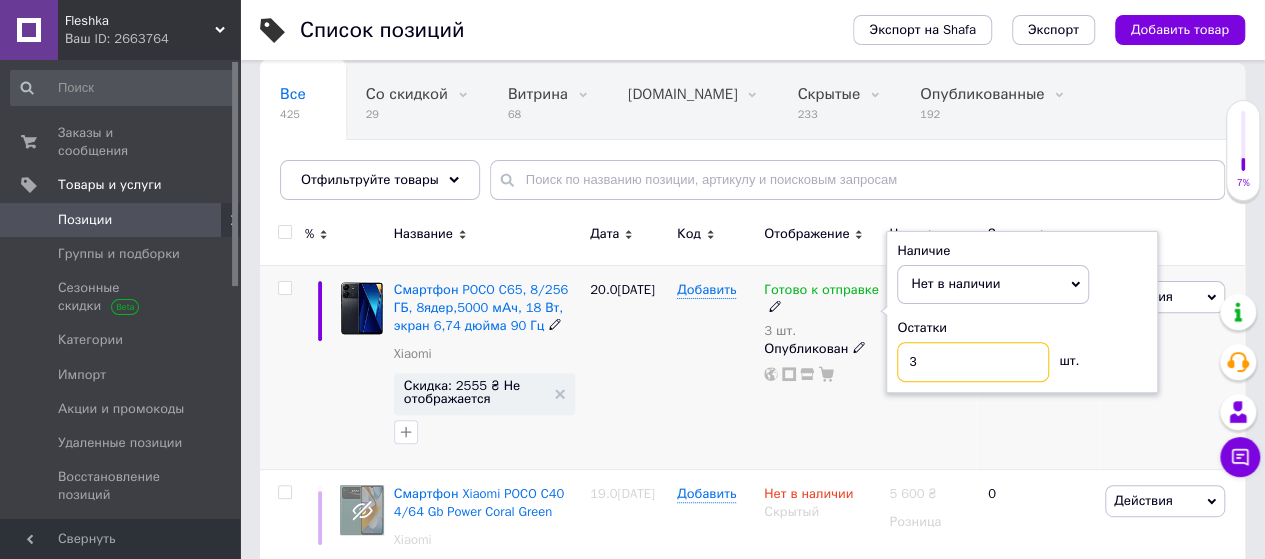 click on "3" at bounding box center (973, 362) 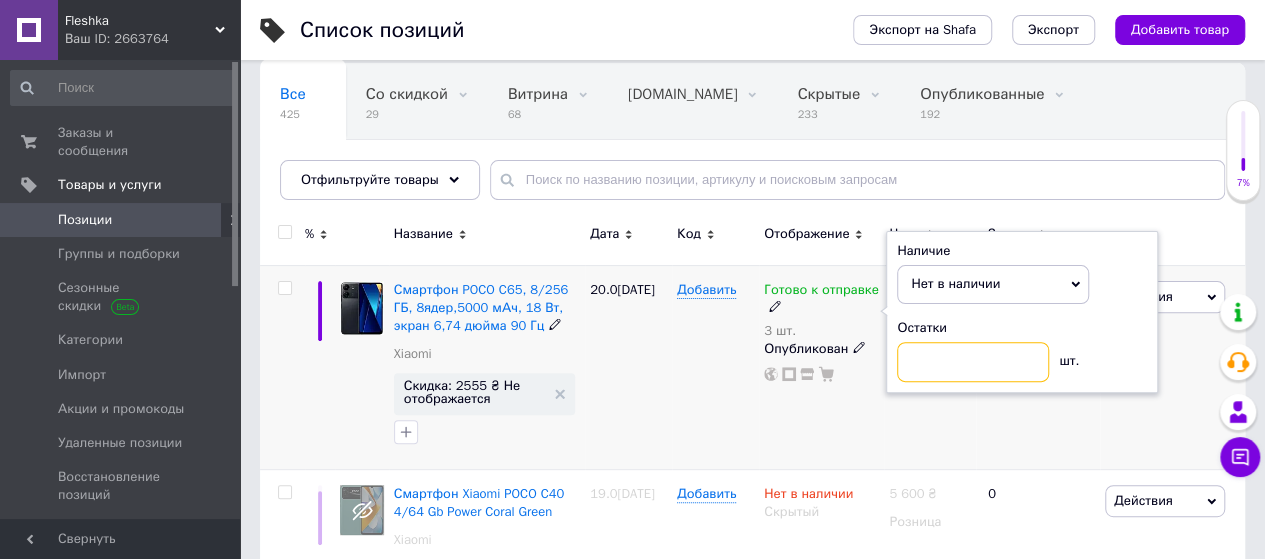 type 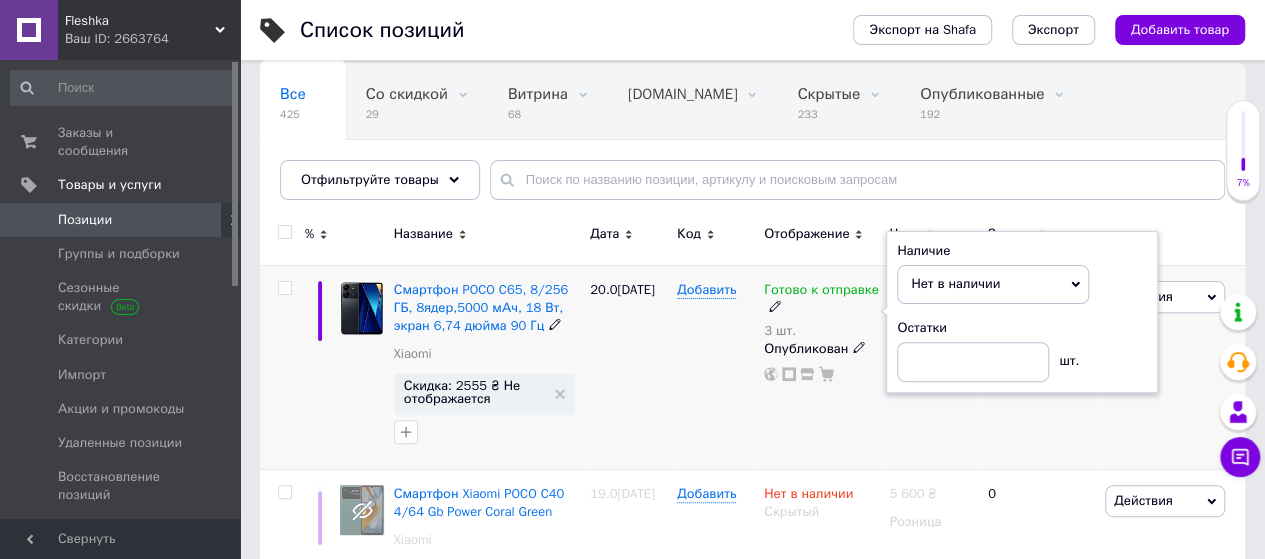 click on "20.0[DATE]" at bounding box center (628, 367) 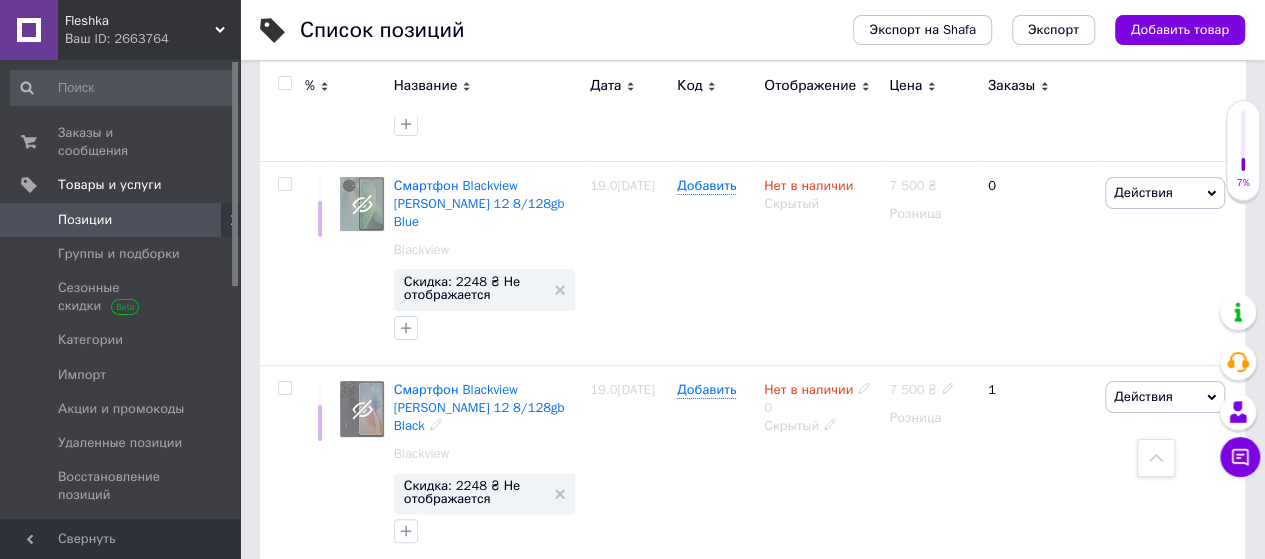 scroll, scrollTop: 3846, scrollLeft: 0, axis: vertical 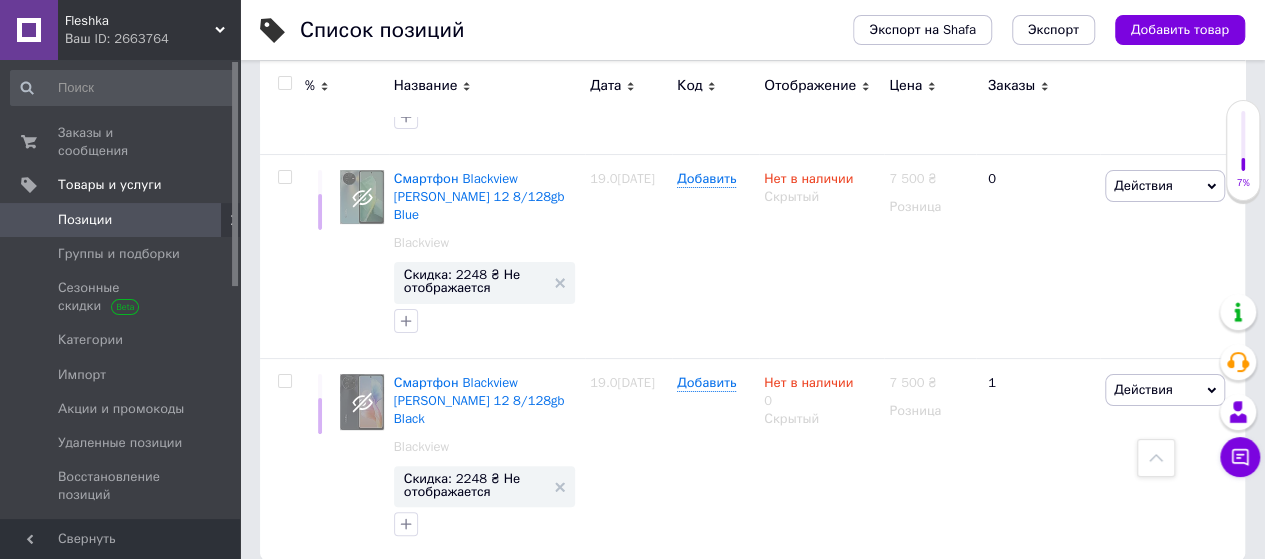 click on "9" at bounding box center (640, 602) 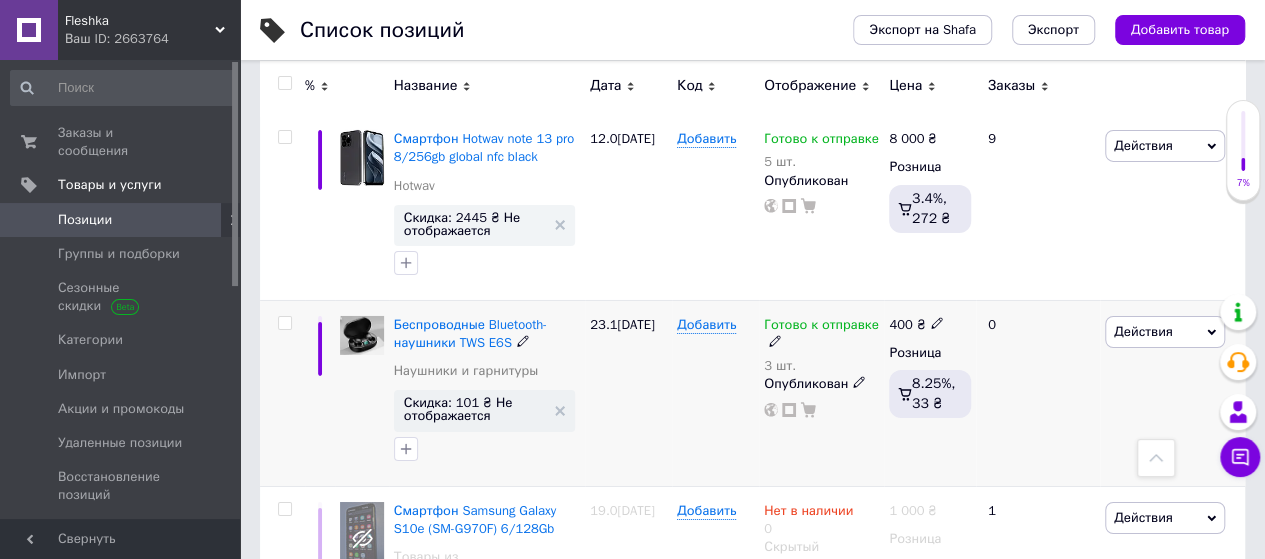 scroll, scrollTop: 3237, scrollLeft: 0, axis: vertical 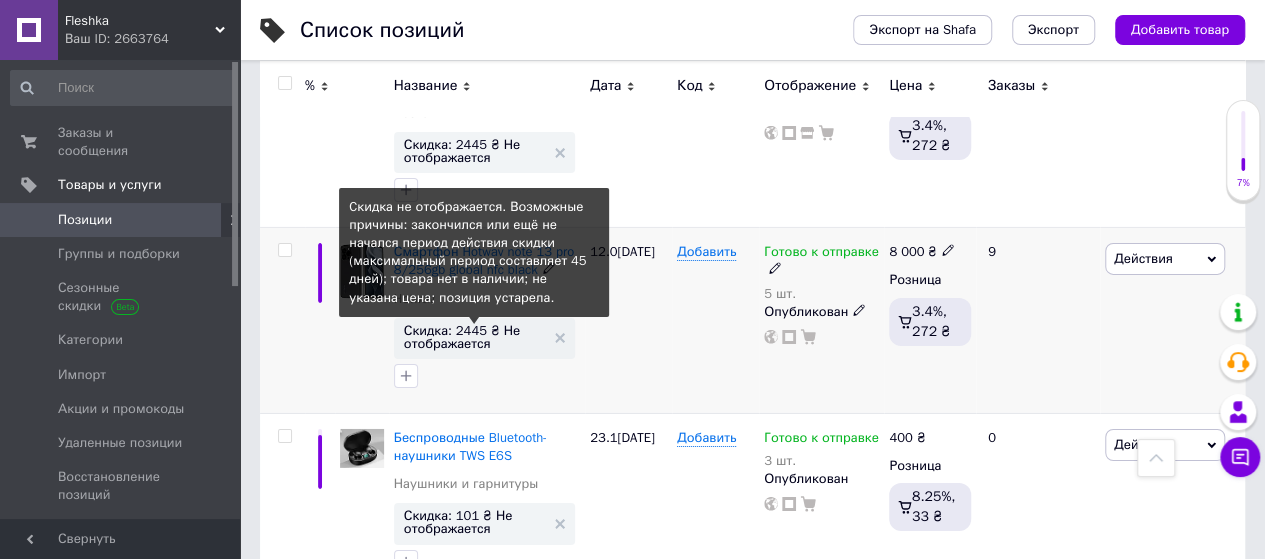 click on "Скидка: 2445 ₴ Не отображается" at bounding box center (474, 337) 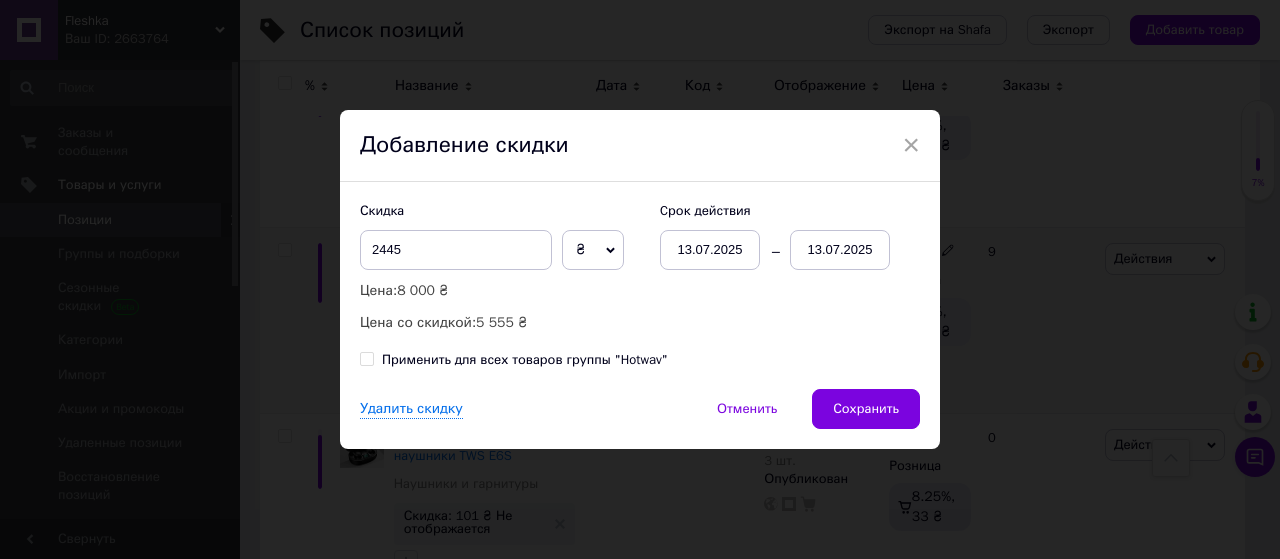 click on "13.07.2025" at bounding box center (840, 250) 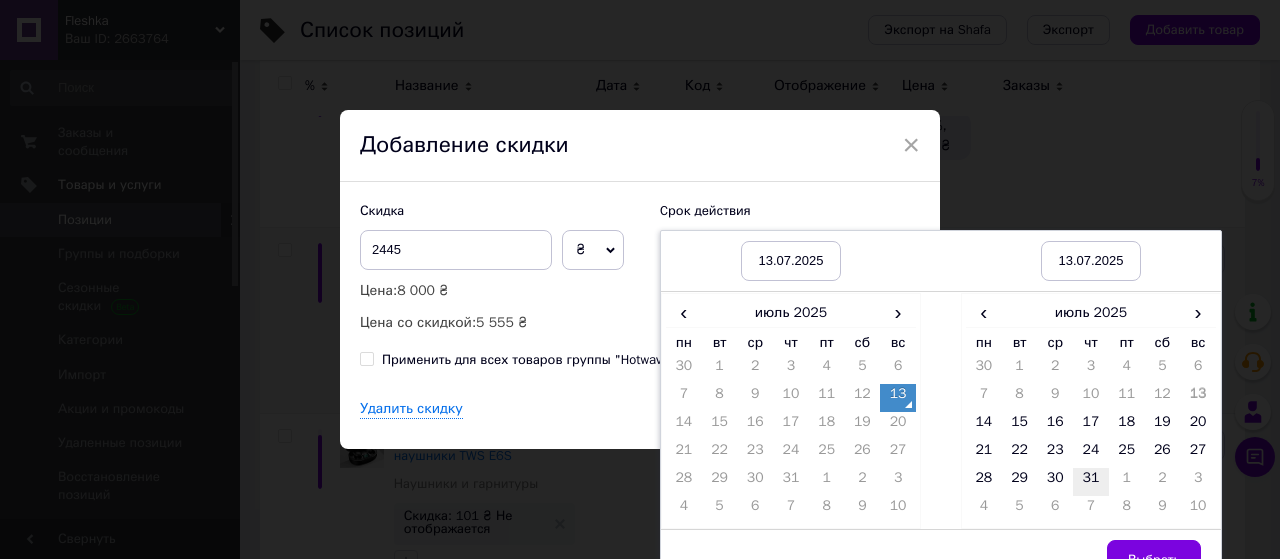 click on "31" at bounding box center (1091, 482) 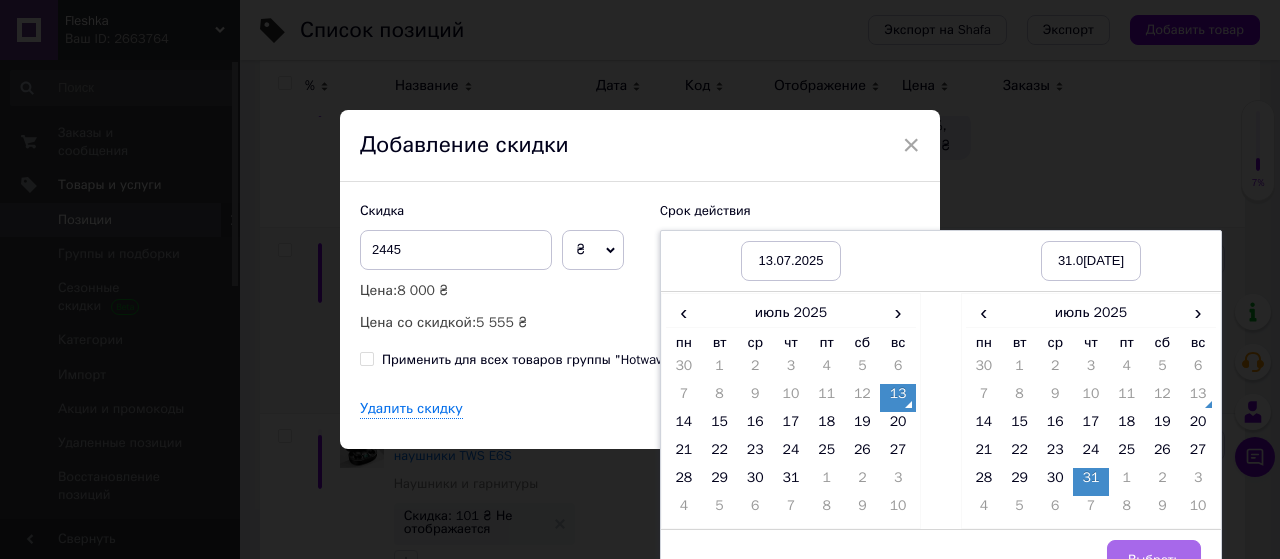 click on "Выбрать" at bounding box center [1154, 560] 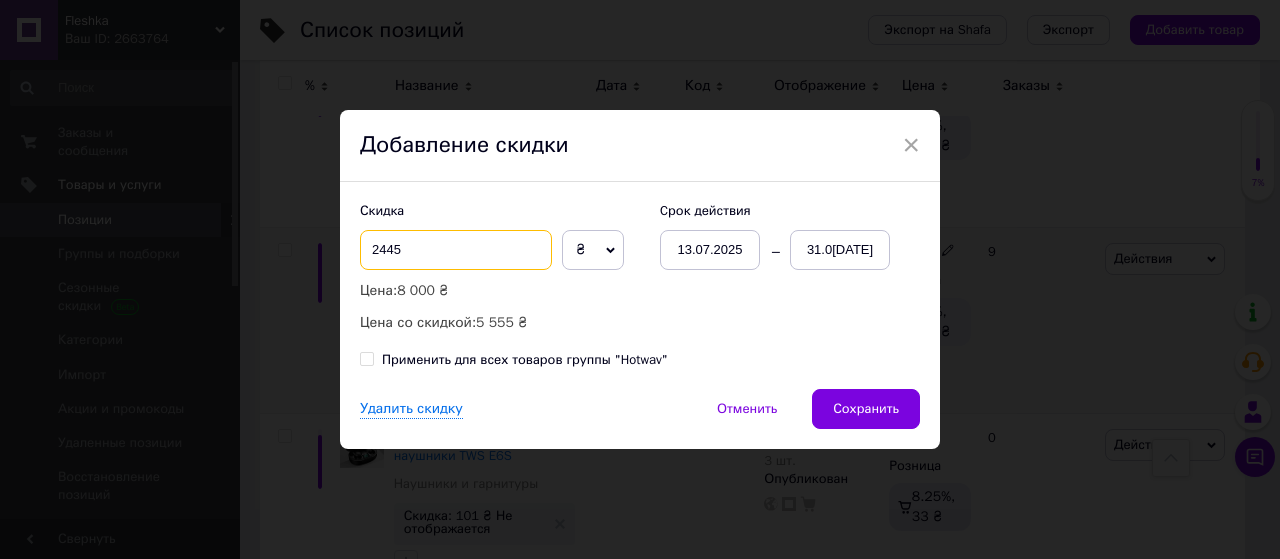 click on "2445" at bounding box center (456, 250) 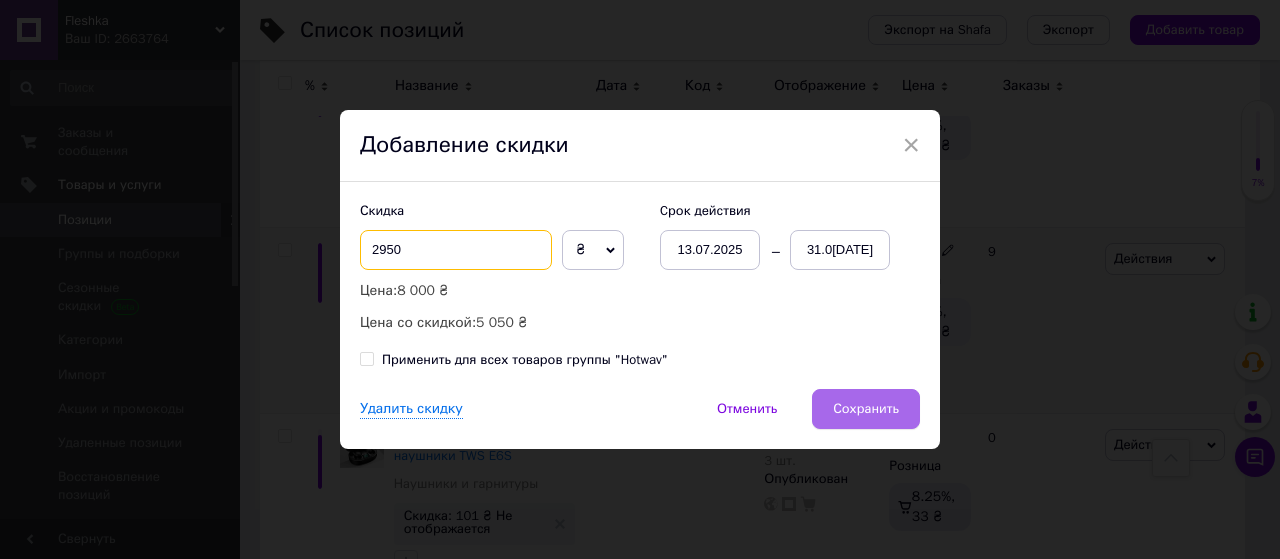 type on "2950" 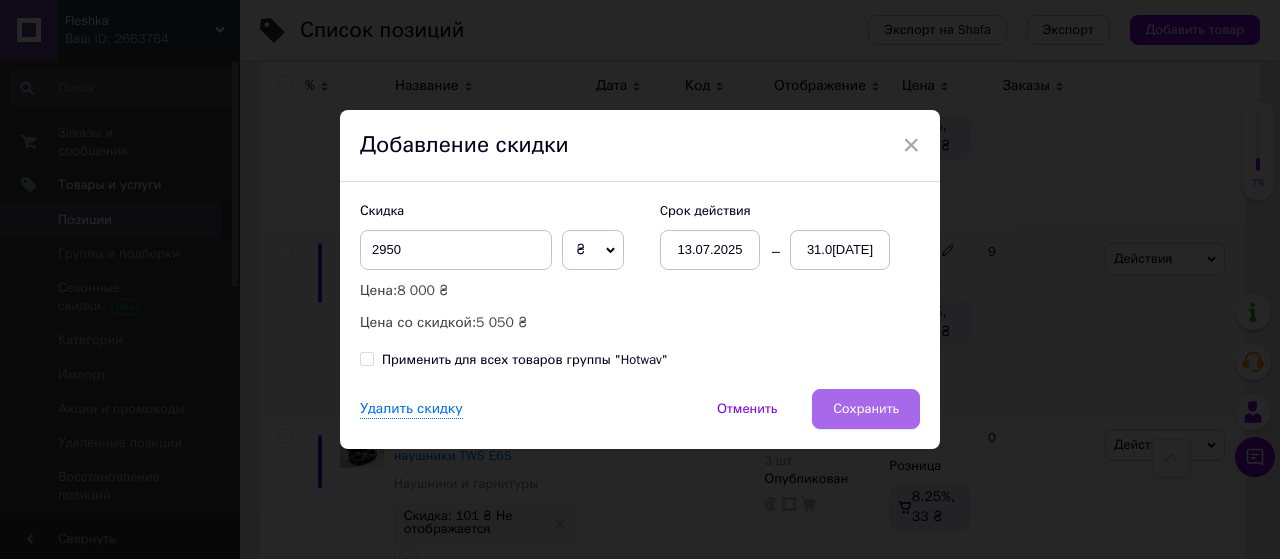 click on "Сохранить" at bounding box center (866, 409) 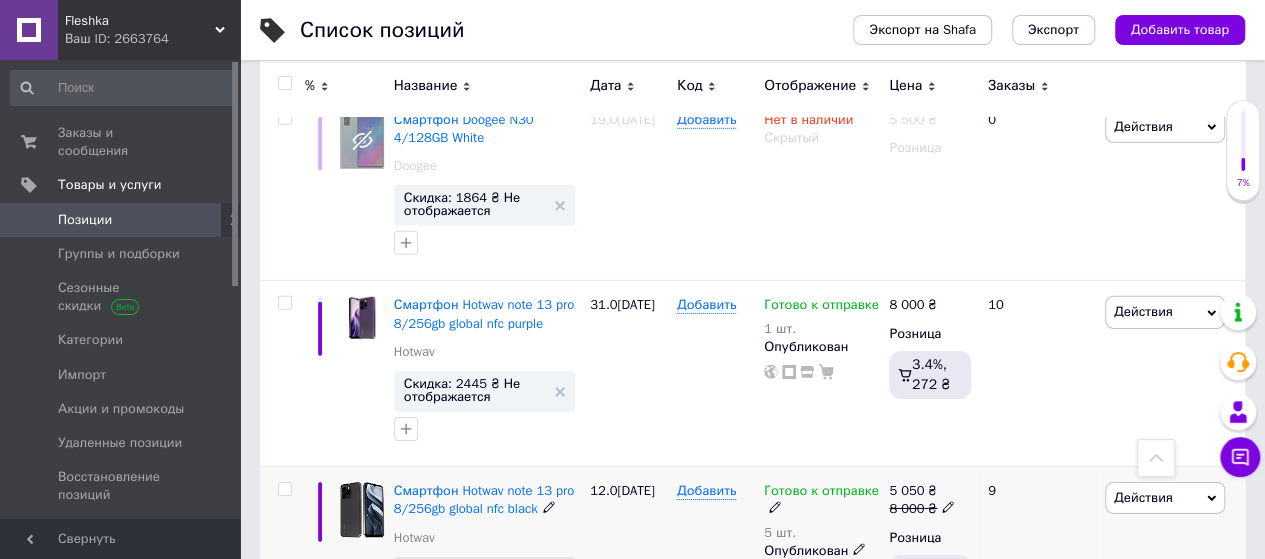 scroll, scrollTop: 3037, scrollLeft: 0, axis: vertical 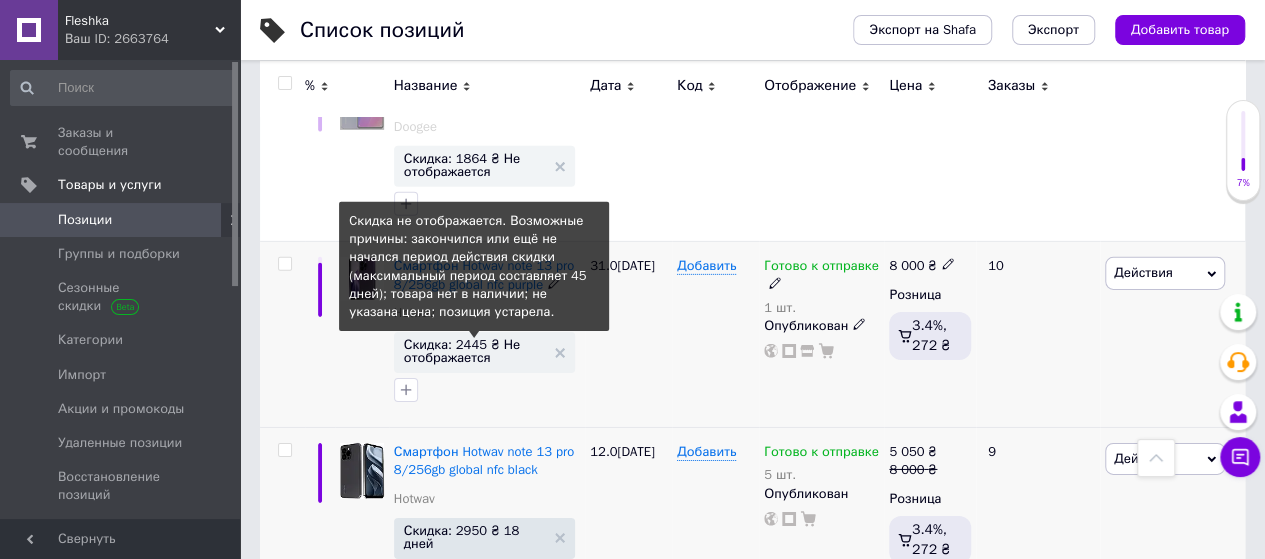 click on "Скидка: 2445 ₴ Не отображается" at bounding box center [474, 351] 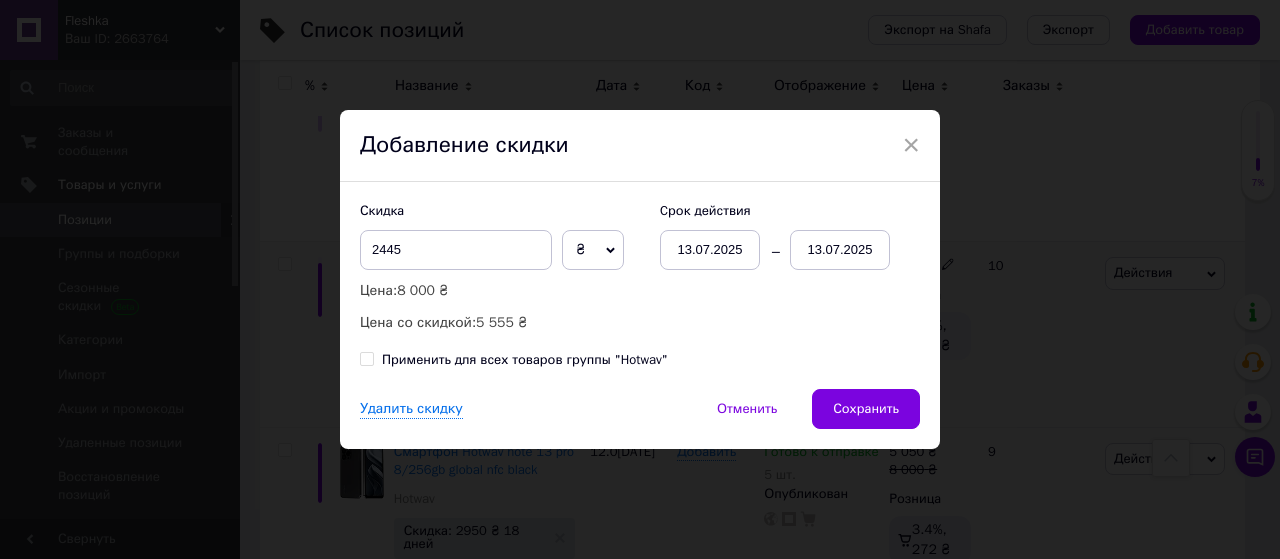 click on "13.07.2025" at bounding box center [840, 250] 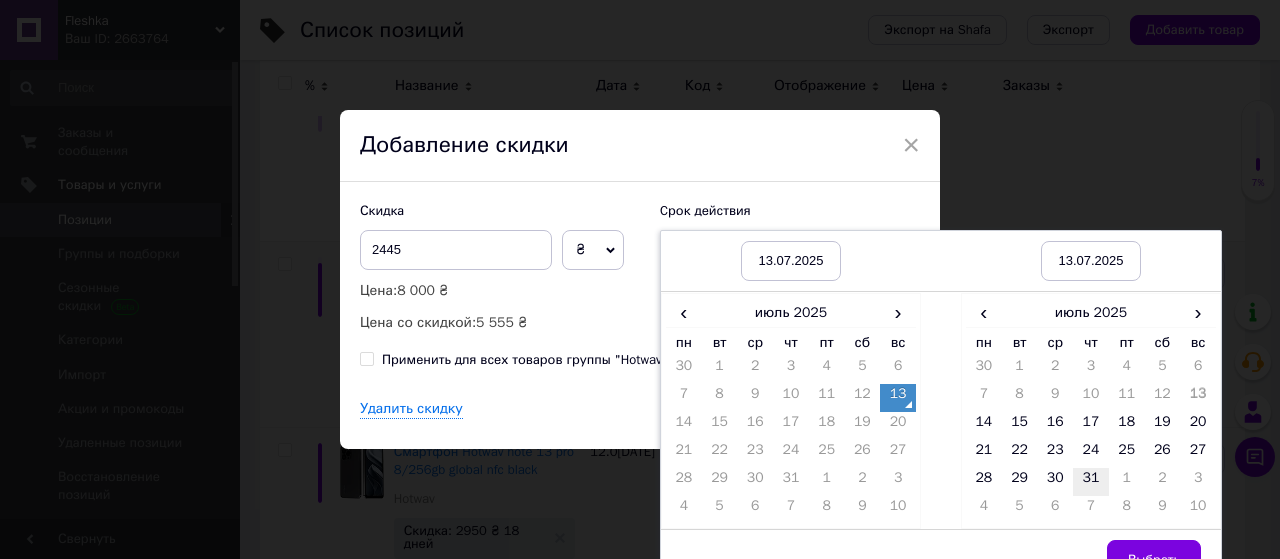 click on "31" at bounding box center [1091, 482] 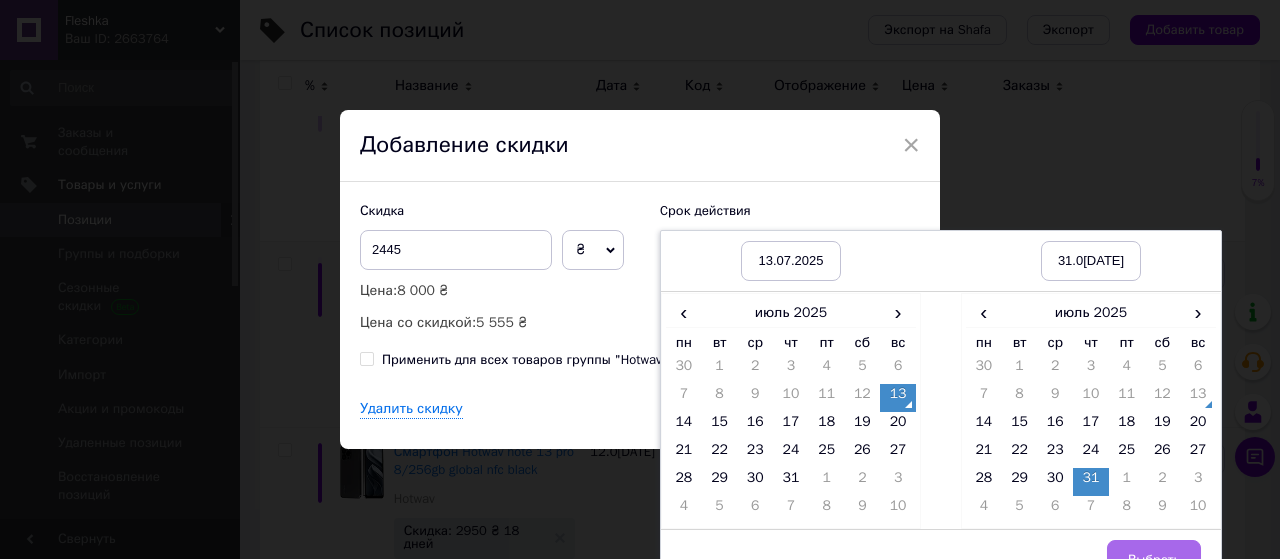 click on "Выбрать" at bounding box center (1154, 560) 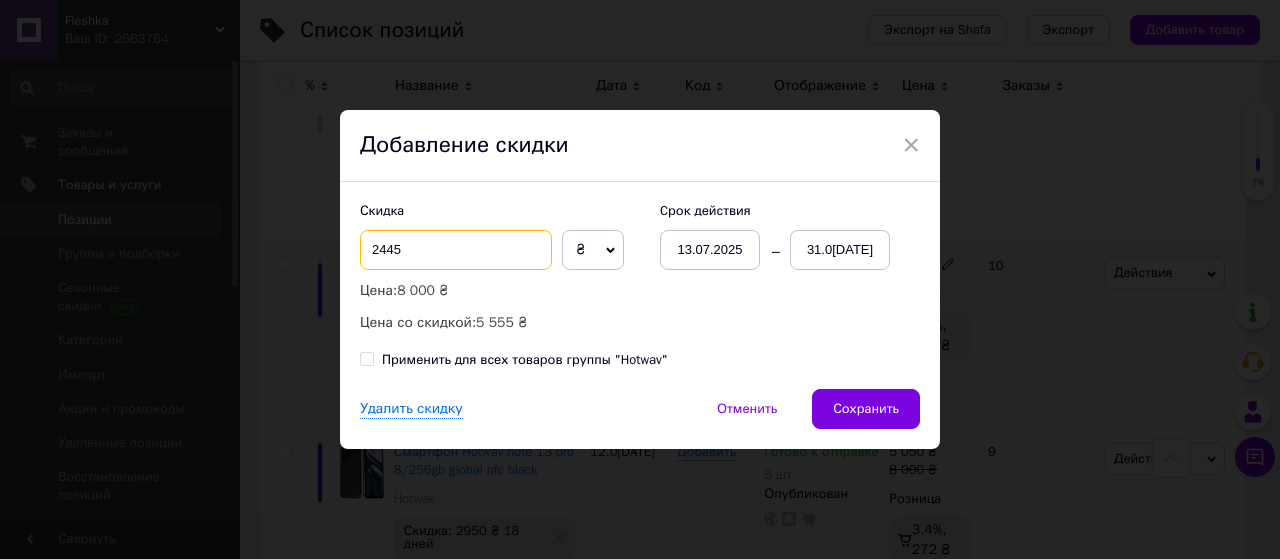 click on "2445" at bounding box center (456, 250) 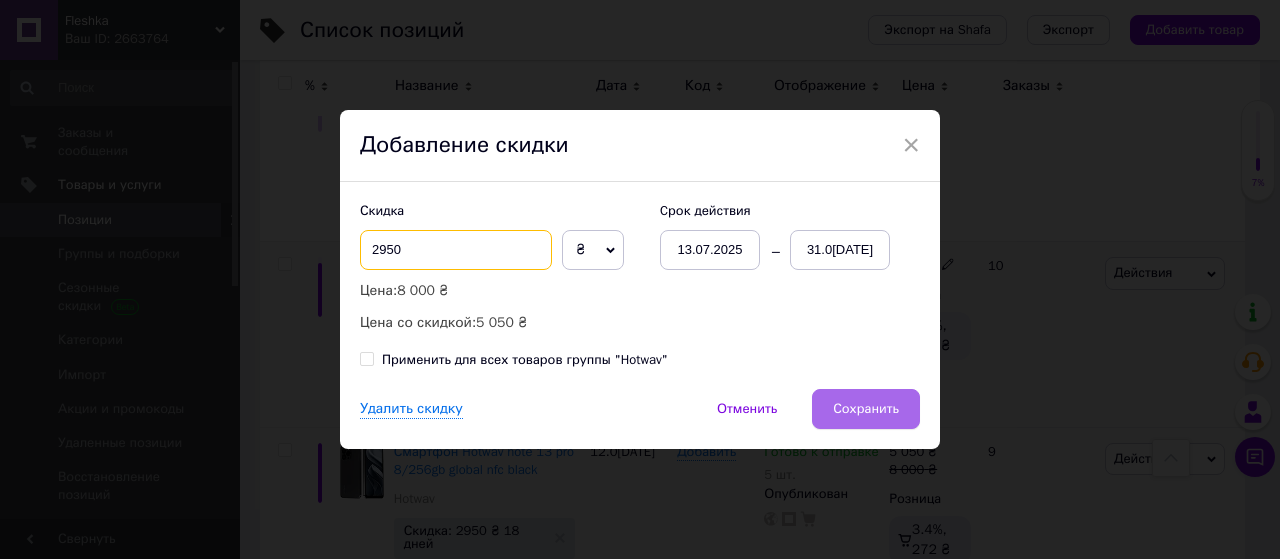 type on "2950" 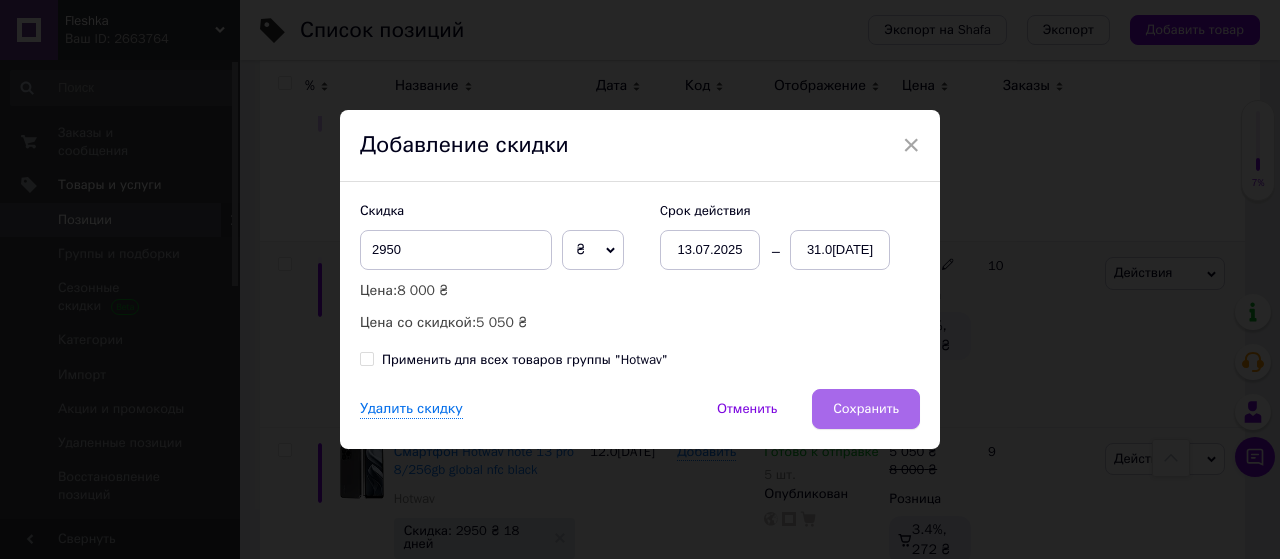 click on "Сохранить" at bounding box center [866, 409] 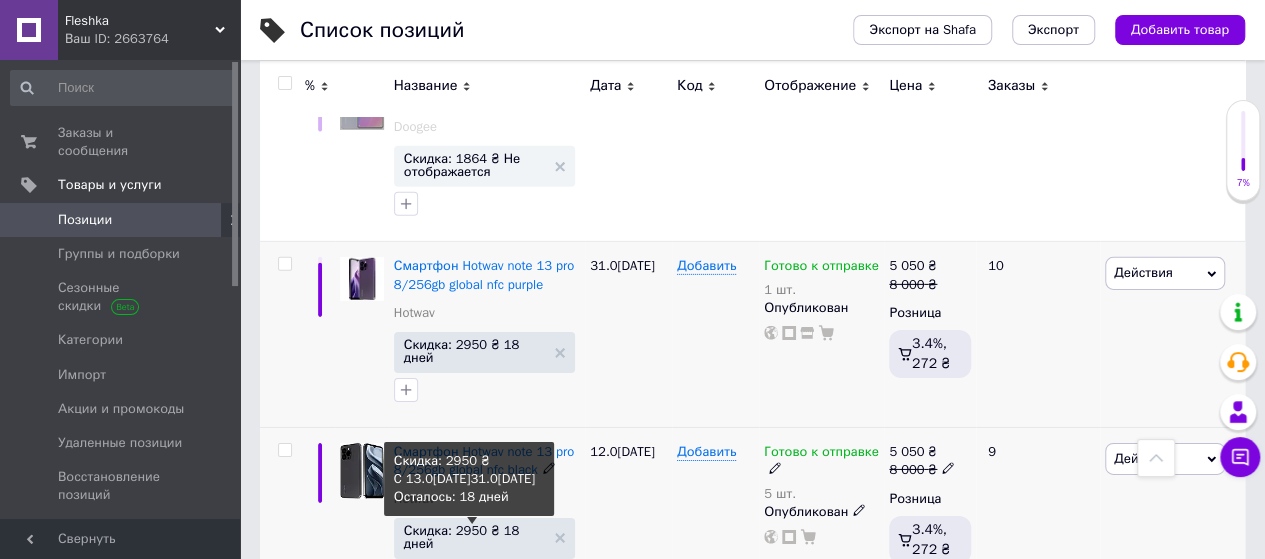 click on "Скидка: 2950 ₴ 18 дней" at bounding box center (474, 537) 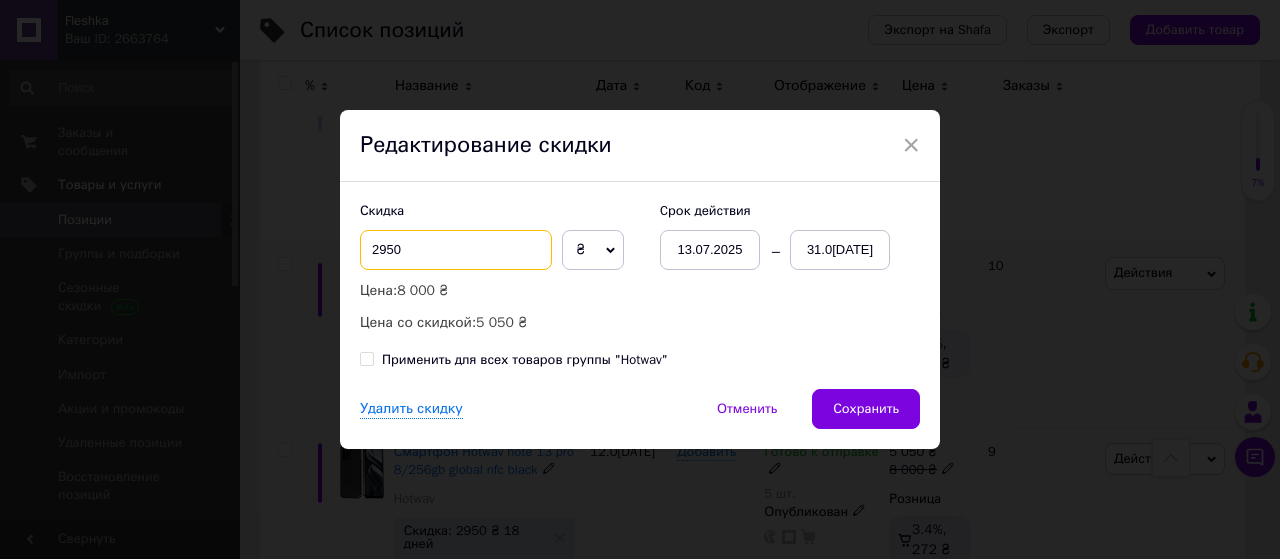 click on "2950" at bounding box center [456, 250] 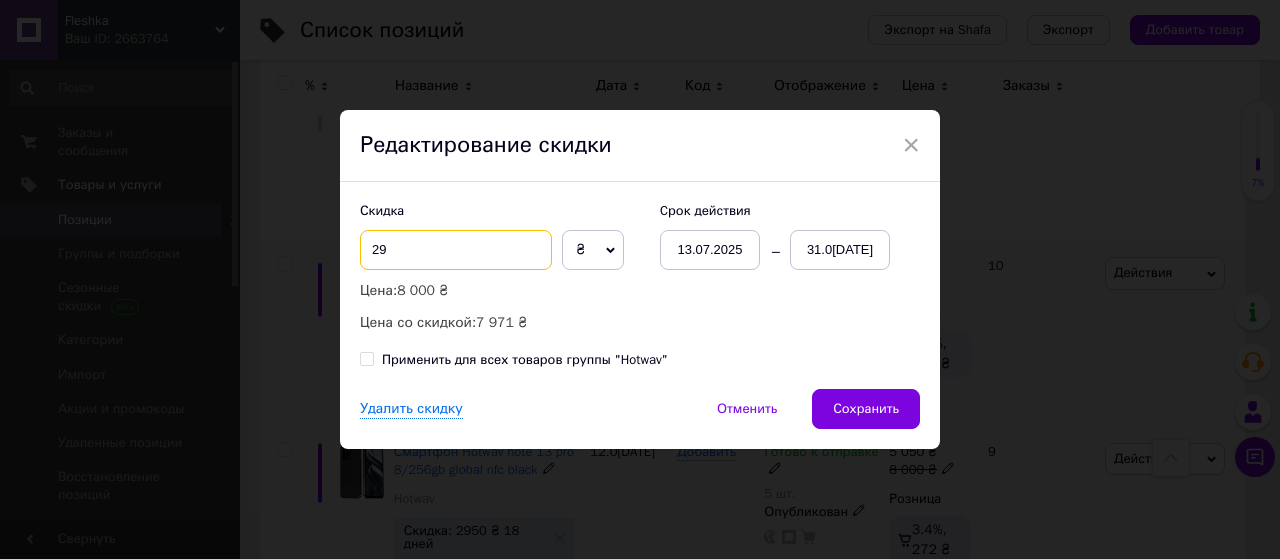 type on "2" 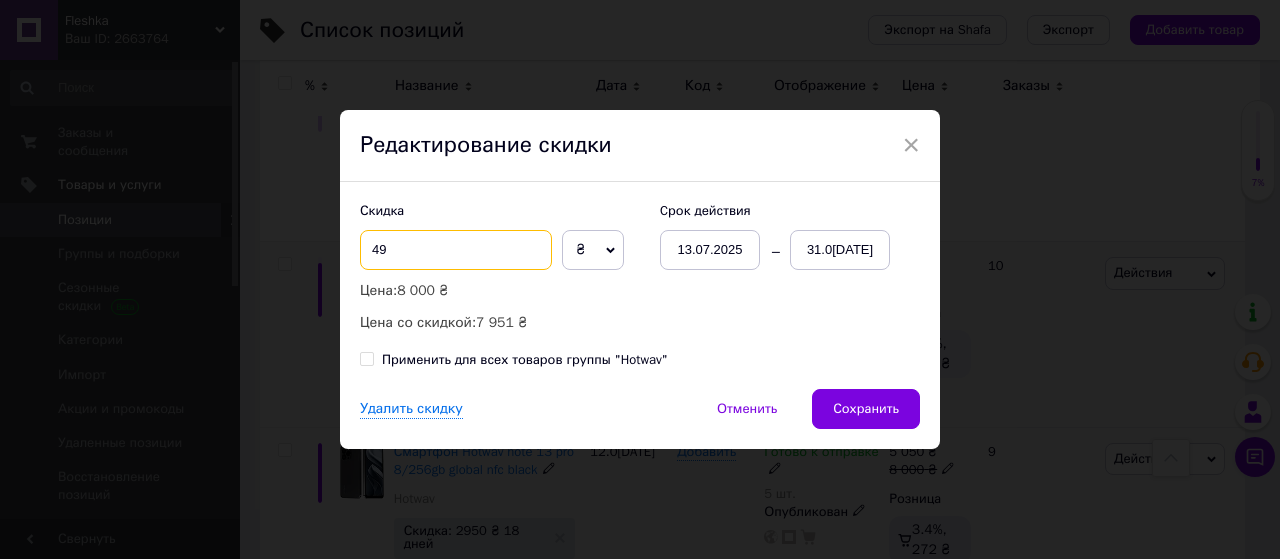 type on "4" 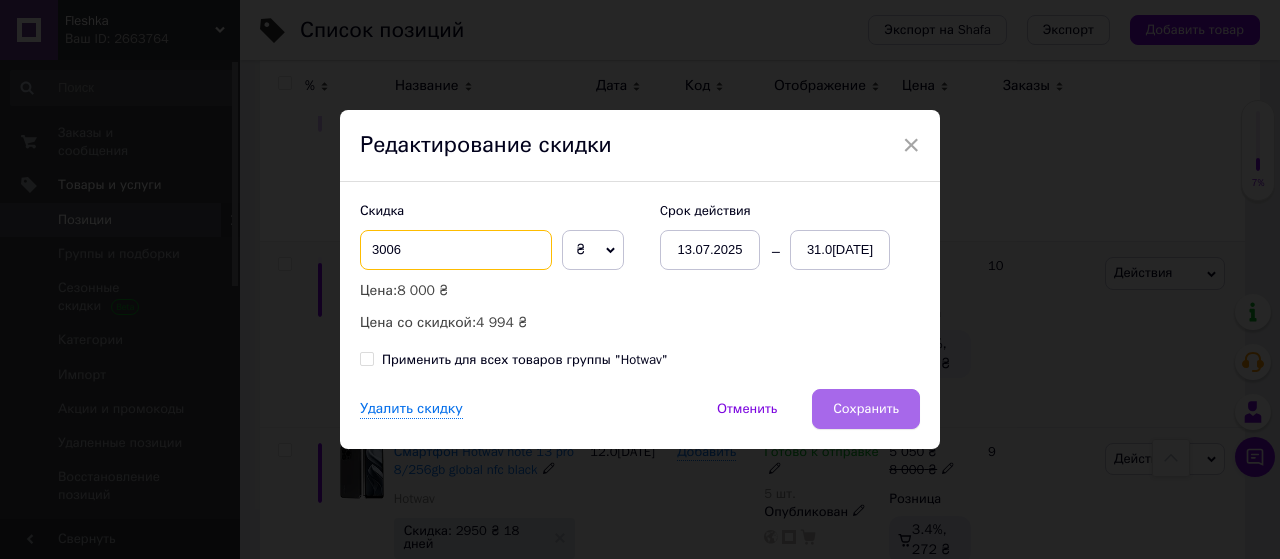 type on "3006" 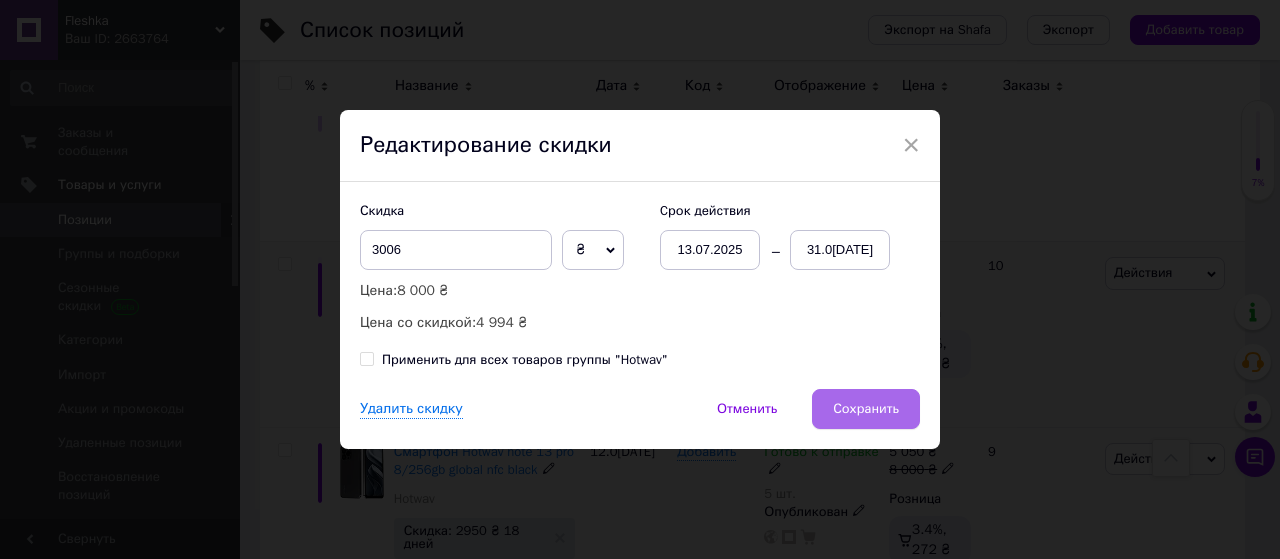 click on "Сохранить" at bounding box center (866, 409) 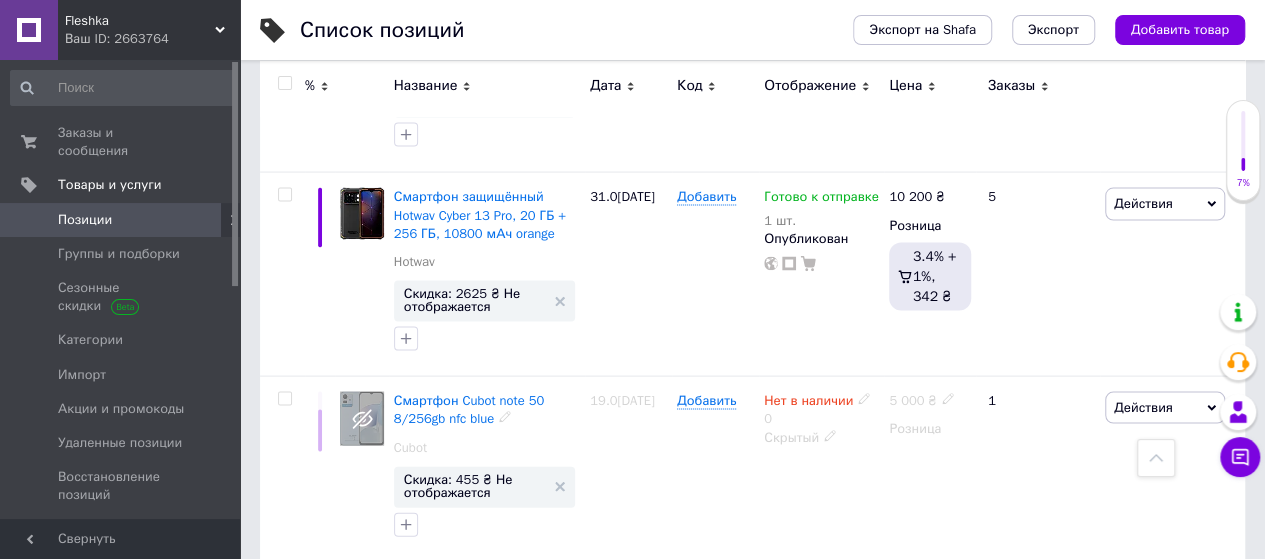 scroll, scrollTop: 1837, scrollLeft: 0, axis: vertical 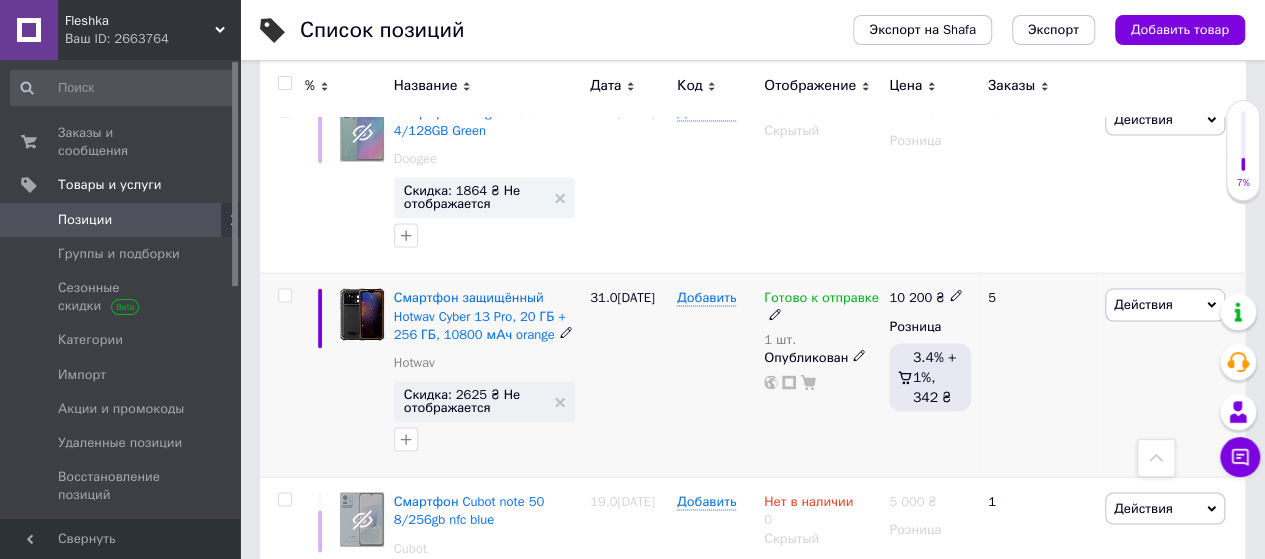 click 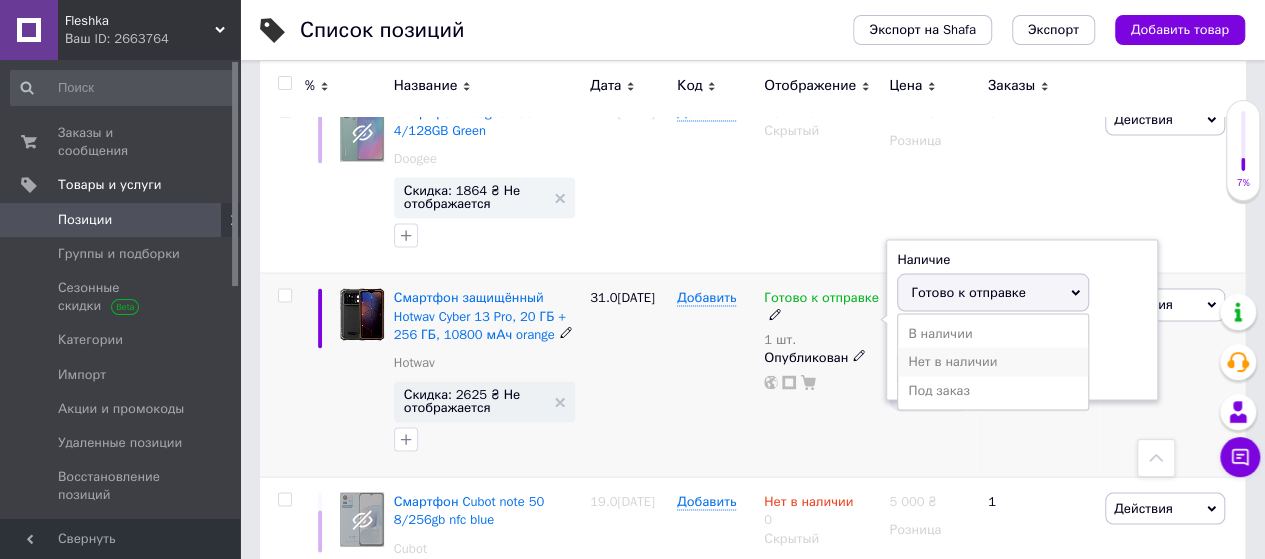 click on "Нет в наличии" at bounding box center [993, 361] 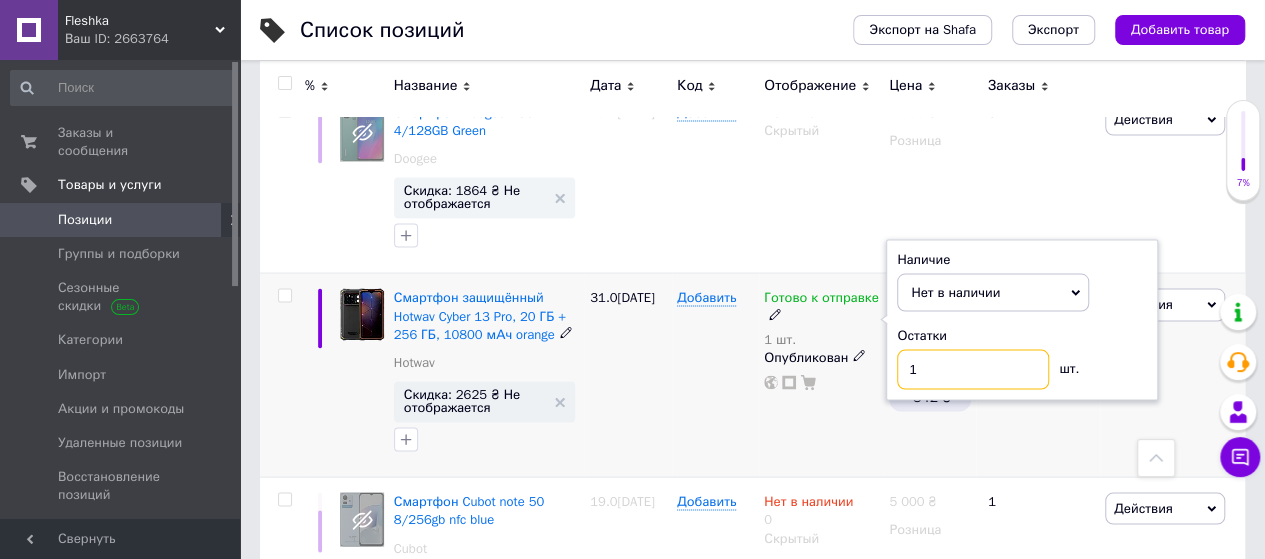 click on "1" at bounding box center [973, 369] 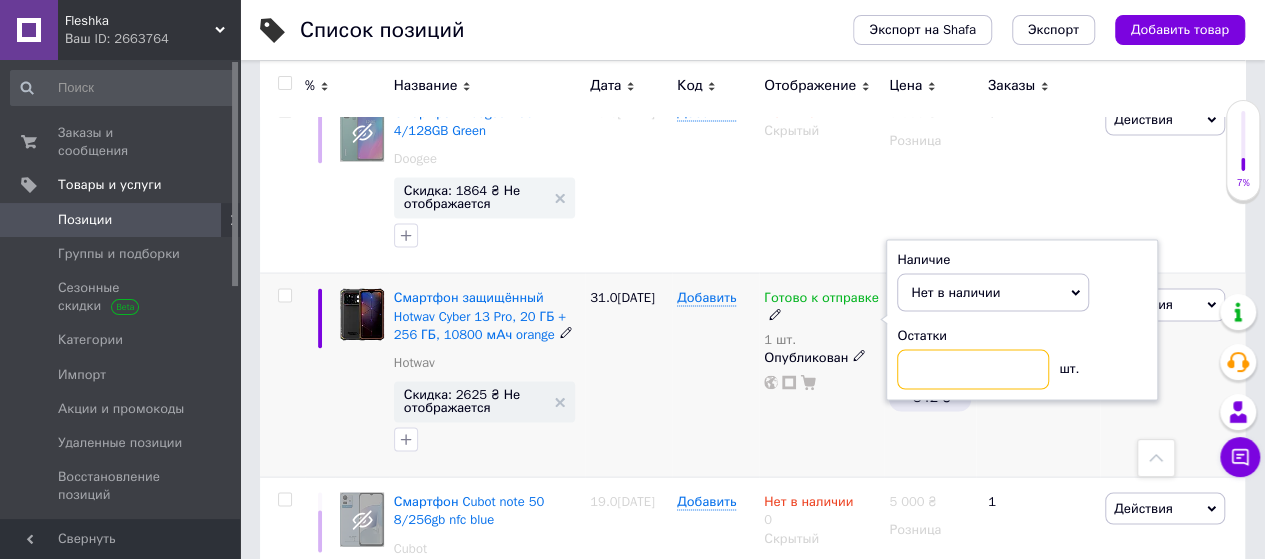 type 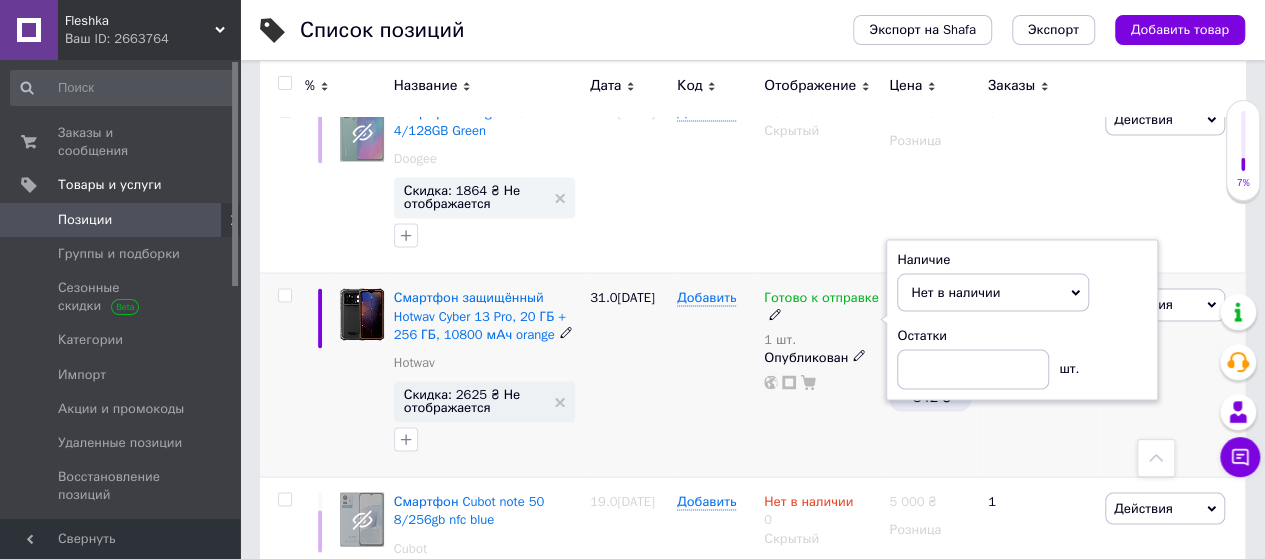 click on "31.0[DATE]" at bounding box center (628, 375) 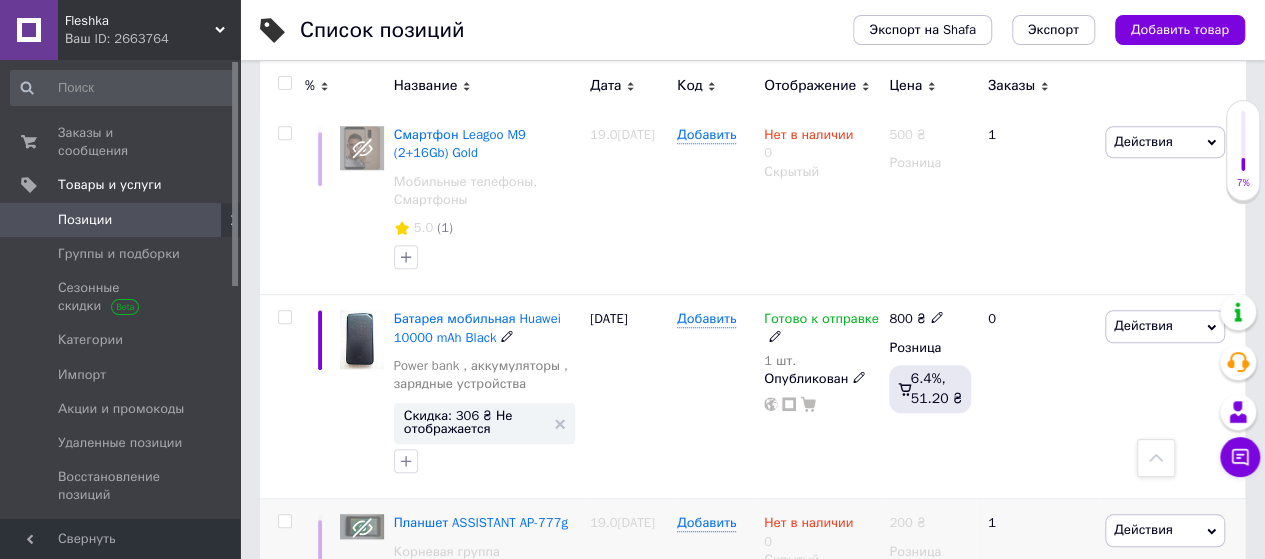 scroll, scrollTop: 737, scrollLeft: 0, axis: vertical 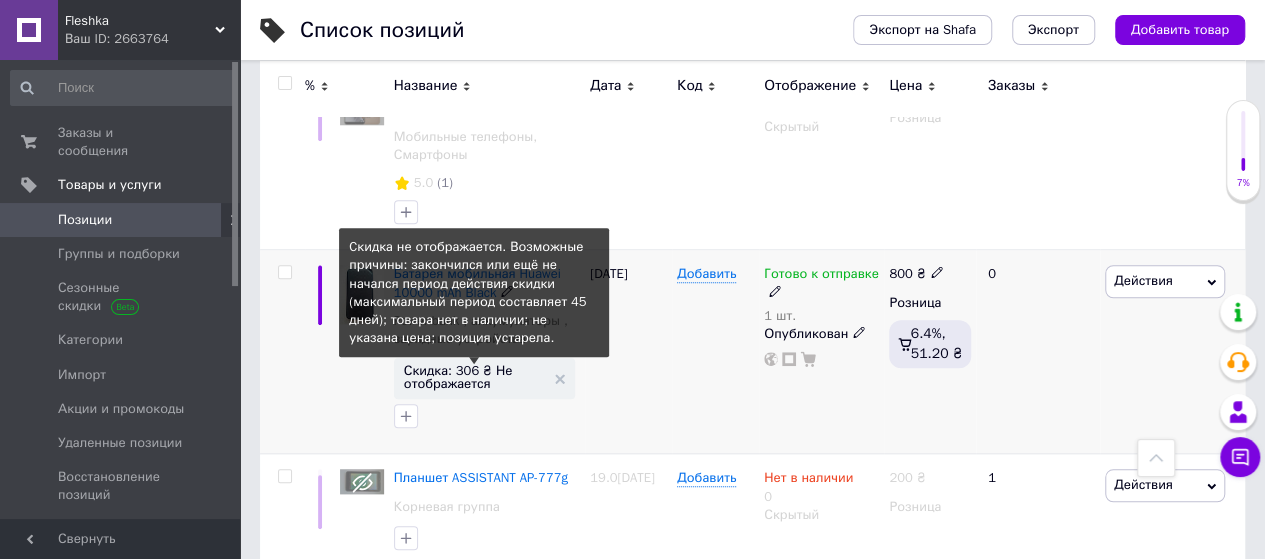 click on "Скидка: 306 ₴ Не отображается" at bounding box center [474, 377] 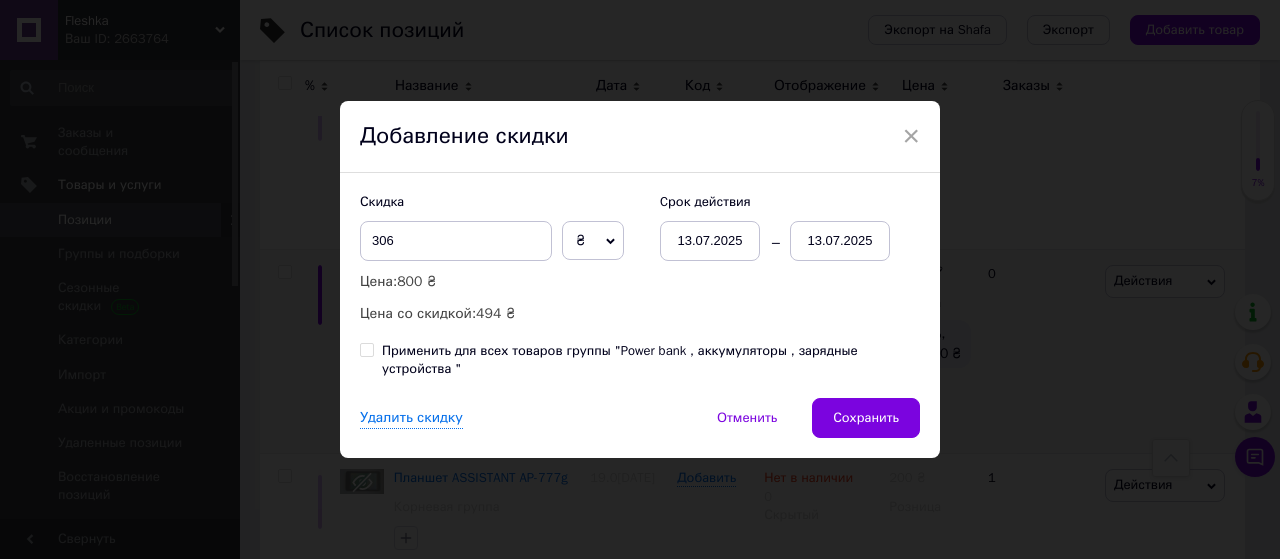 click on "13.07.2025" at bounding box center [840, 241] 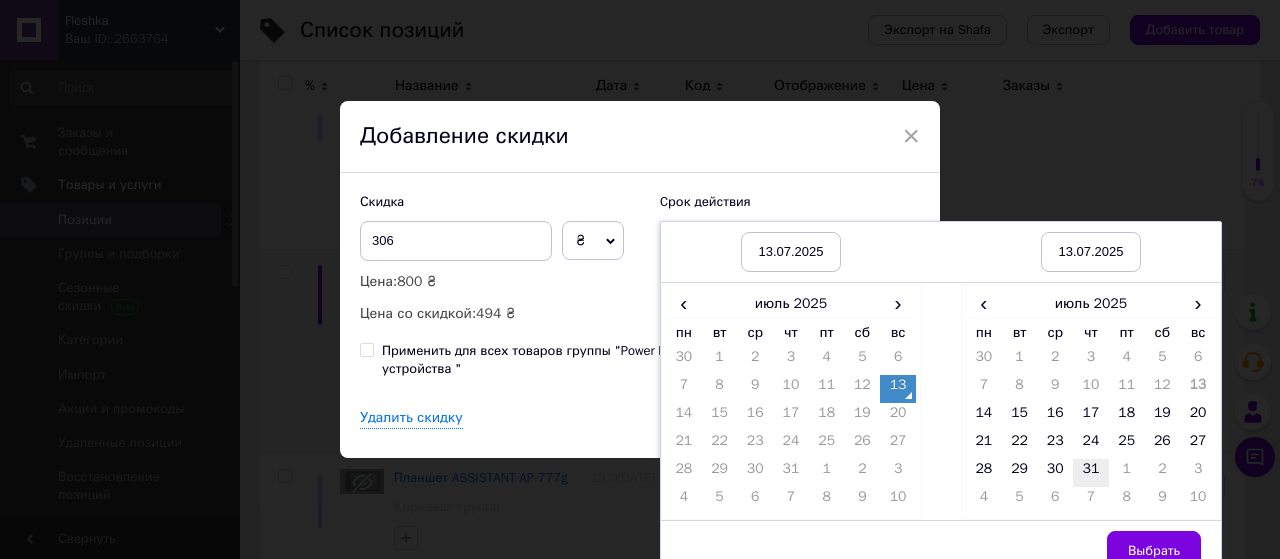 click on "31" at bounding box center [1091, 473] 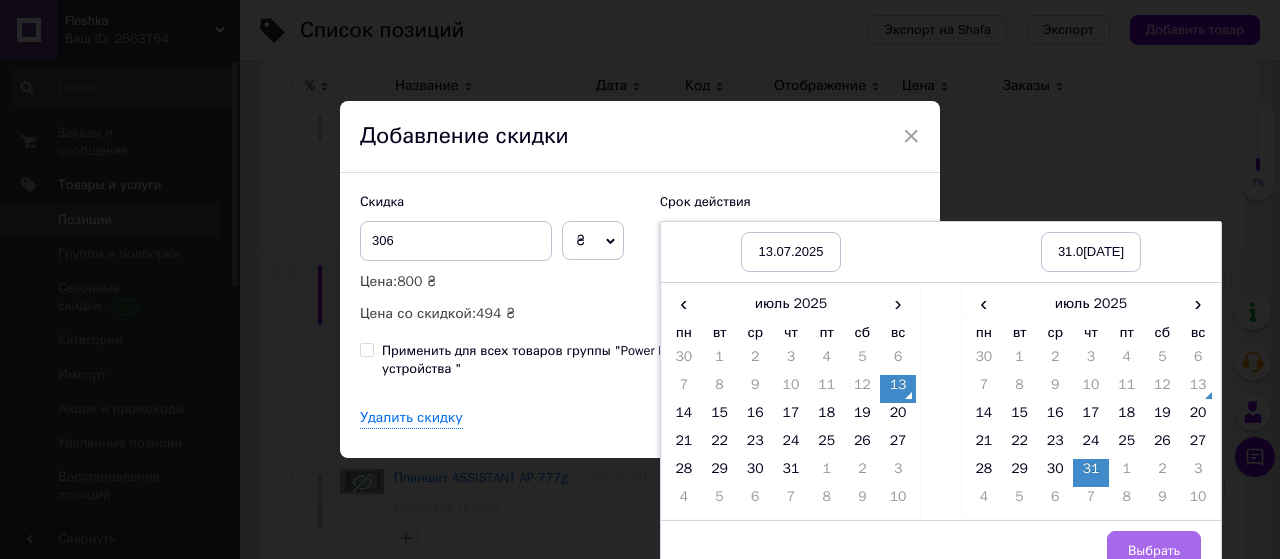 click on "Выбрать" at bounding box center [1154, 551] 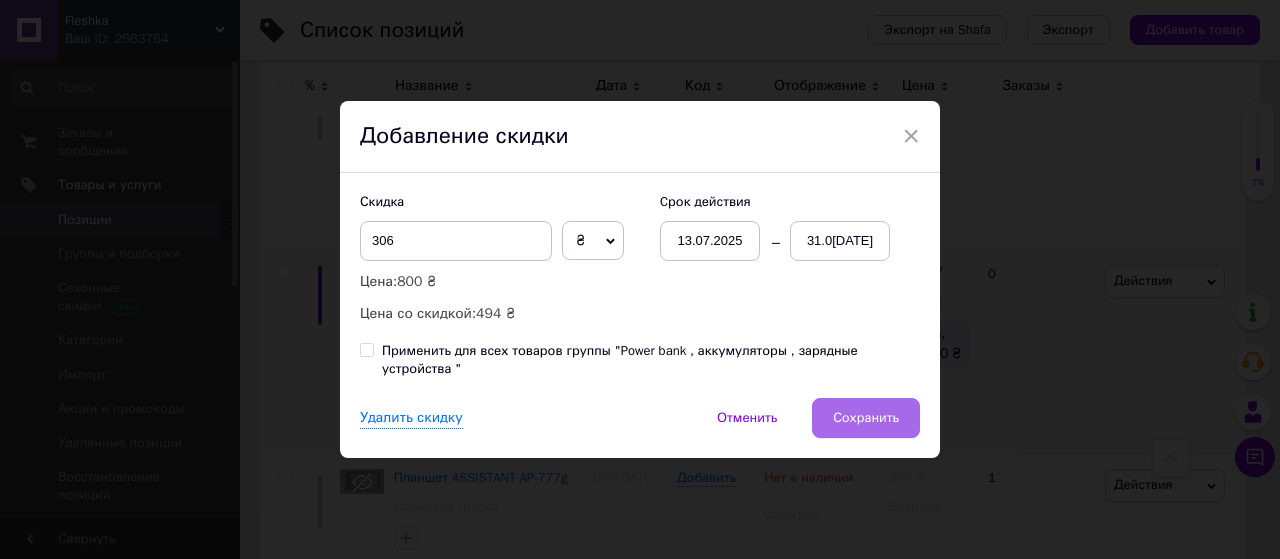 click on "Сохранить" at bounding box center [866, 418] 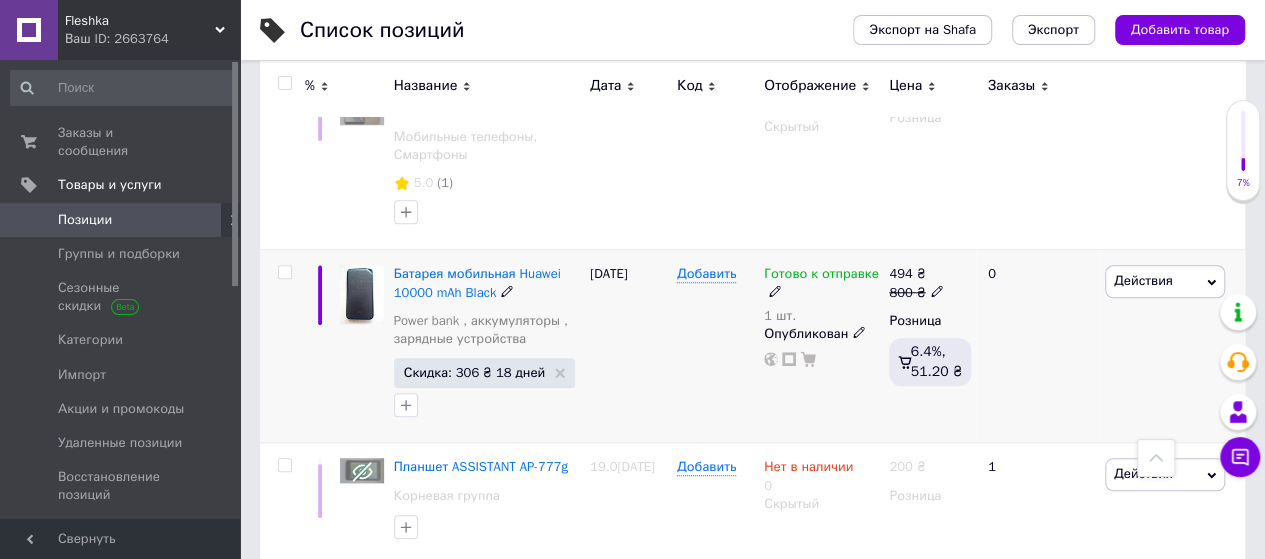 click 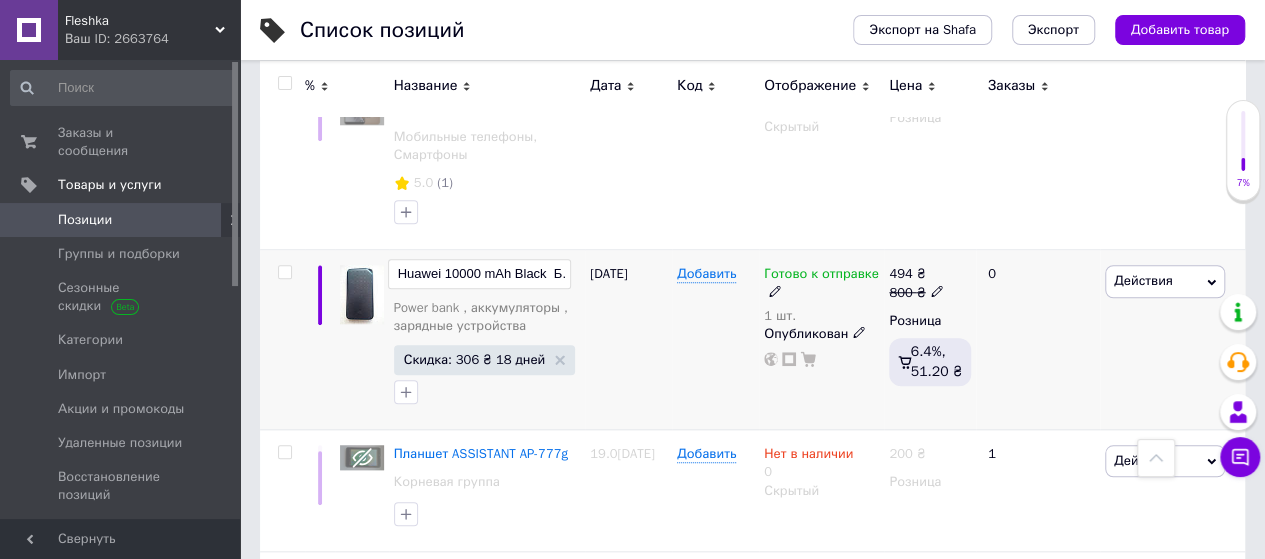 scroll, scrollTop: 0, scrollLeft: 128, axis: horizontal 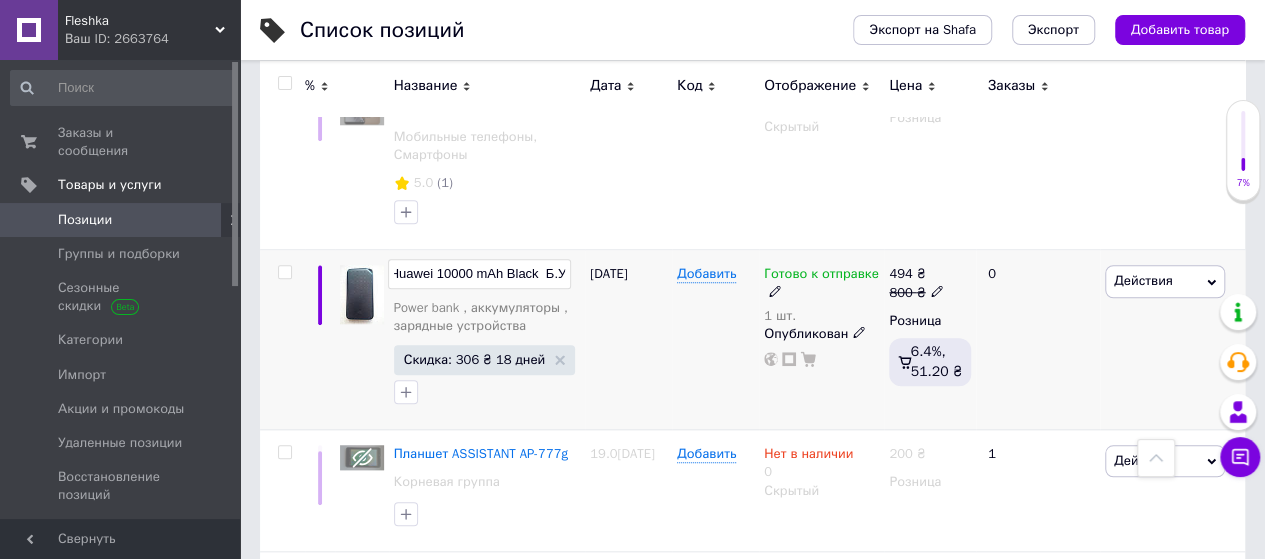 type on "Батарея мобильная Huawei 10000 mAh Black  Б.У." 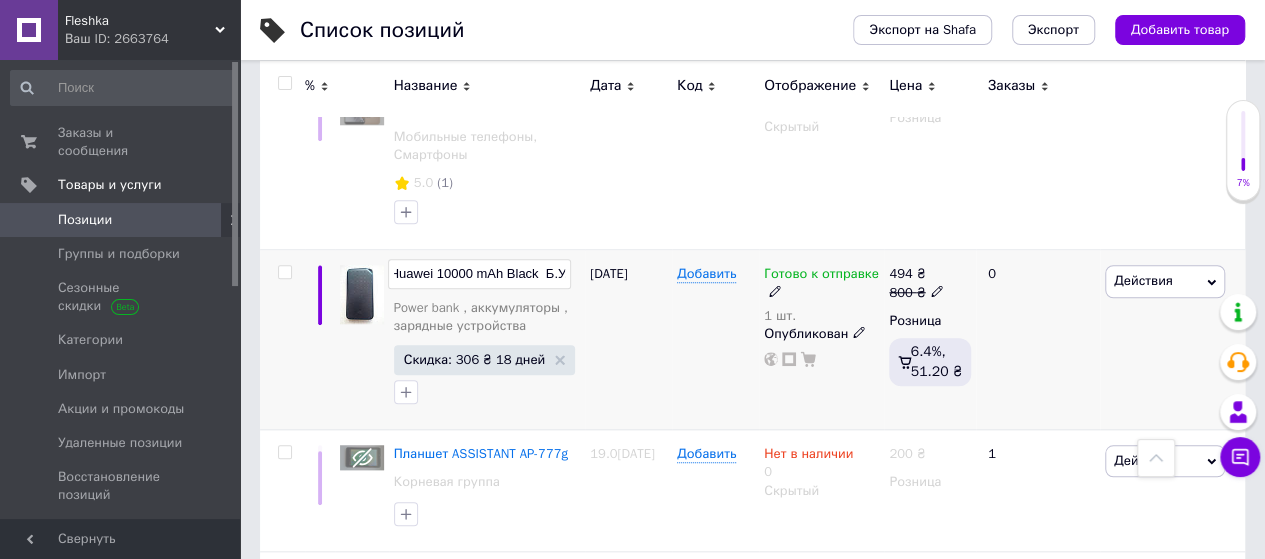 scroll, scrollTop: 0, scrollLeft: 130, axis: horizontal 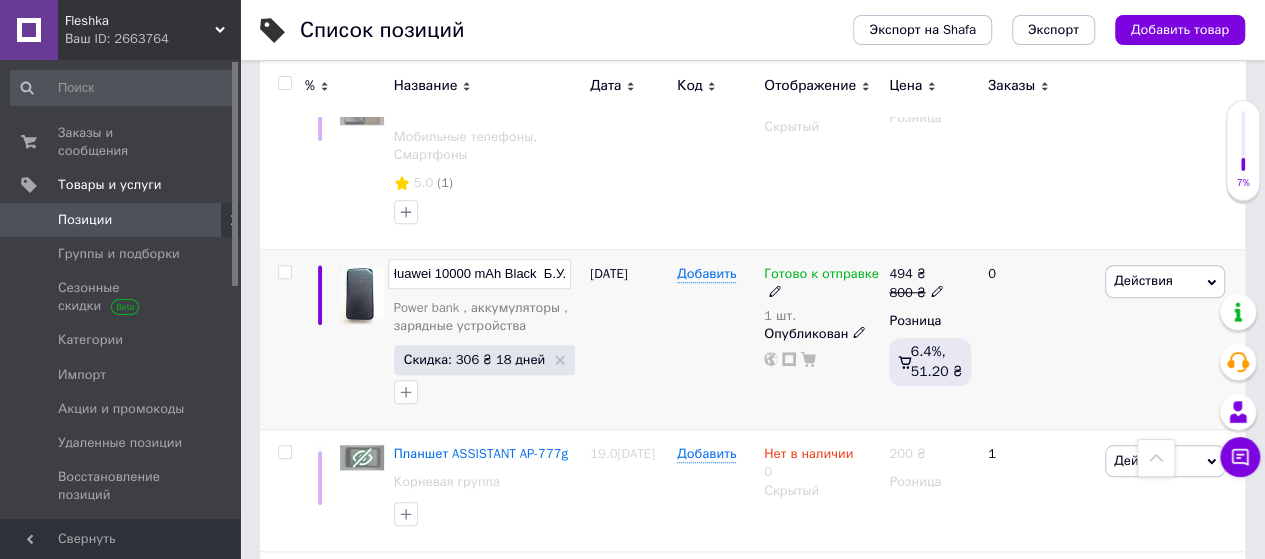 click on "[DATE]" at bounding box center (628, 340) 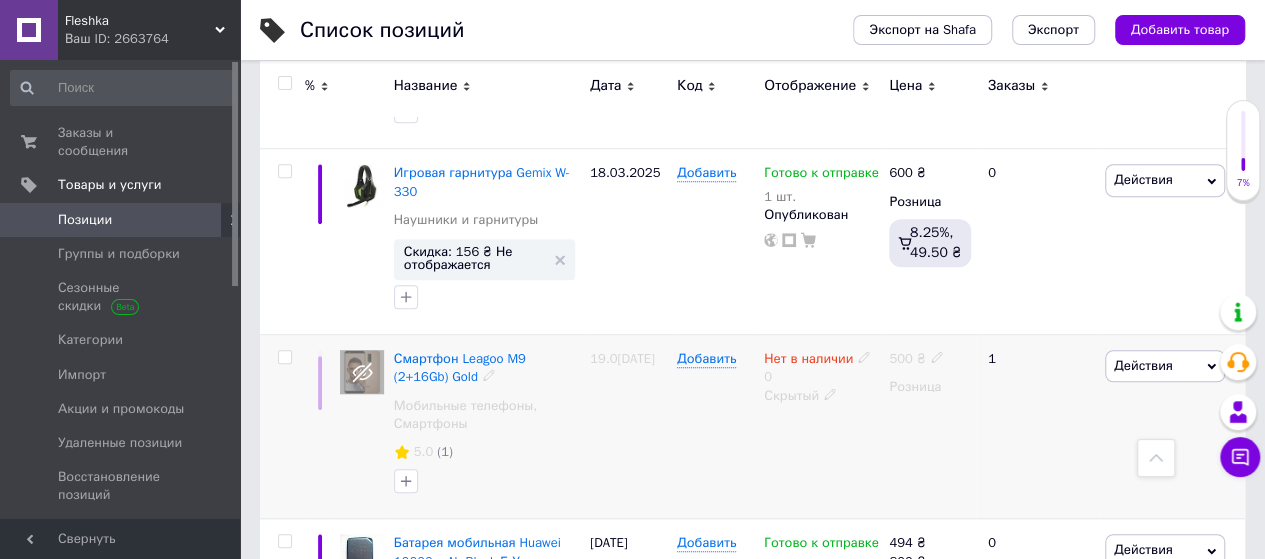 scroll, scrollTop: 337, scrollLeft: 0, axis: vertical 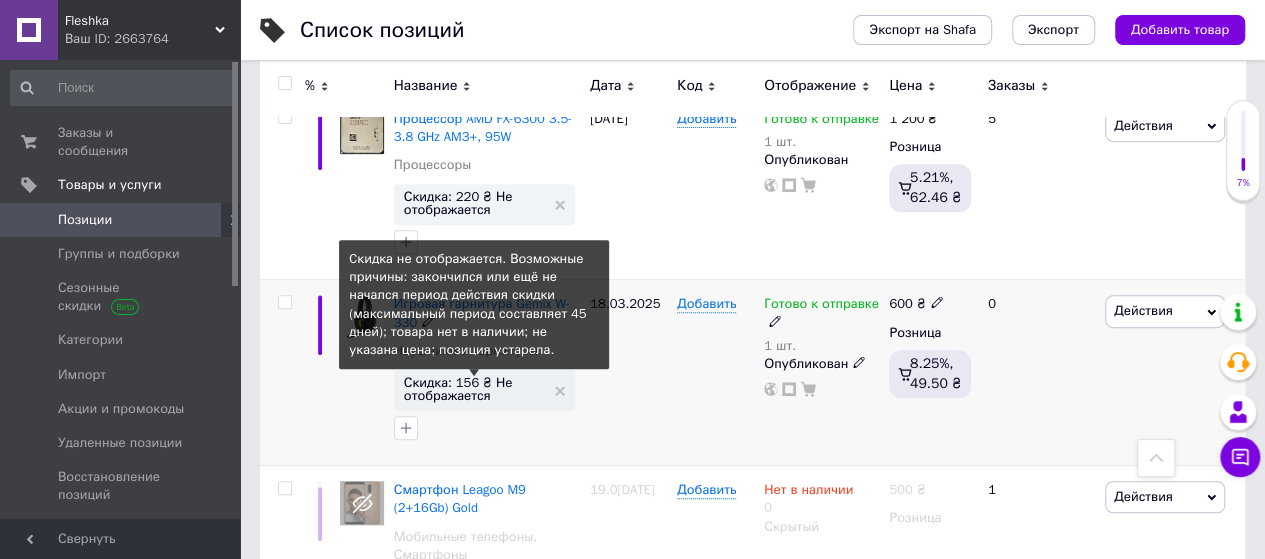 click on "Скидка: 156 ₴ Не отображается" at bounding box center [474, 389] 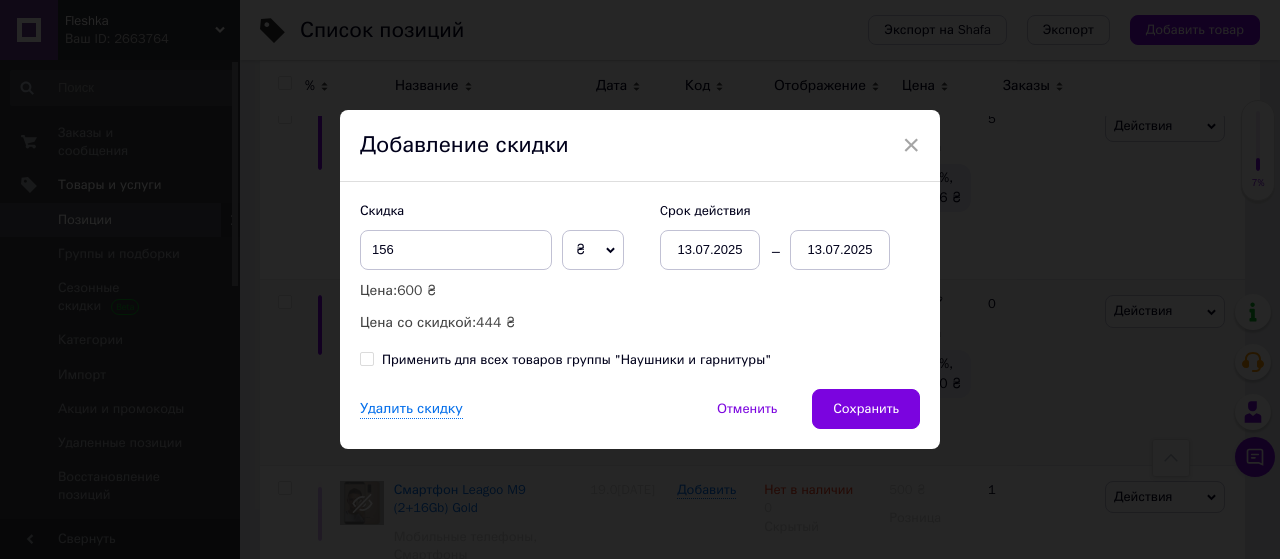 click on "13.07.2025" at bounding box center (840, 250) 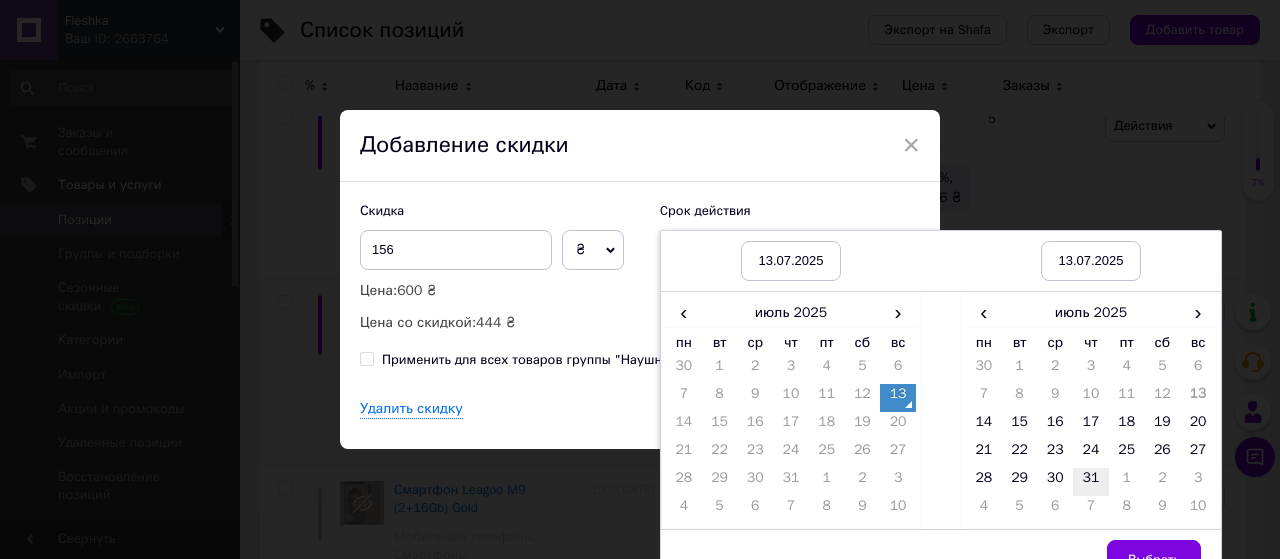 click on "31" at bounding box center (1091, 482) 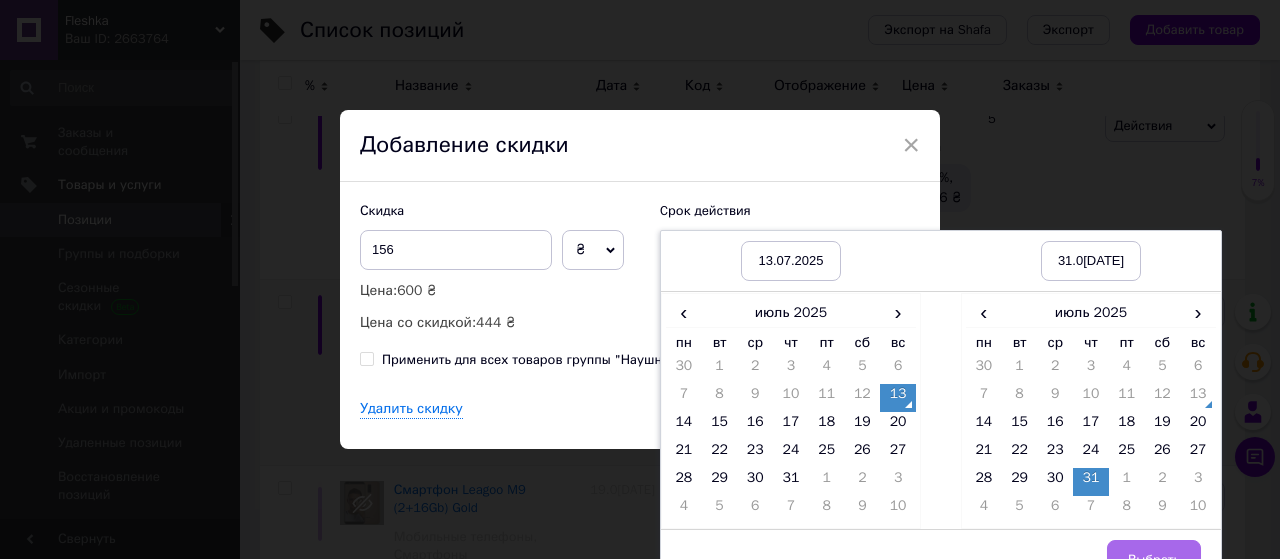 click on "Выбрать" at bounding box center (1154, 560) 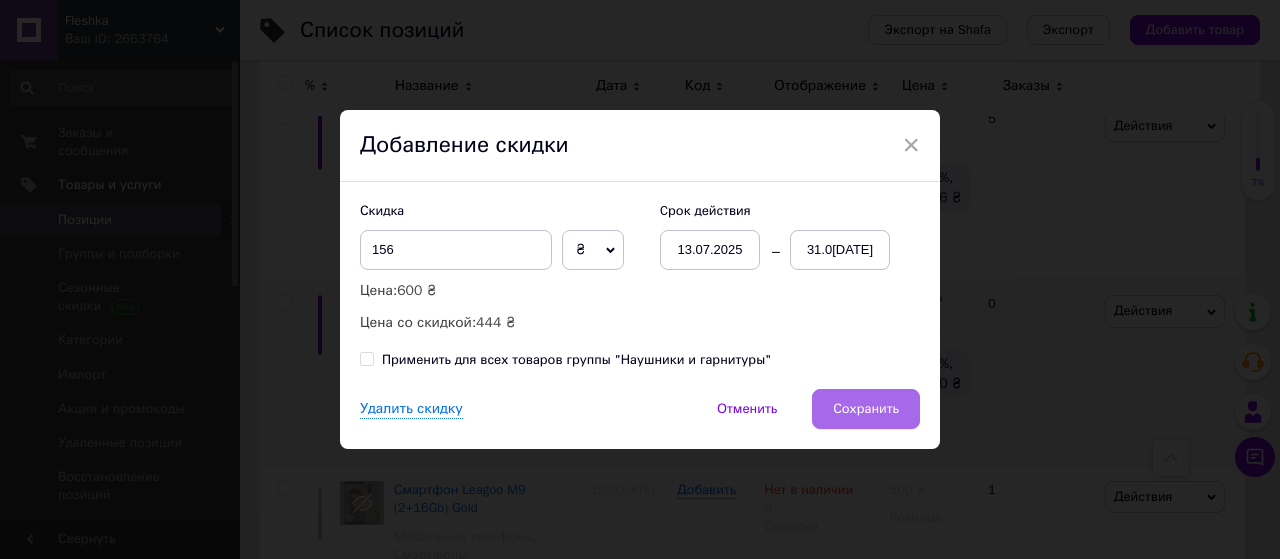 click on "Сохранить" at bounding box center [866, 409] 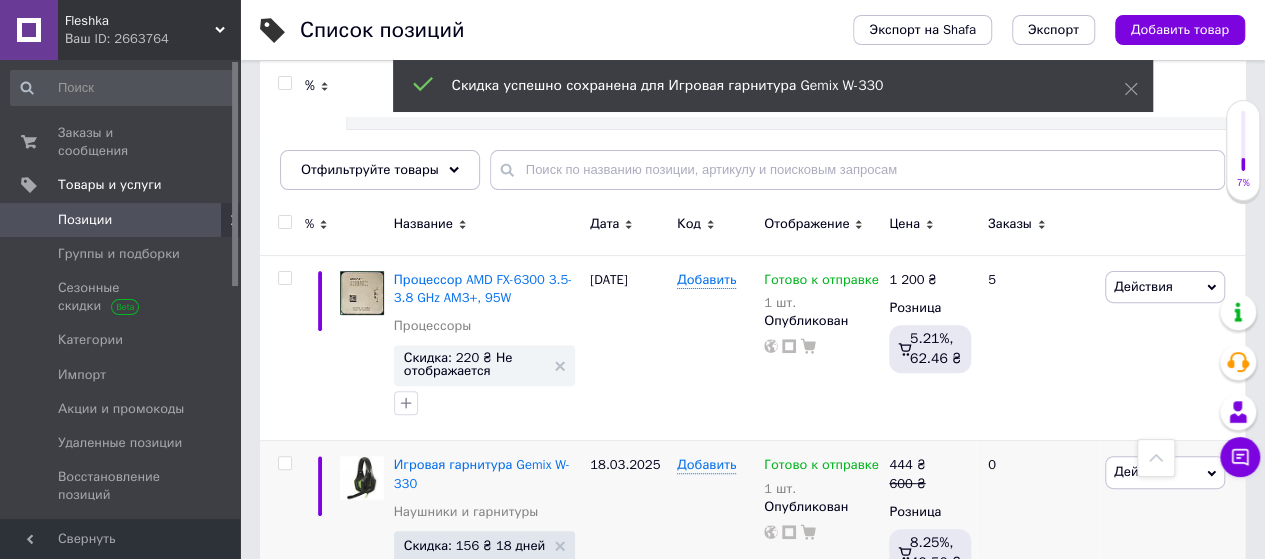 scroll, scrollTop: 137, scrollLeft: 0, axis: vertical 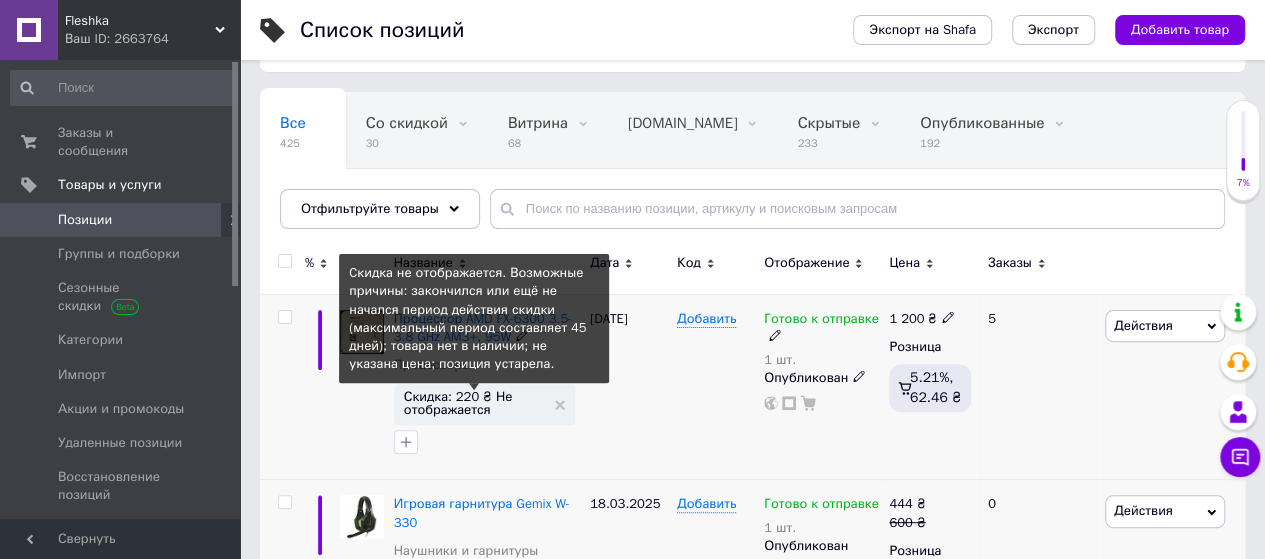 click on "Скидка: 220 ₴ Не отображается" at bounding box center [474, 403] 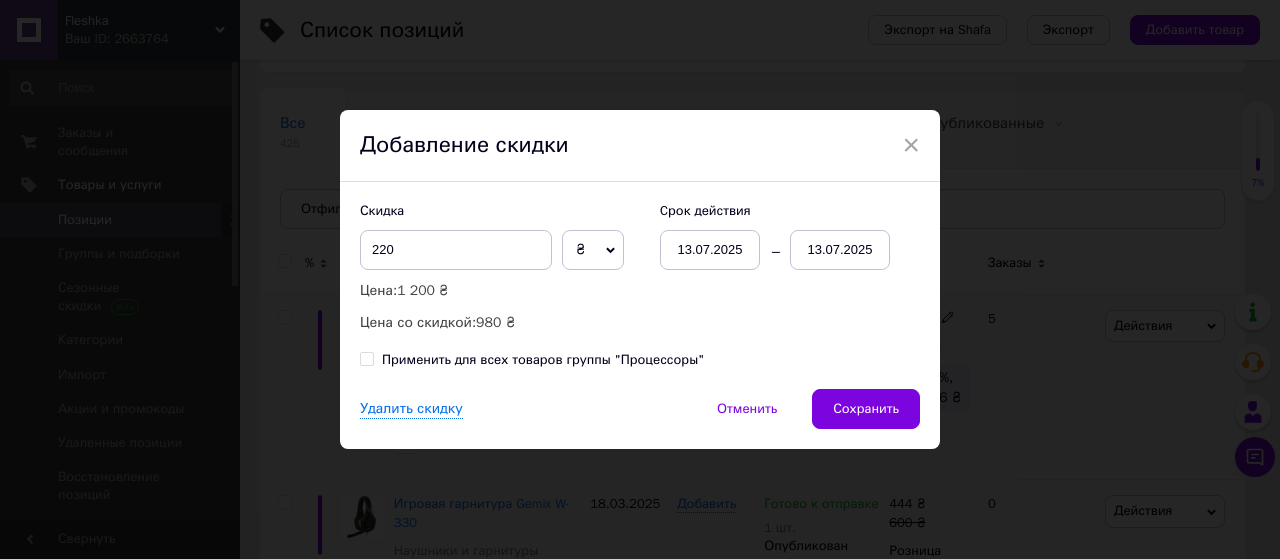 click on "13.07.2025" at bounding box center [840, 250] 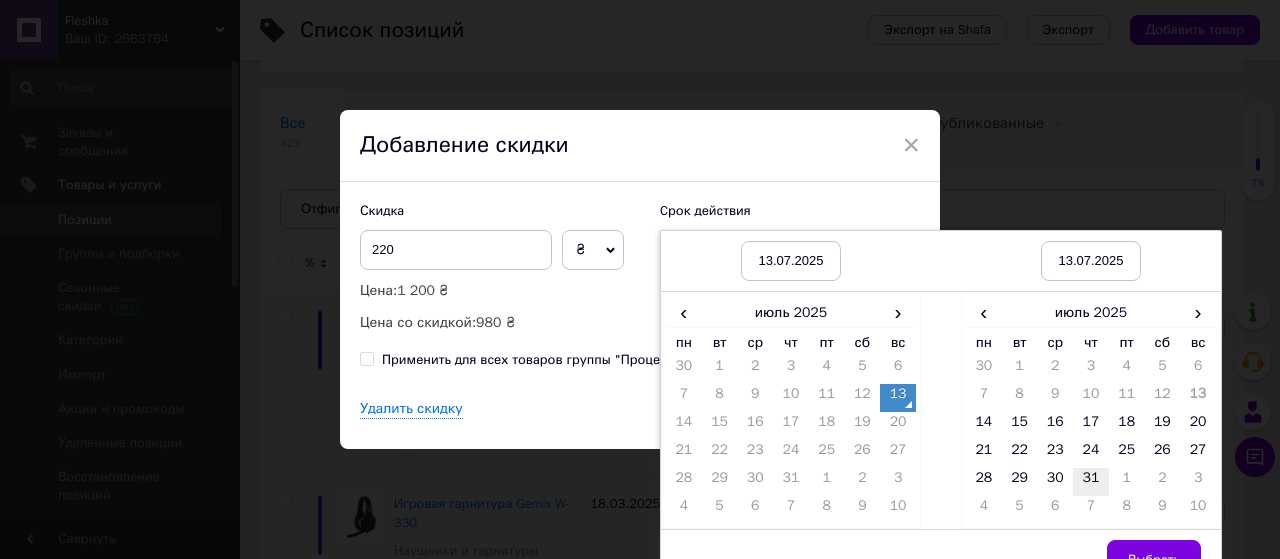 click on "31" at bounding box center [1091, 482] 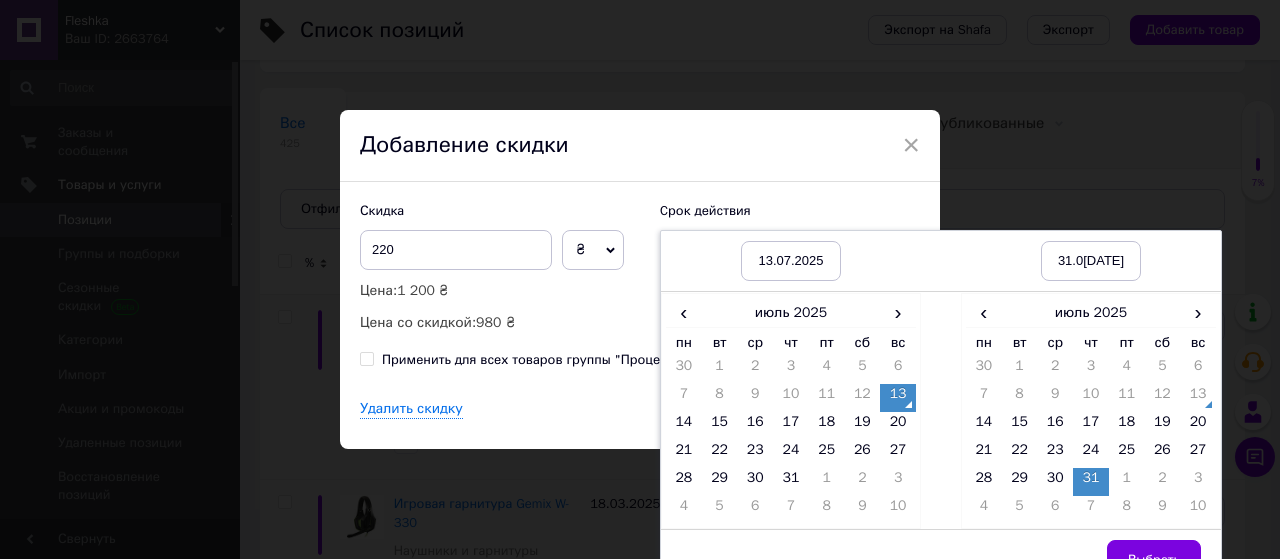 click on "Выбрать" at bounding box center (1154, 560) 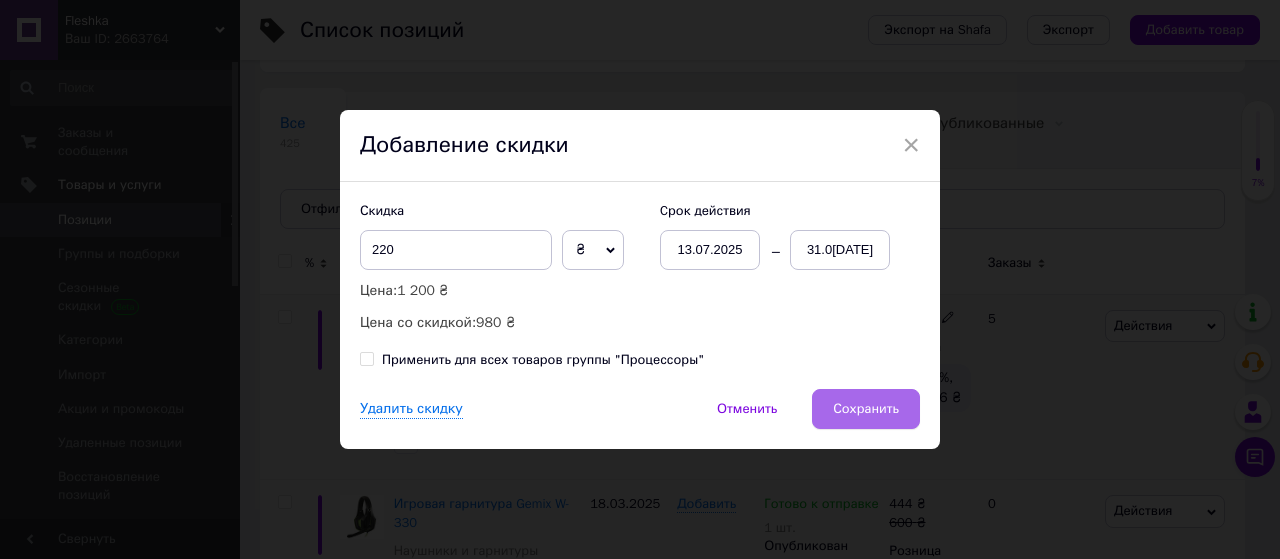 click on "Сохранить" at bounding box center (866, 409) 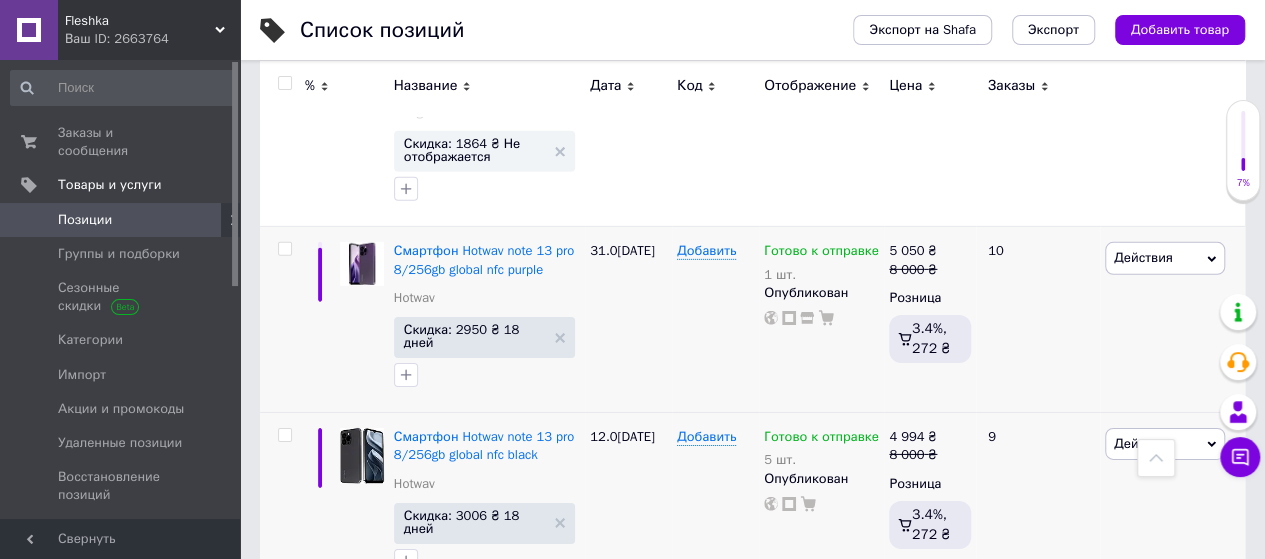 scroll, scrollTop: 3585, scrollLeft: 0, axis: vertical 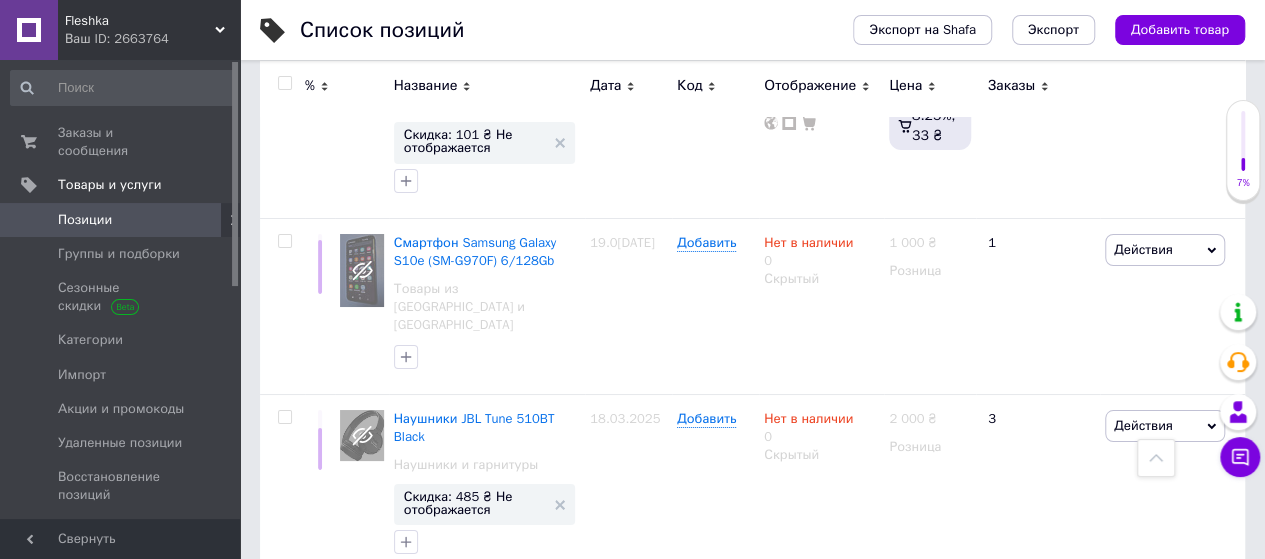 click on "10" at bounding box center (640, 620) 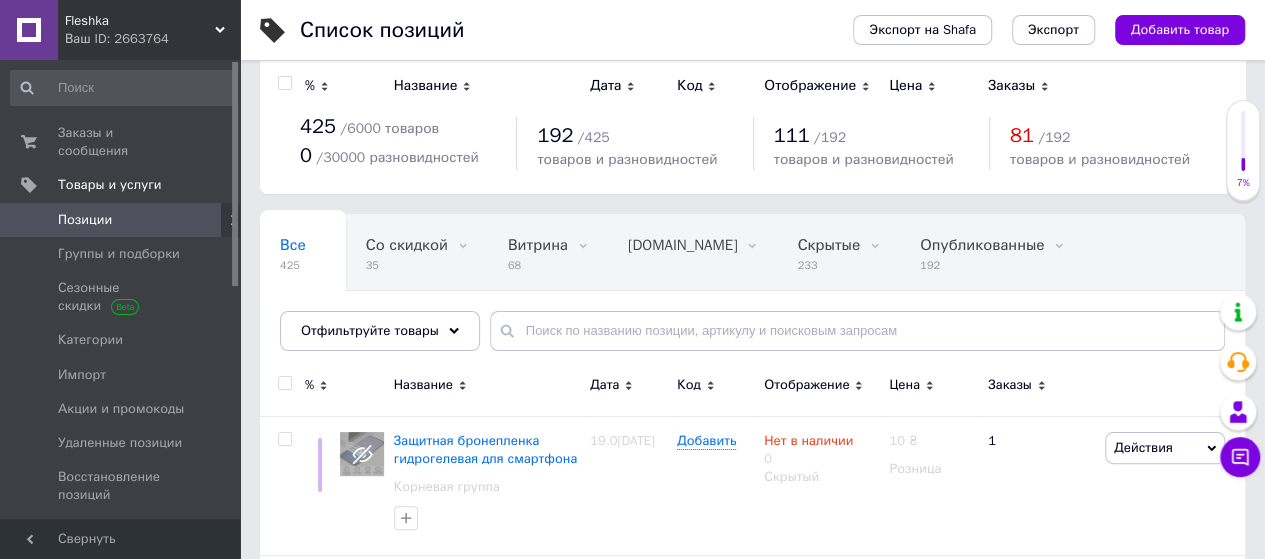 scroll, scrollTop: 0, scrollLeft: 0, axis: both 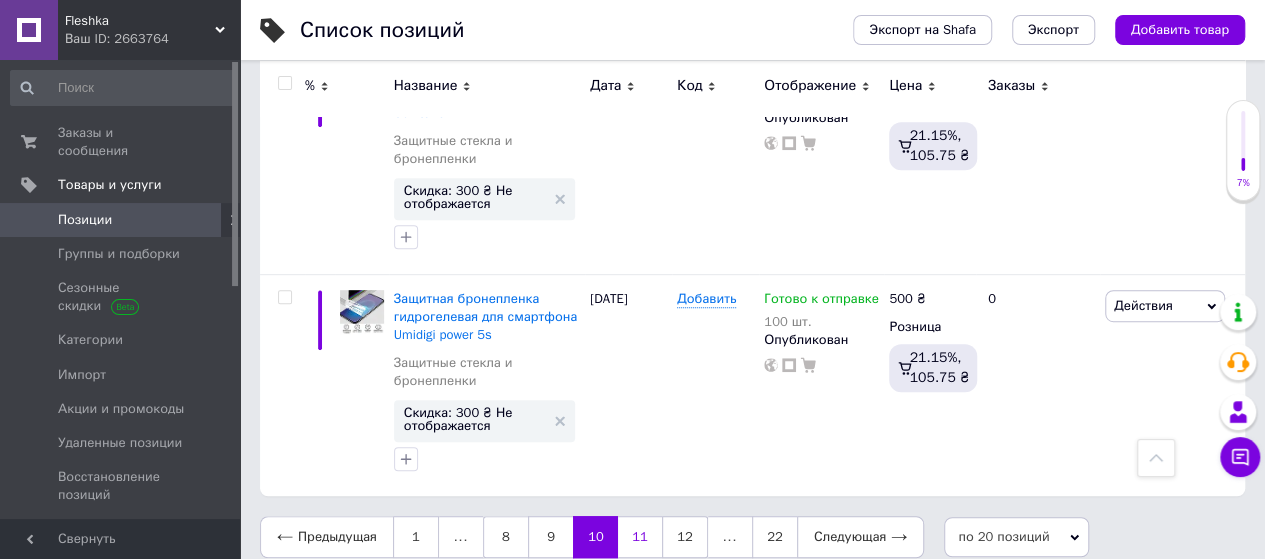 click on "11" at bounding box center [640, 537] 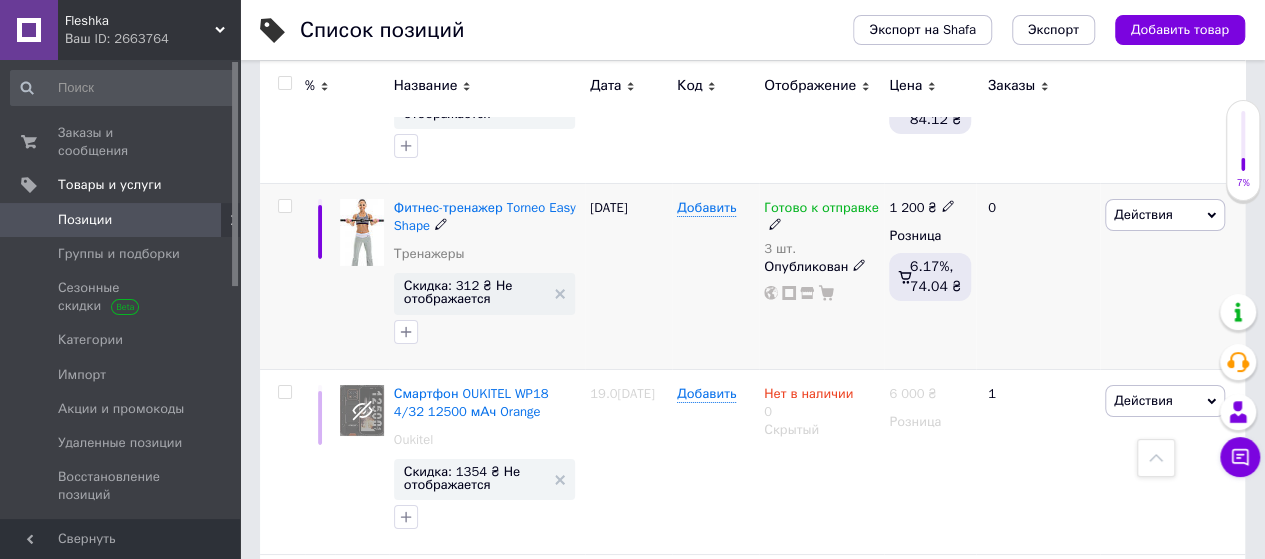 scroll, scrollTop: 3320, scrollLeft: 0, axis: vertical 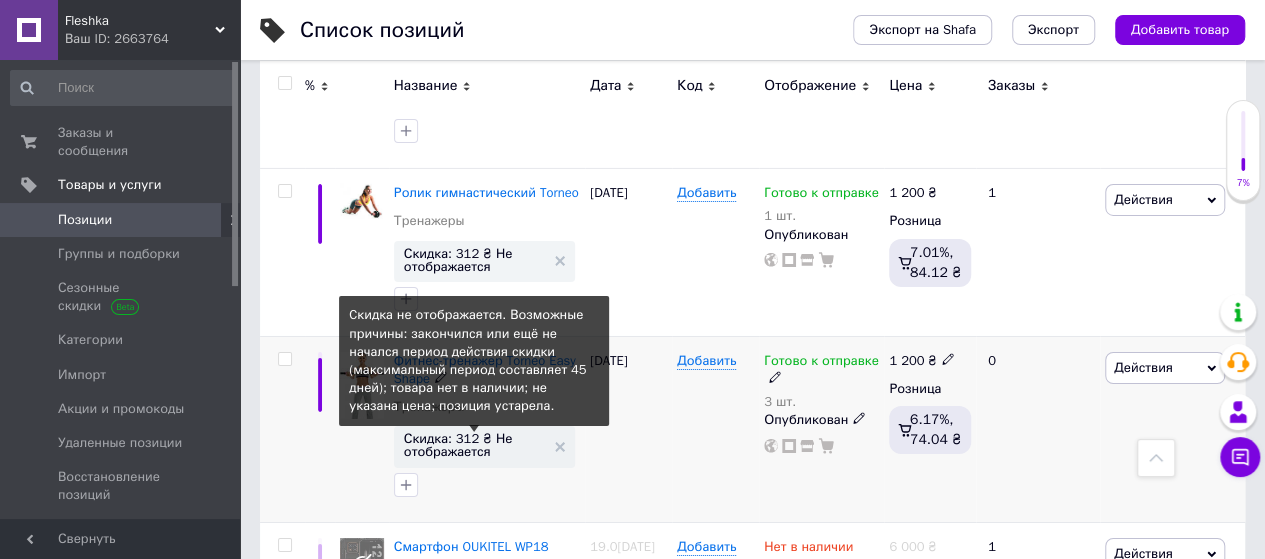 click on "Скидка: 312 ₴ Не отображается" at bounding box center (474, 445) 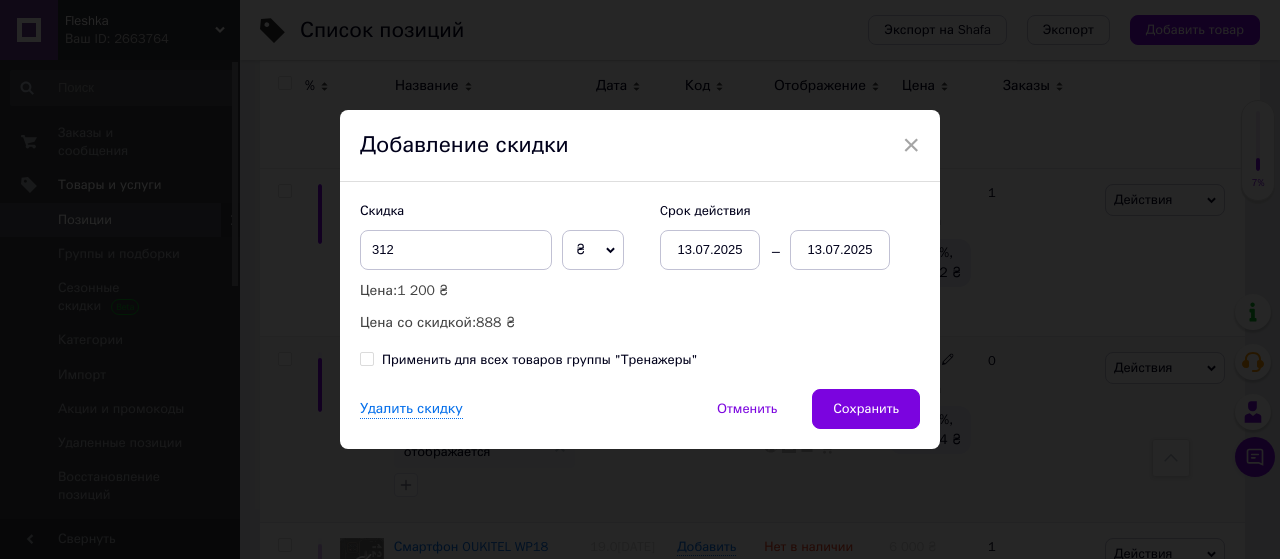 click on "13.07.2025" at bounding box center (840, 250) 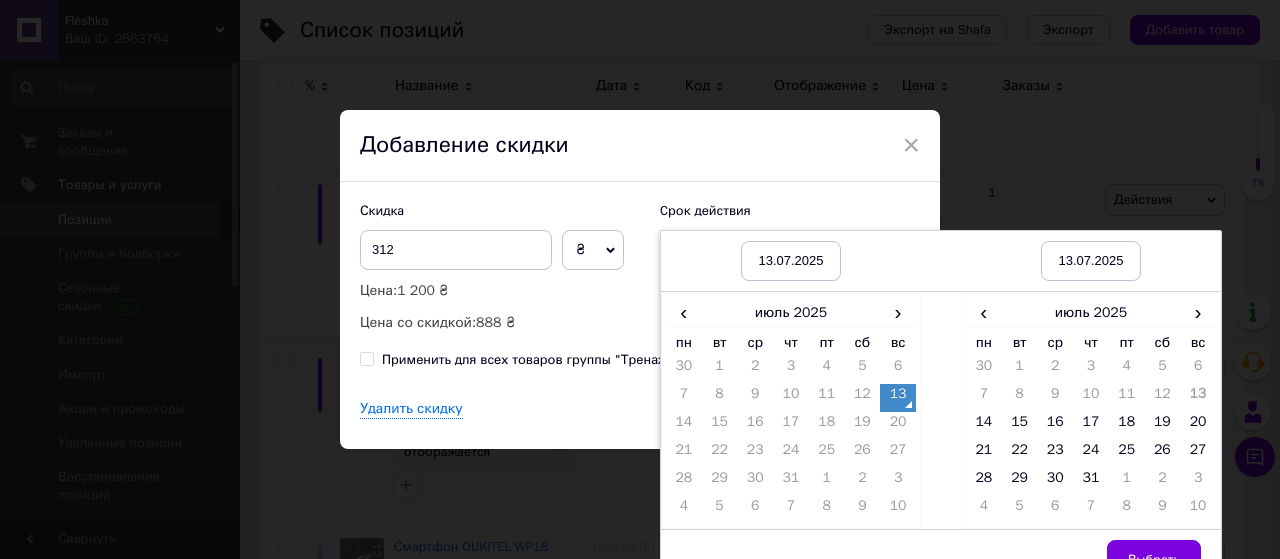 drag, startPoint x: 1085, startPoint y: 467, endPoint x: 1115, endPoint y: 528, distance: 67.977936 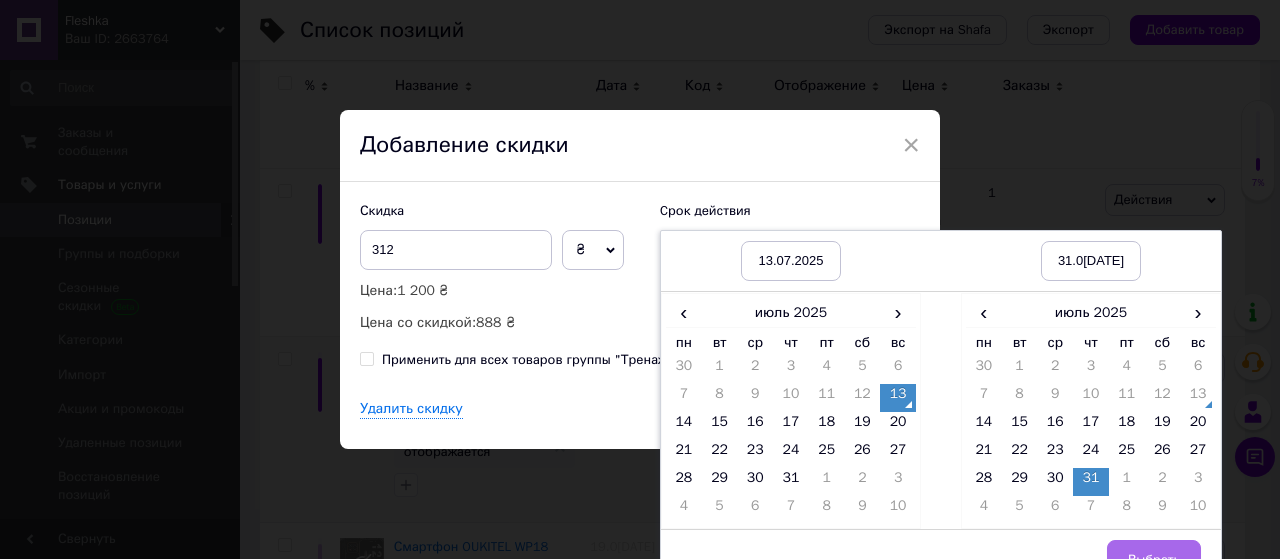 click on "Выбрать" at bounding box center [1154, 560] 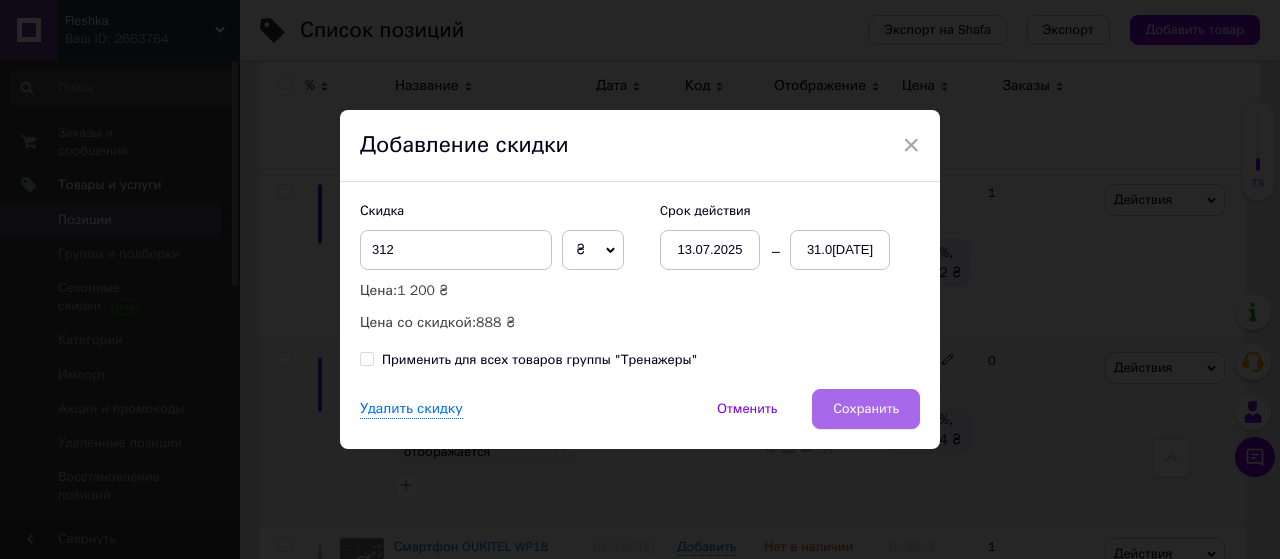 click on "Сохранить" at bounding box center (866, 409) 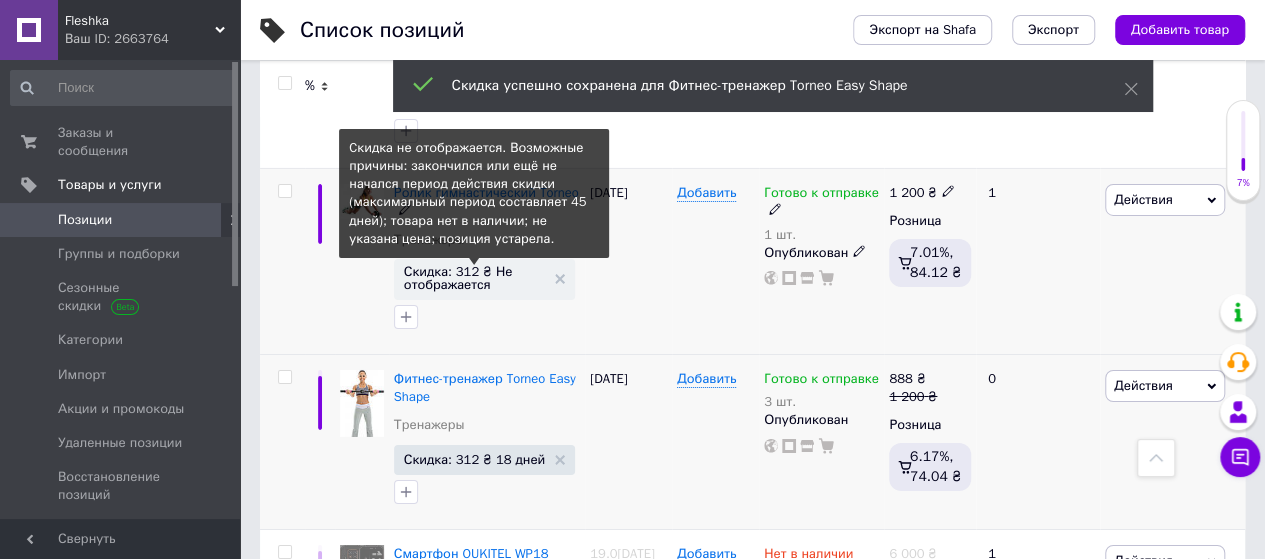 click on "Скидка: 312 ₴ Не отображается" at bounding box center [474, 278] 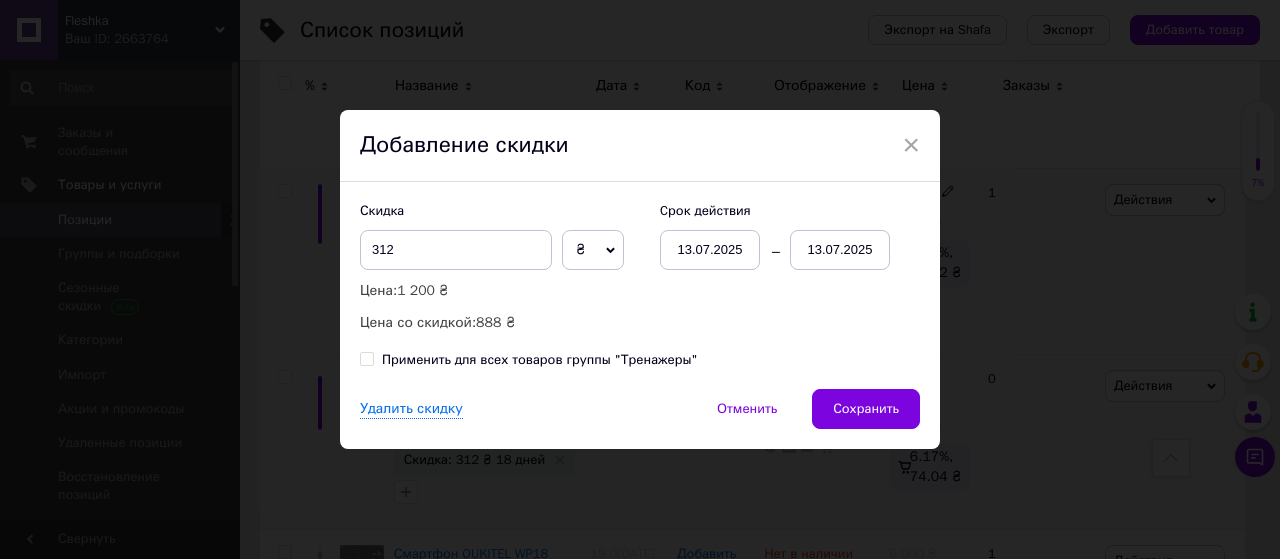 click on "13.07.2025" at bounding box center (840, 250) 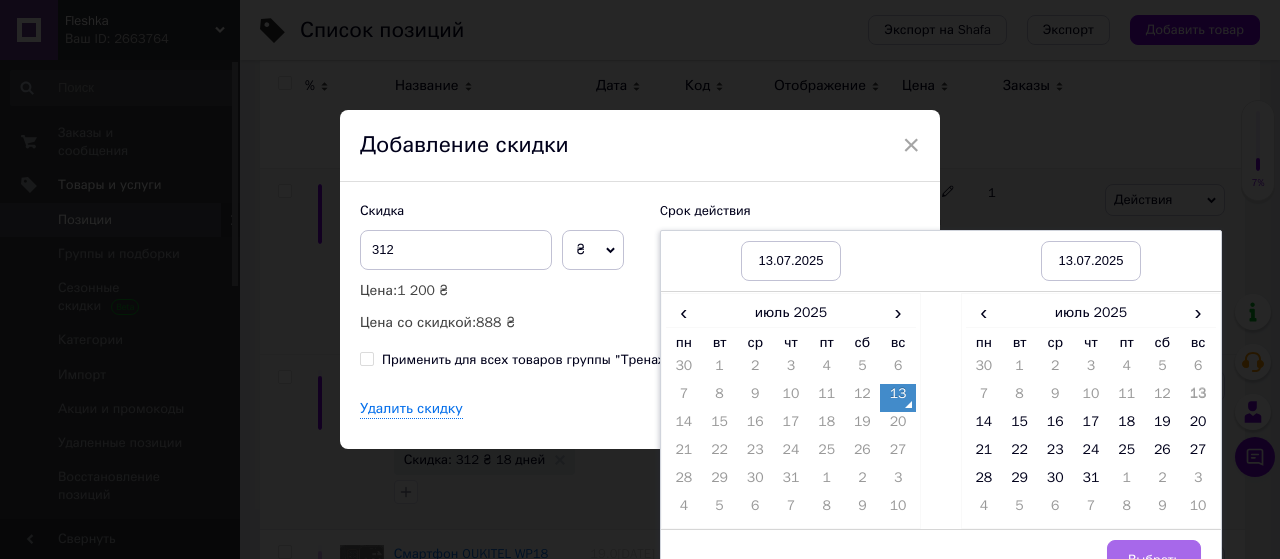 drag, startPoint x: 1083, startPoint y: 475, endPoint x: 1148, endPoint y: 549, distance: 98.49365 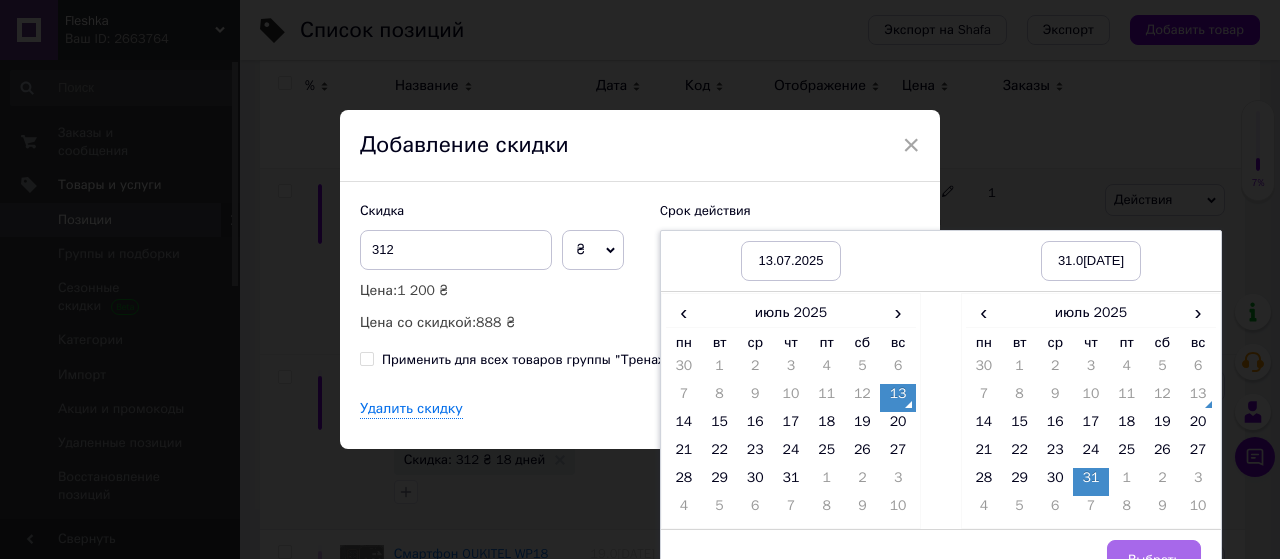 click on "Выбрать" at bounding box center [1154, 560] 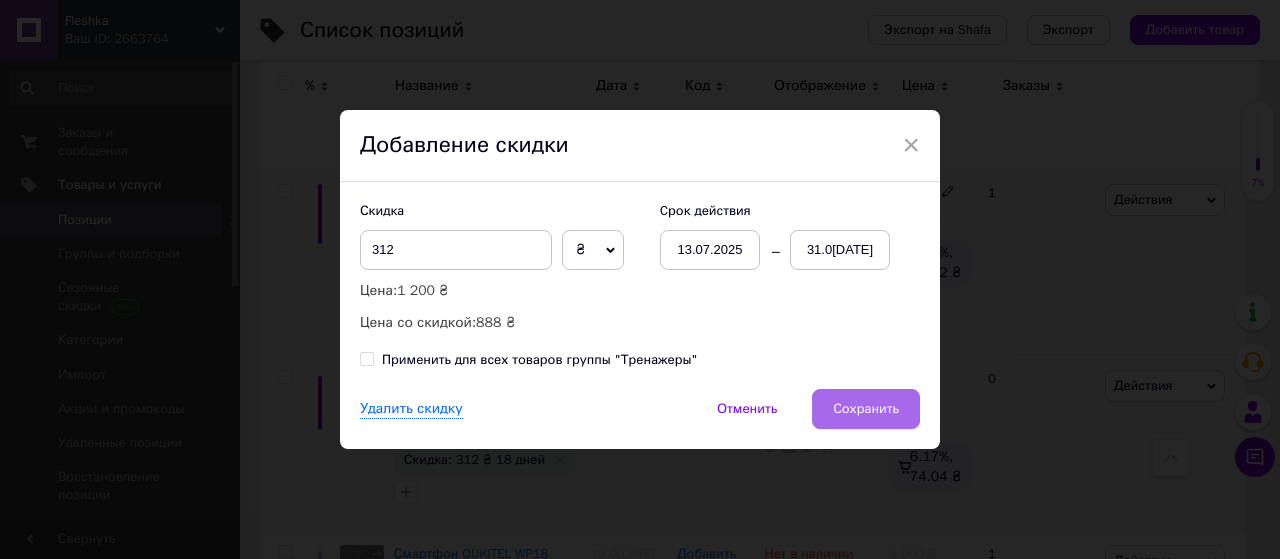 click on "Сохранить" at bounding box center [866, 409] 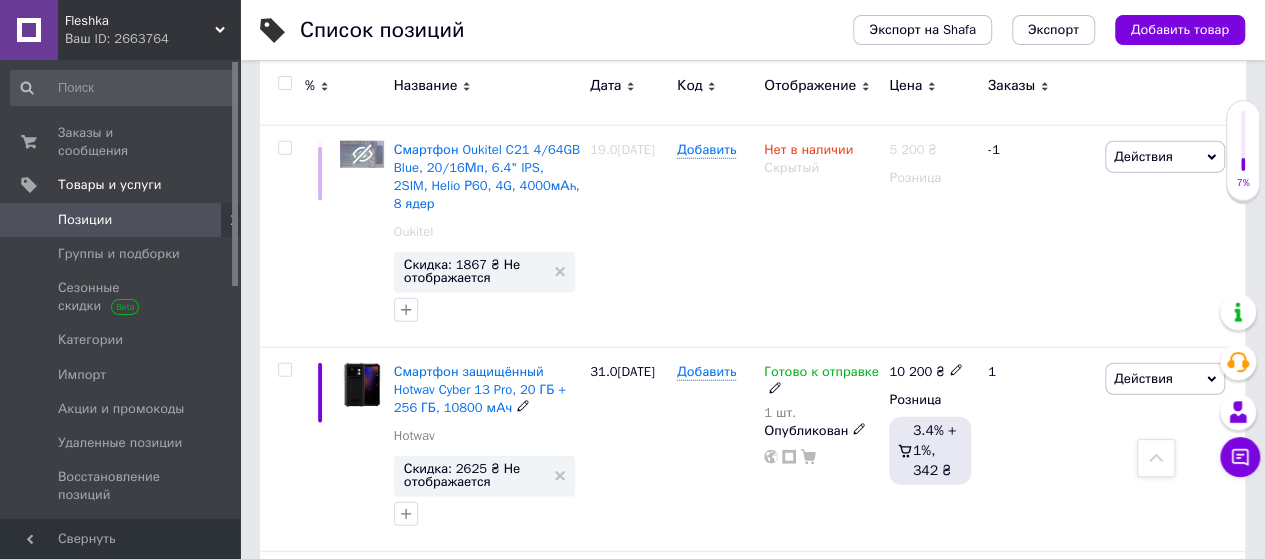 scroll, scrollTop: 2620, scrollLeft: 0, axis: vertical 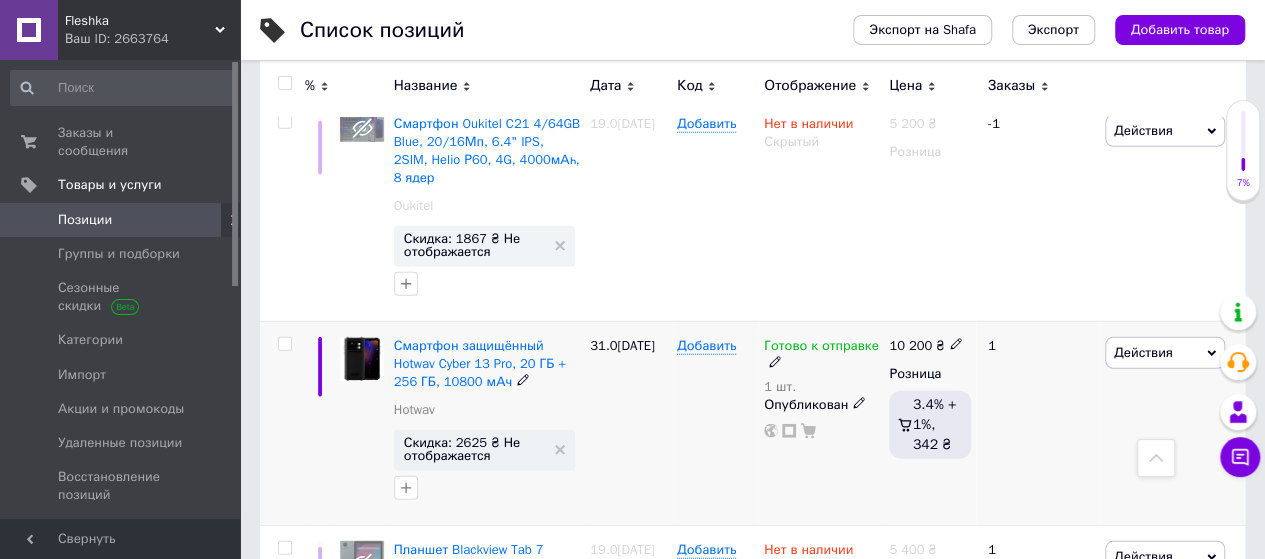 click 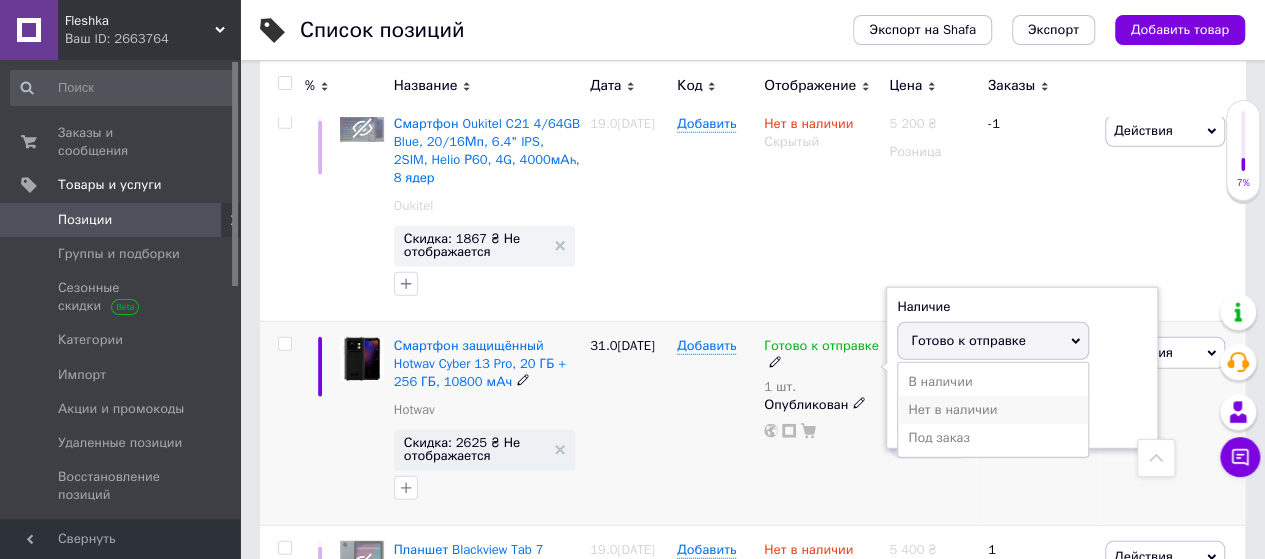 click on "Нет в наличии" at bounding box center (993, 410) 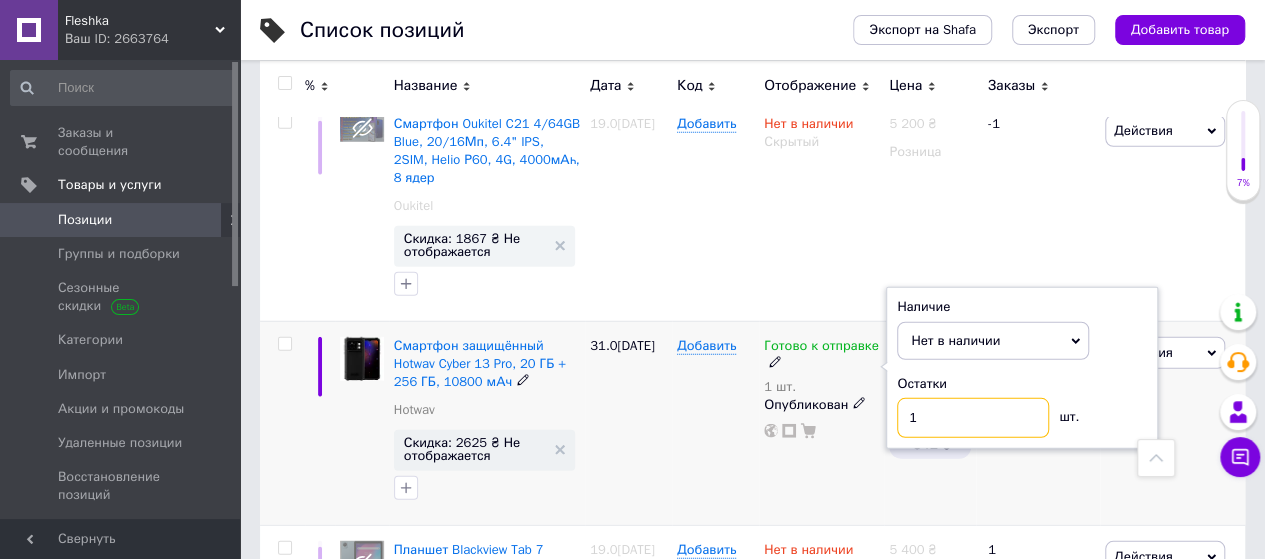 click on "1" at bounding box center [973, 418] 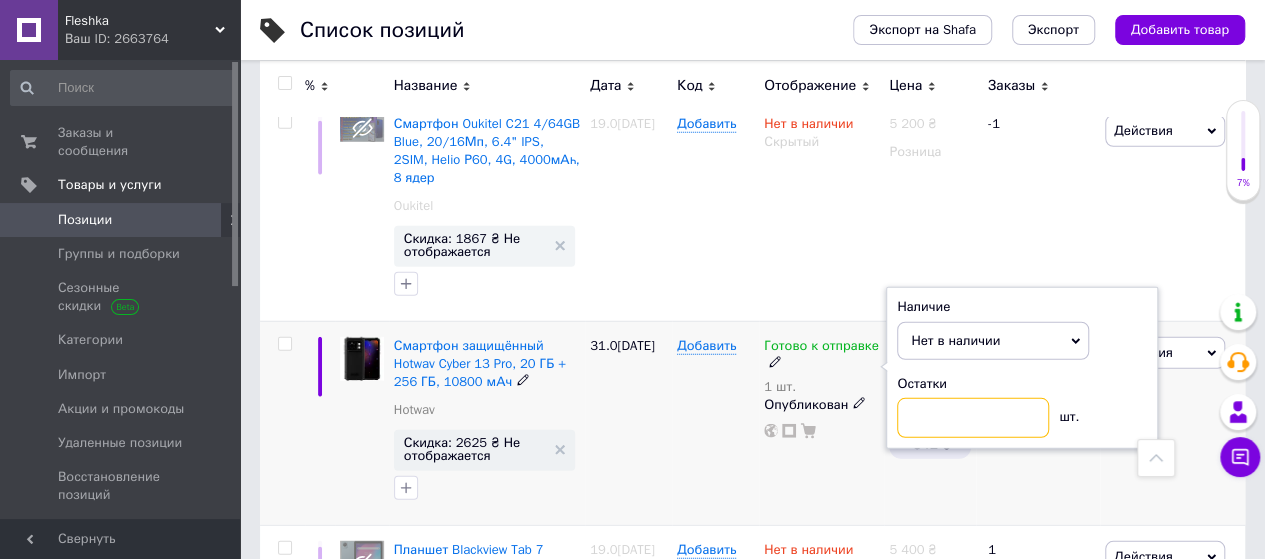 type 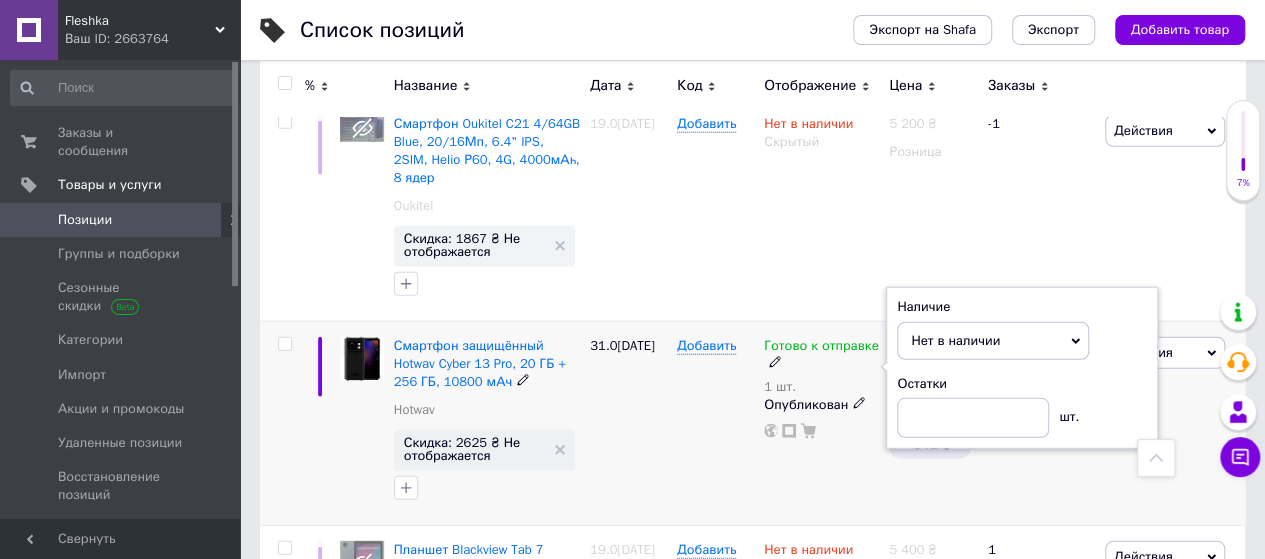 click on "31.0[DATE]" at bounding box center (628, 423) 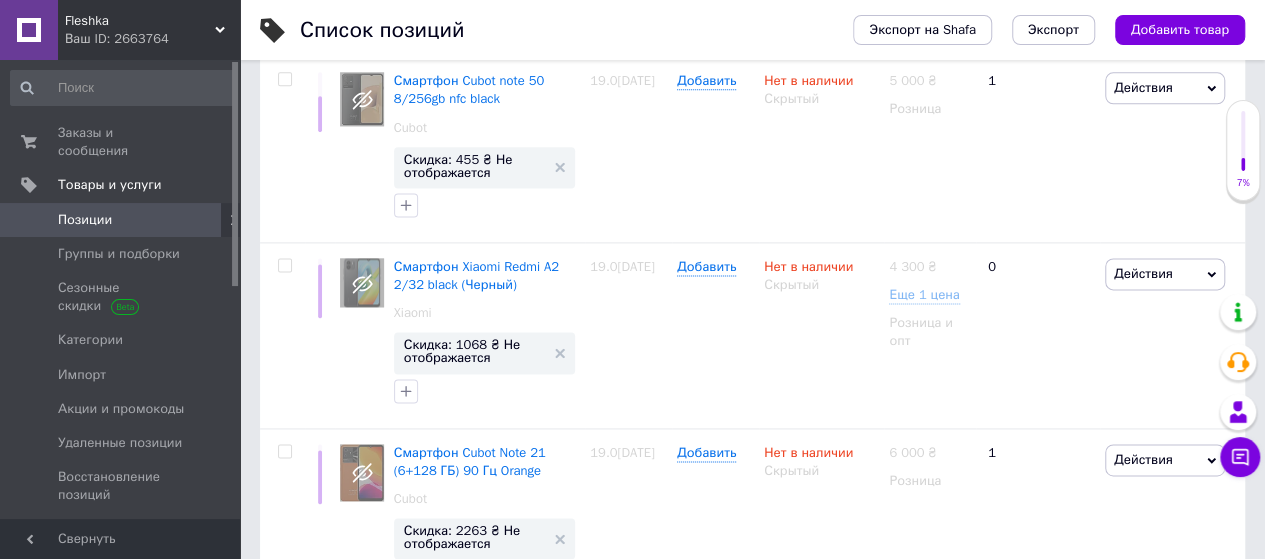 scroll, scrollTop: 3918, scrollLeft: 0, axis: vertical 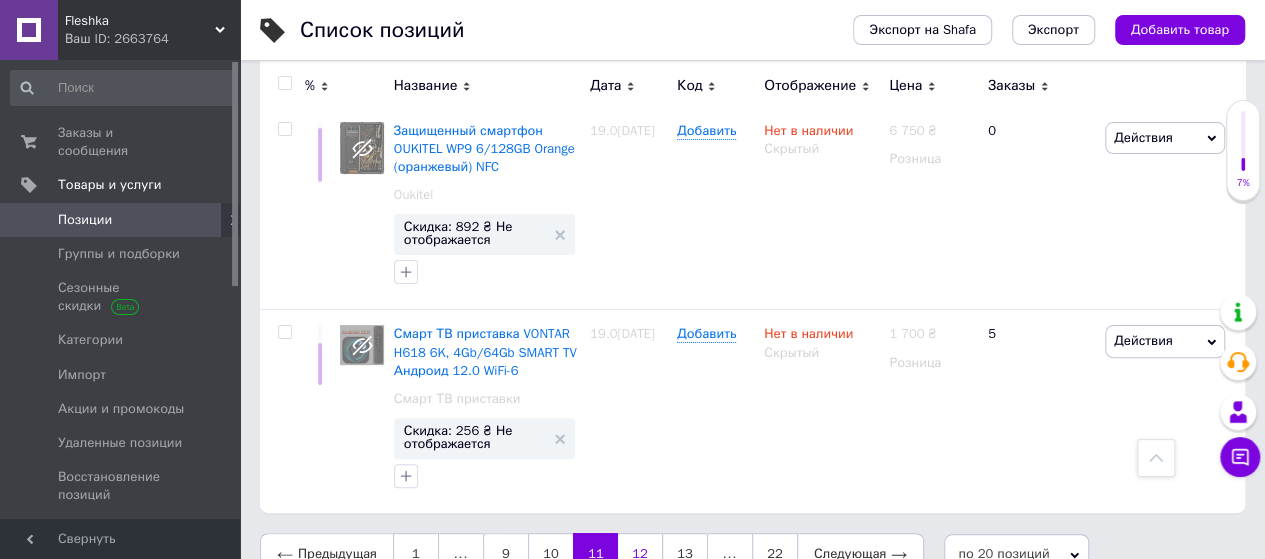 click on "12" at bounding box center (640, 554) 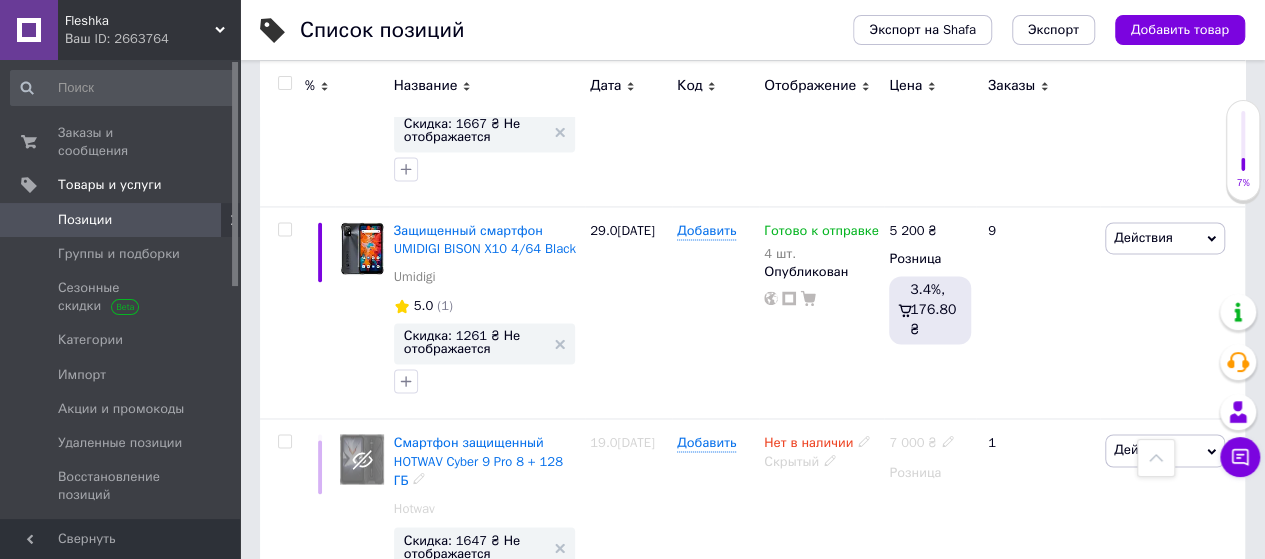 scroll, scrollTop: 1356, scrollLeft: 0, axis: vertical 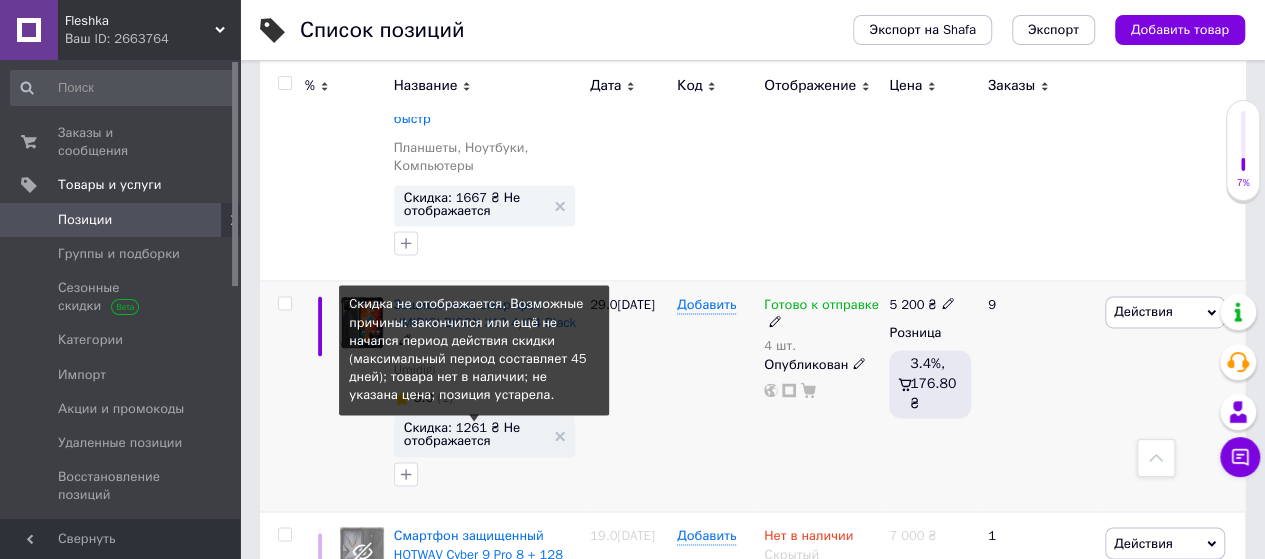 click on "Скидка: 1261 ₴ Не отображается" at bounding box center (474, 434) 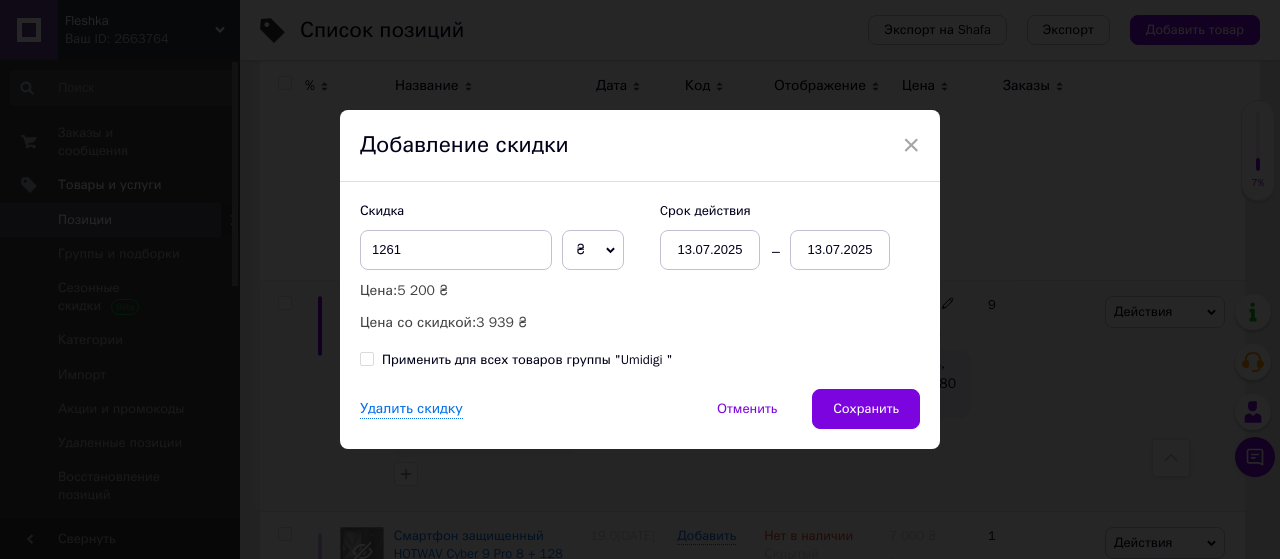 click on "13.07.2025" at bounding box center [840, 250] 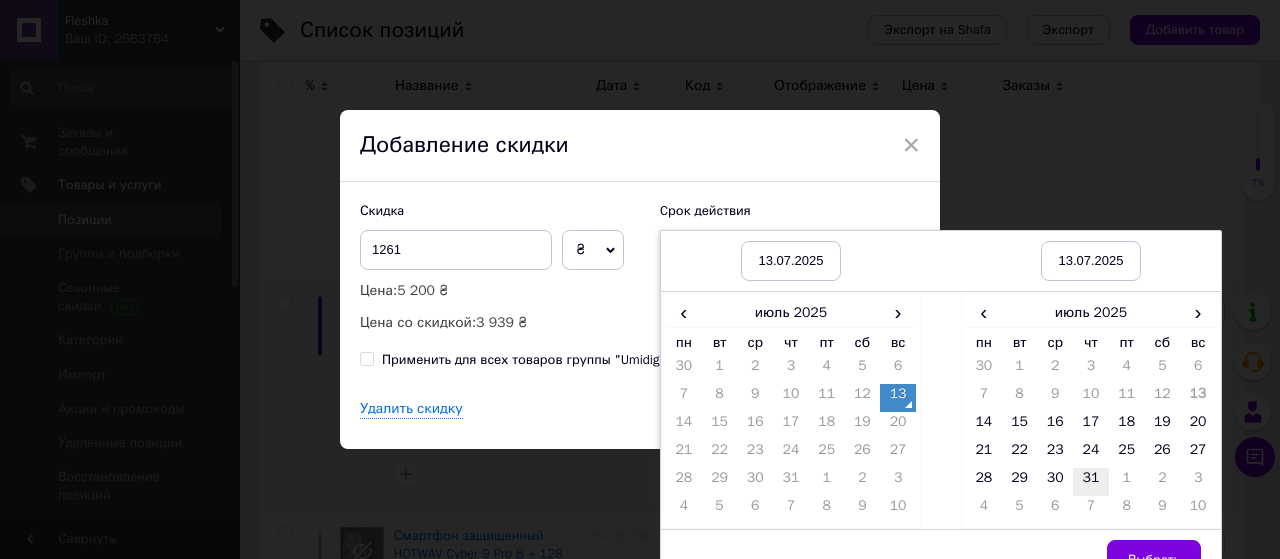 click on "31" at bounding box center [1091, 482] 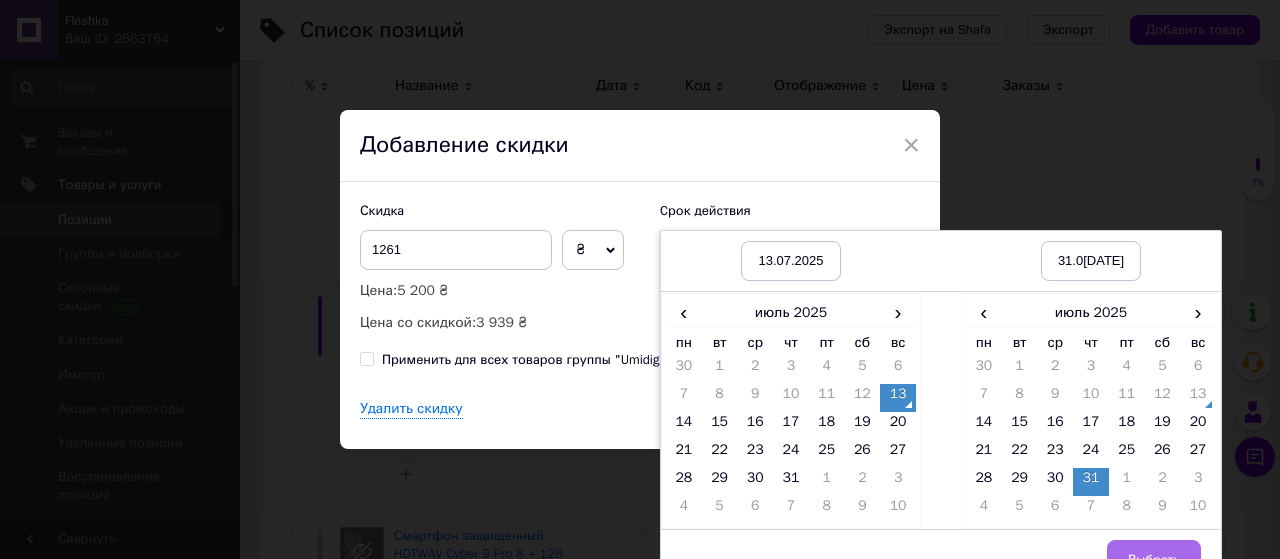 click on "Выбрать" at bounding box center [1154, 560] 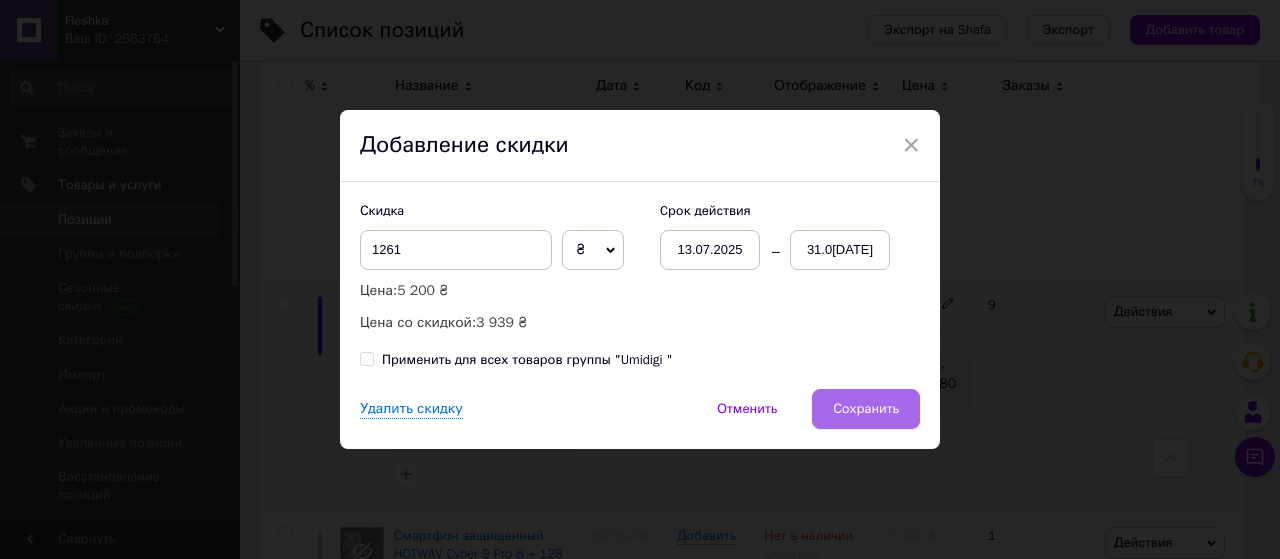 click on "Сохранить" at bounding box center [866, 409] 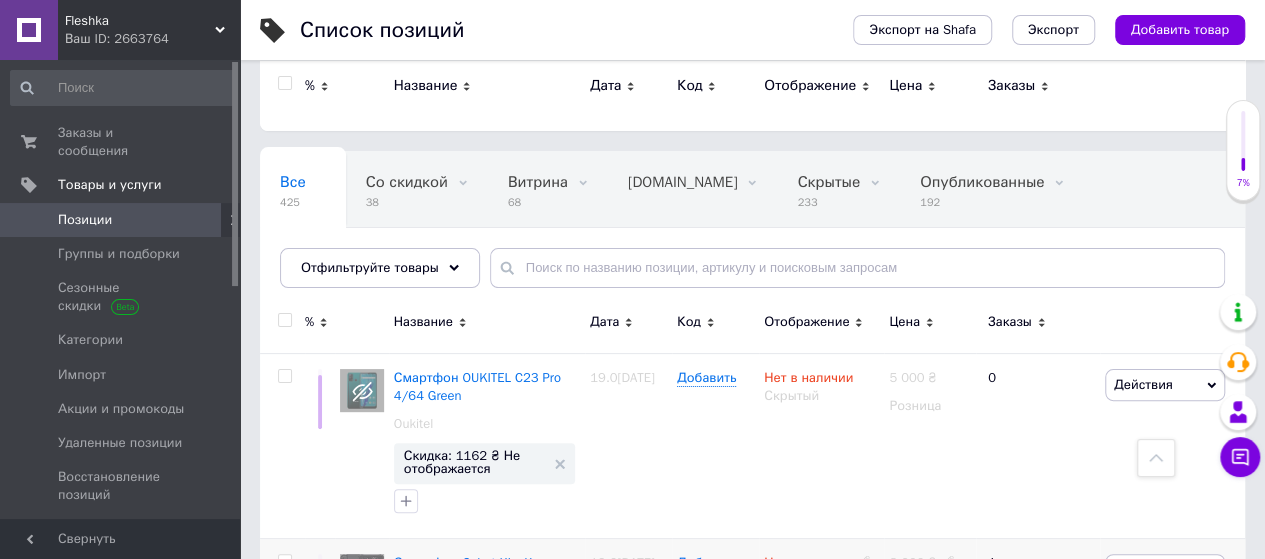 scroll, scrollTop: 56, scrollLeft: 0, axis: vertical 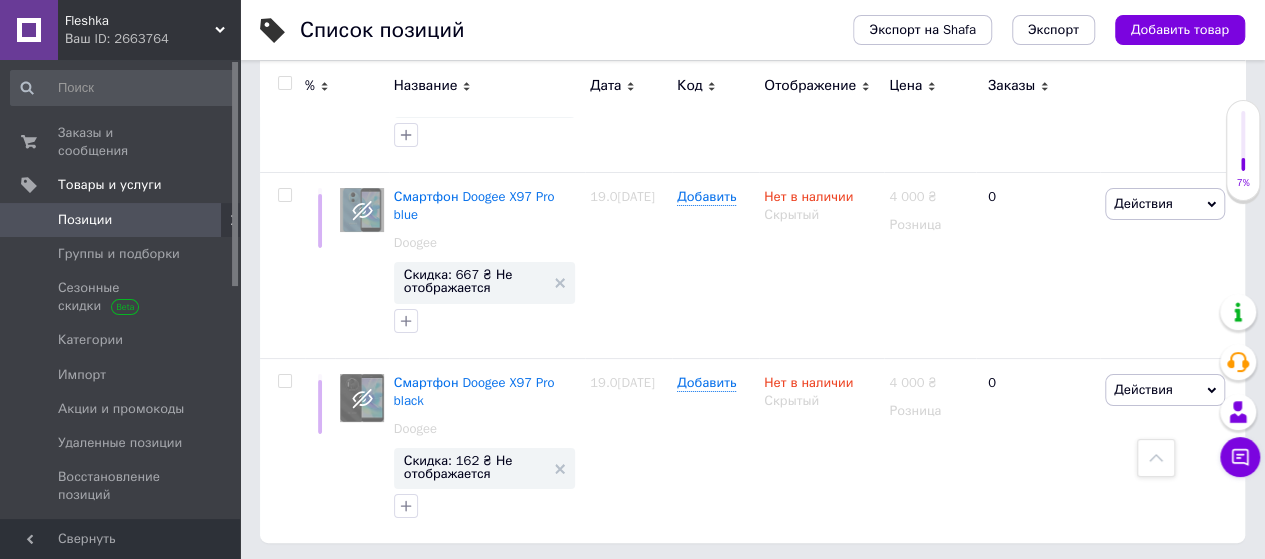 click on "13" at bounding box center [640, 584] 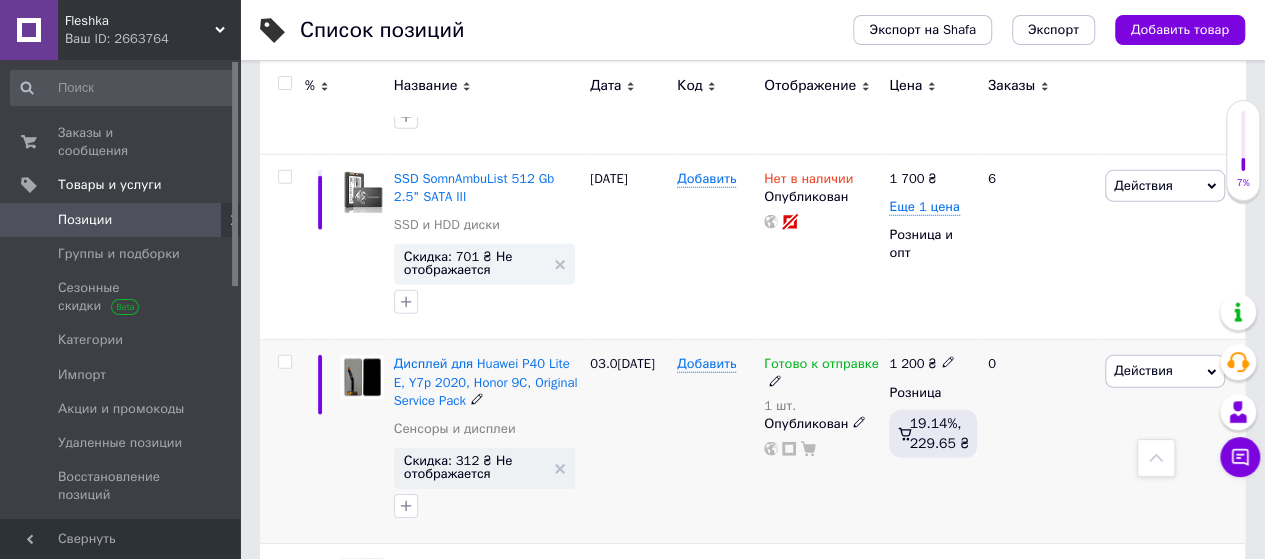 scroll, scrollTop: 2932, scrollLeft: 0, axis: vertical 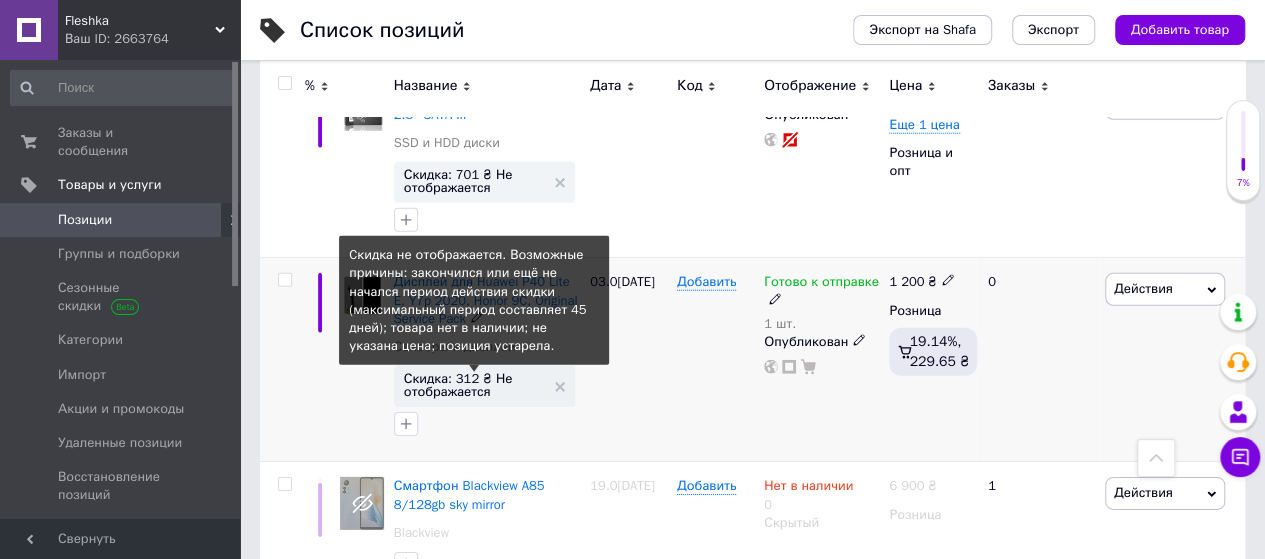 click on "Скидка: 312 ₴ Не отображается" at bounding box center (474, 385) 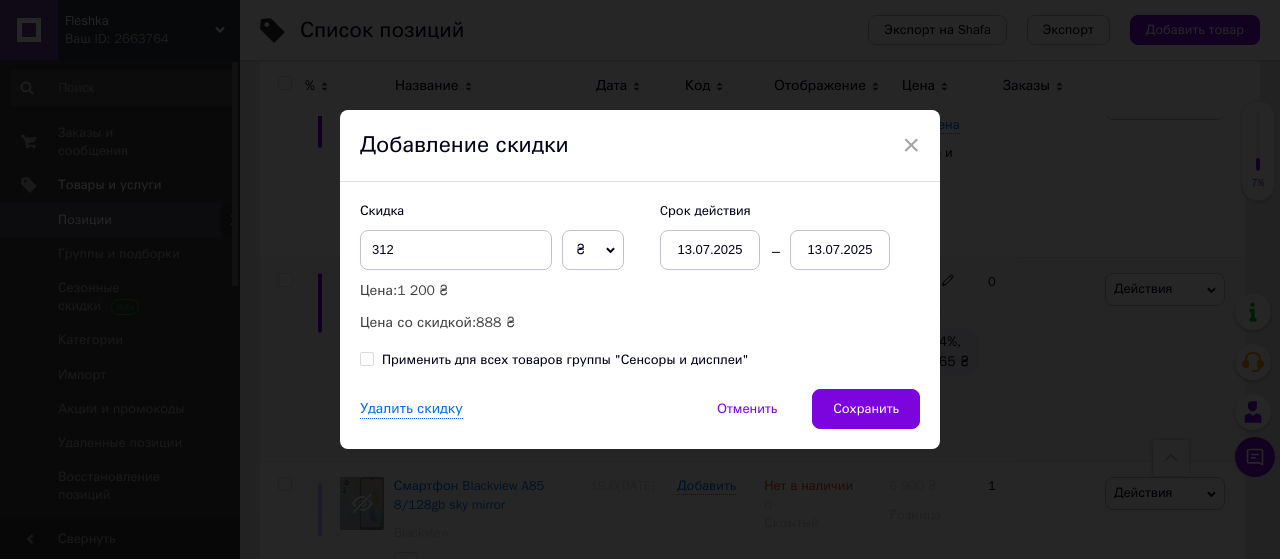 click on "13.07.2025" at bounding box center (840, 250) 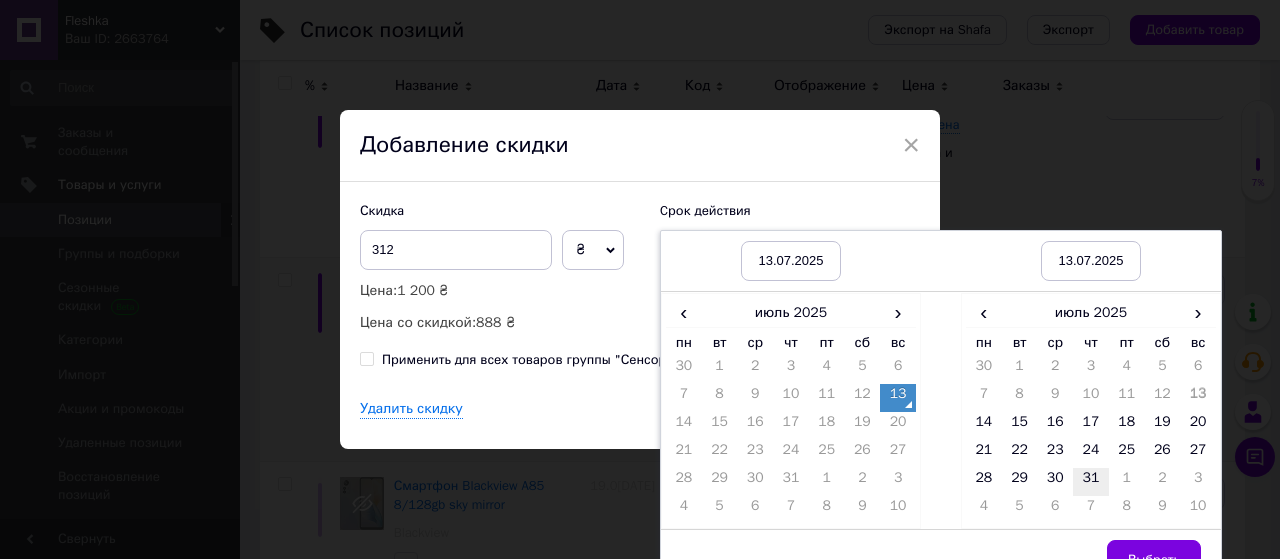 click on "31" at bounding box center [1091, 482] 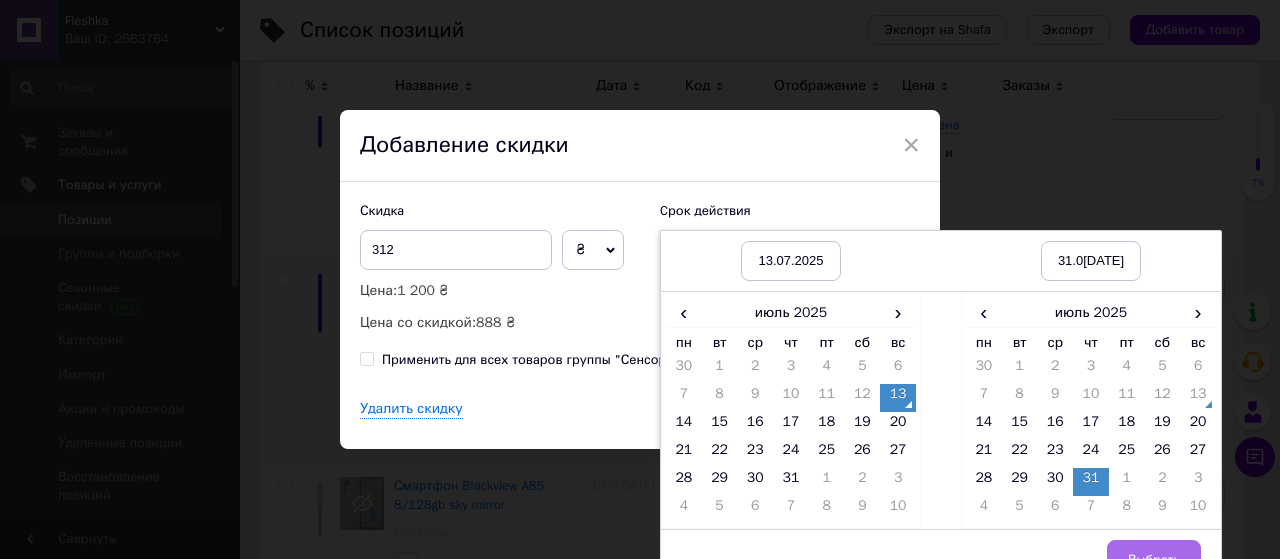 click on "Выбрать" at bounding box center (1154, 560) 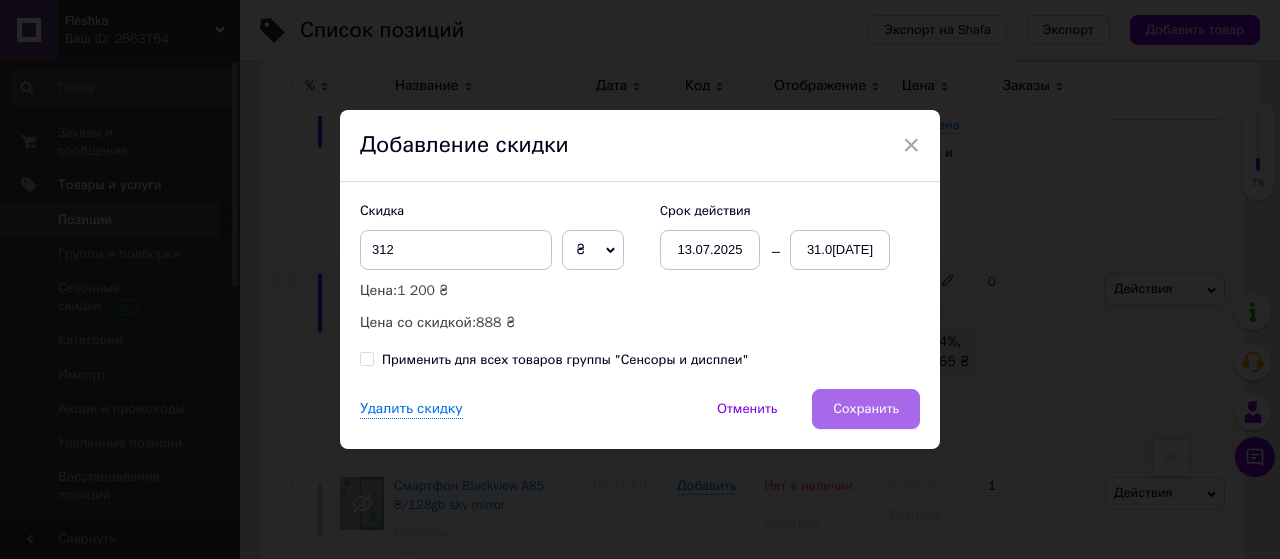 click on "Сохранить" at bounding box center [866, 409] 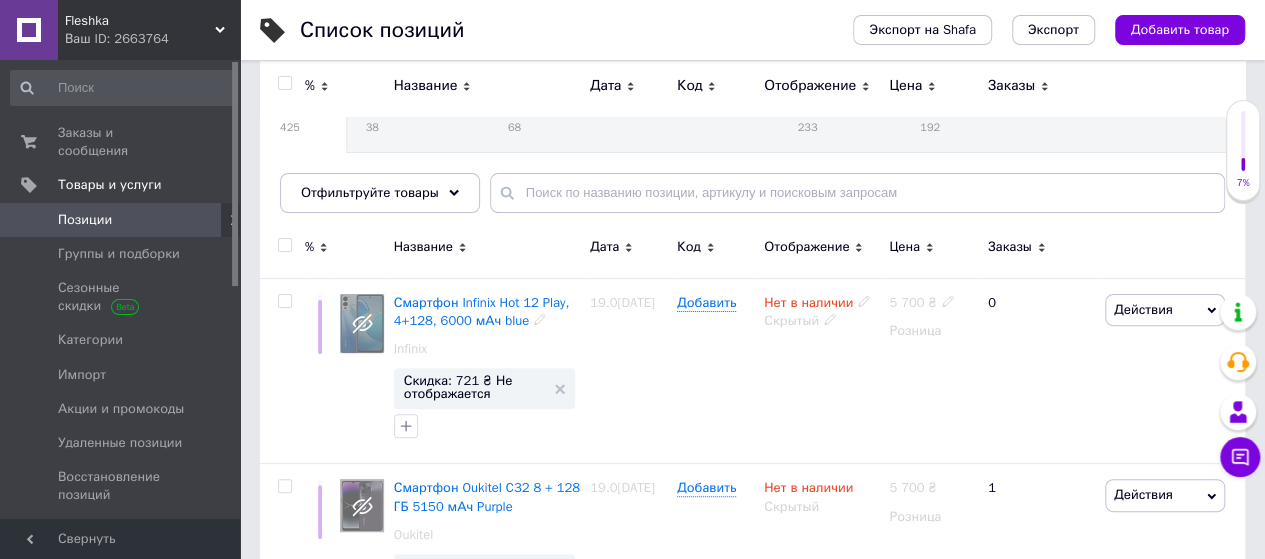 scroll, scrollTop: 0, scrollLeft: 0, axis: both 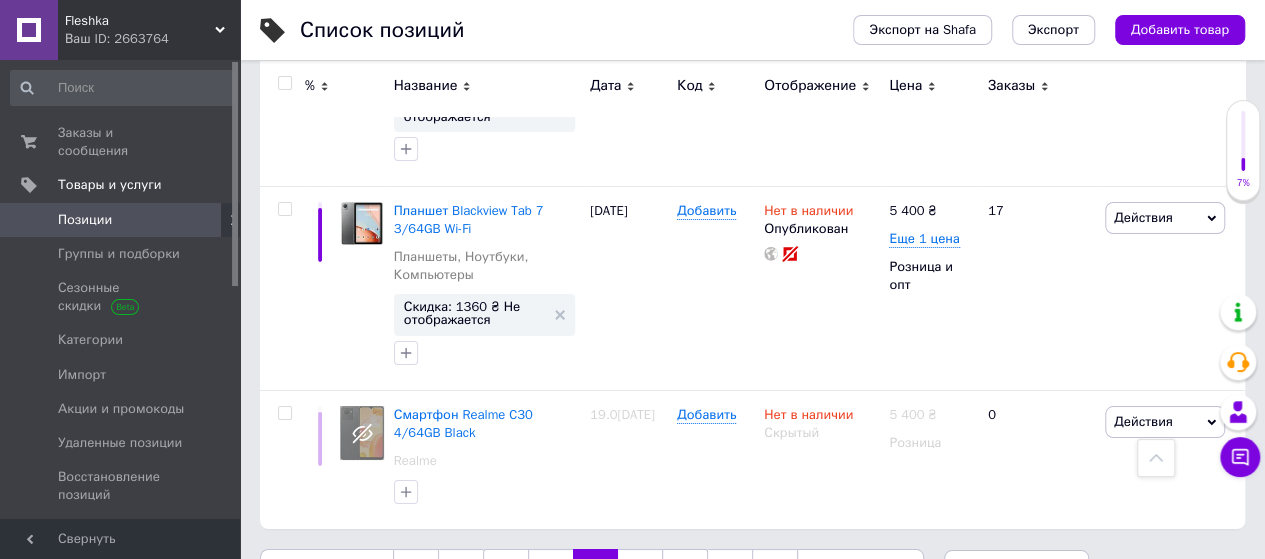 click on "14" at bounding box center [640, 570] 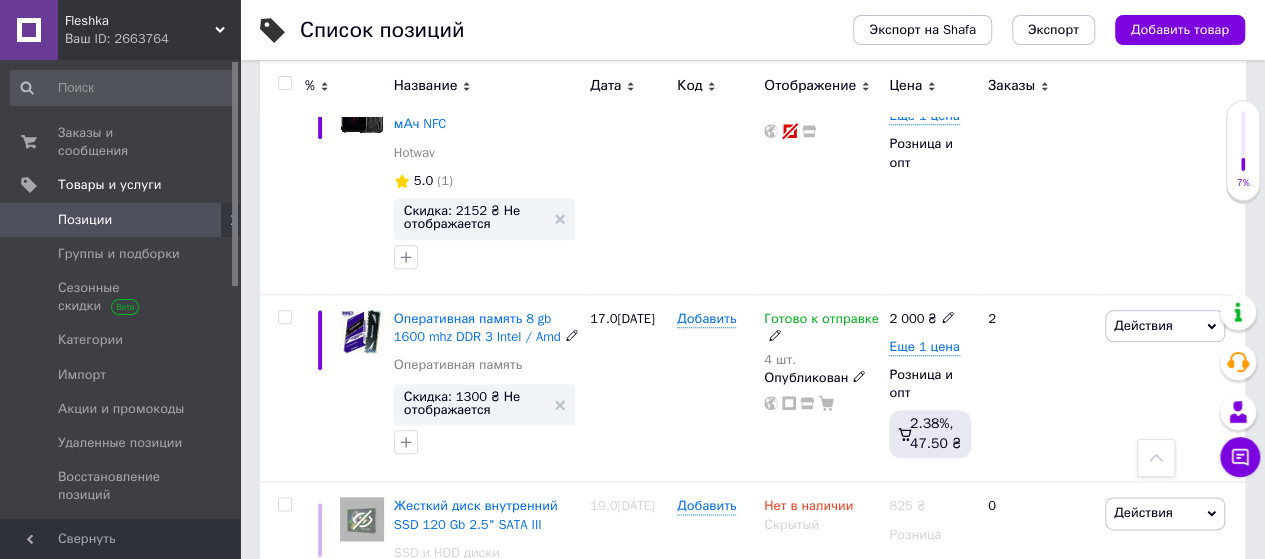 scroll, scrollTop: 913, scrollLeft: 0, axis: vertical 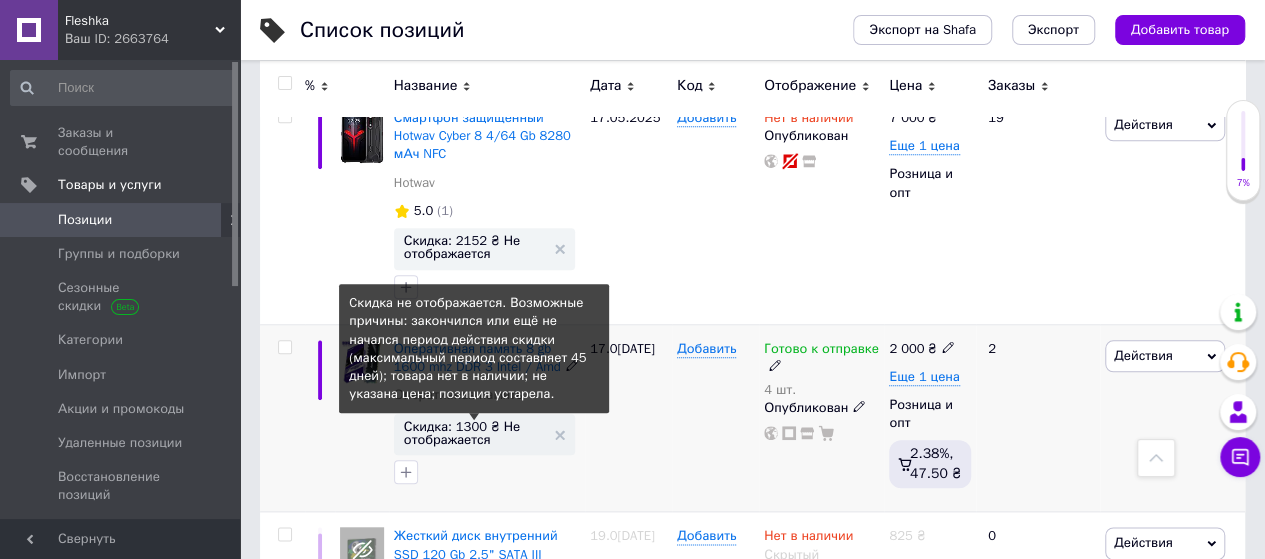 click on "Скидка: 1300 ₴ Не отображается" at bounding box center [474, 433] 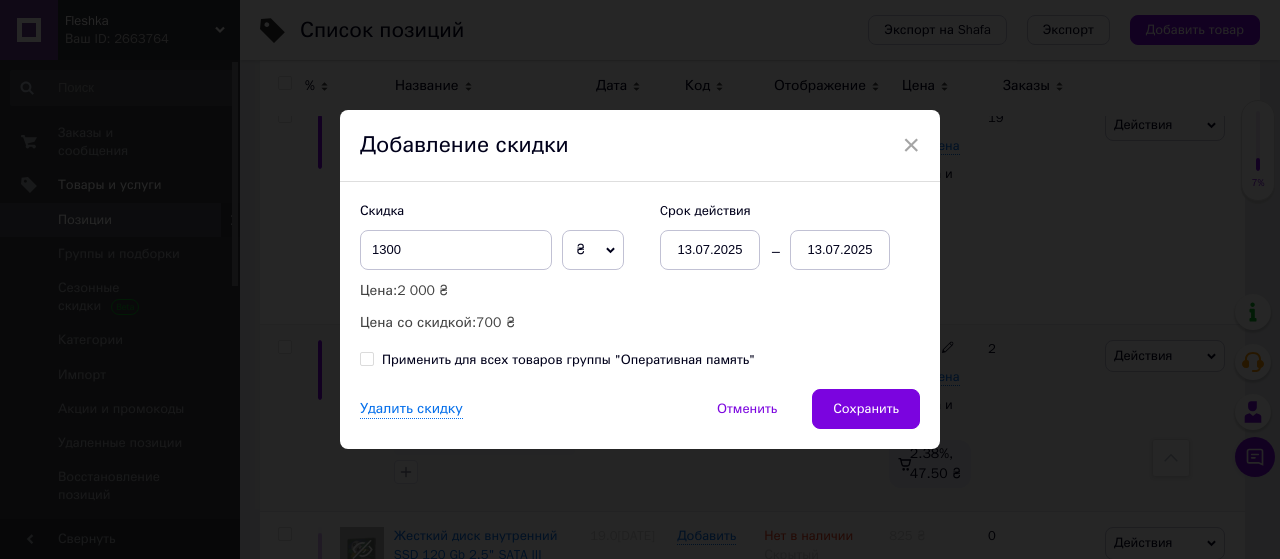 click on "13.07.2025" at bounding box center (840, 250) 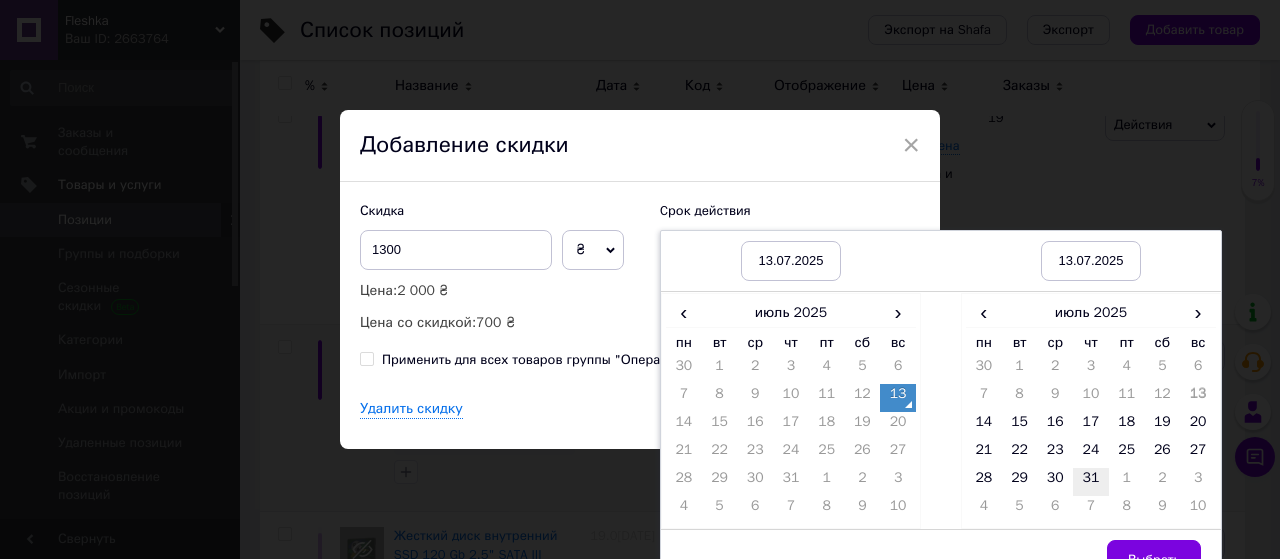 click on "31" at bounding box center (1091, 482) 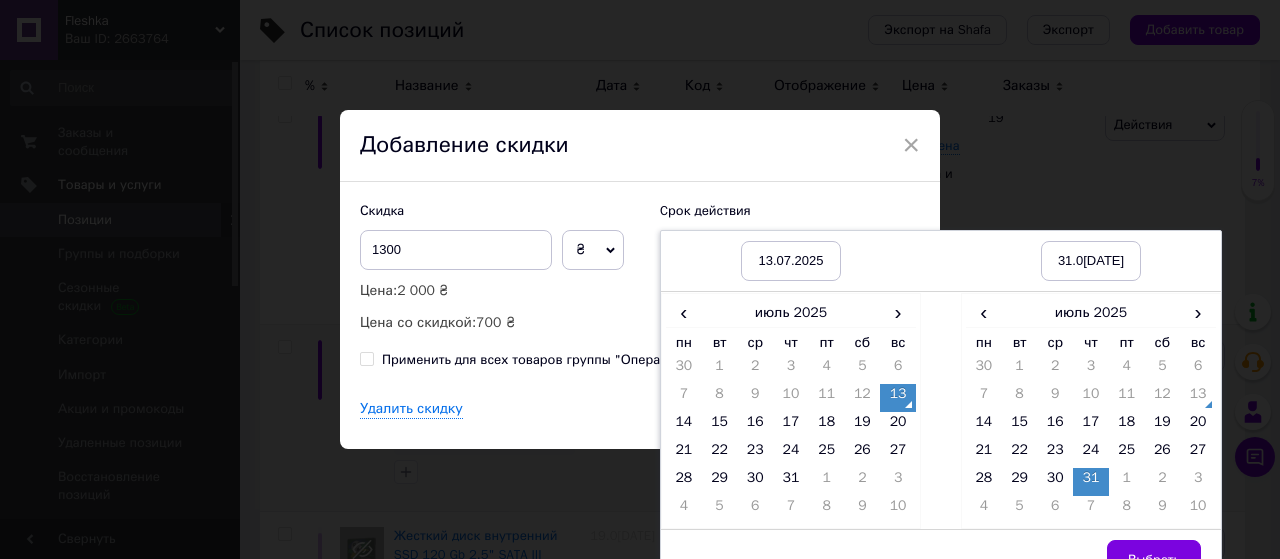 drag, startPoint x: 1125, startPoint y: 545, endPoint x: 1039, endPoint y: 495, distance: 99.47864 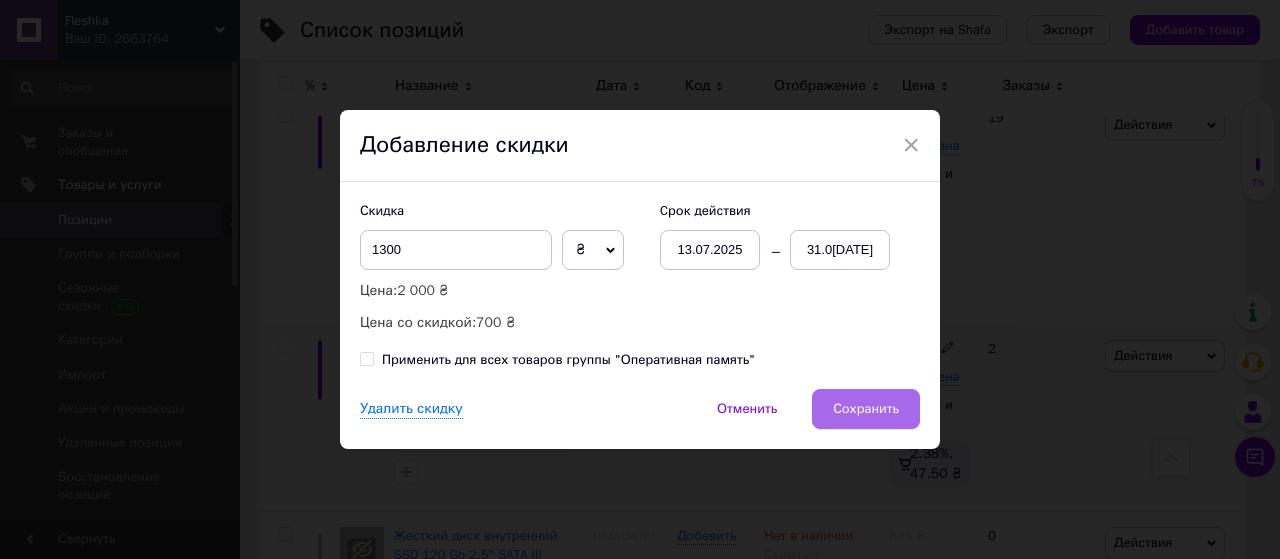 click on "Сохранить" at bounding box center (866, 409) 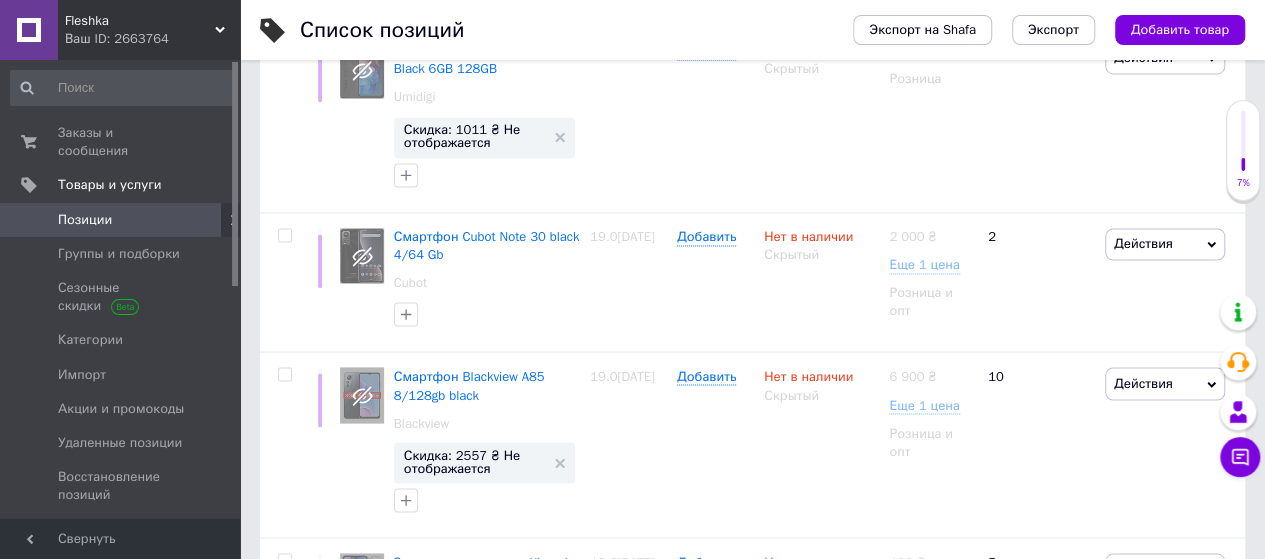 scroll, scrollTop: 3432, scrollLeft: 0, axis: vertical 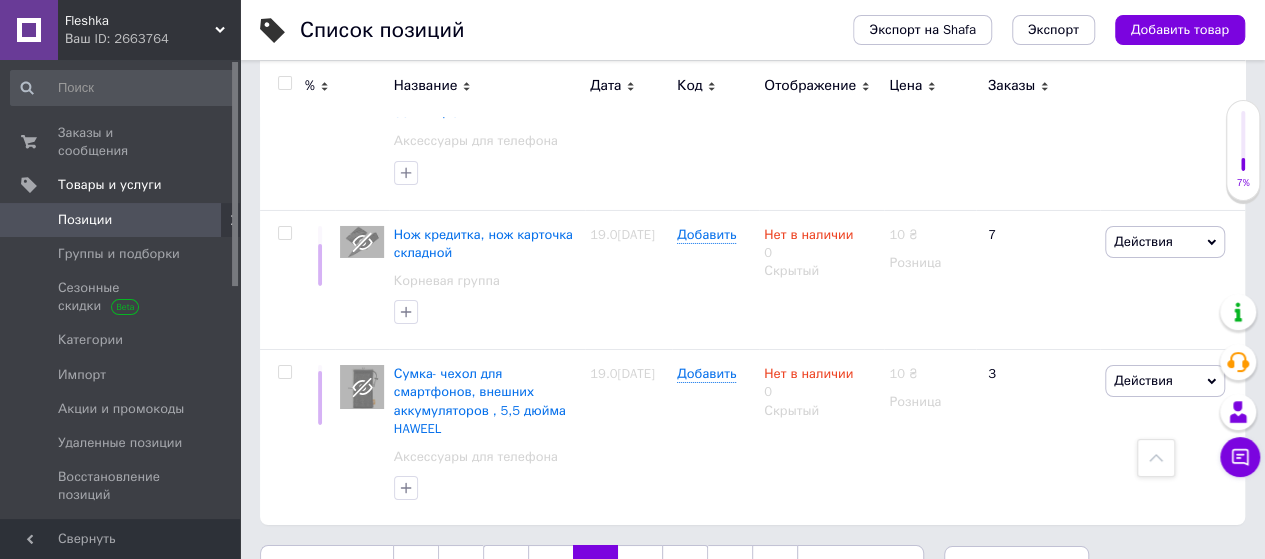 click on "15" at bounding box center (640, 566) 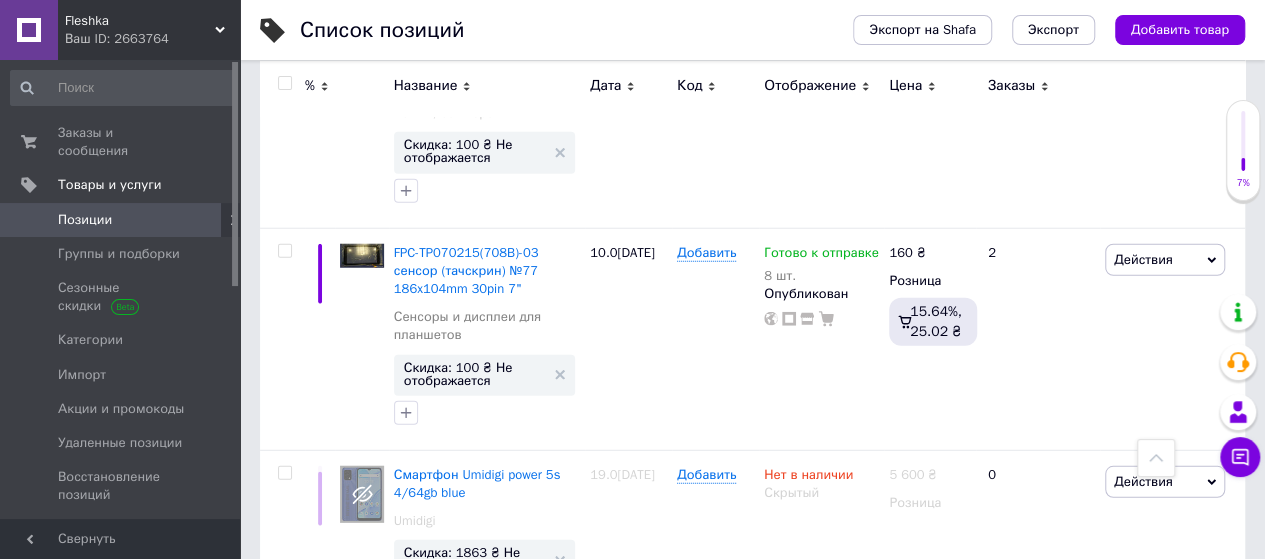 scroll, scrollTop: 2475, scrollLeft: 0, axis: vertical 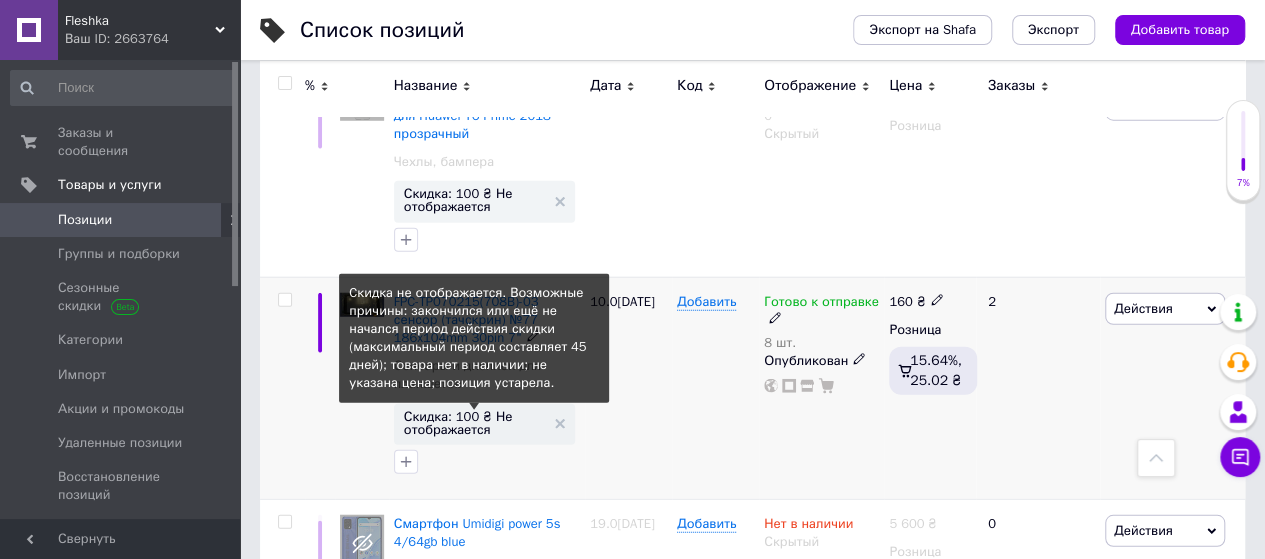 click on "Скидка: 100 ₴ Не отображается" at bounding box center (474, 423) 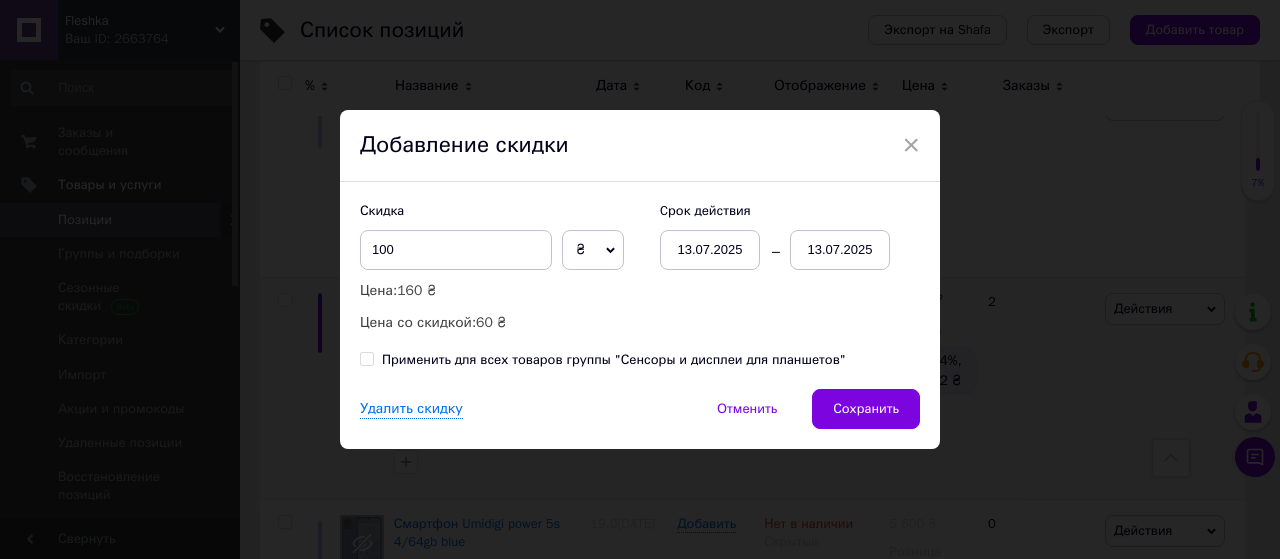 click on "13.07.2025" at bounding box center (840, 250) 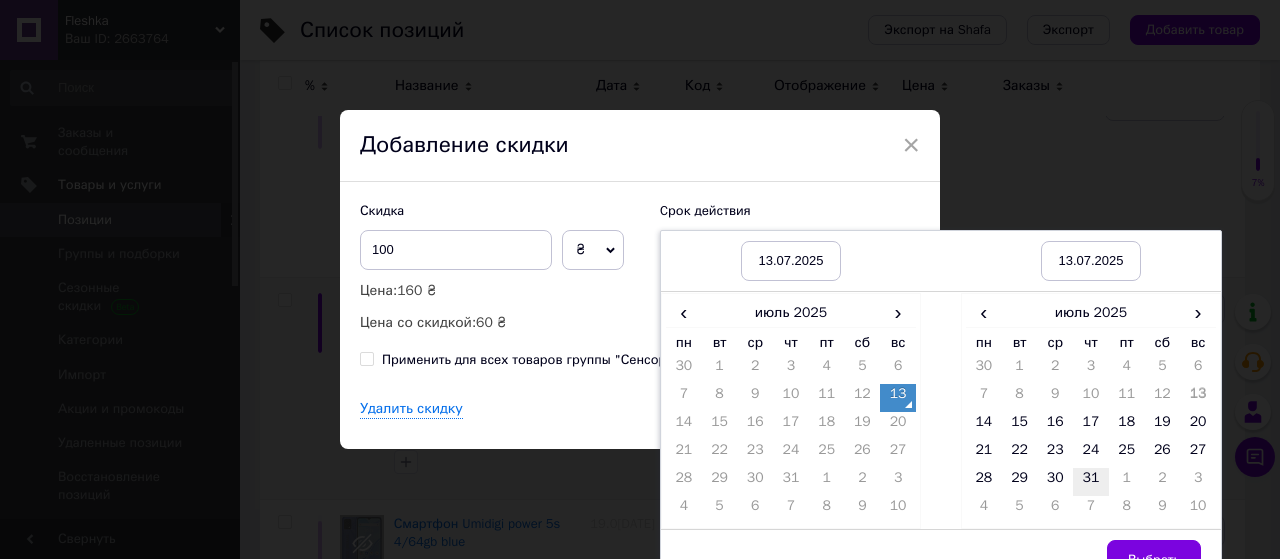 click on "31" at bounding box center [1091, 482] 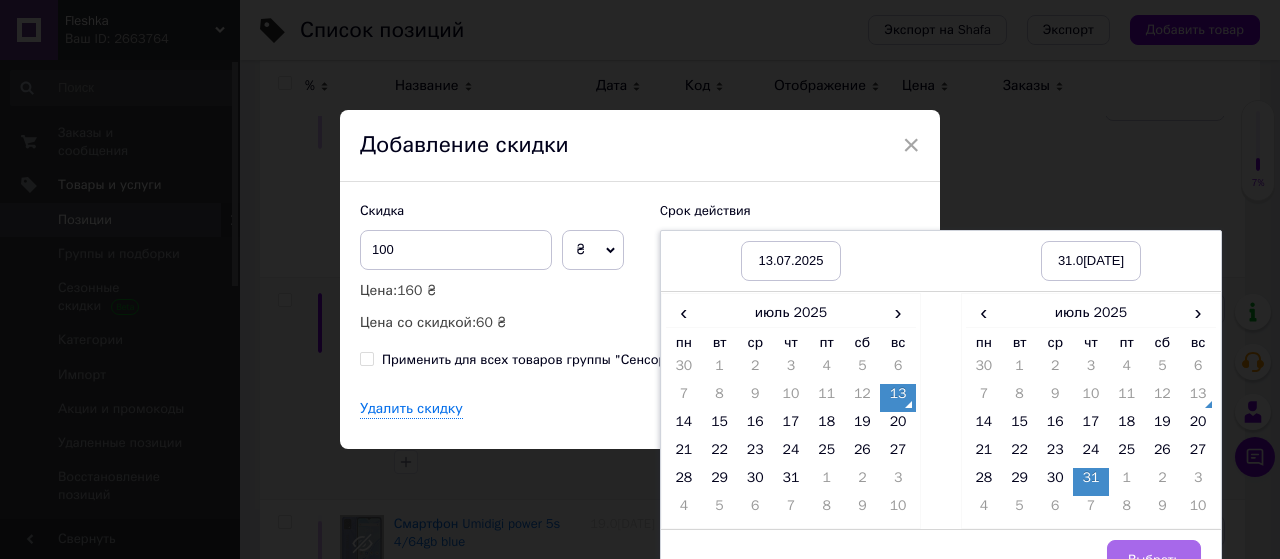 click on "Выбрать" at bounding box center [1154, 560] 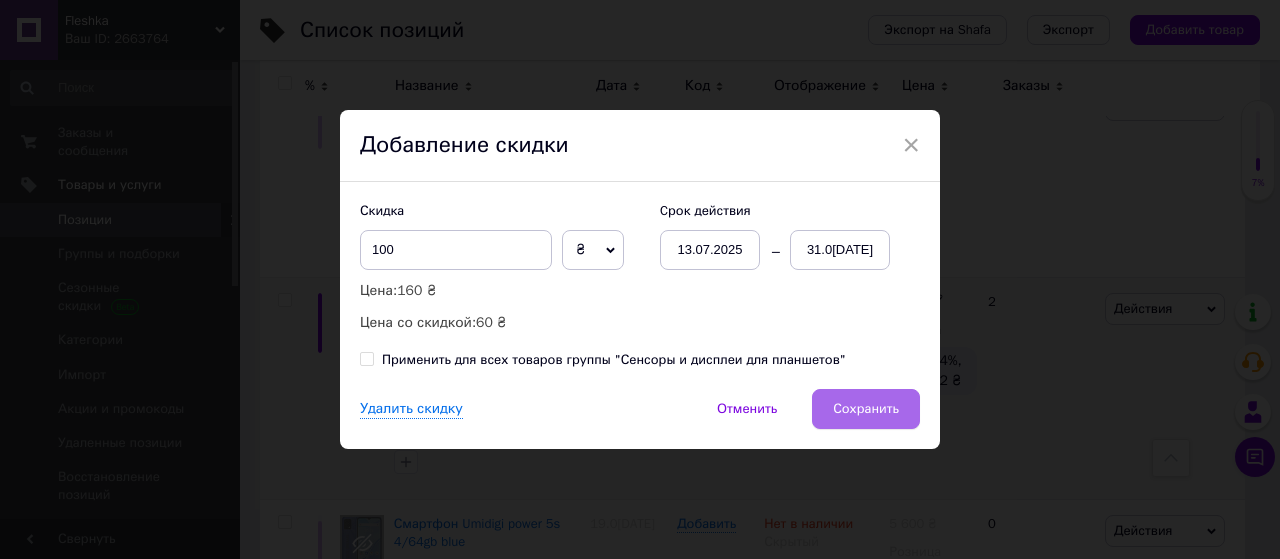 click on "Сохранить" at bounding box center [866, 409] 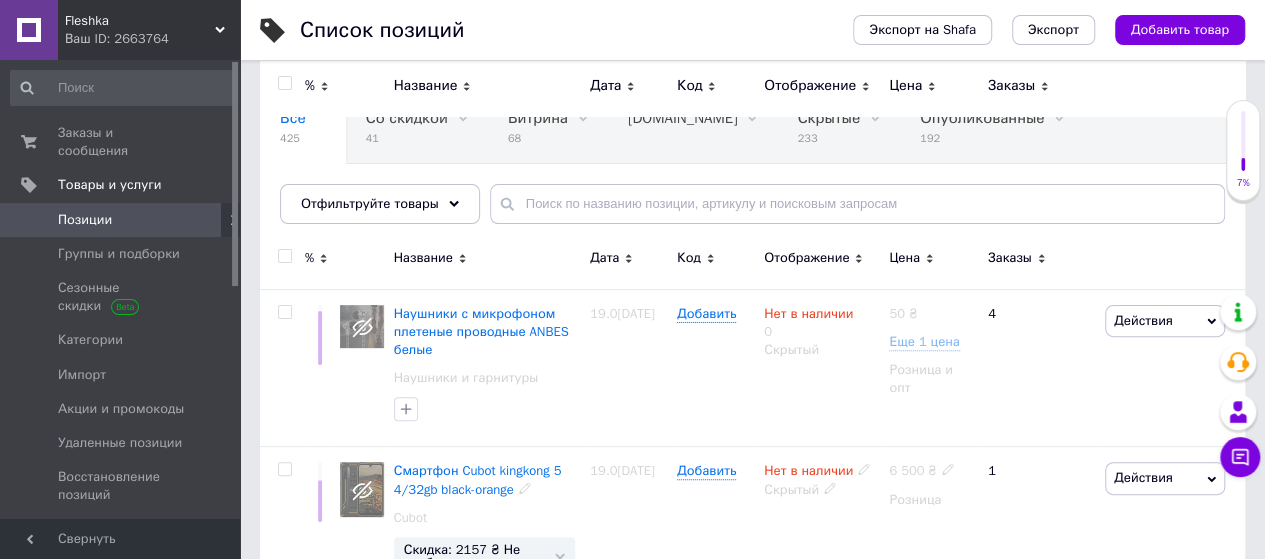 scroll, scrollTop: 0, scrollLeft: 0, axis: both 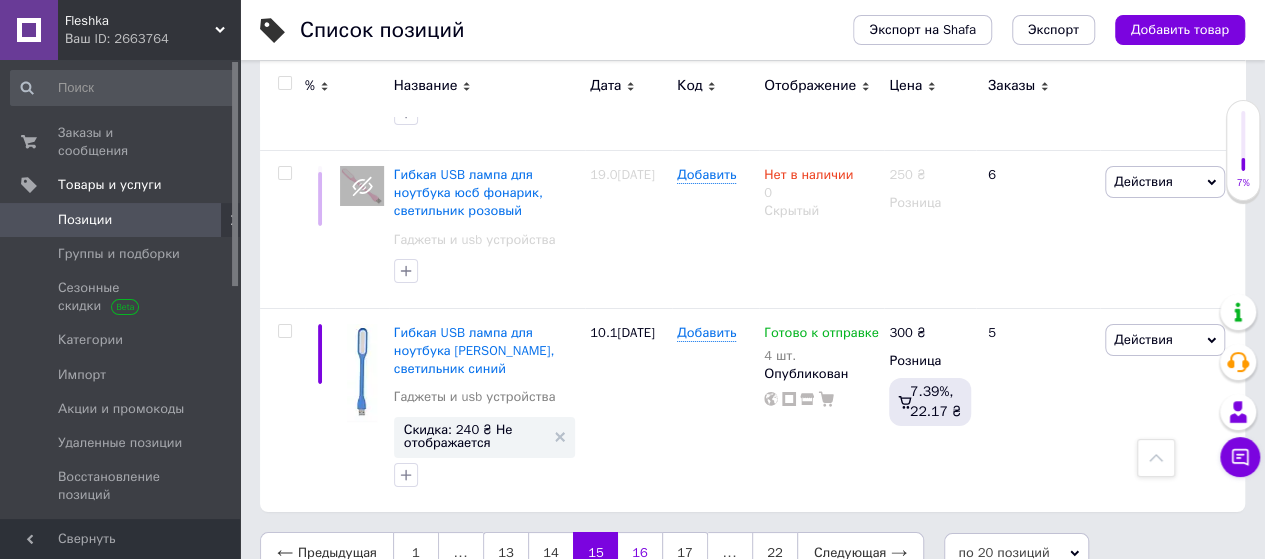 click on "16" at bounding box center [640, 553] 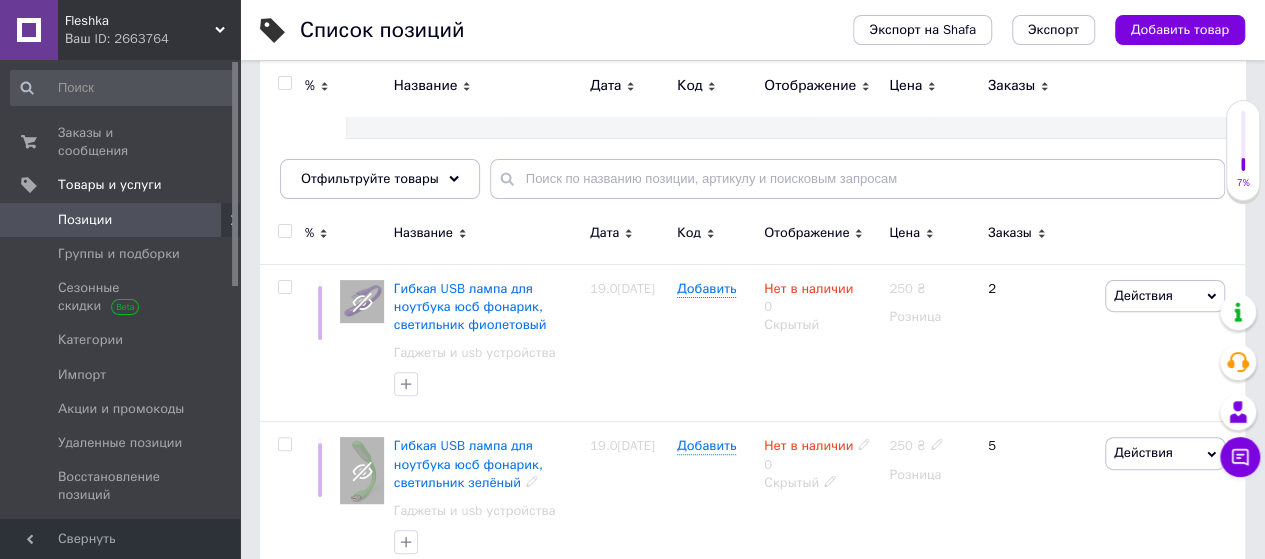 scroll, scrollTop: 0, scrollLeft: 0, axis: both 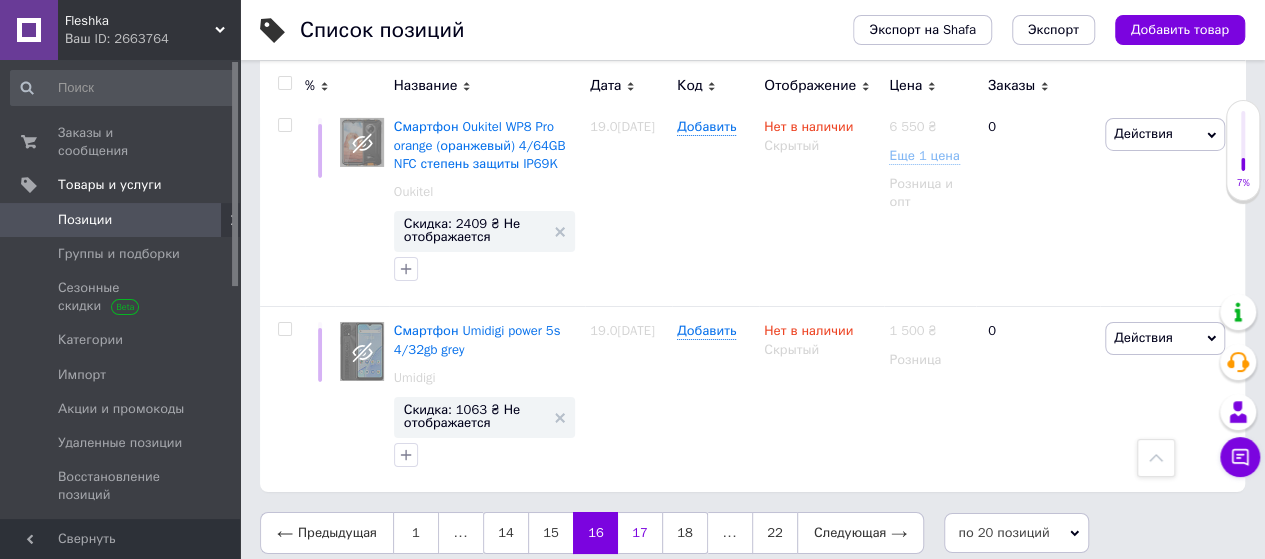 click on "17" at bounding box center (640, 533) 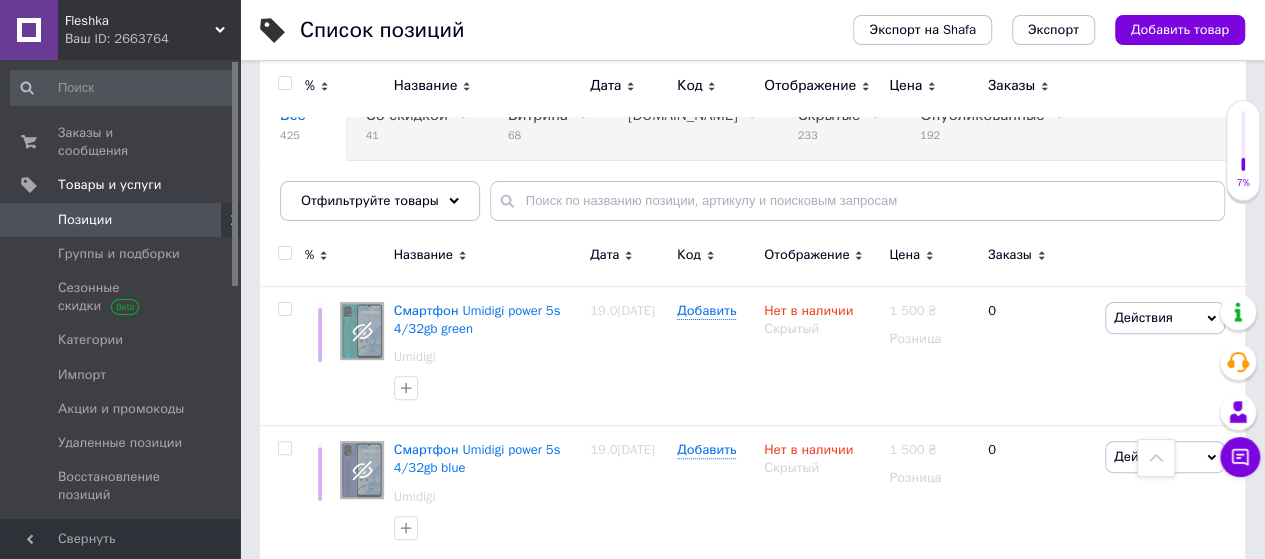 scroll, scrollTop: 0, scrollLeft: 0, axis: both 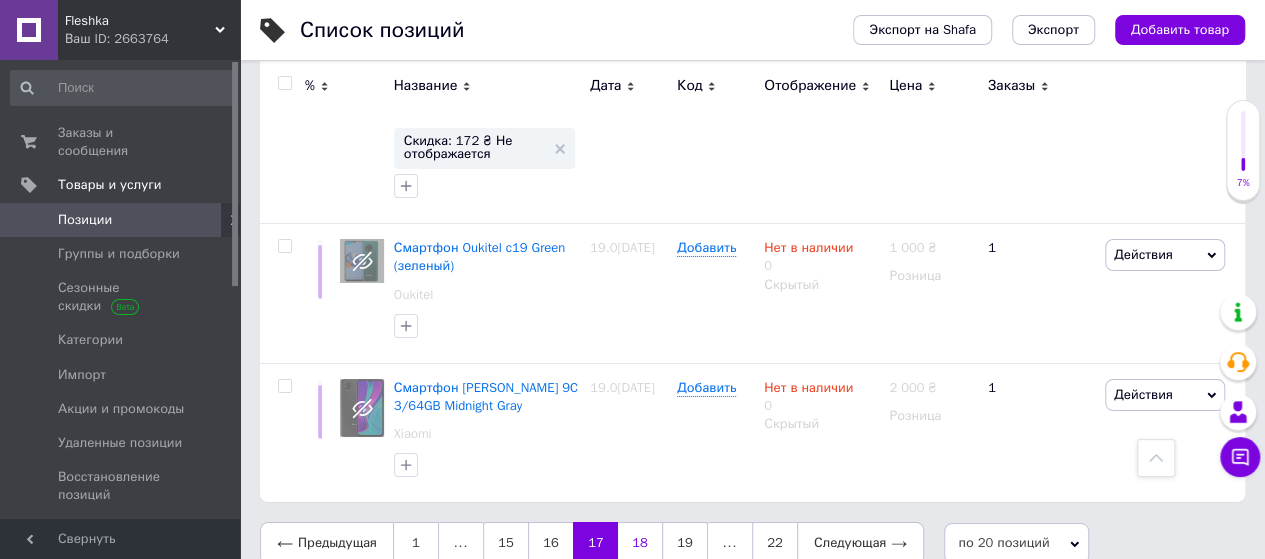 click on "18" at bounding box center (640, 543) 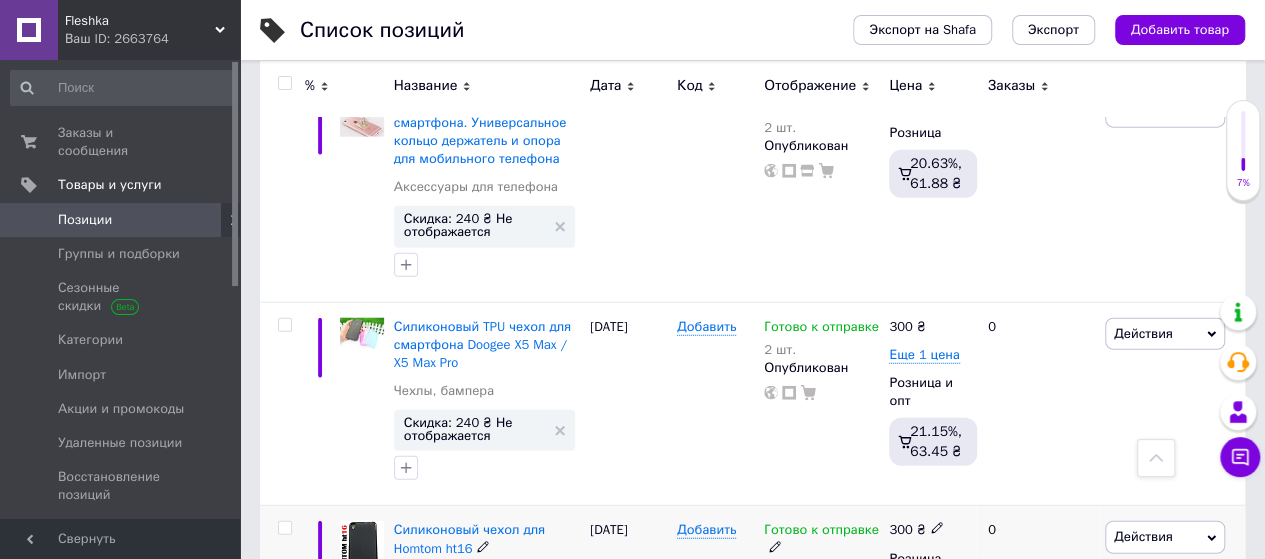 scroll, scrollTop: 2329, scrollLeft: 0, axis: vertical 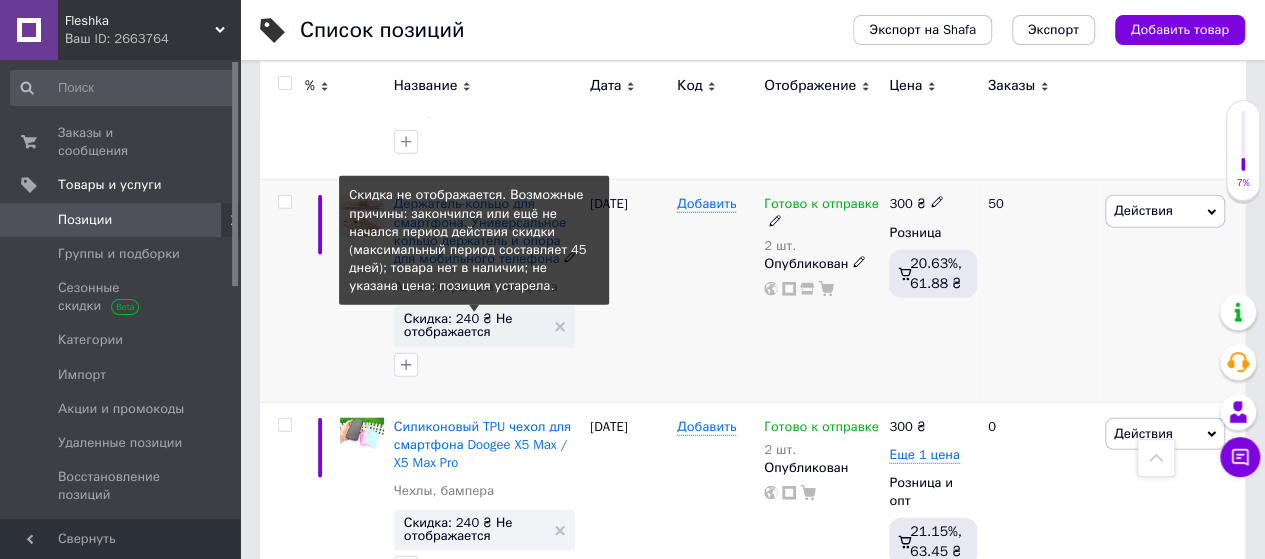 click on "Скидка: 240 ₴ Не отображается" at bounding box center [474, 325] 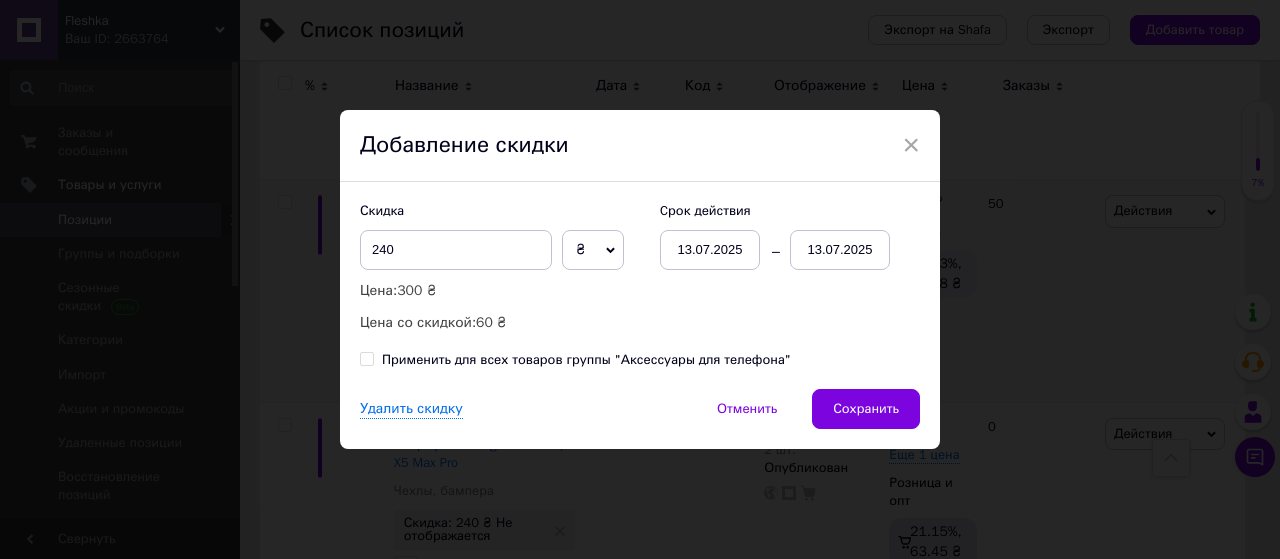 click on "13.07.2025" at bounding box center (840, 250) 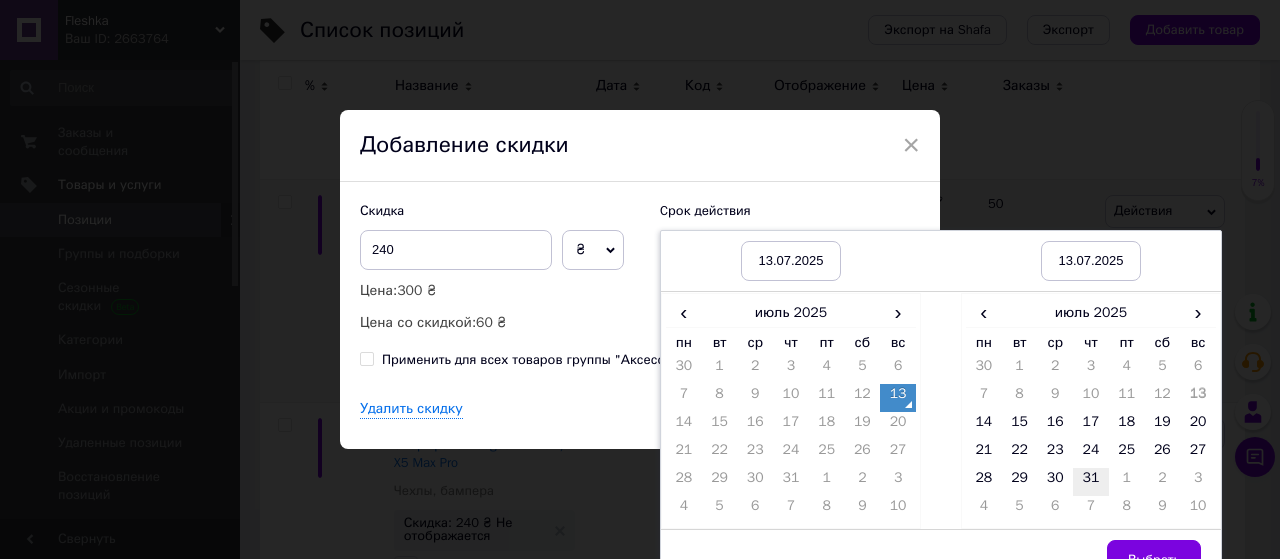 click on "31" at bounding box center (1091, 482) 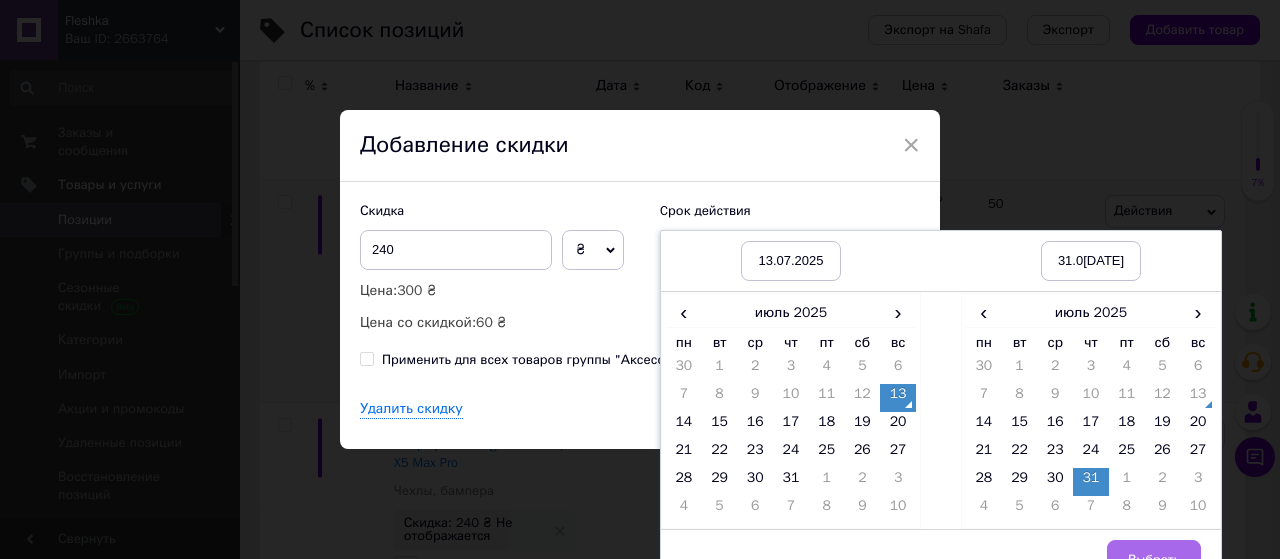 click on "Выбрать" at bounding box center (1154, 560) 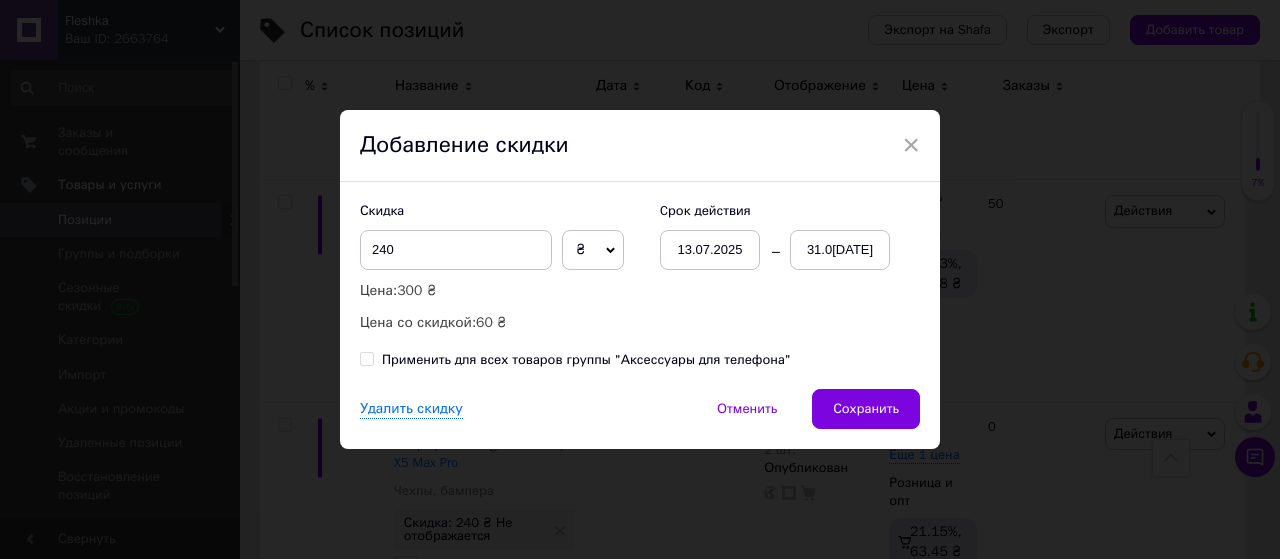drag, startPoint x: 822, startPoint y: 404, endPoint x: 912, endPoint y: 335, distance: 113.40635 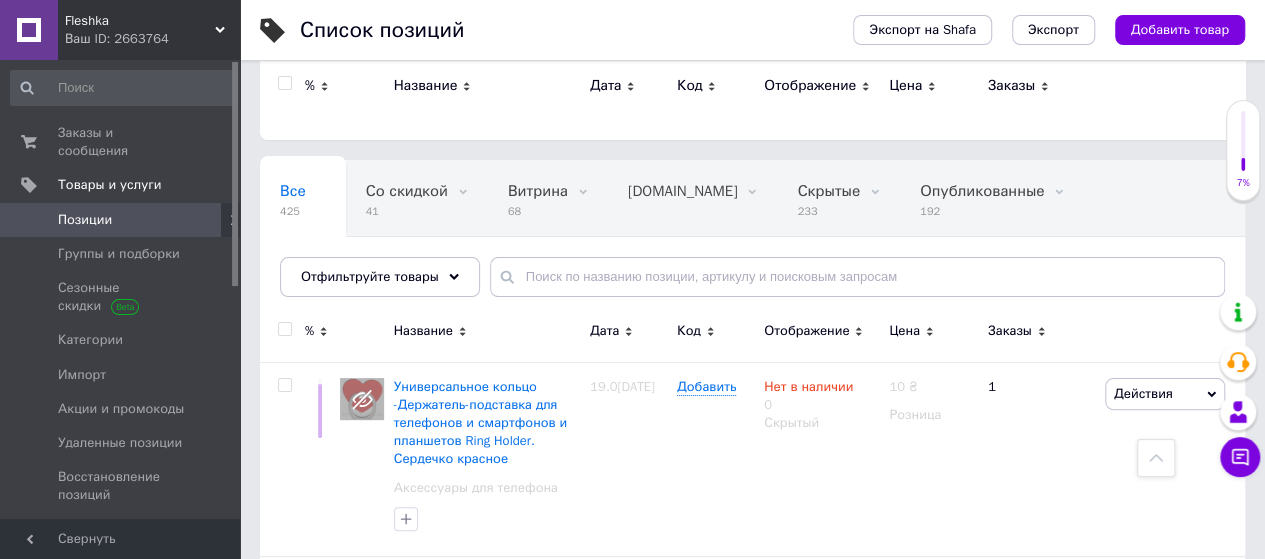 scroll, scrollTop: 0, scrollLeft: 0, axis: both 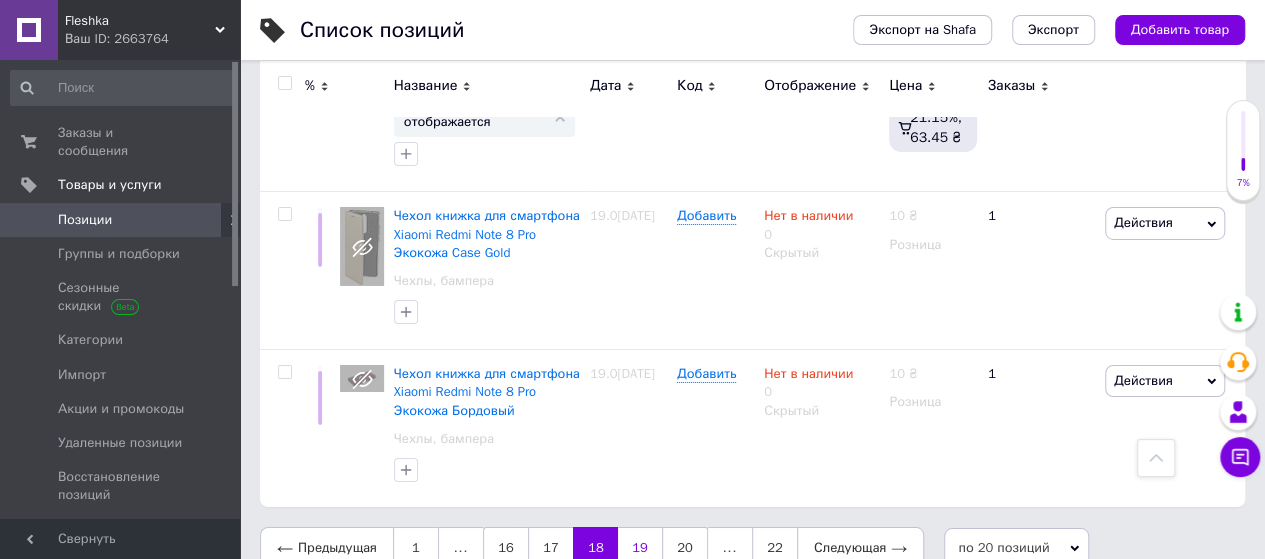 click on "19" at bounding box center (640, 548) 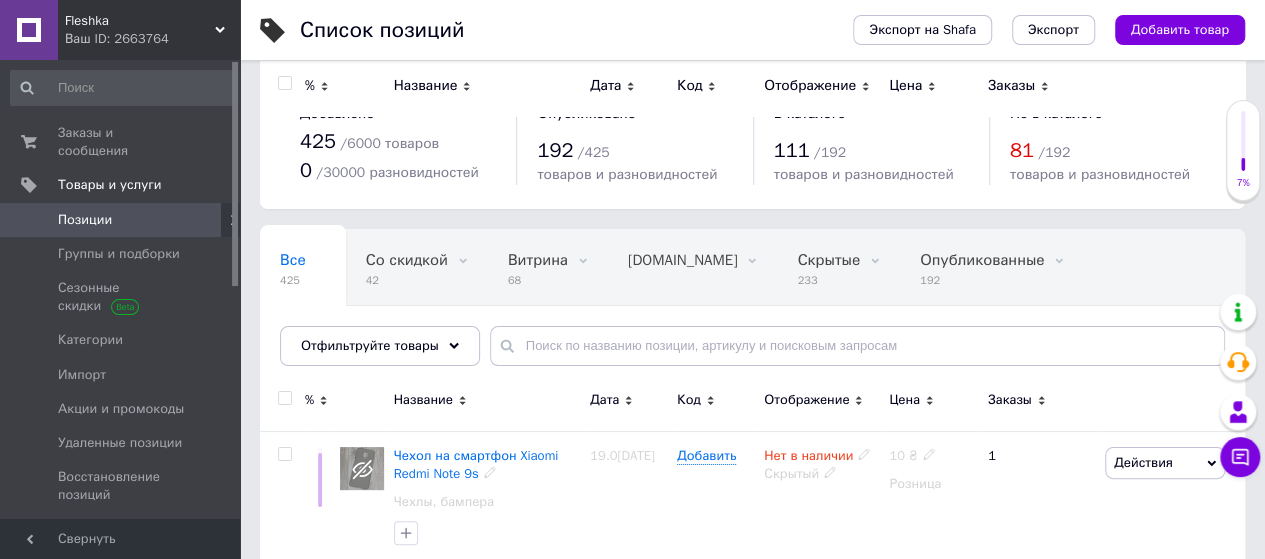 scroll, scrollTop: 0, scrollLeft: 0, axis: both 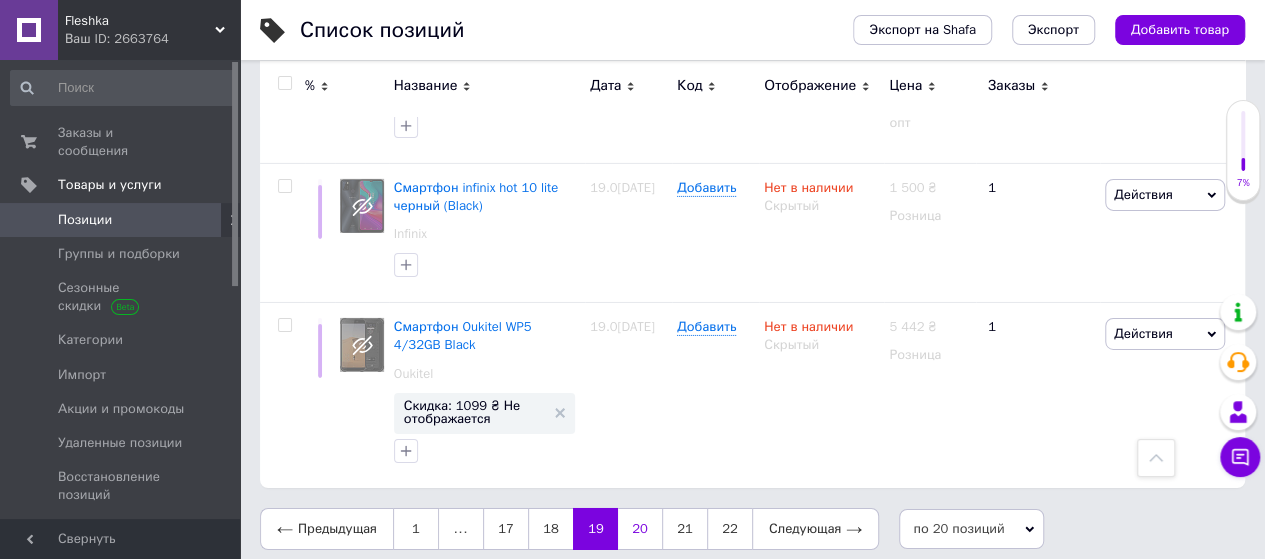 click on "20" at bounding box center [640, 529] 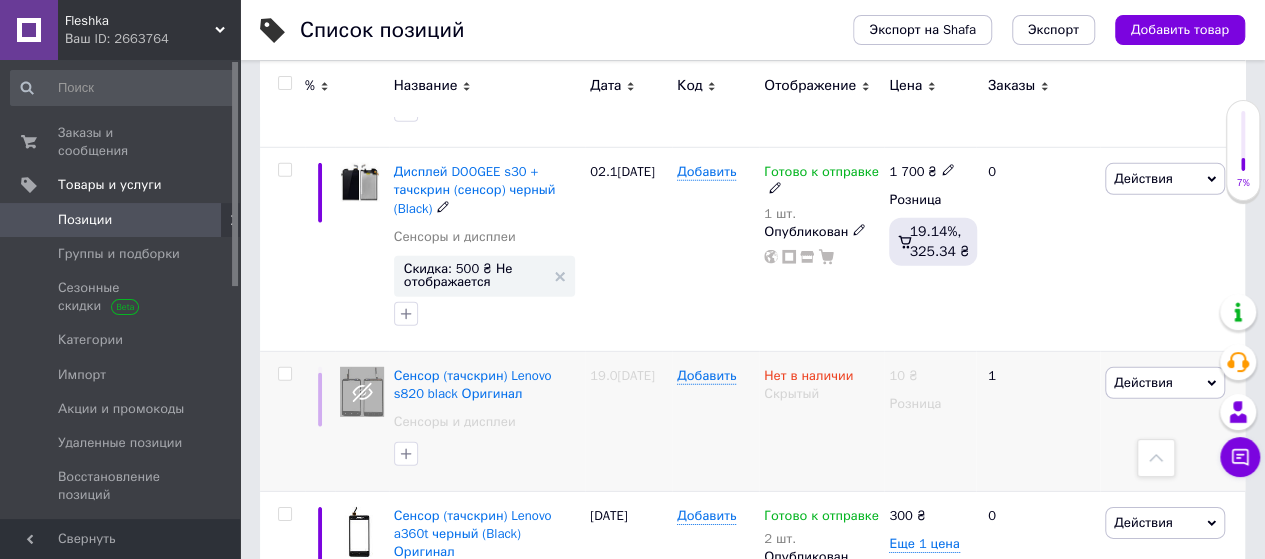 scroll, scrollTop: 2838, scrollLeft: 0, axis: vertical 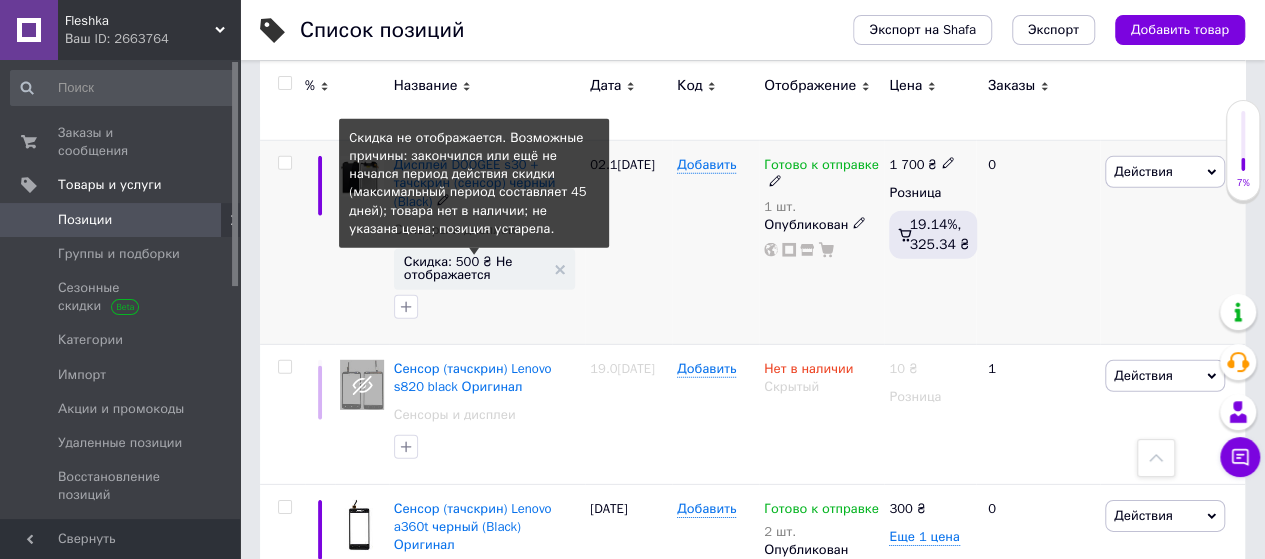 click on "Скидка: 500 ₴ Не отображается" at bounding box center (474, 268) 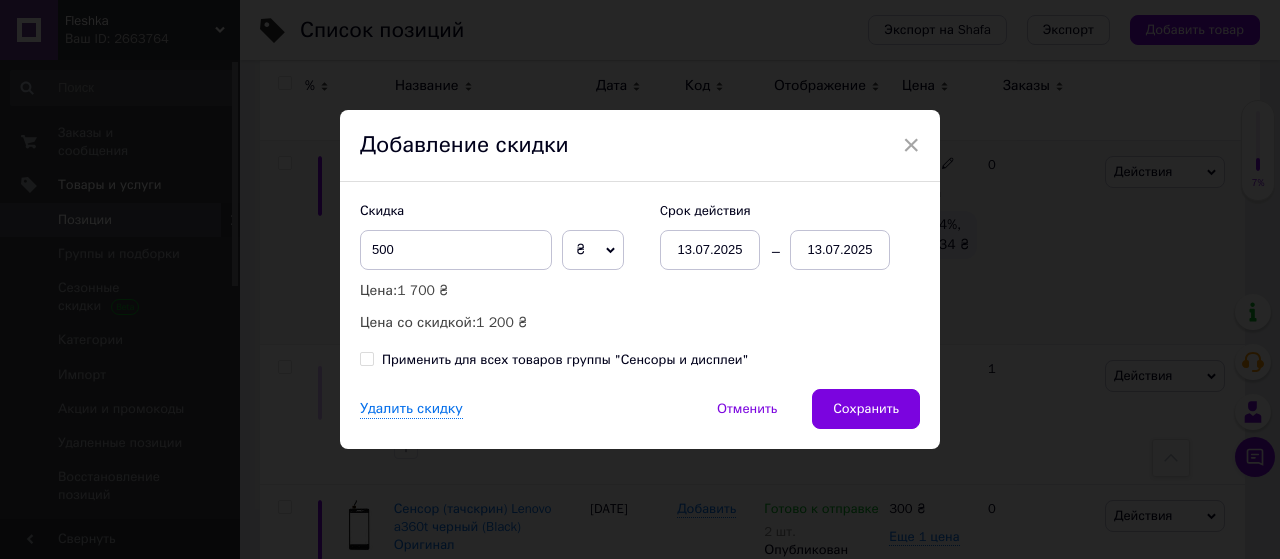 click on "13.07.2025" at bounding box center (840, 250) 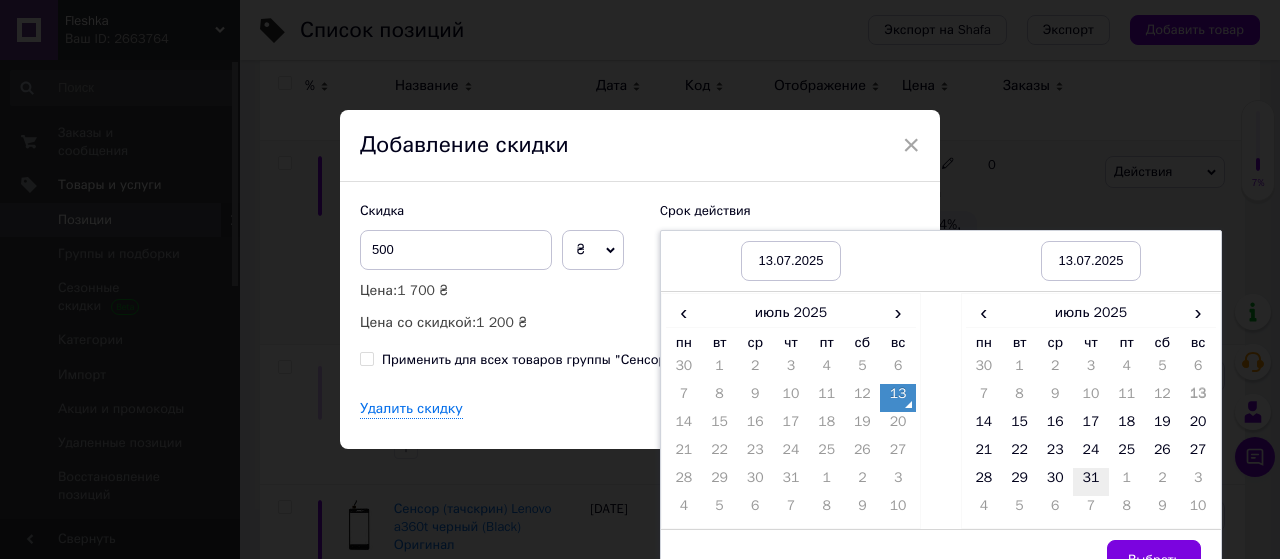 click on "31" at bounding box center [1091, 482] 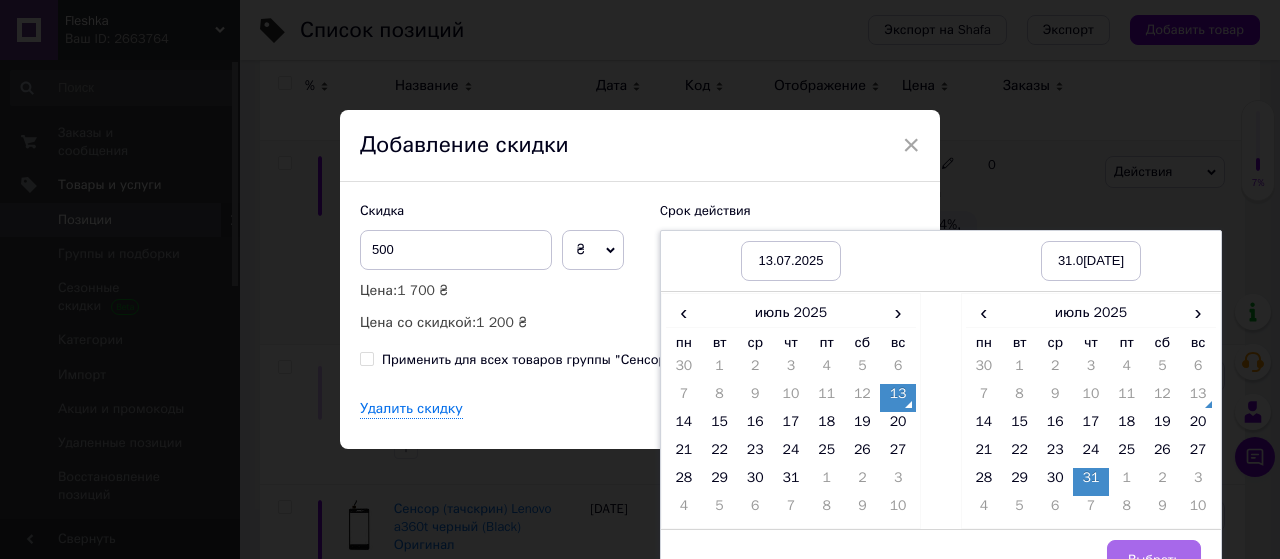 click on "Выбрать" at bounding box center (1154, 560) 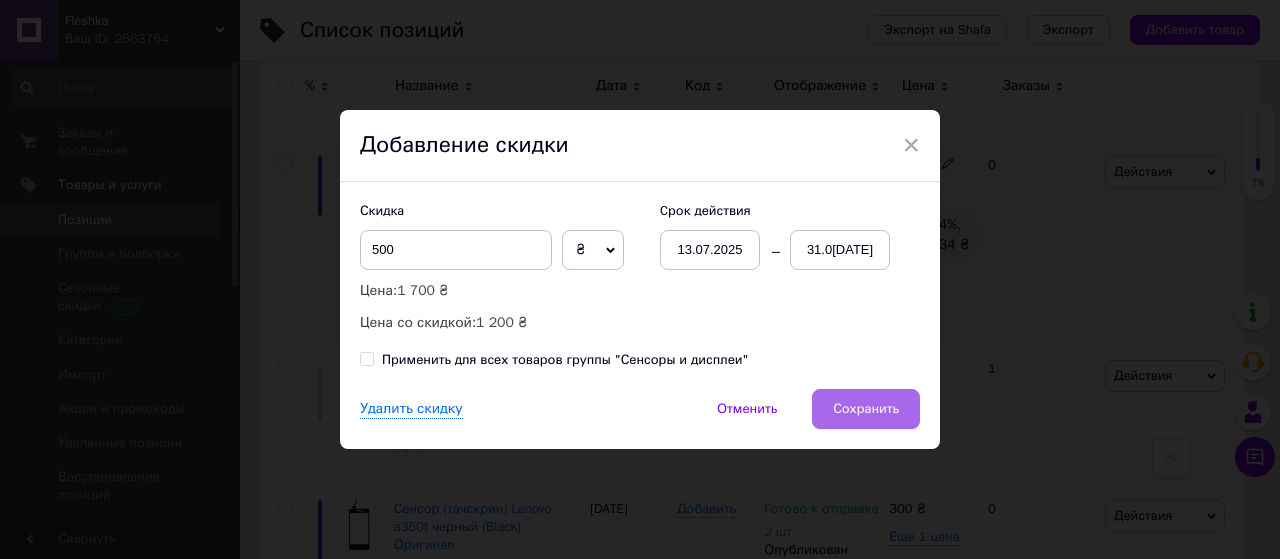 click on "Сохранить" at bounding box center [866, 409] 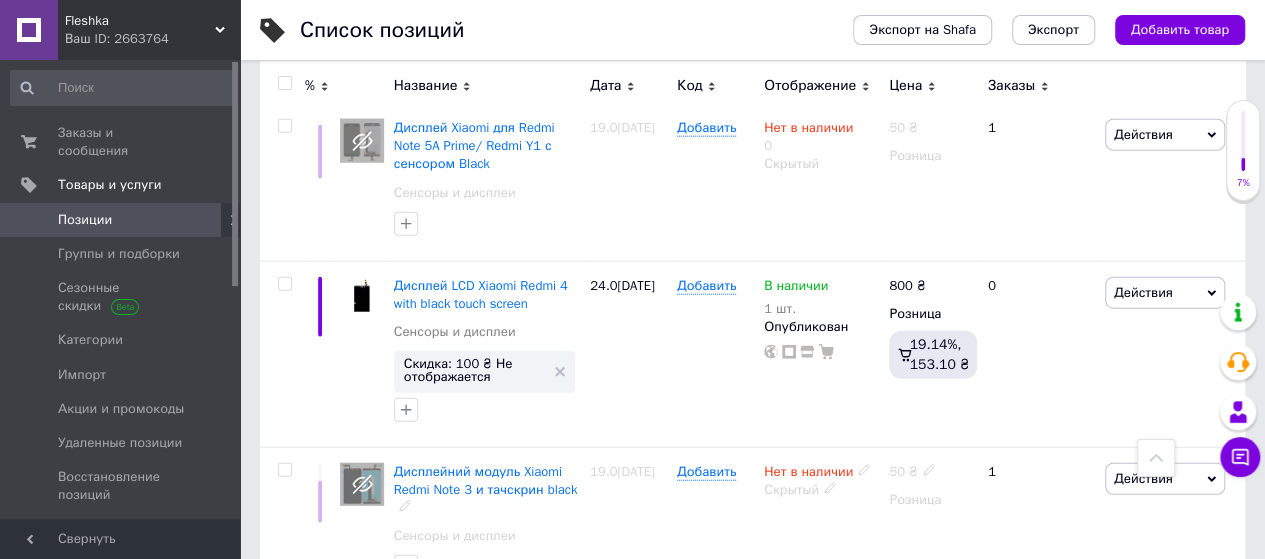 scroll, scrollTop: 2338, scrollLeft: 0, axis: vertical 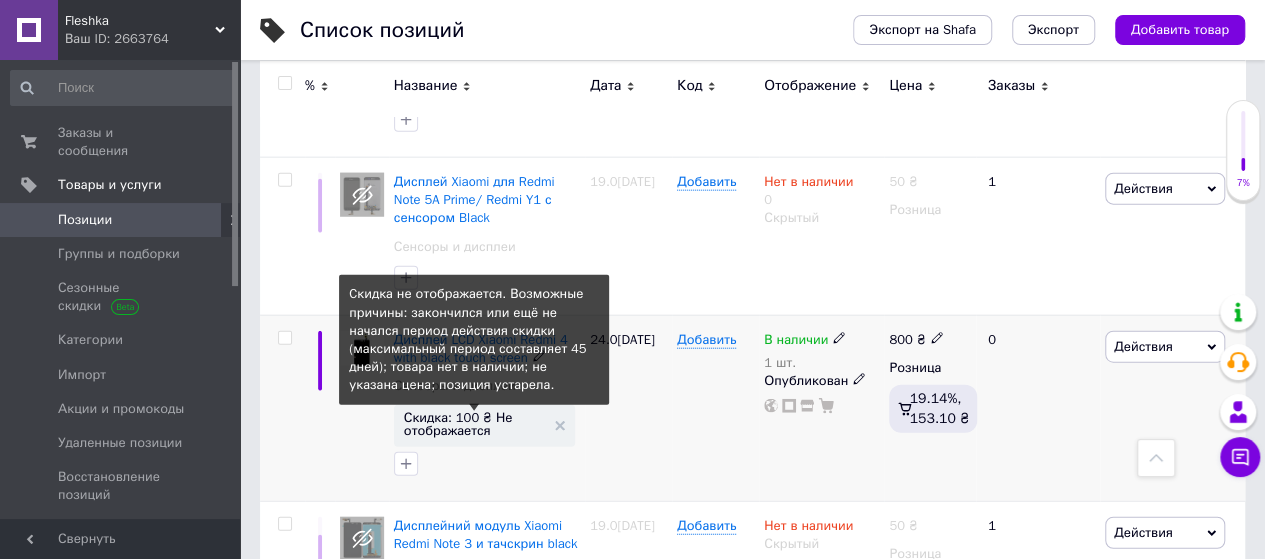 click on "Скидка: 100 ₴ Не отображается" at bounding box center (474, 424) 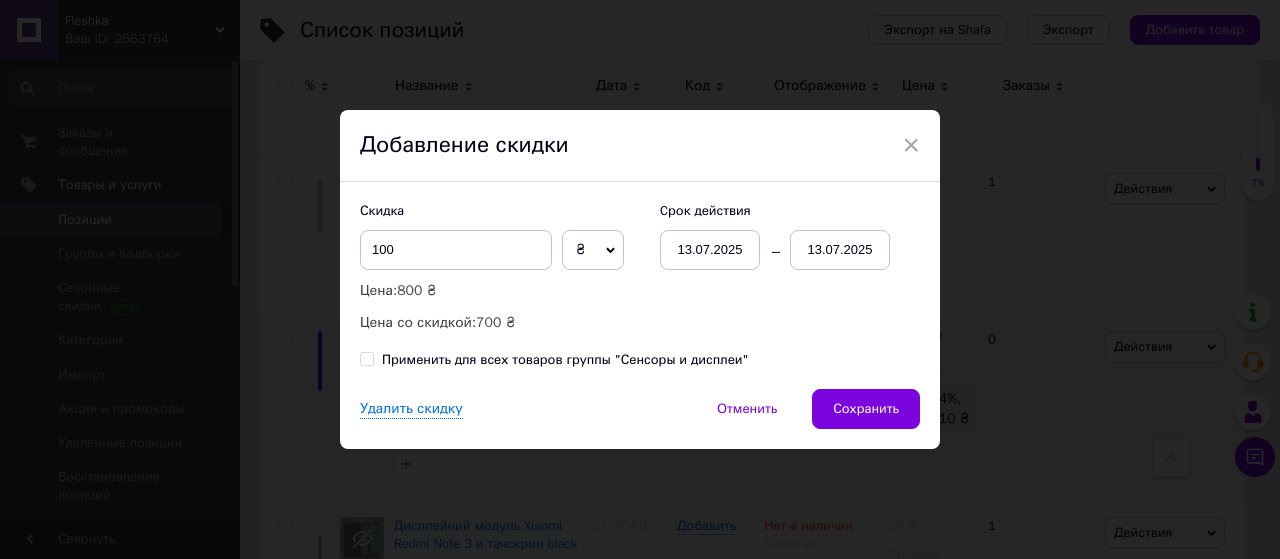 click on "13.07.2025" at bounding box center (840, 250) 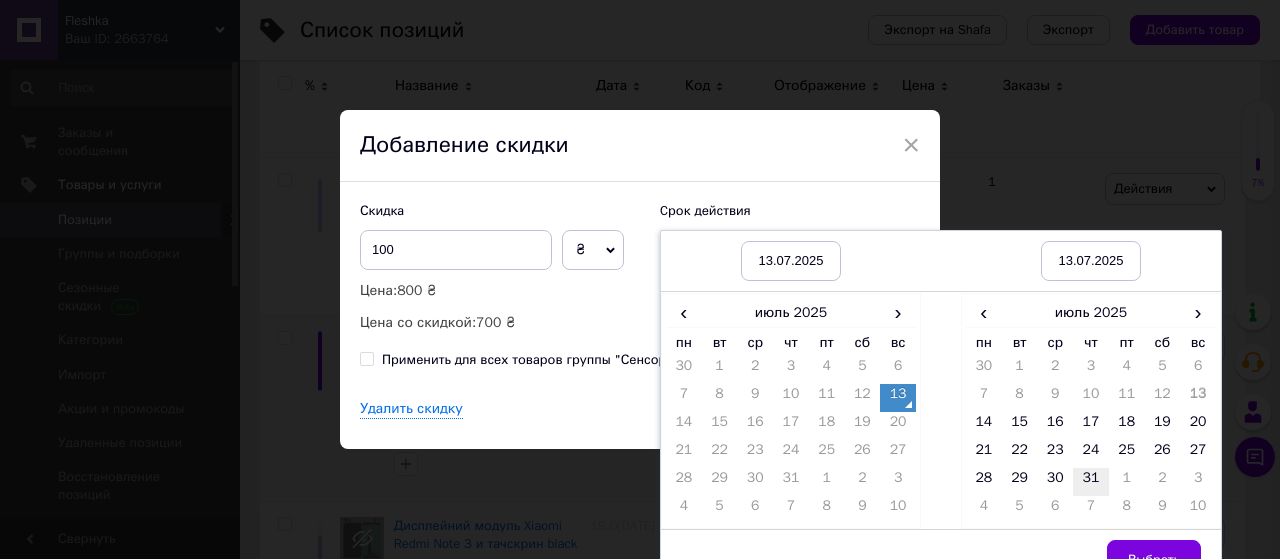 click on "31" at bounding box center (1091, 482) 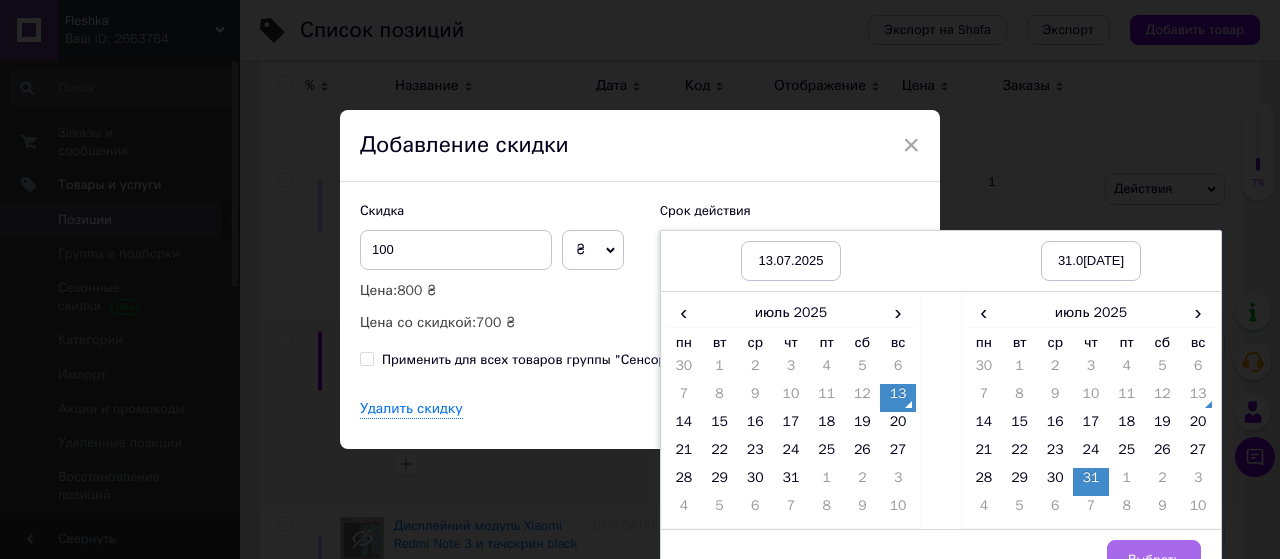 click on "Выбрать" at bounding box center (1154, 560) 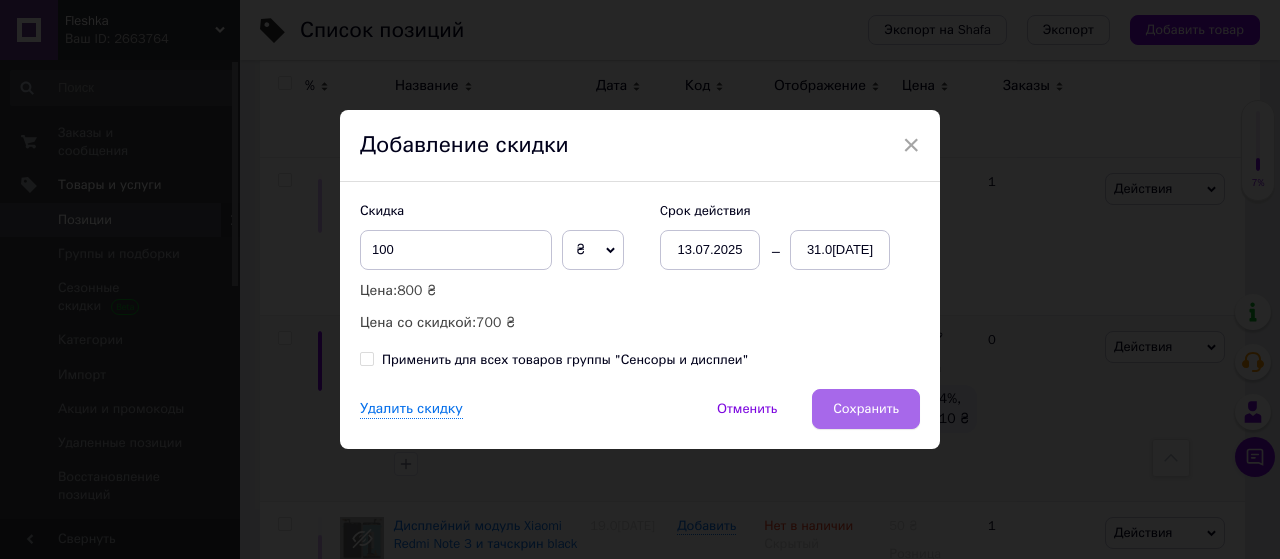 click on "Сохранить" at bounding box center [866, 409] 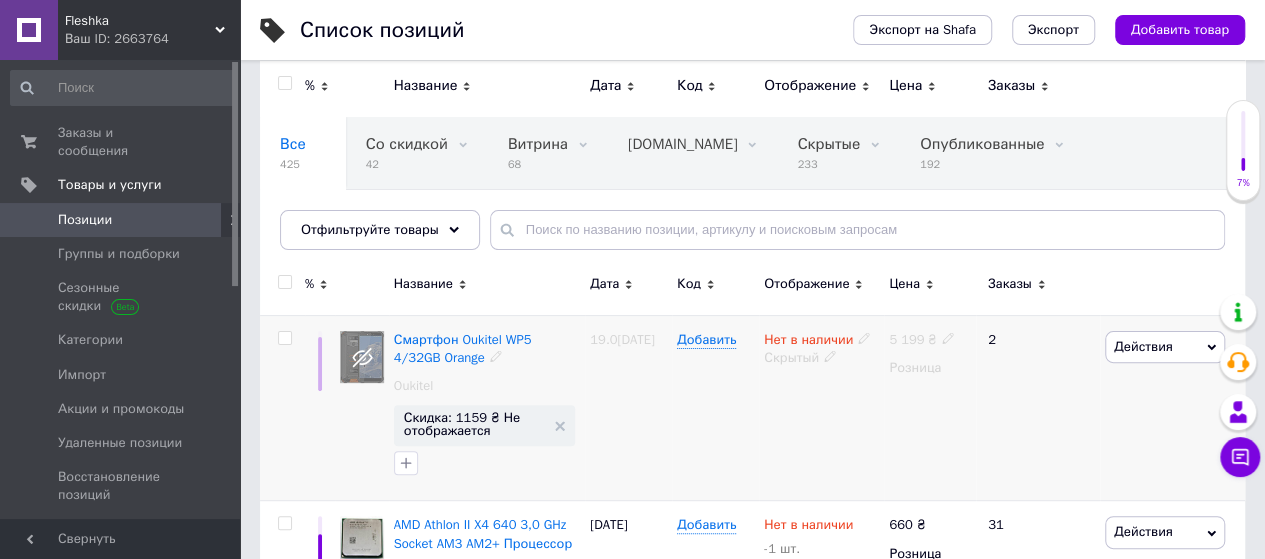 scroll, scrollTop: 38, scrollLeft: 0, axis: vertical 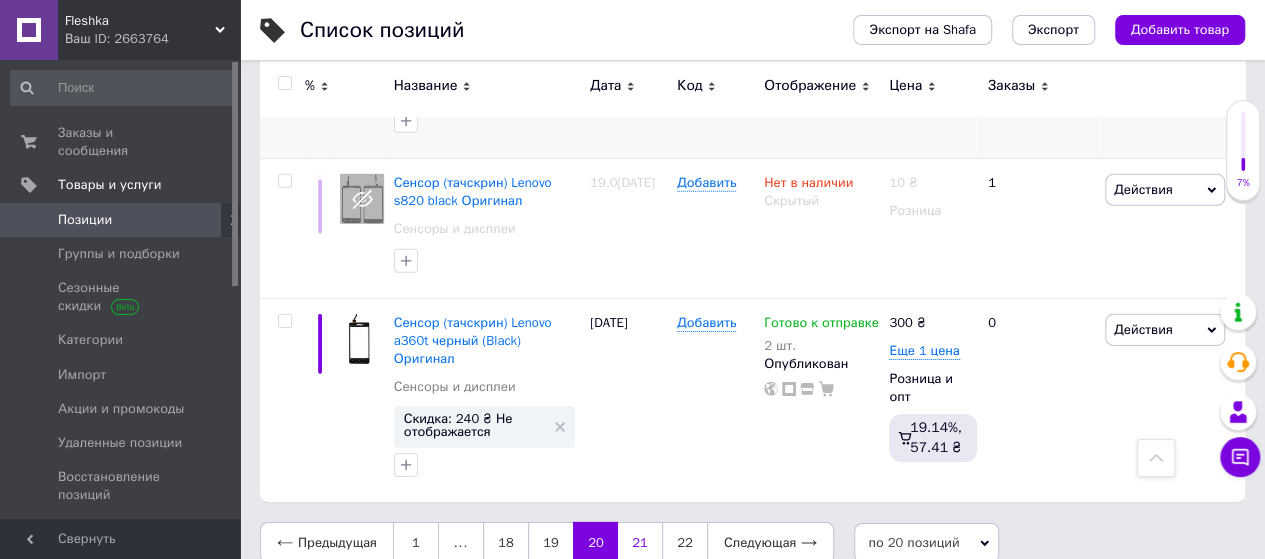 click on "21" at bounding box center (640, 543) 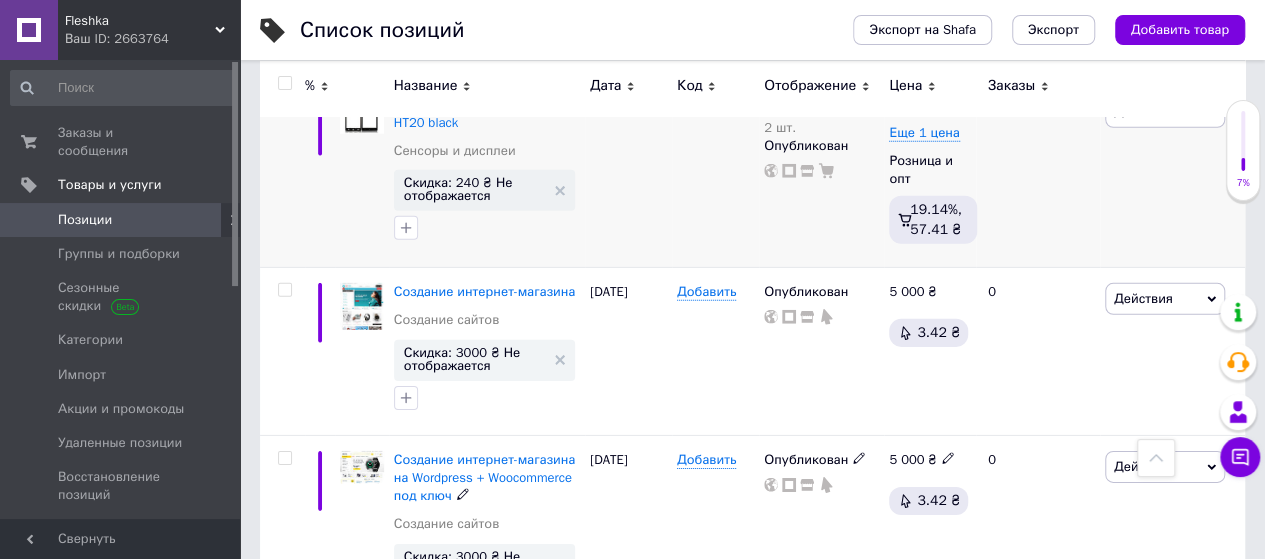 scroll, scrollTop: 3076, scrollLeft: 0, axis: vertical 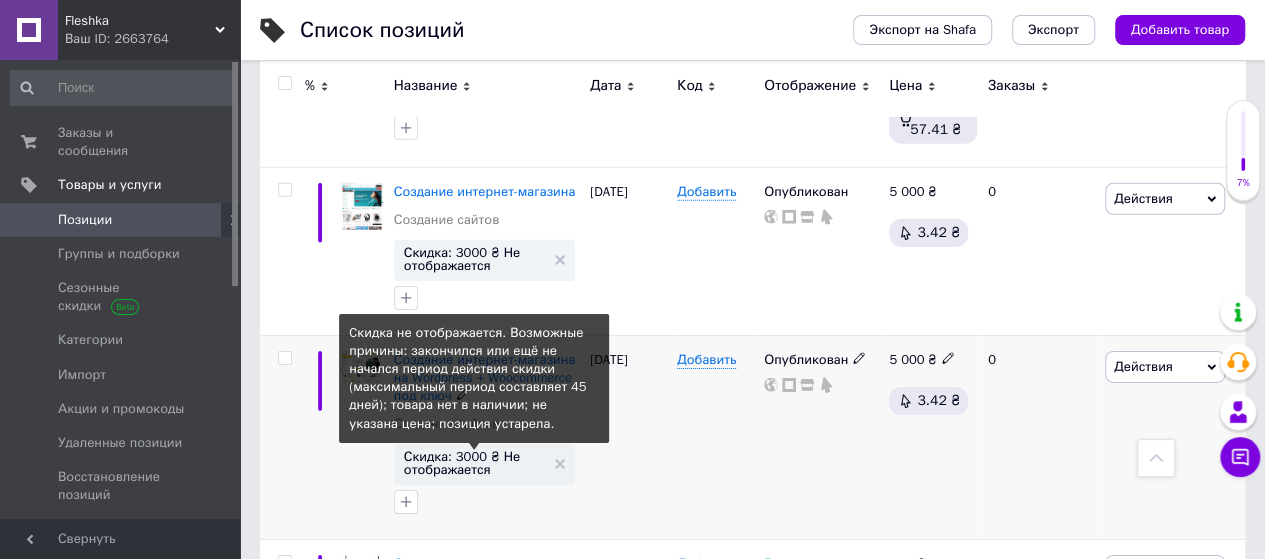 click on "Скидка: 3000 ₴ Не отображается" at bounding box center (474, 463) 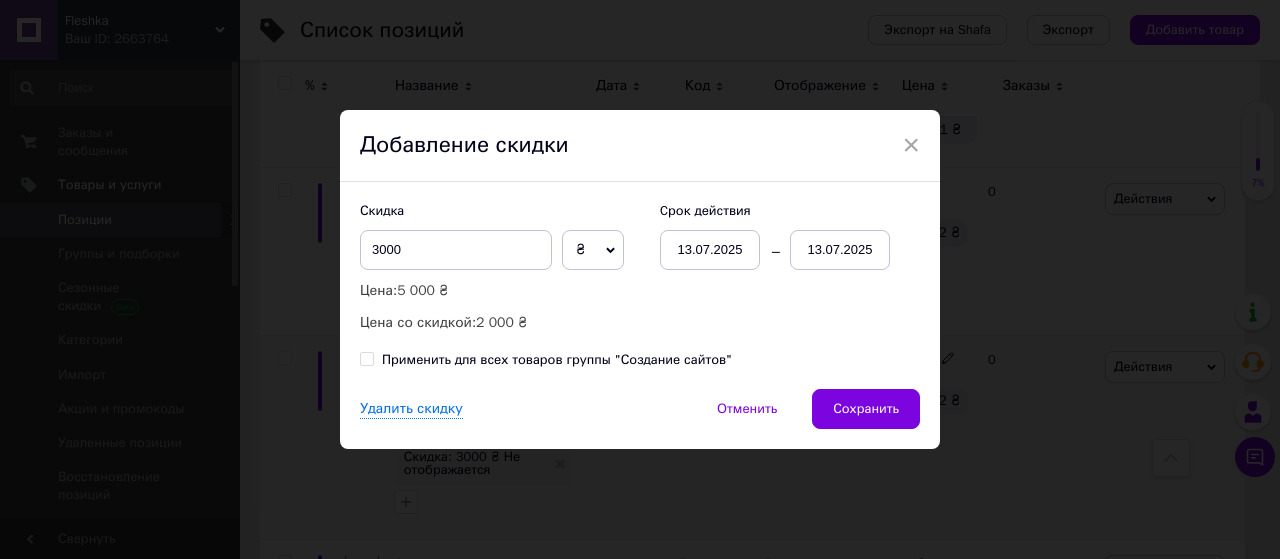 click on "13.07.2025" at bounding box center (840, 250) 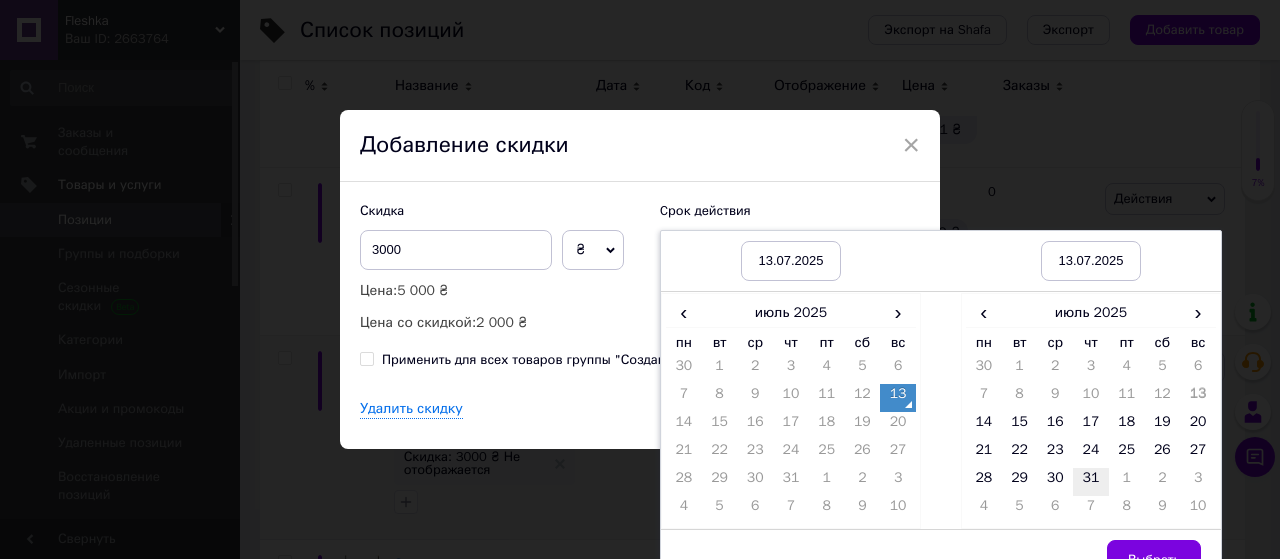 click on "31" at bounding box center [1091, 482] 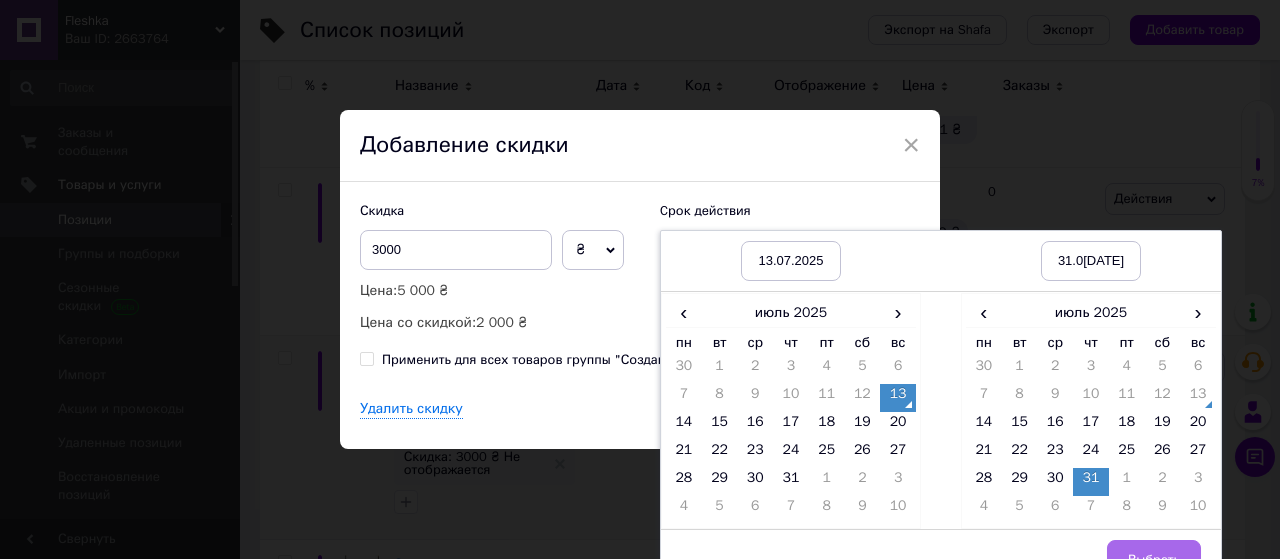 click on "Выбрать" at bounding box center (1154, 560) 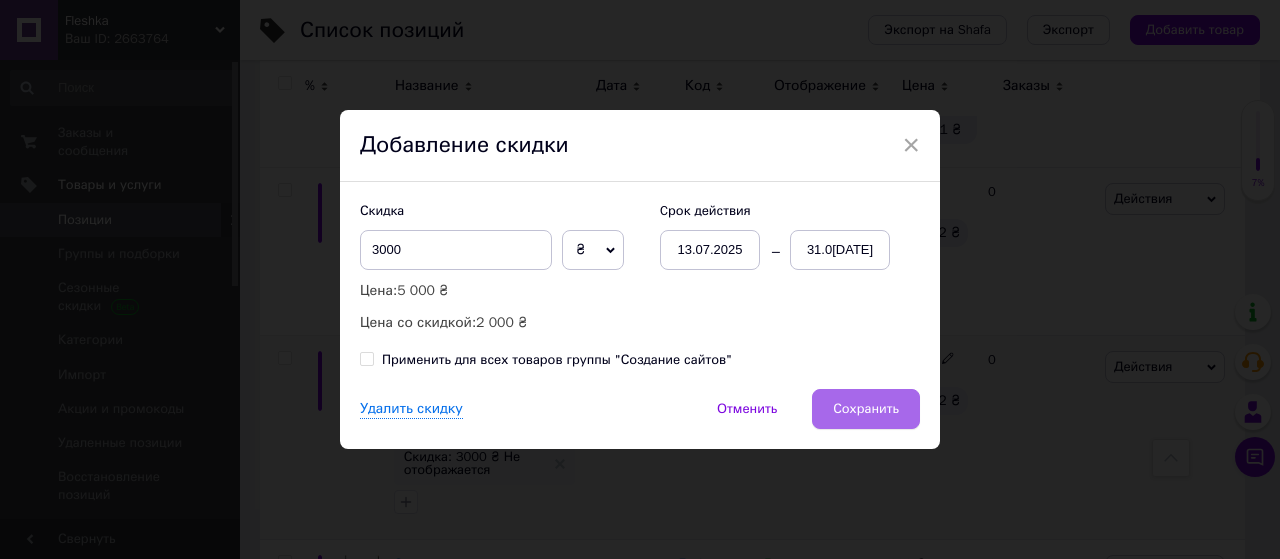 click on "Сохранить" at bounding box center (866, 409) 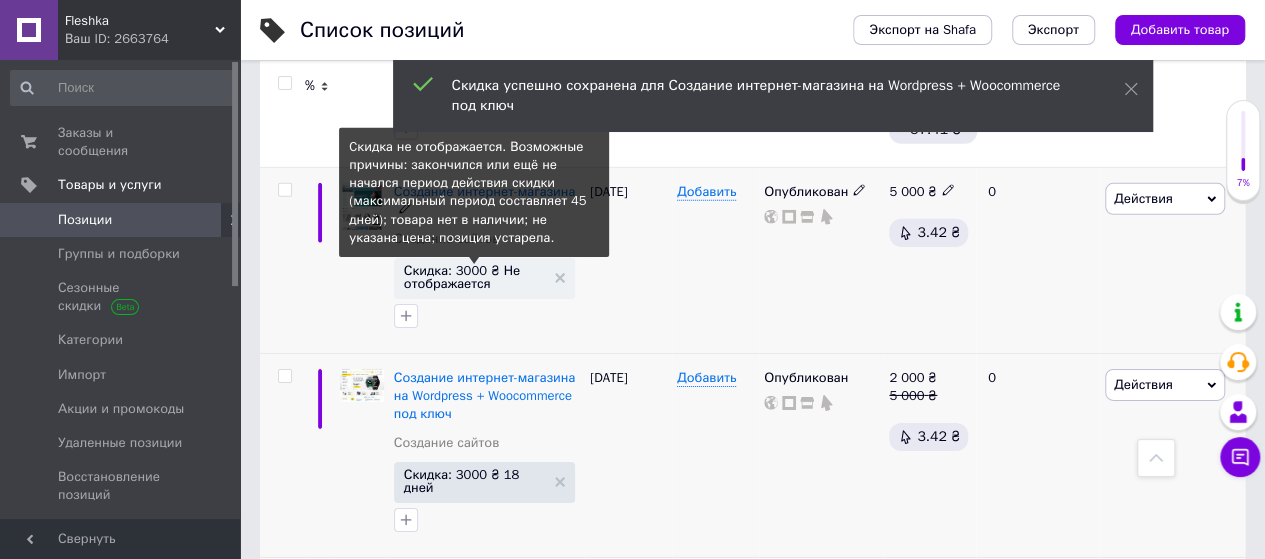 click on "Скидка: 3000 ₴ Не отображается" at bounding box center (474, 277) 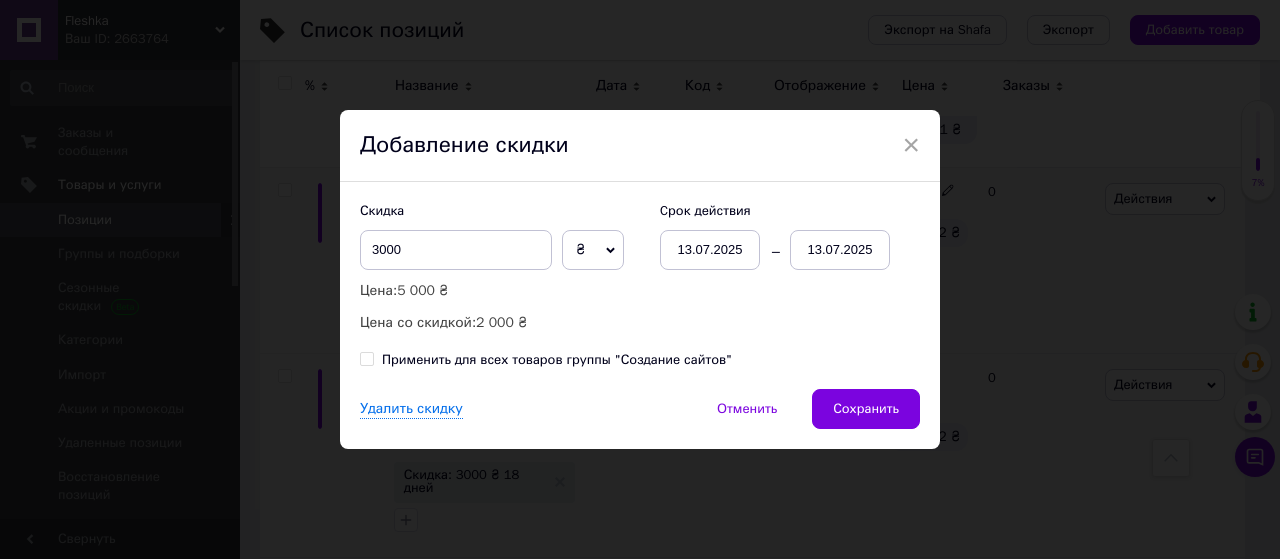 click on "13.07.2025" at bounding box center (840, 250) 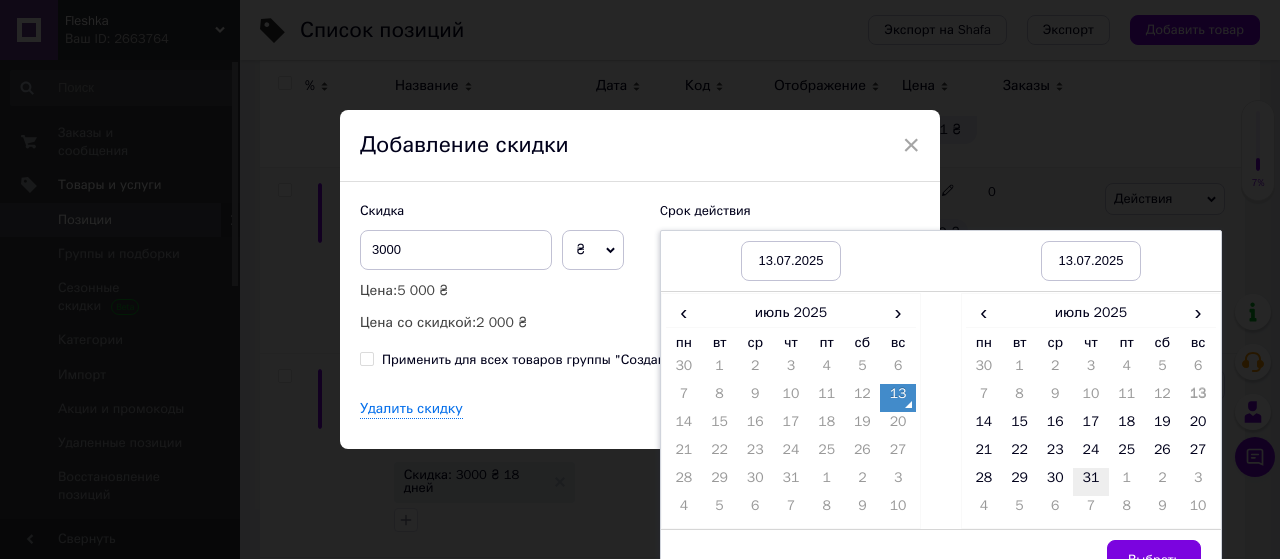 click on "31" at bounding box center [1091, 482] 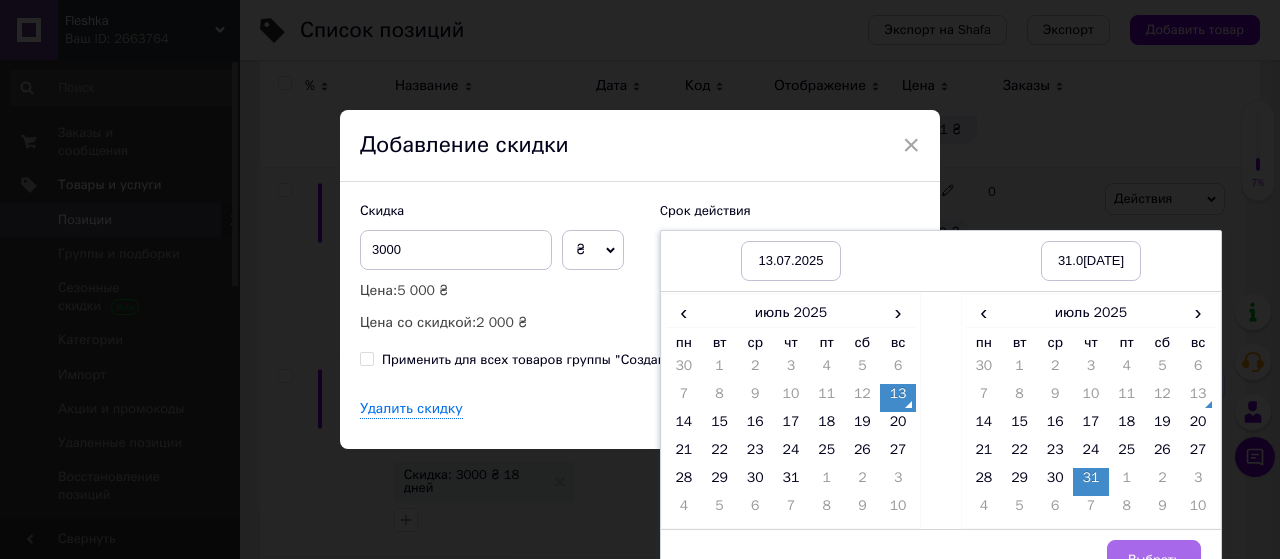 click on "Выбрать" at bounding box center [1154, 560] 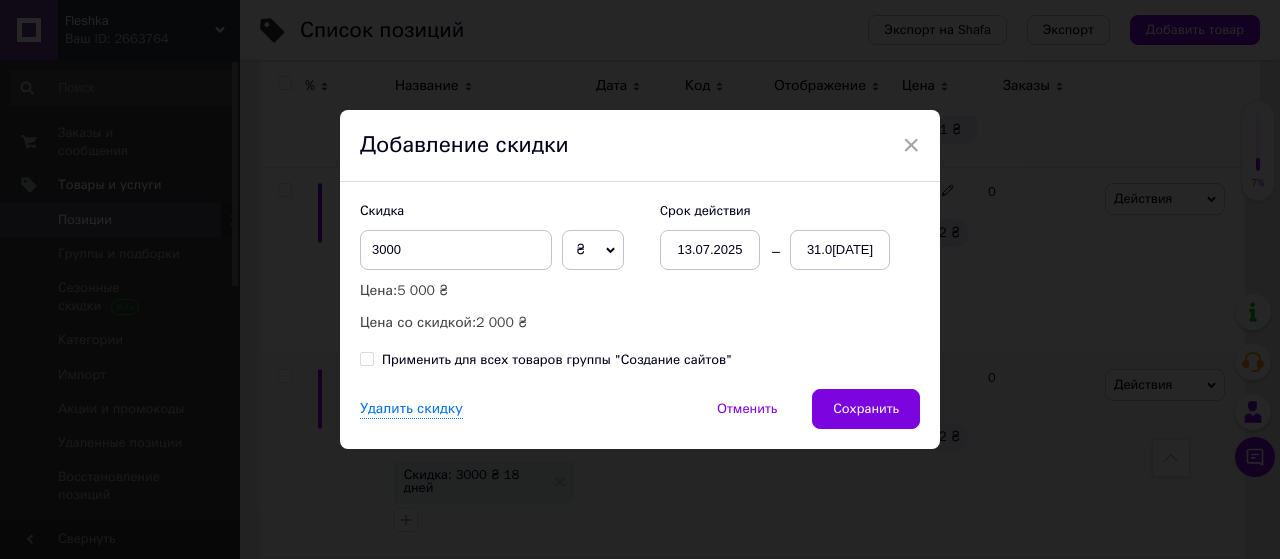 drag, startPoint x: 862, startPoint y: 401, endPoint x: 744, endPoint y: 365, distance: 123.36936 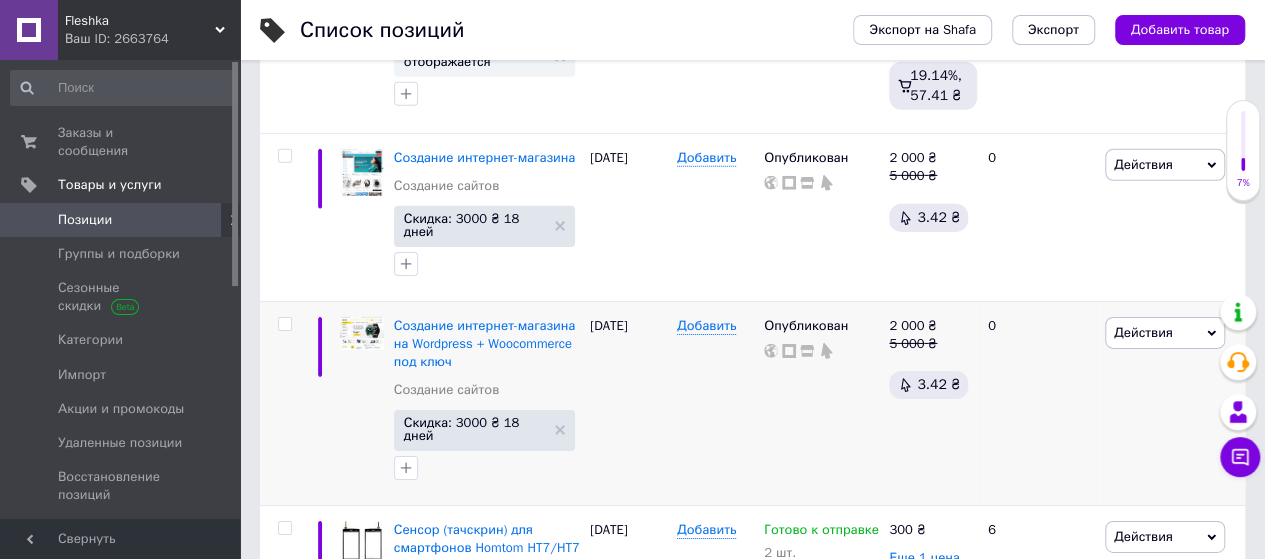 scroll, scrollTop: 3655, scrollLeft: 0, axis: vertical 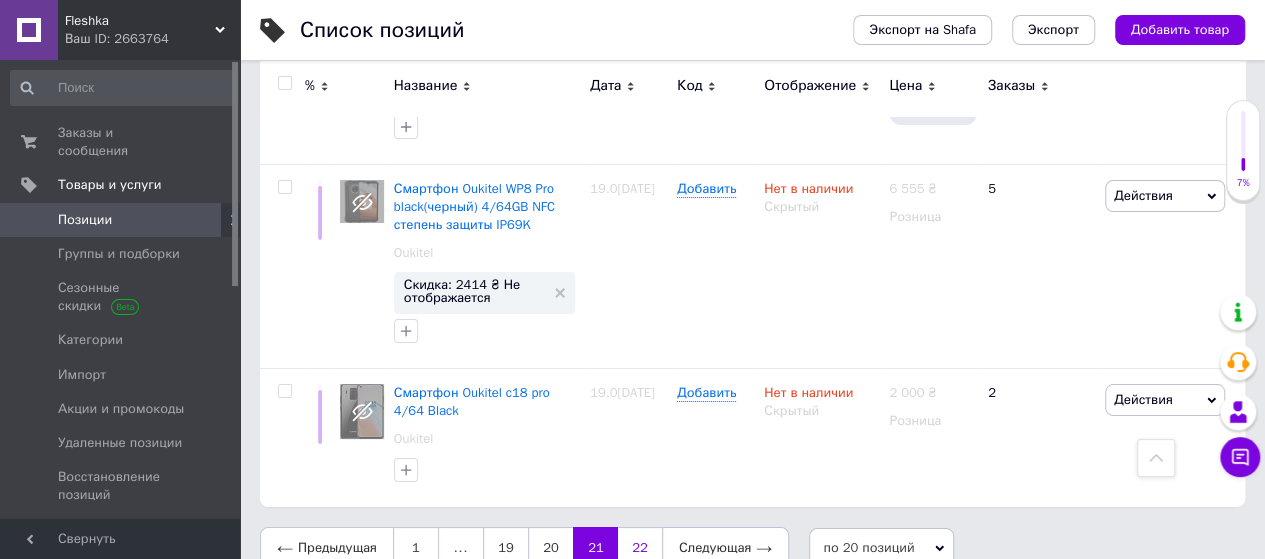 click on "22" at bounding box center (640, 548) 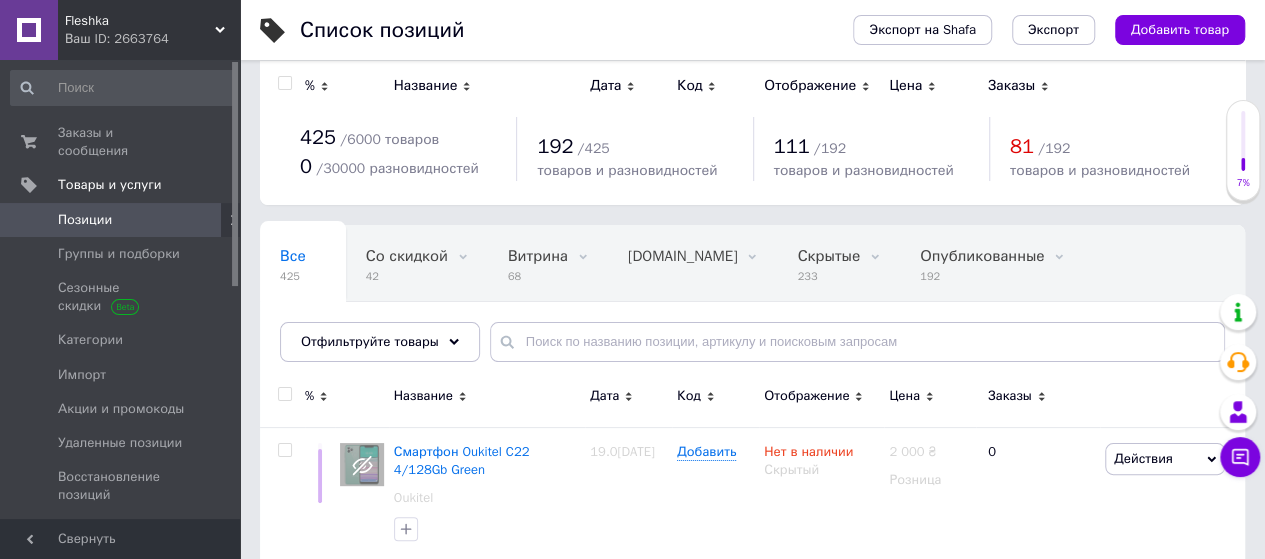 scroll, scrollTop: 0, scrollLeft: 0, axis: both 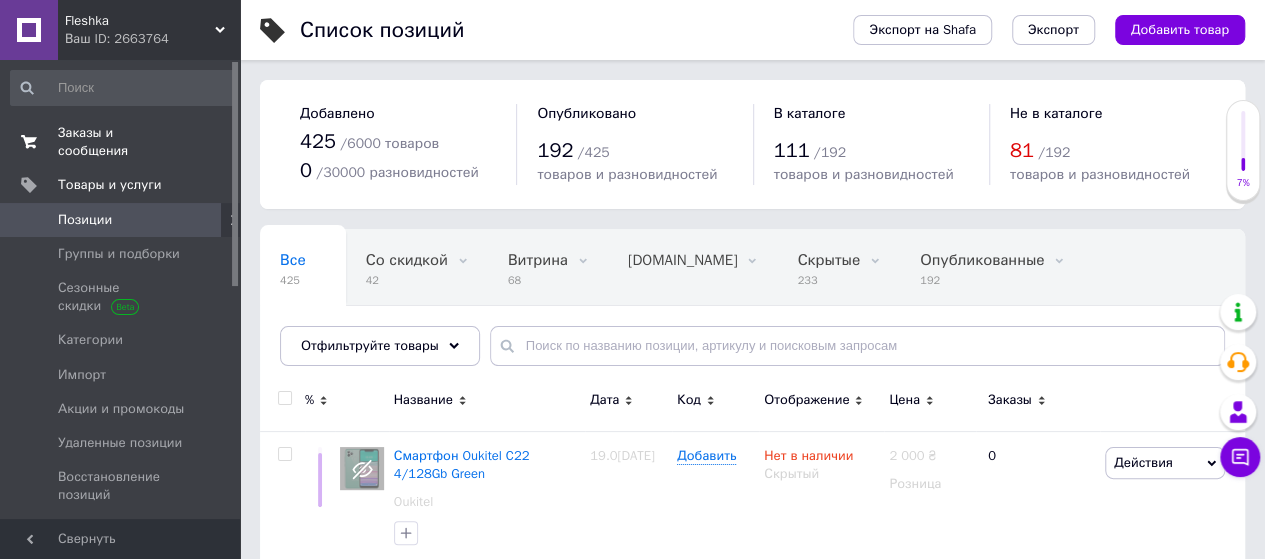 click on "Заказы и сообщения" at bounding box center (121, 142) 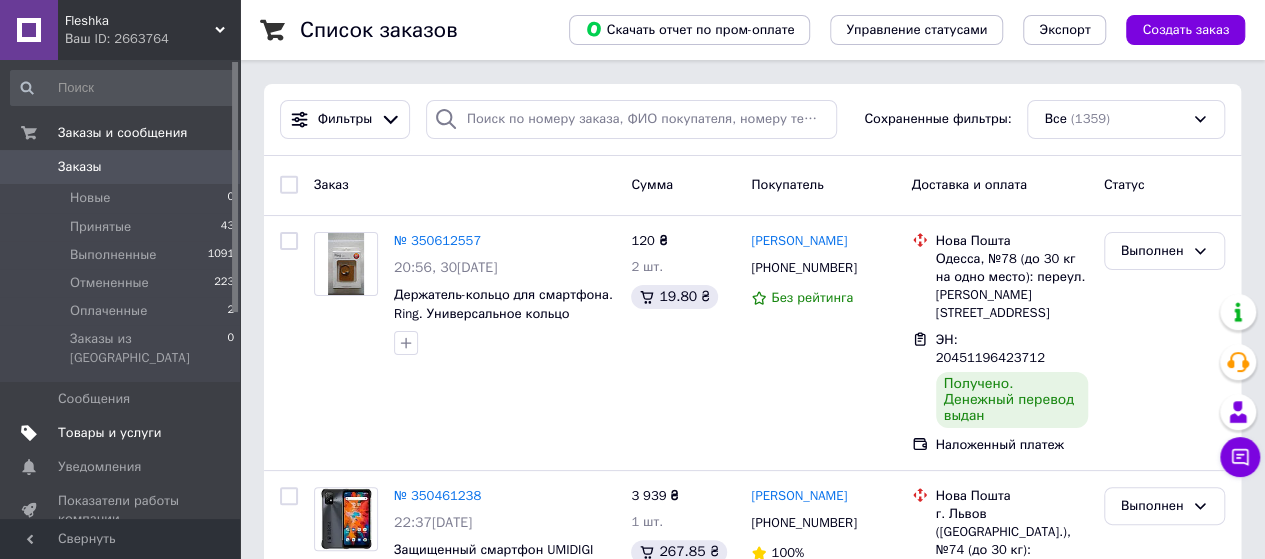 click on "Товары и услуги" at bounding box center (121, 433) 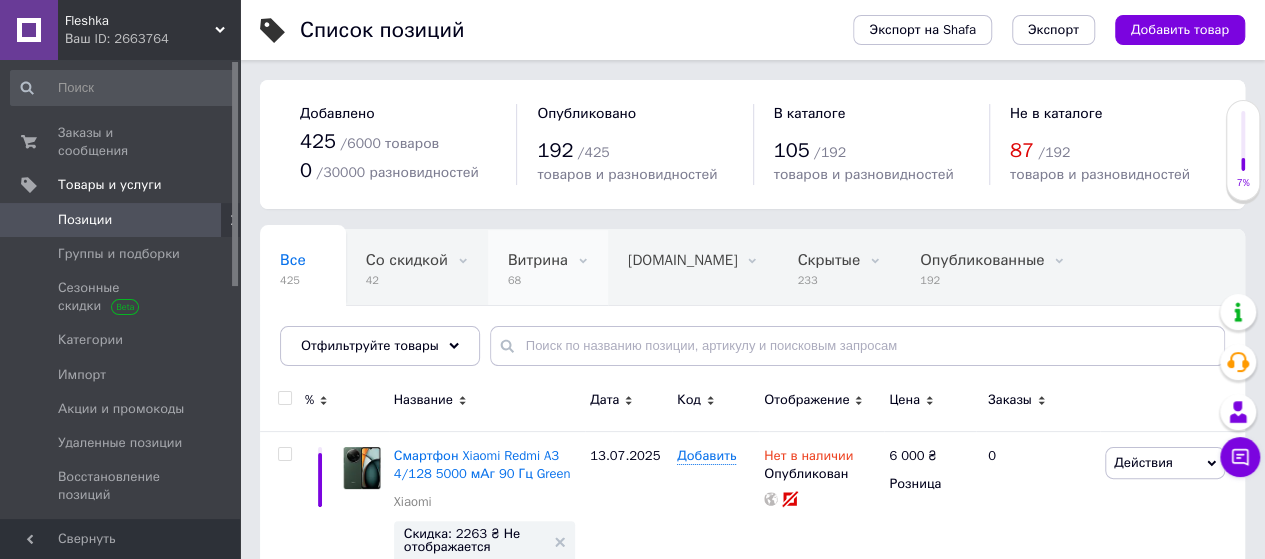 scroll, scrollTop: 172, scrollLeft: 0, axis: vertical 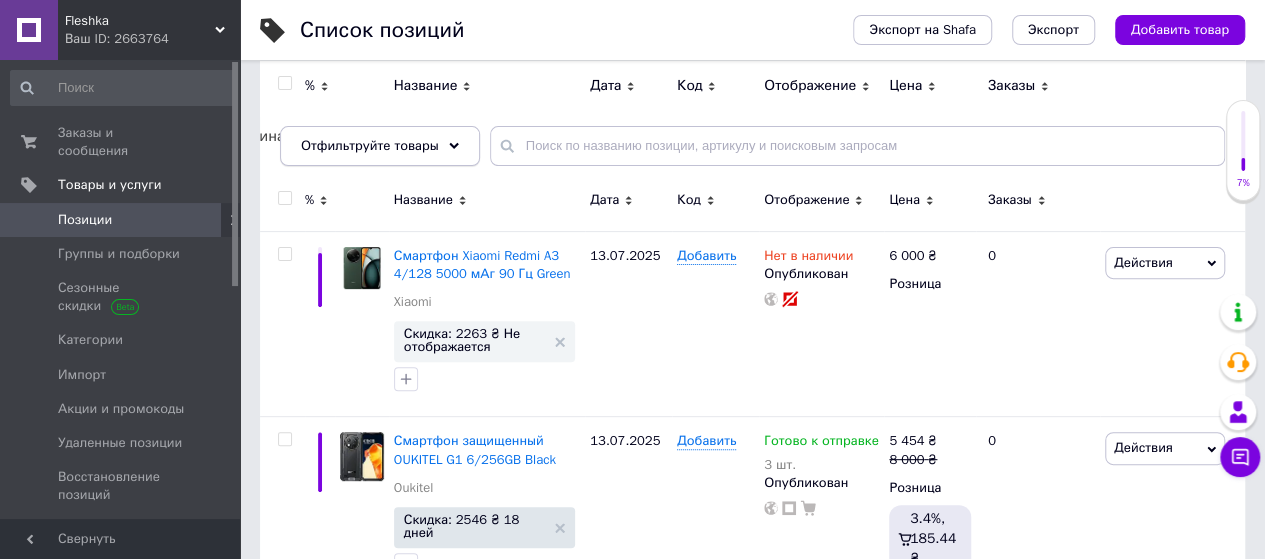 click on "Отфильтруйте товары" at bounding box center [370, 145] 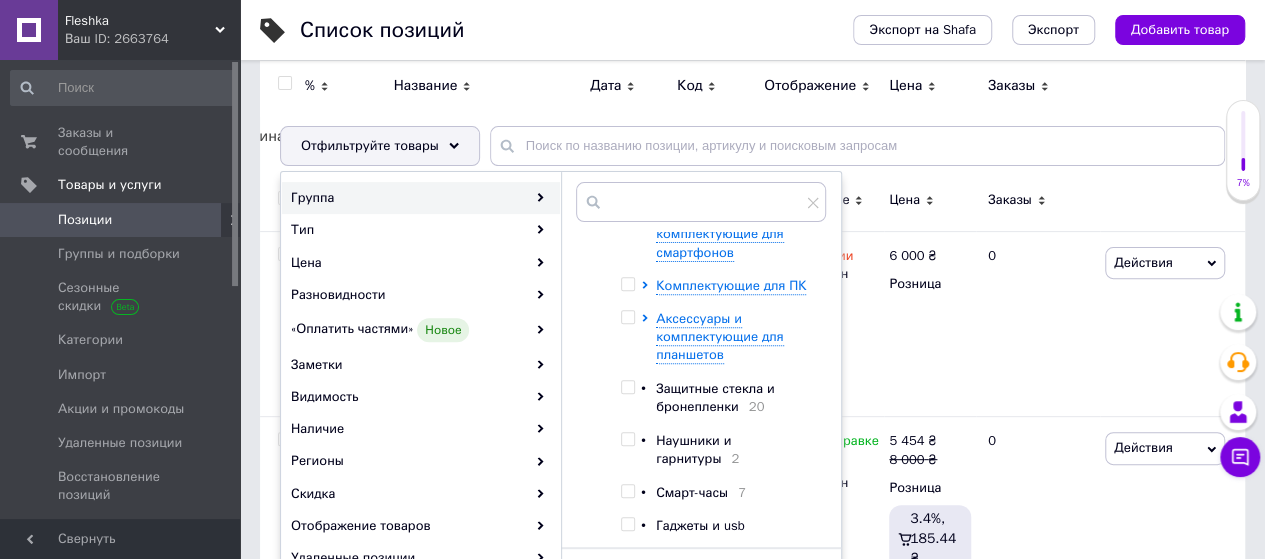scroll, scrollTop: 134, scrollLeft: 0, axis: vertical 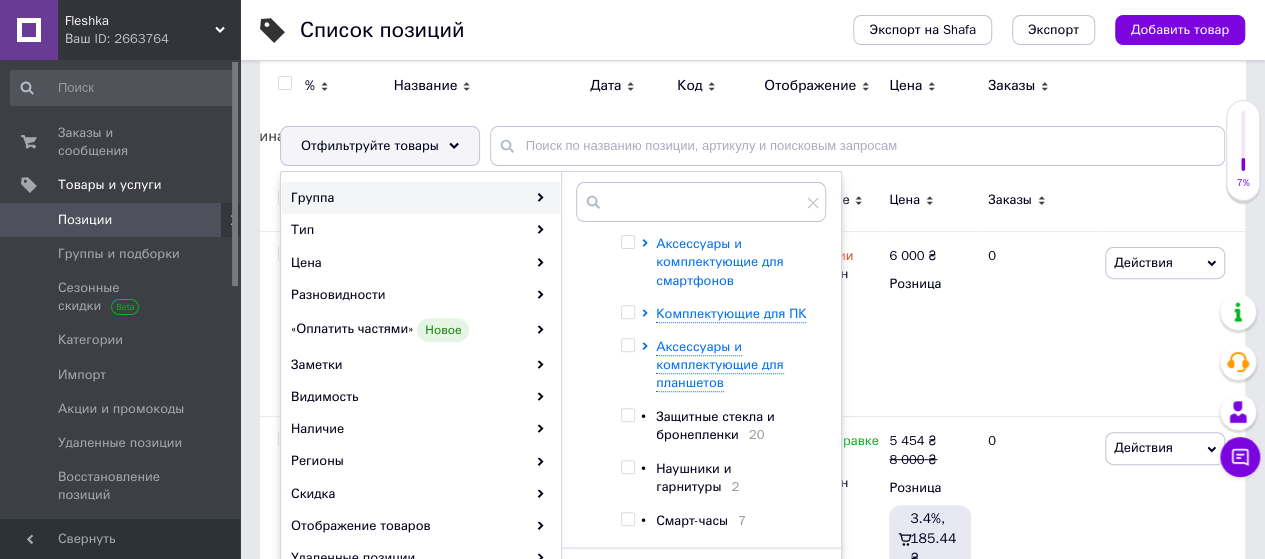 click 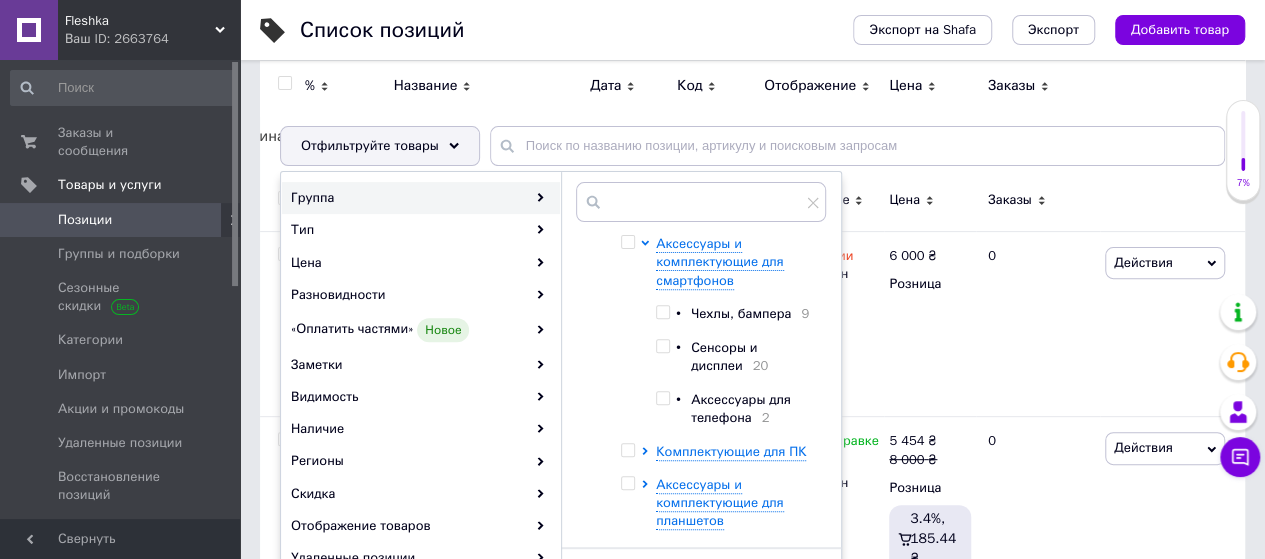 click at bounding box center (627, 242) 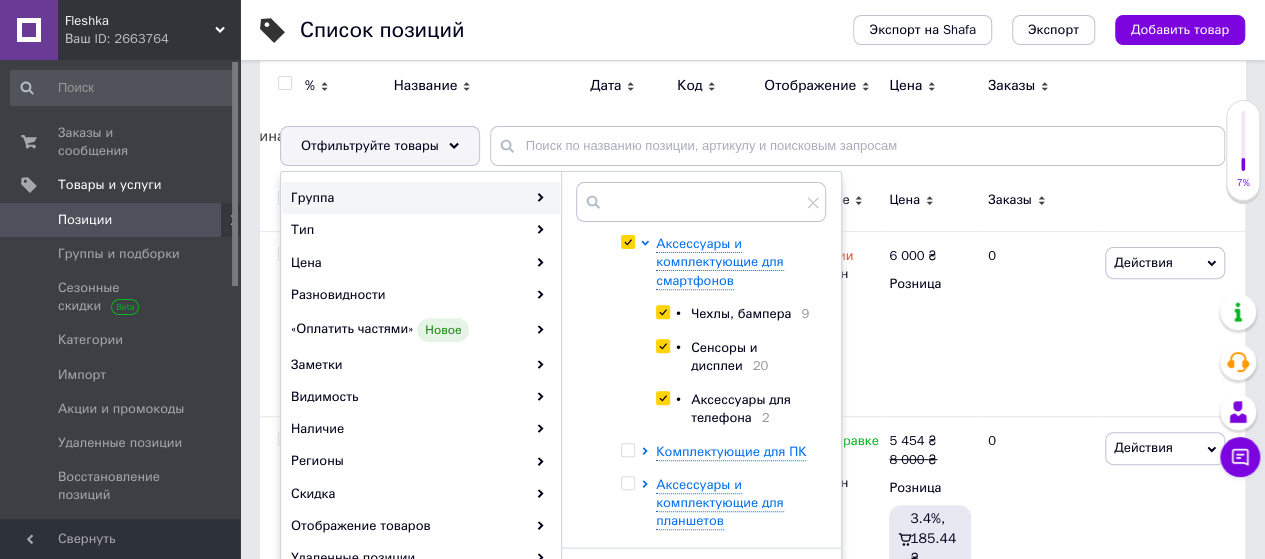 checkbox on "true" 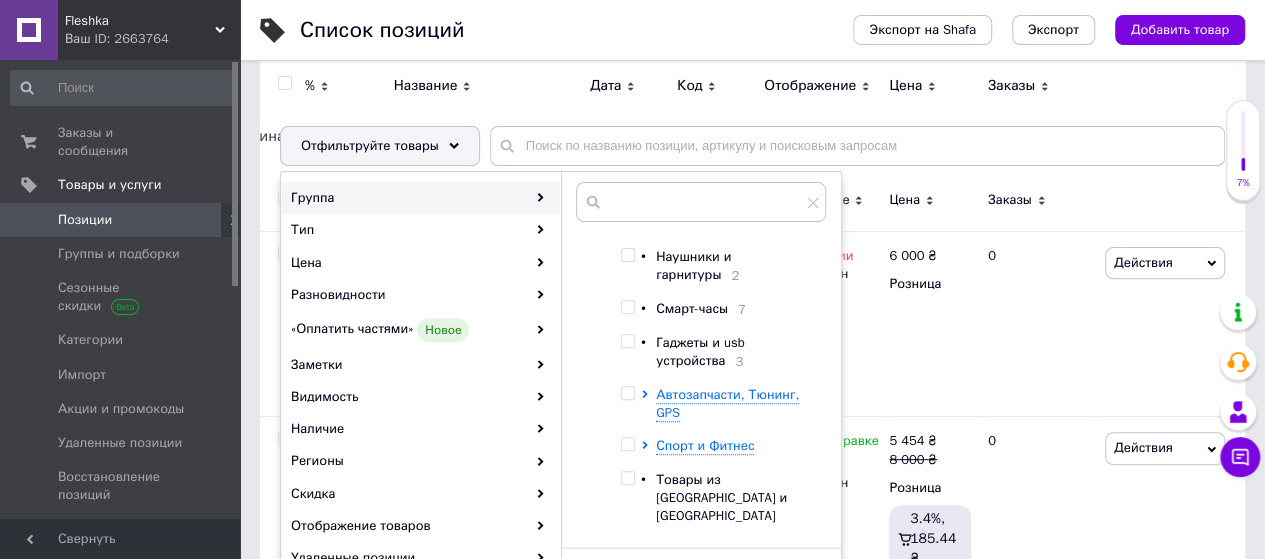 scroll, scrollTop: 674, scrollLeft: 0, axis: vertical 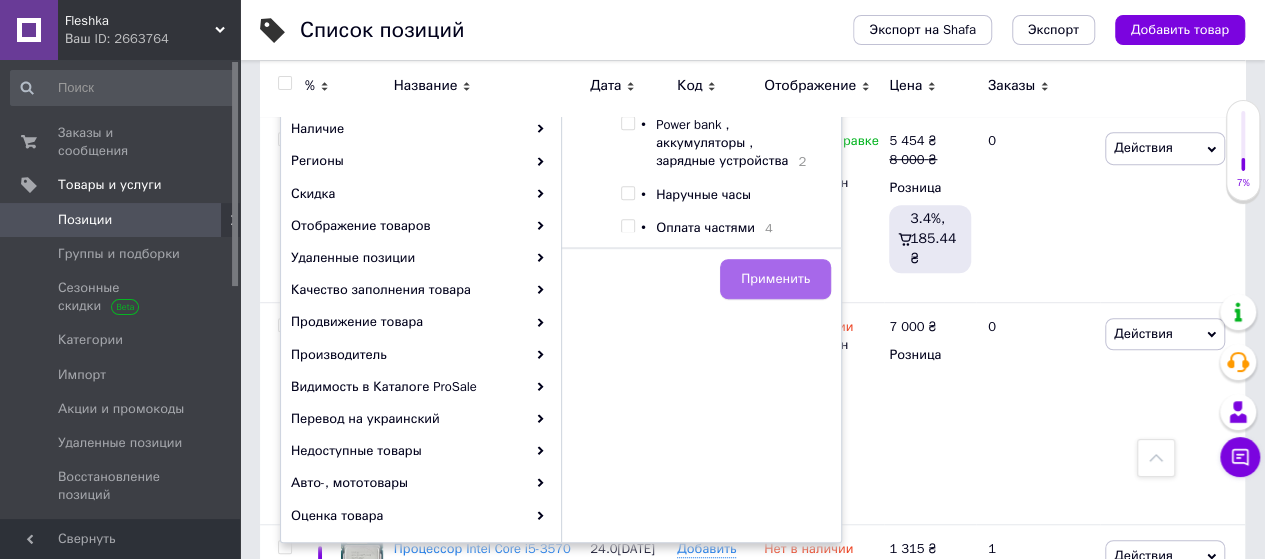 click on "Применить" at bounding box center [775, 279] 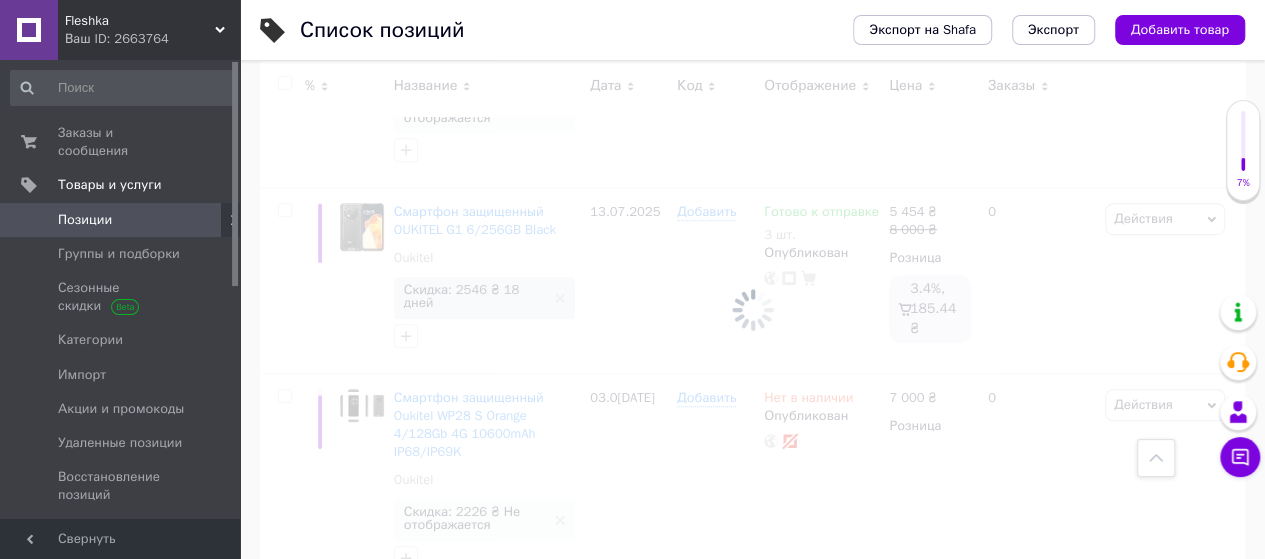 scroll, scrollTop: 570, scrollLeft: 0, axis: vertical 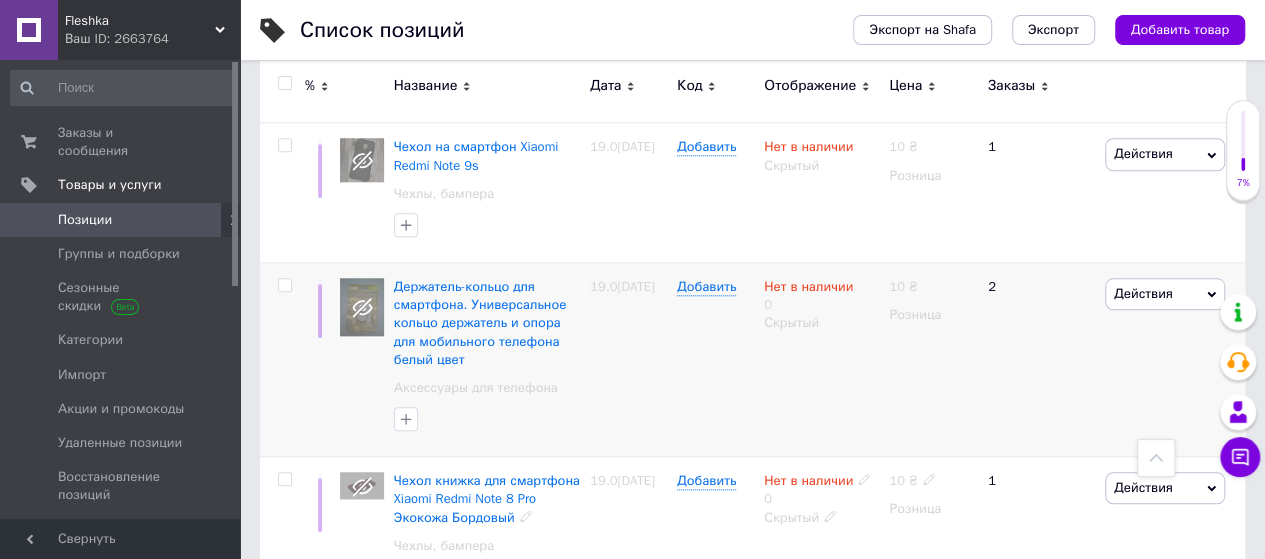 drag, startPoint x: 505, startPoint y: 464, endPoint x: 296, endPoint y: 410, distance: 215.86339 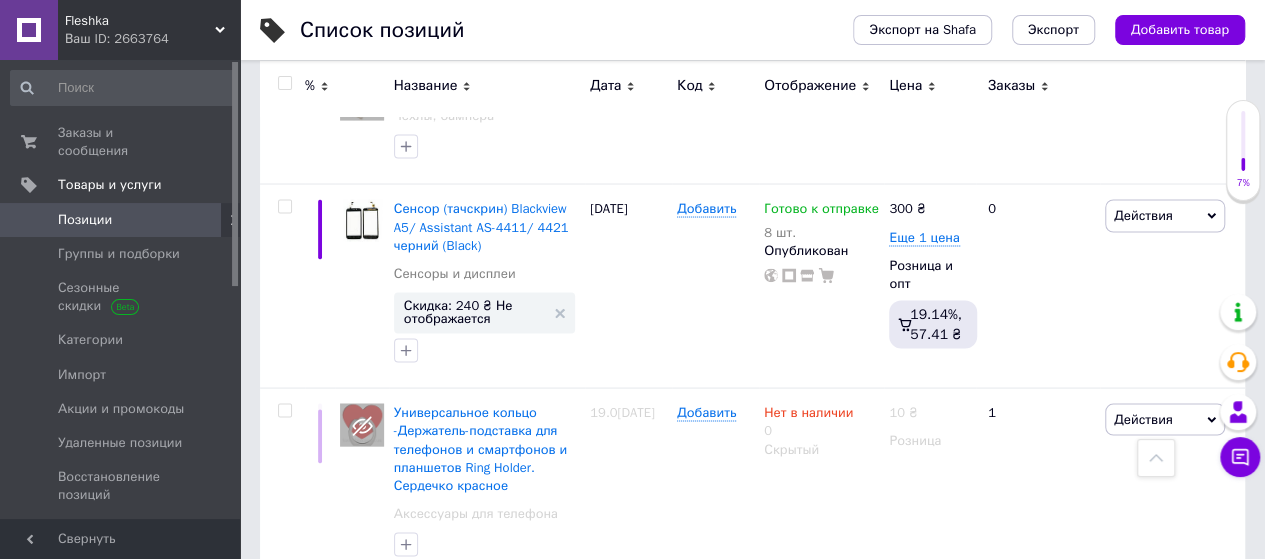 scroll, scrollTop: 1800, scrollLeft: 0, axis: vertical 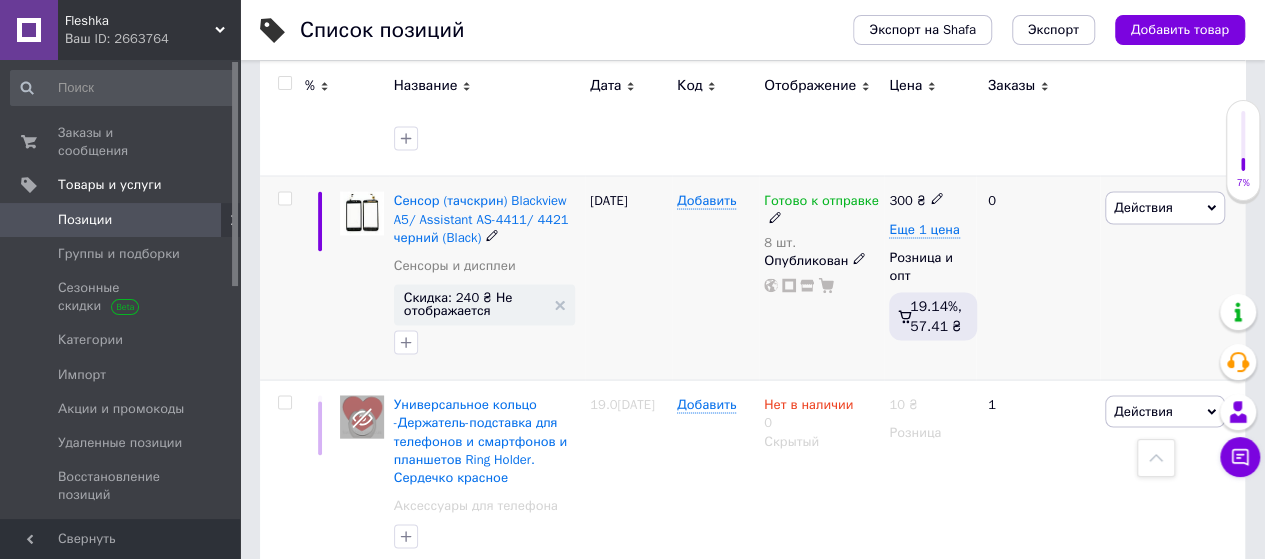 click at bounding box center (284, 198) 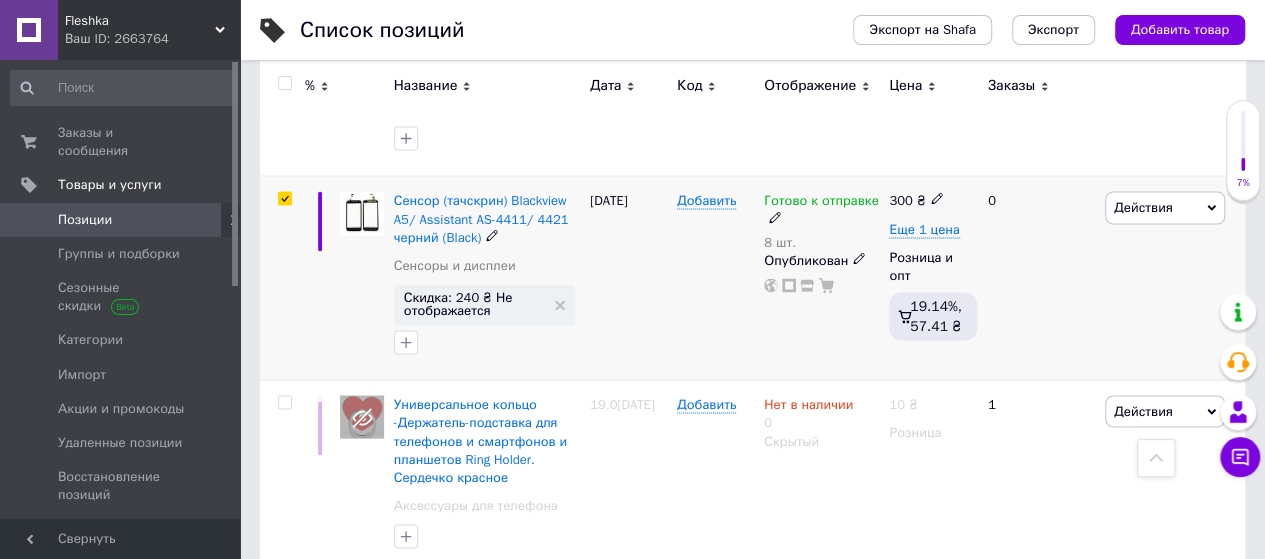 checkbox on "true" 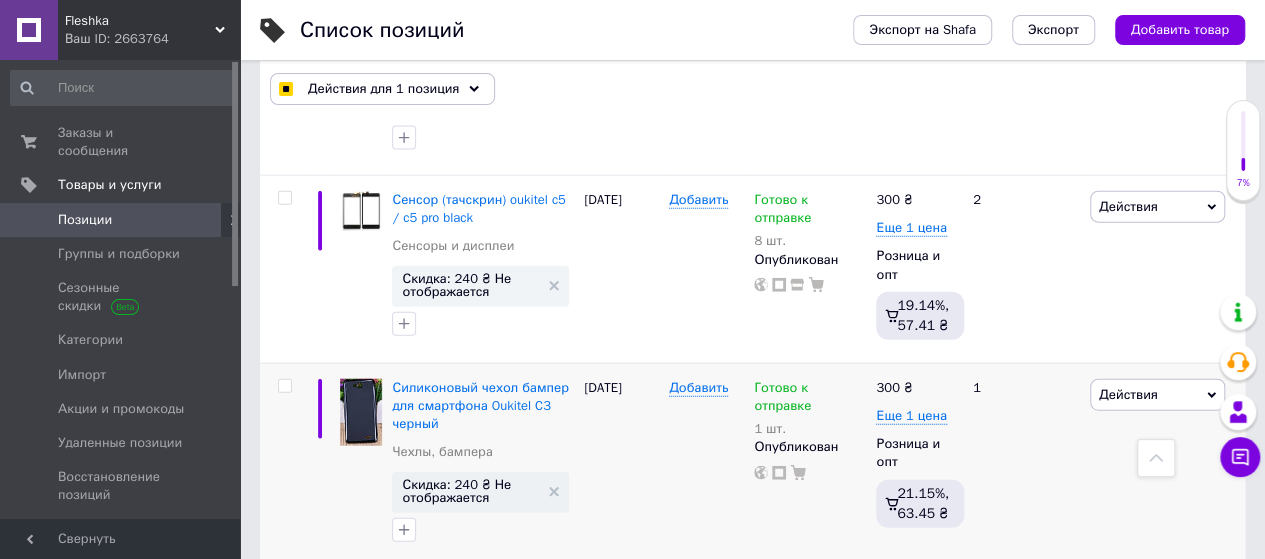 scroll, scrollTop: 2218, scrollLeft: 0, axis: vertical 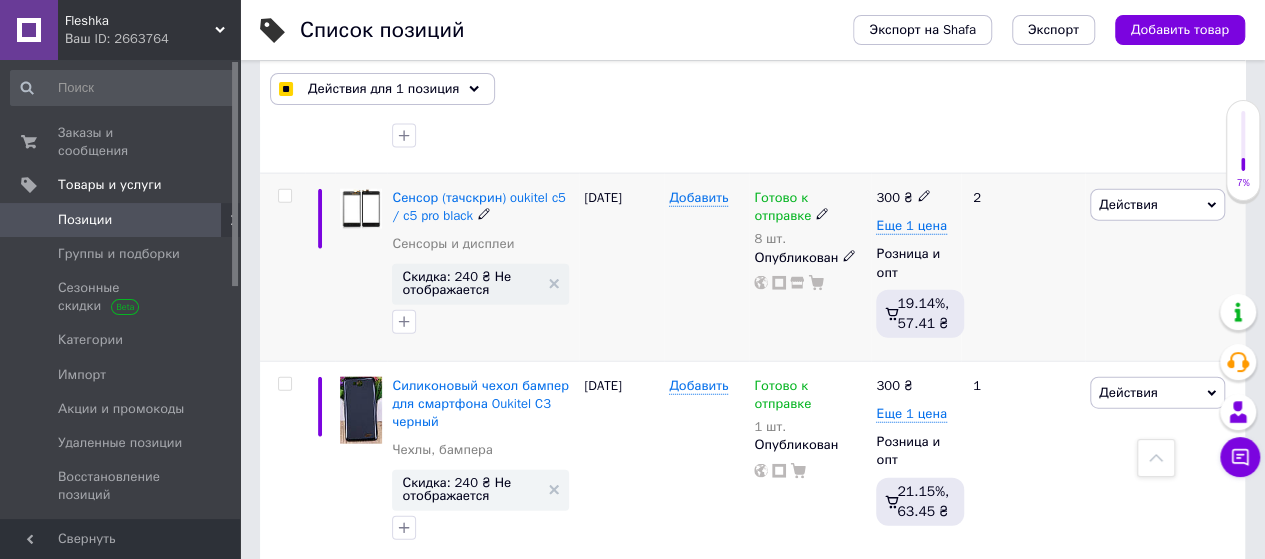 click at bounding box center [284, 196] 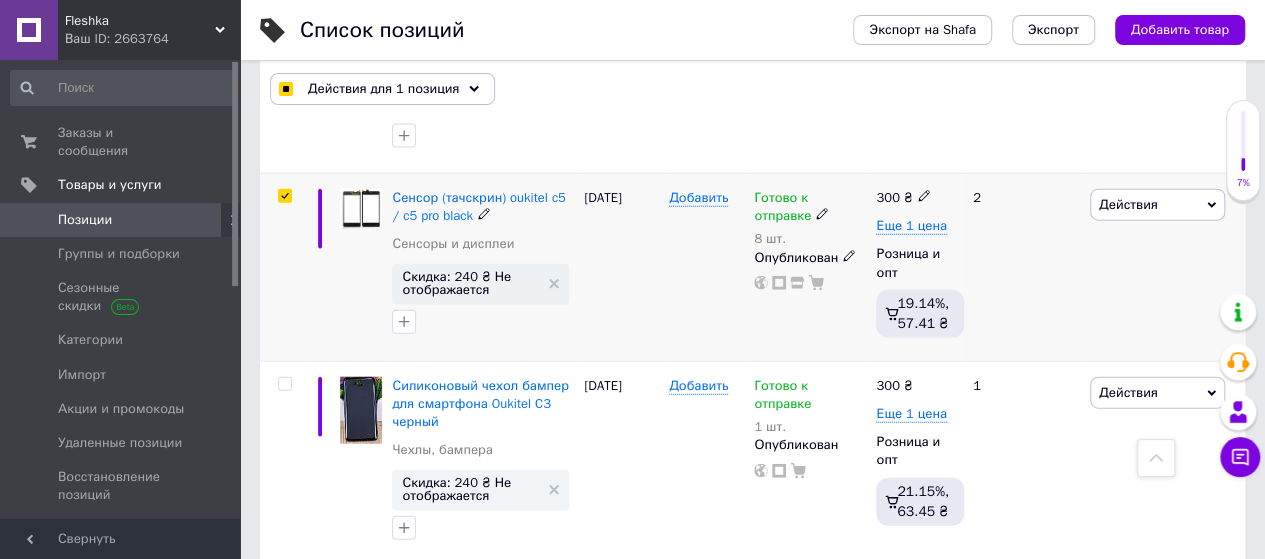 checkbox on "true" 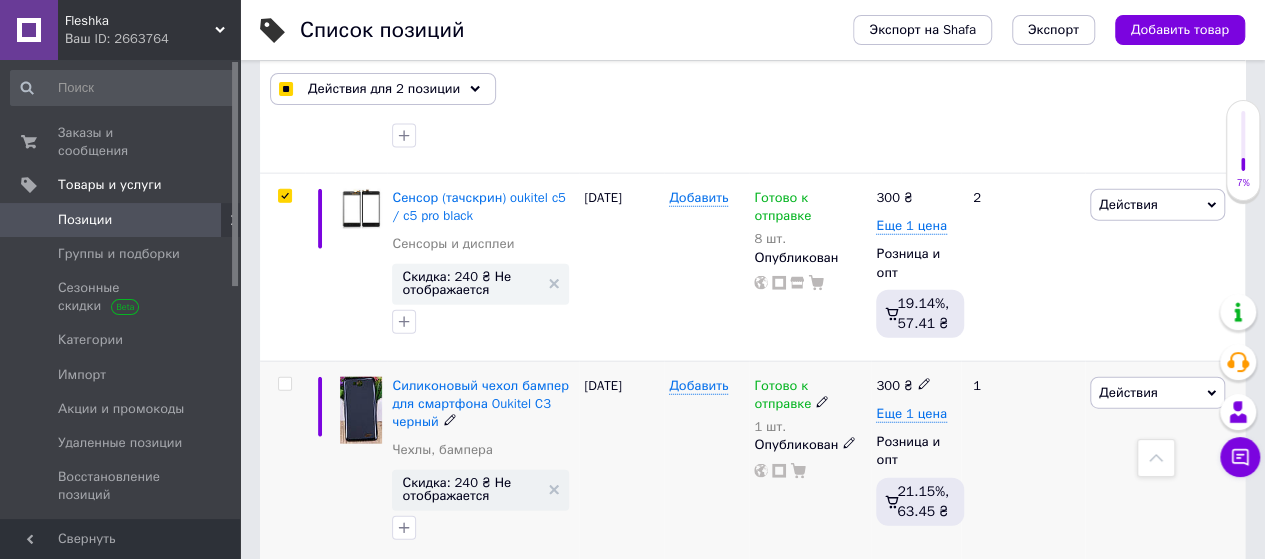 click at bounding box center (284, 384) 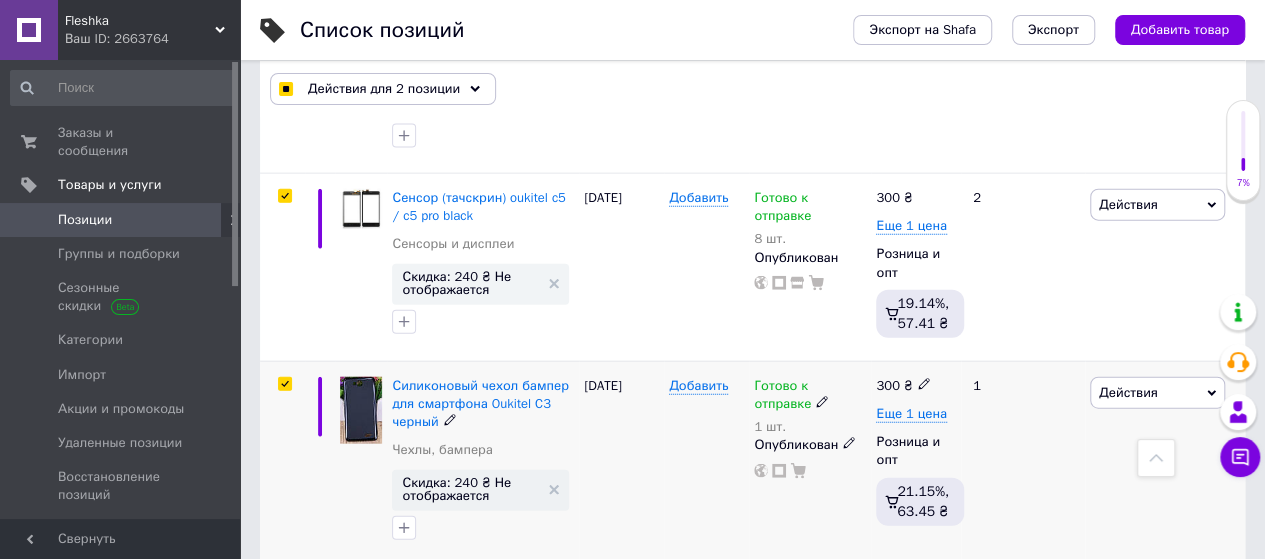 checkbox on "true" 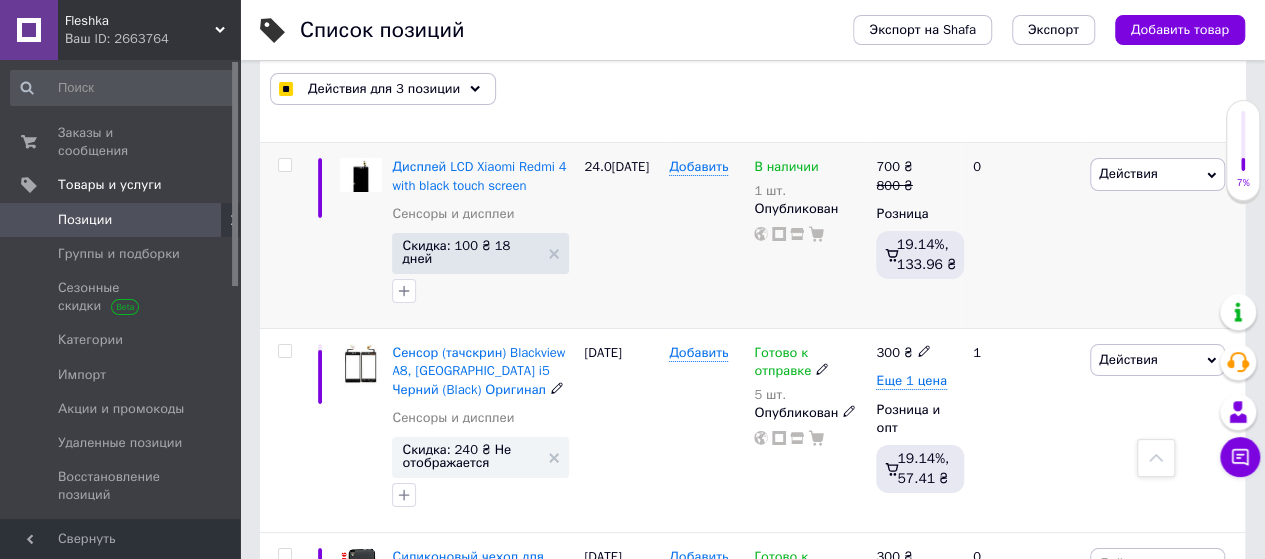 scroll, scrollTop: 3618, scrollLeft: 0, axis: vertical 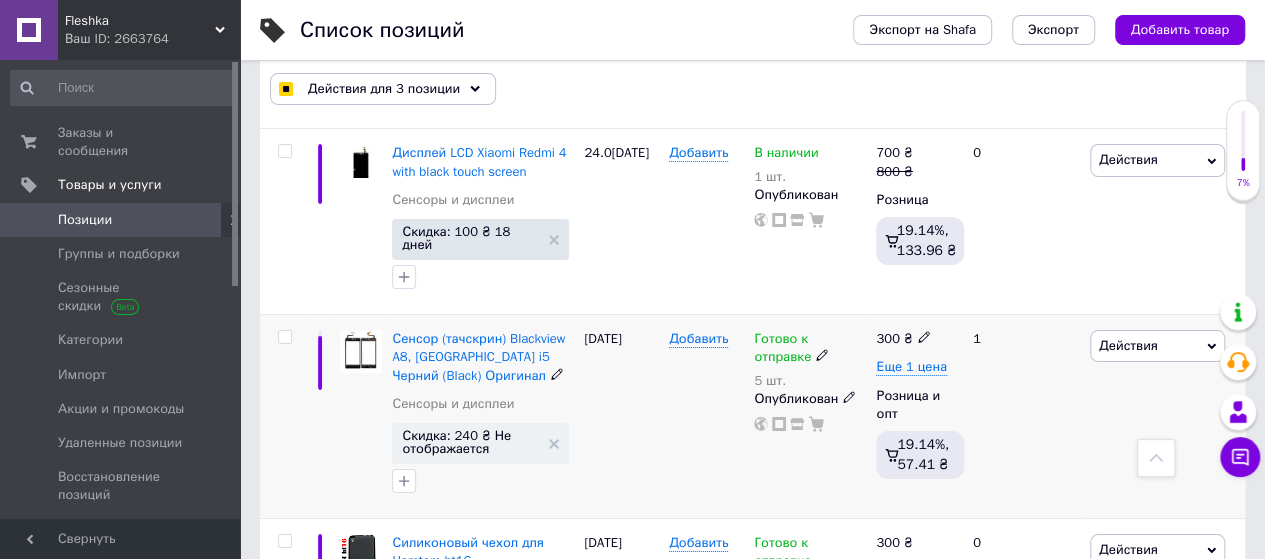 click at bounding box center (284, 337) 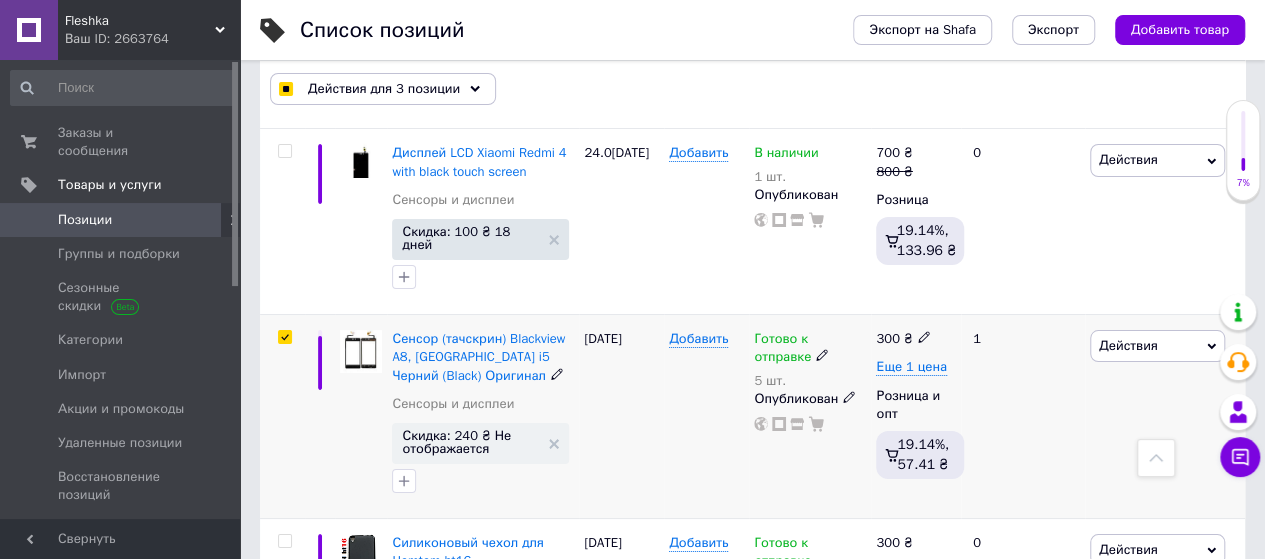 checkbox on "true" 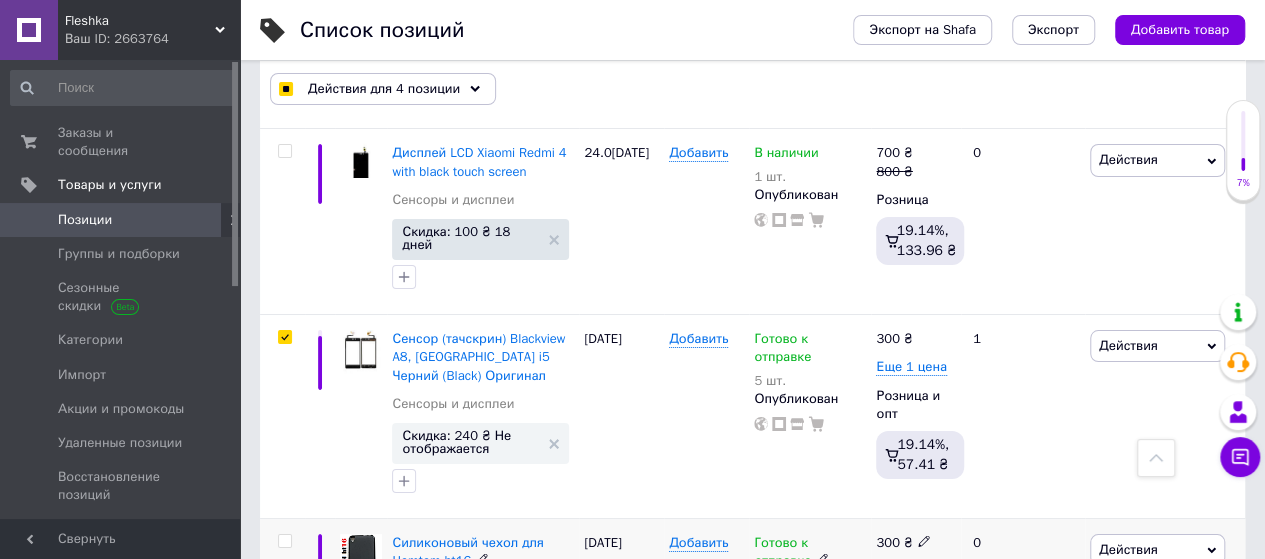 click at bounding box center [284, 541] 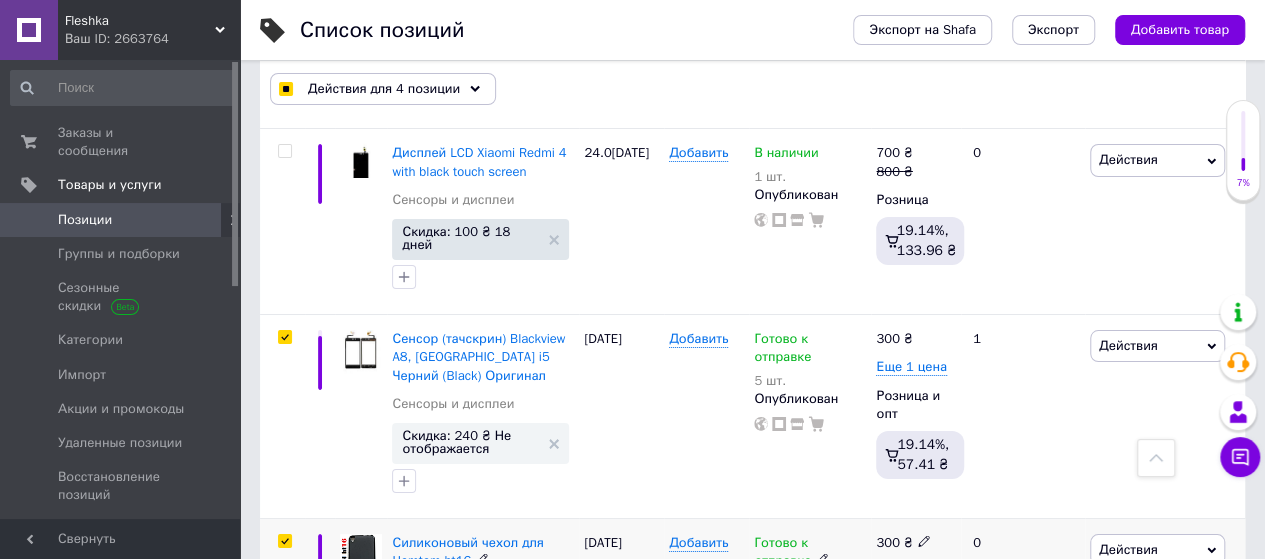 checkbox on "true" 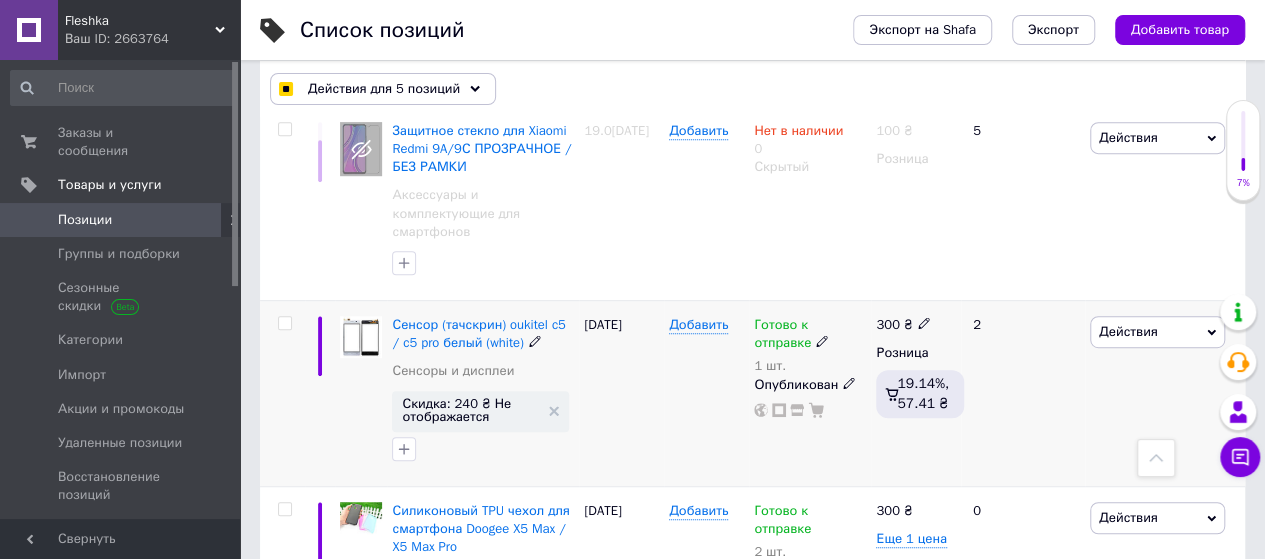 scroll, scrollTop: 4218, scrollLeft: 0, axis: vertical 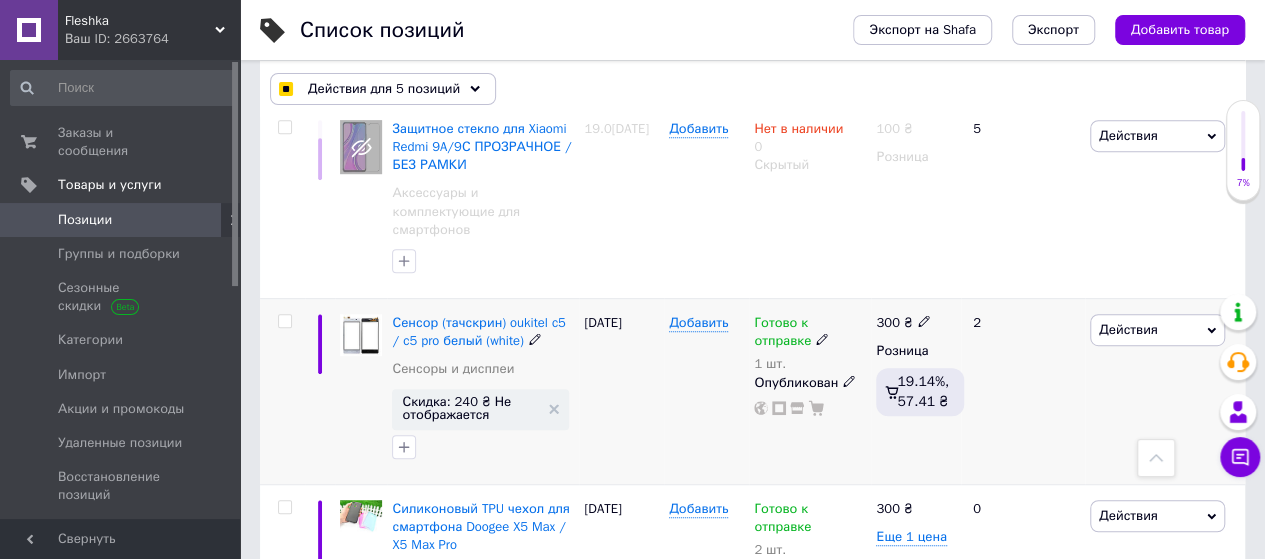 click at bounding box center [285, 321] 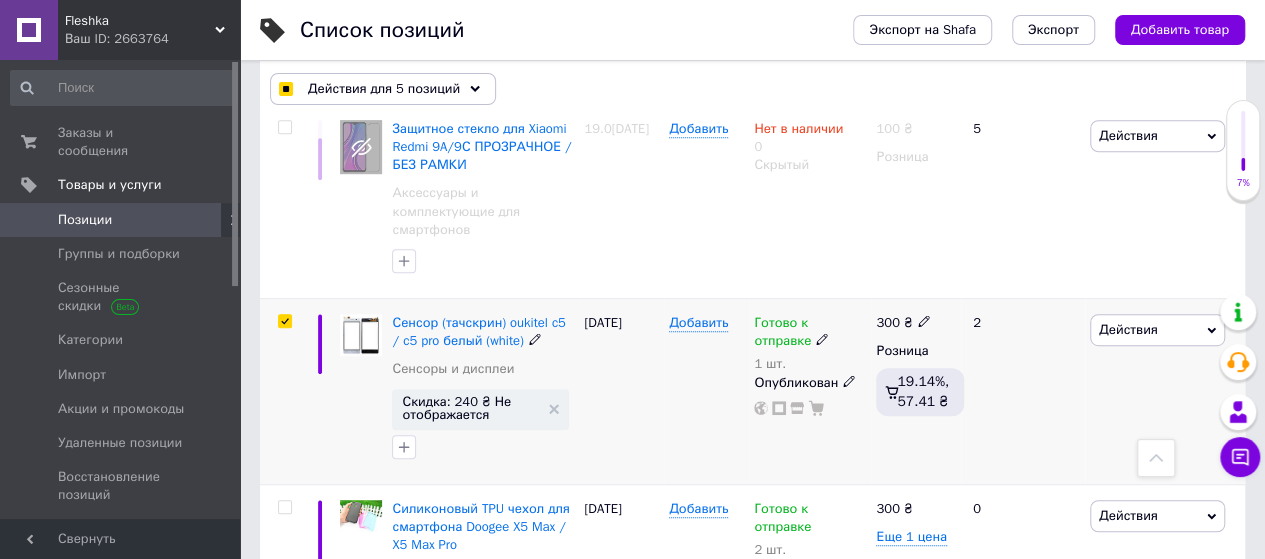 checkbox on "true" 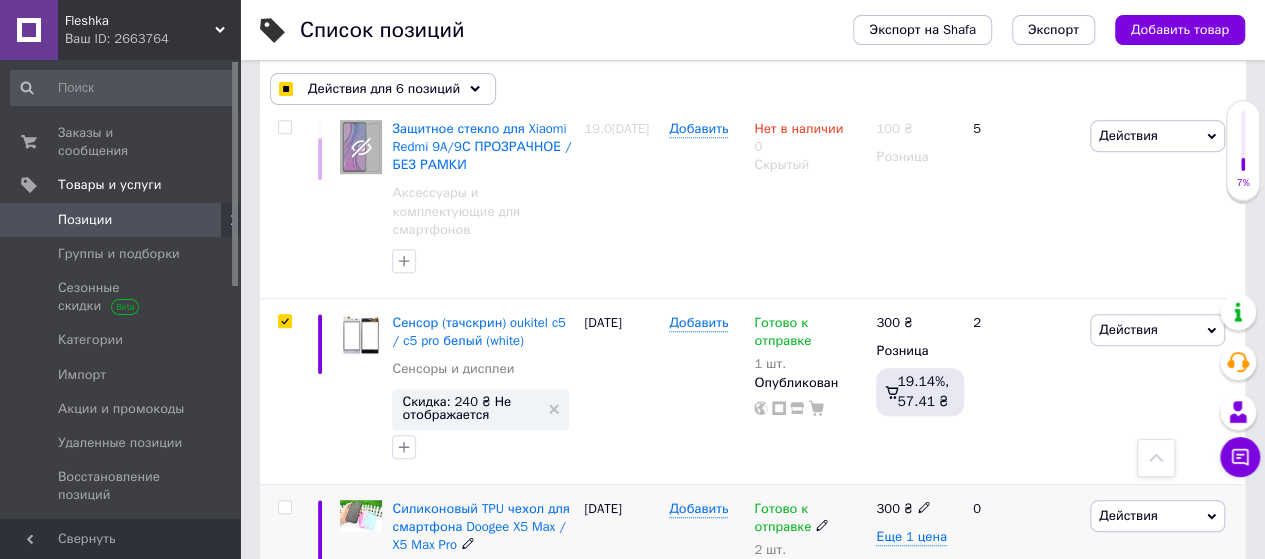 click at bounding box center (284, 507) 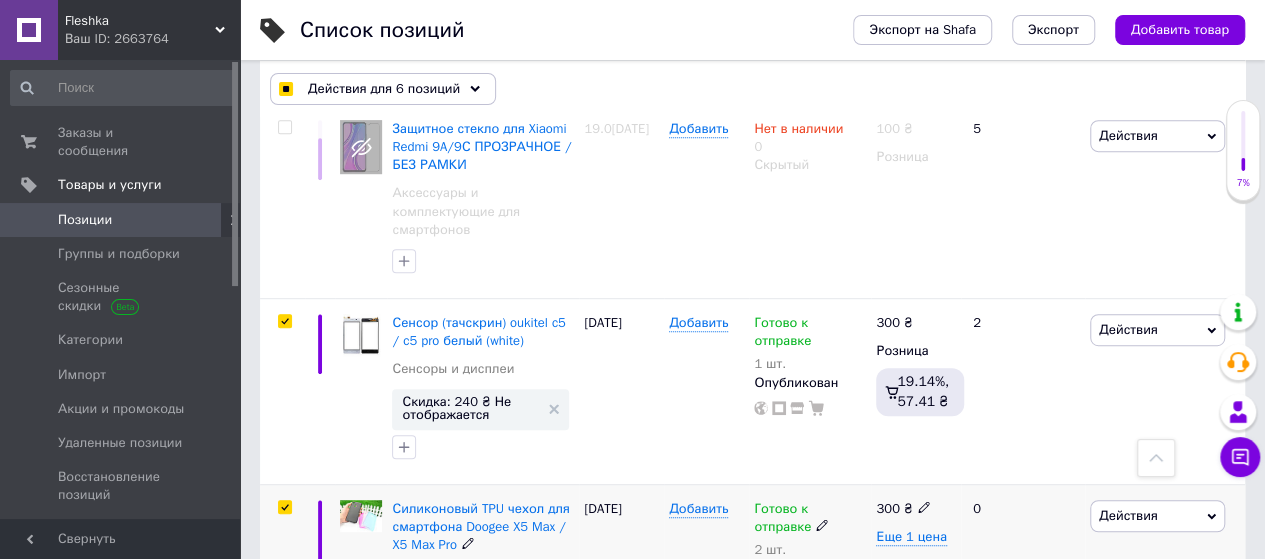 checkbox on "true" 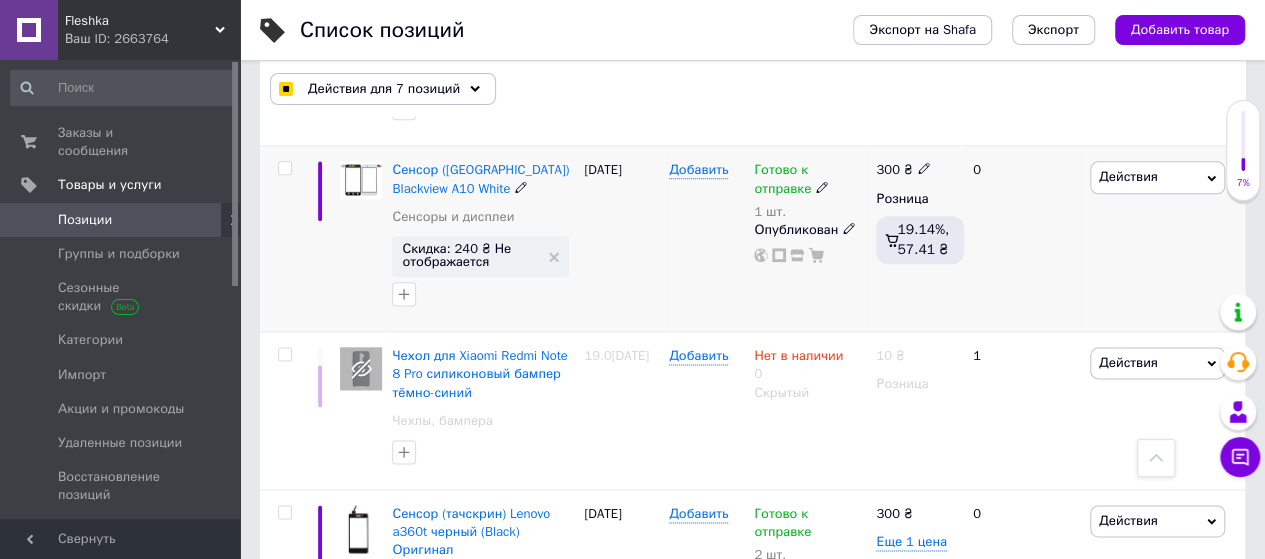 scroll, scrollTop: 4818, scrollLeft: 0, axis: vertical 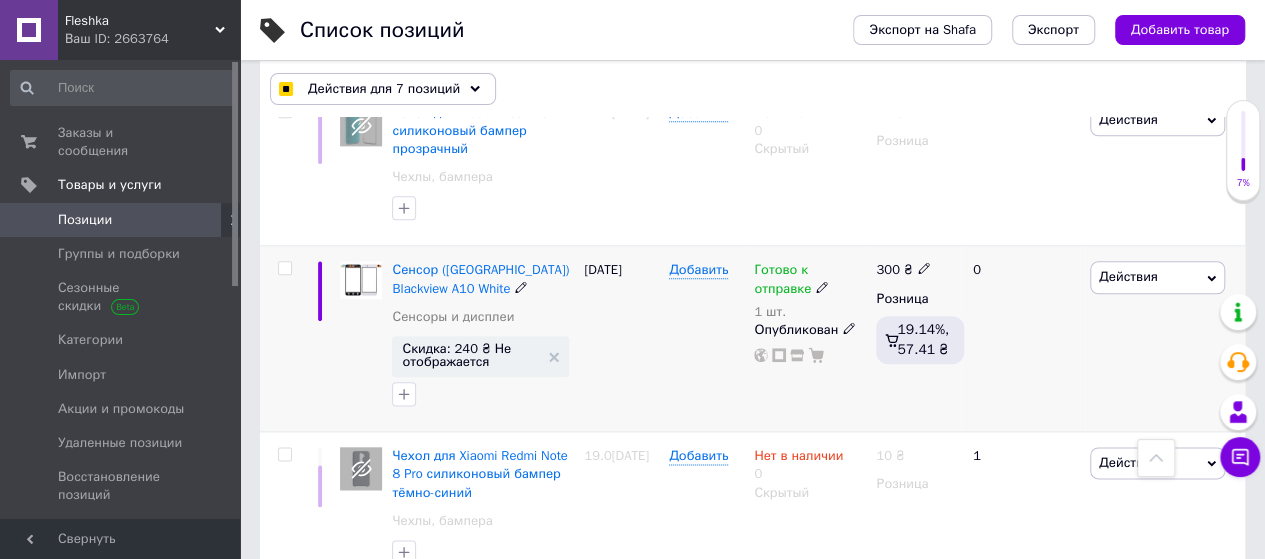 click at bounding box center (284, 268) 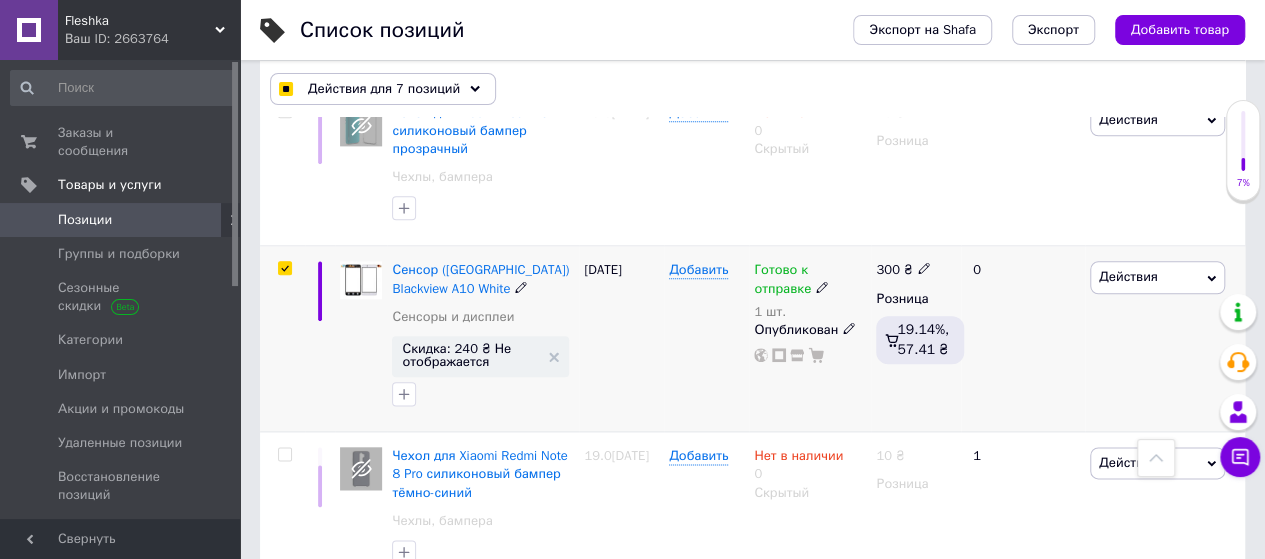 checkbox on "true" 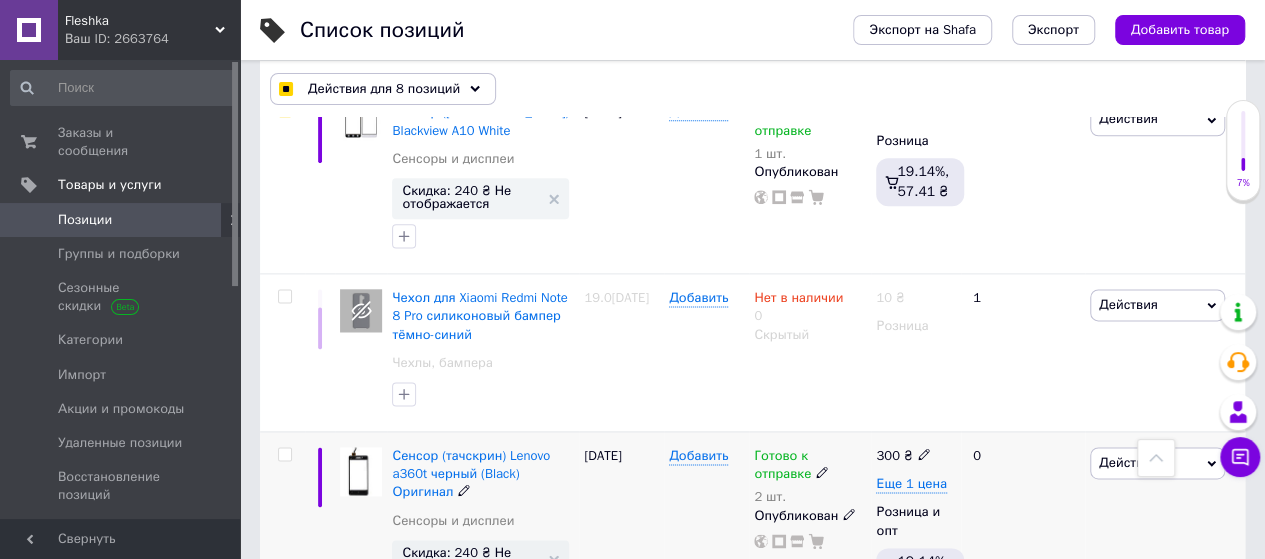 scroll, scrollTop: 5118, scrollLeft: 0, axis: vertical 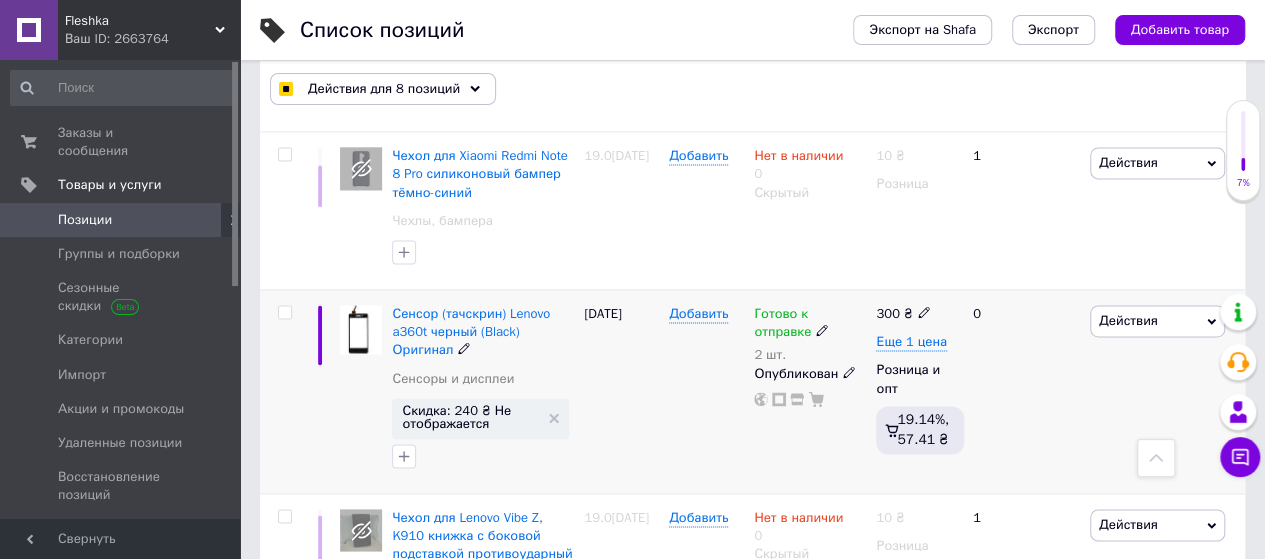 click at bounding box center (284, 312) 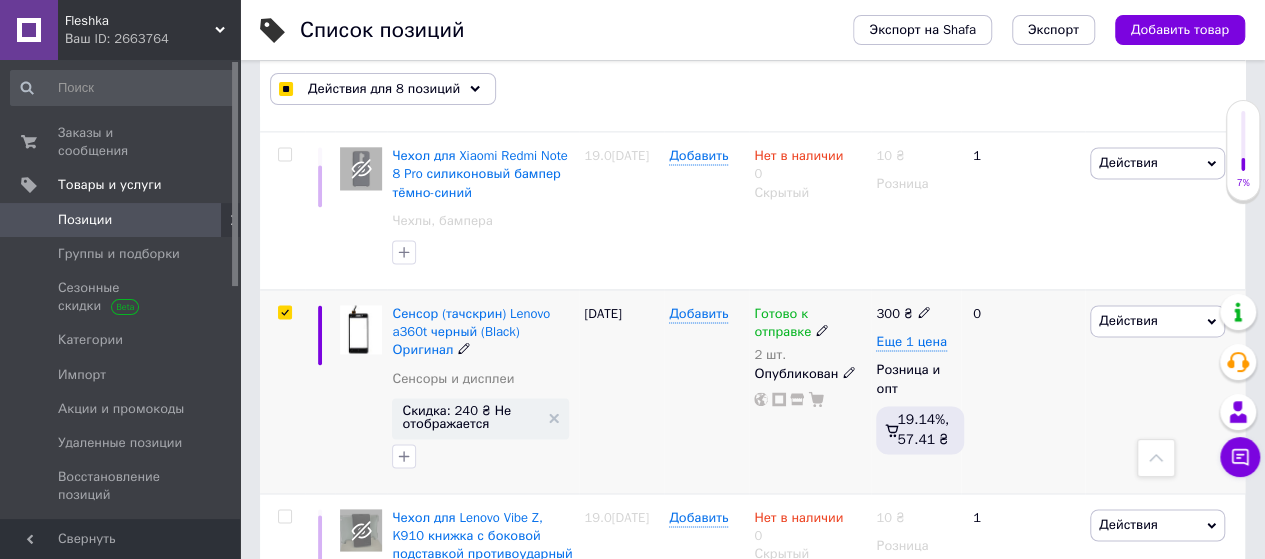 checkbox on "true" 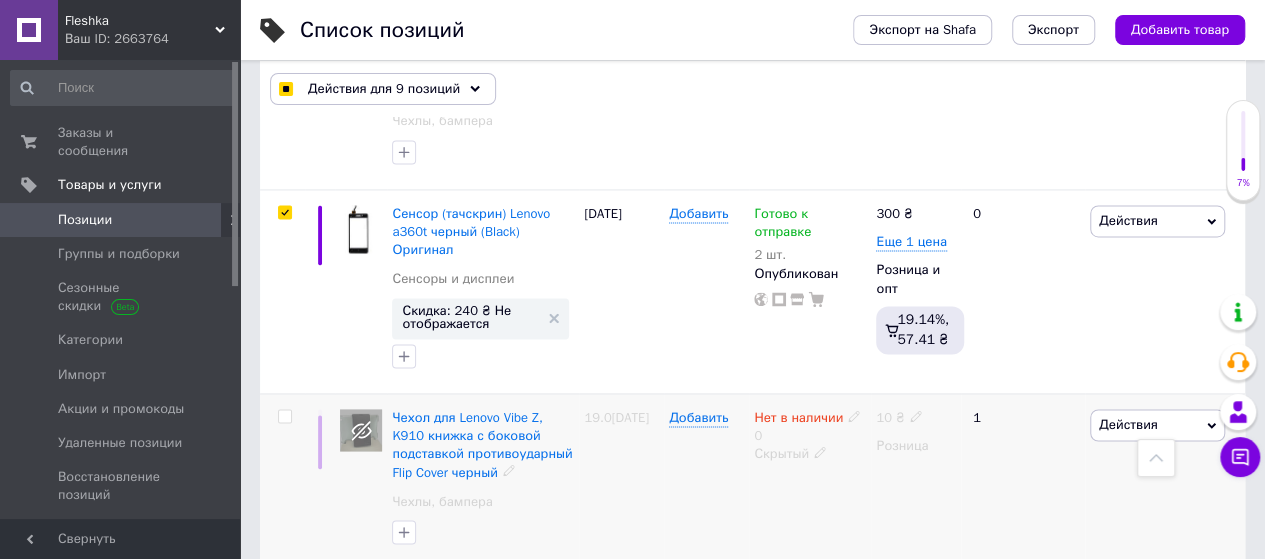 scroll, scrollTop: 5418, scrollLeft: 0, axis: vertical 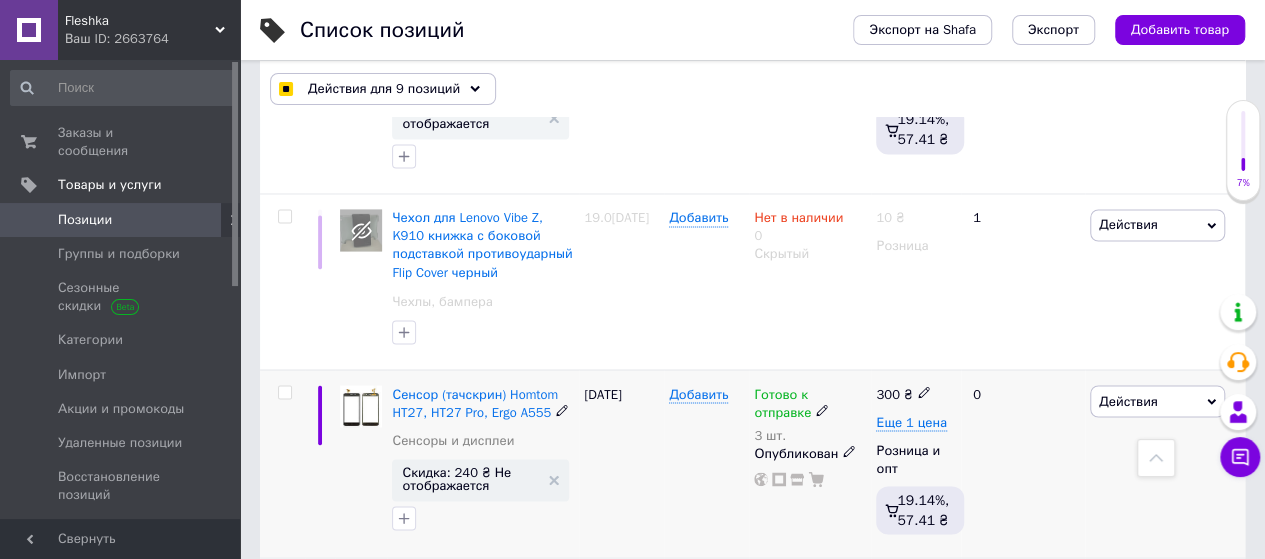 click at bounding box center [284, 392] 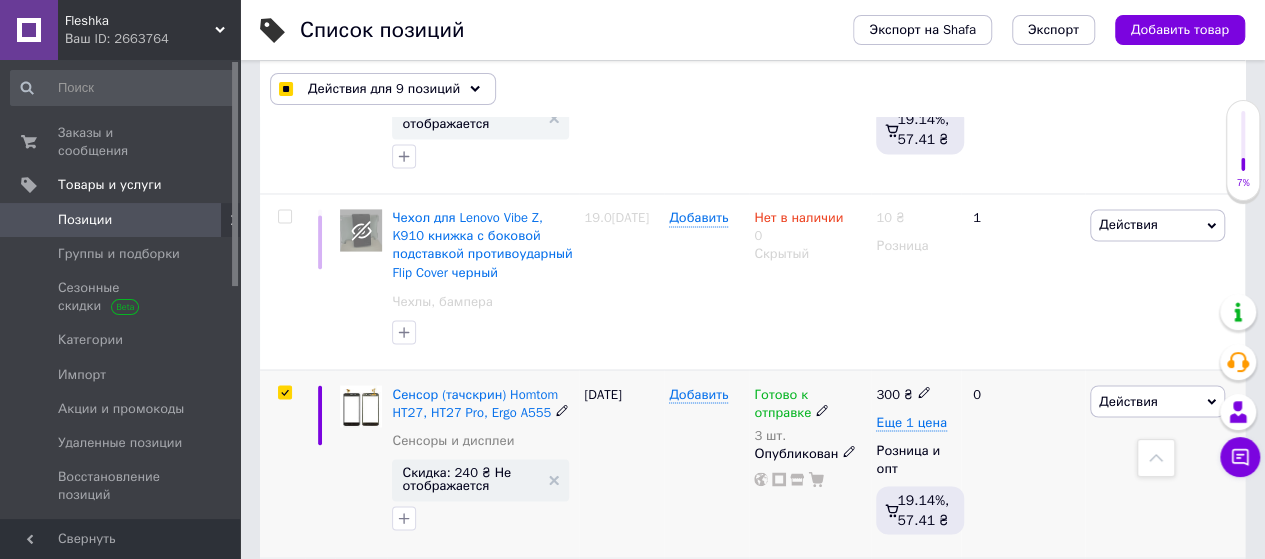 checkbox on "true" 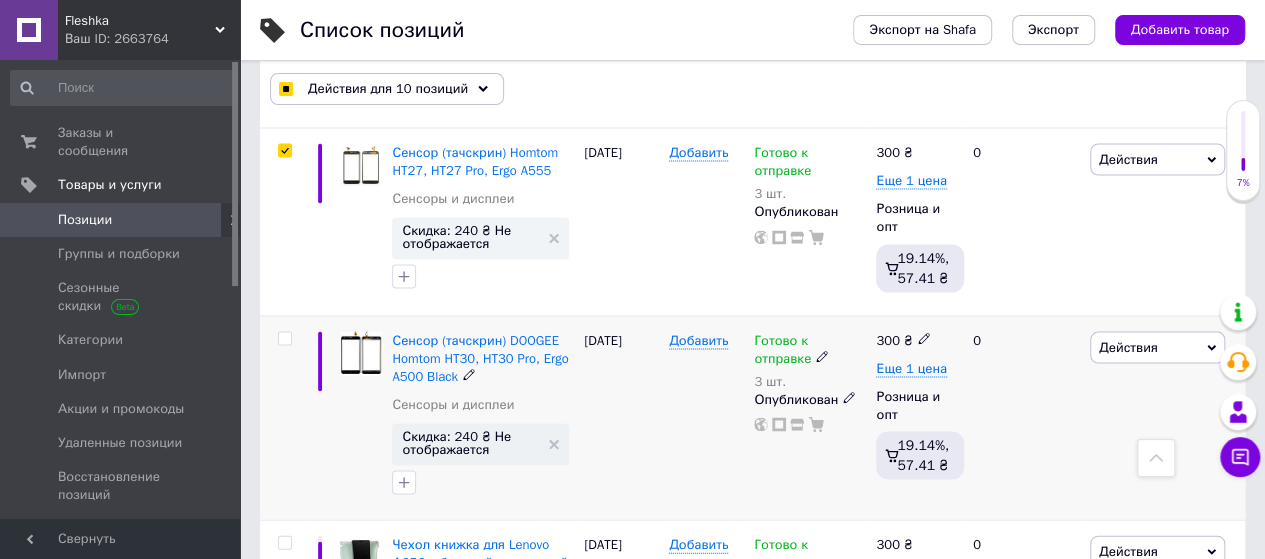 scroll, scrollTop: 5718, scrollLeft: 0, axis: vertical 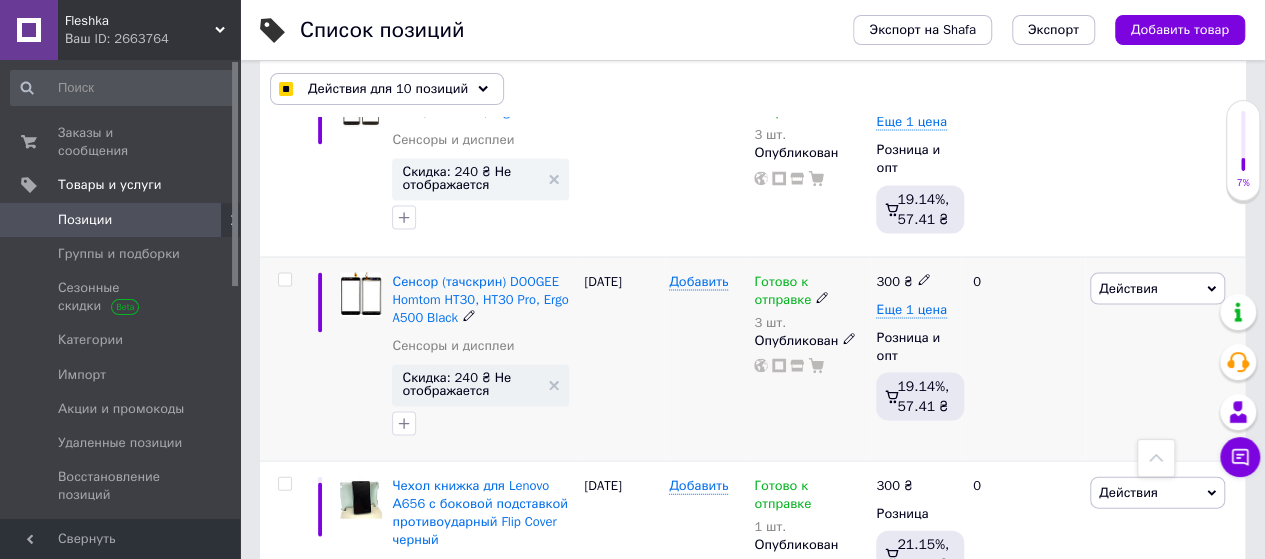 click at bounding box center (285, 280) 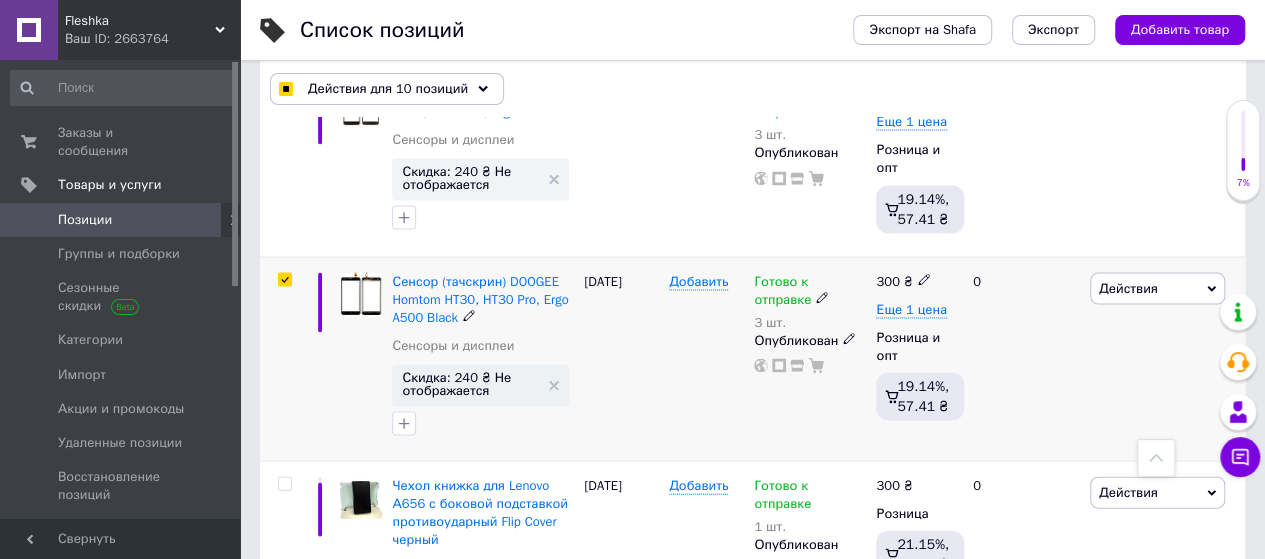 checkbox on "true" 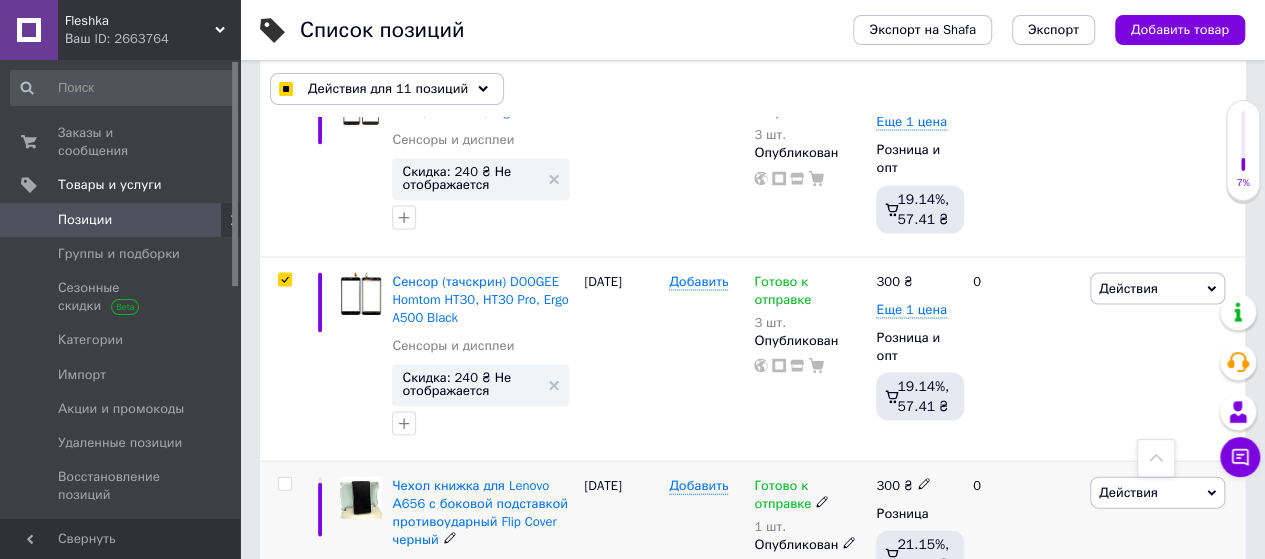click at bounding box center [284, 484] 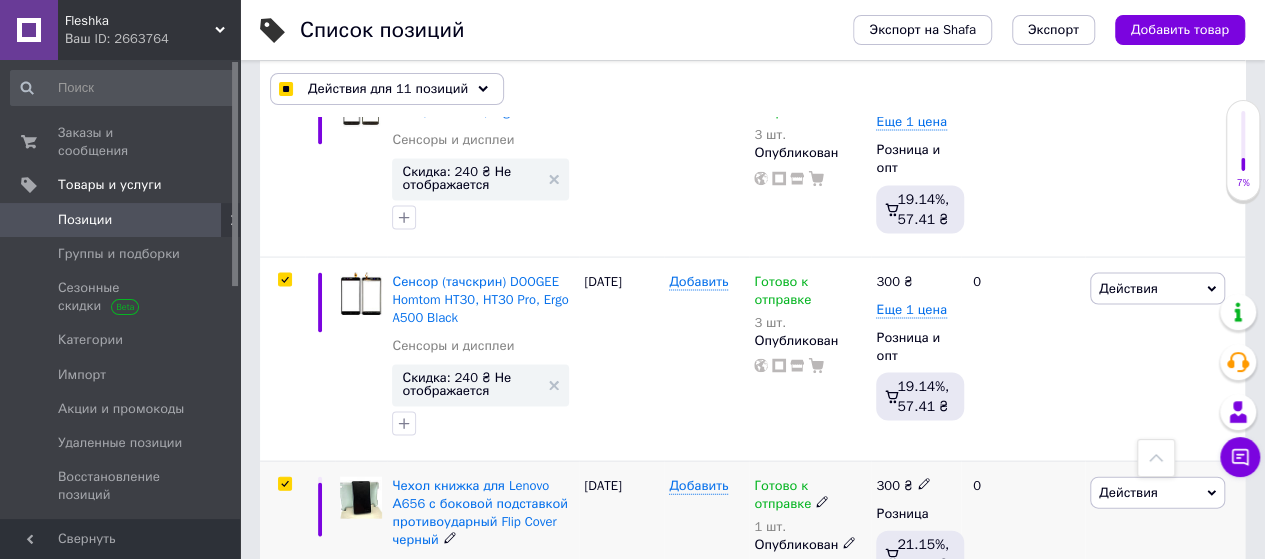 checkbox on "true" 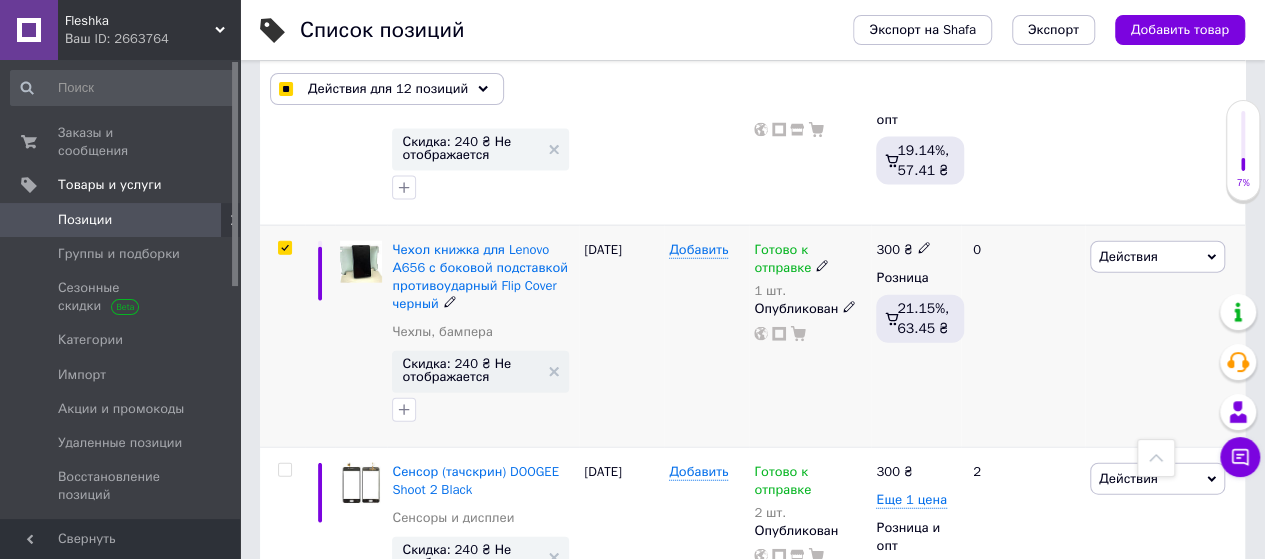 scroll, scrollTop: 6018, scrollLeft: 0, axis: vertical 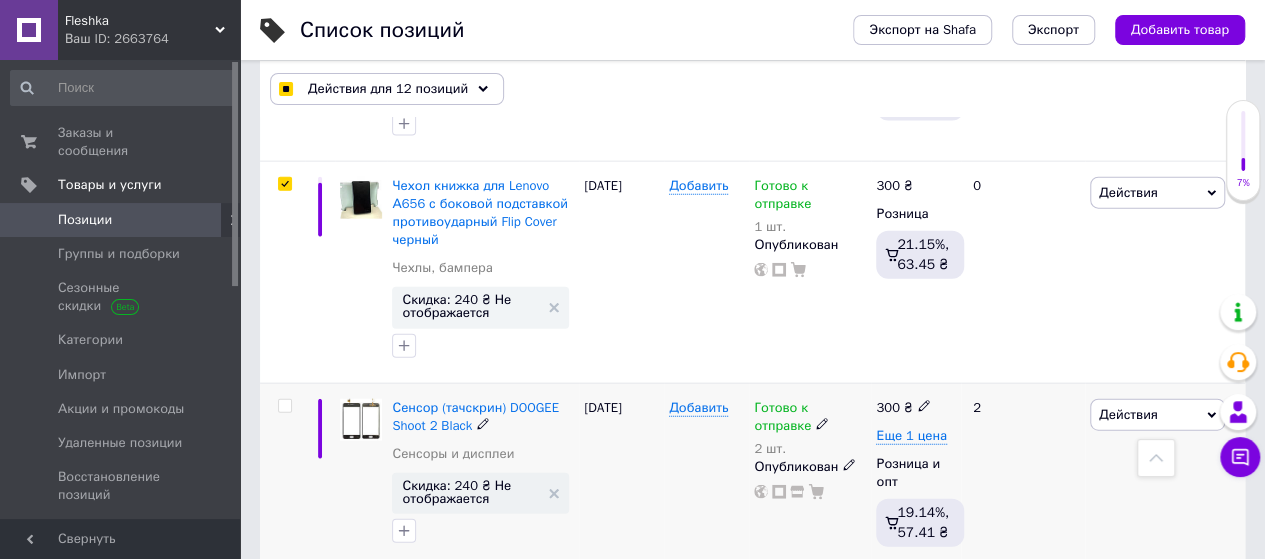 click at bounding box center [284, 406] 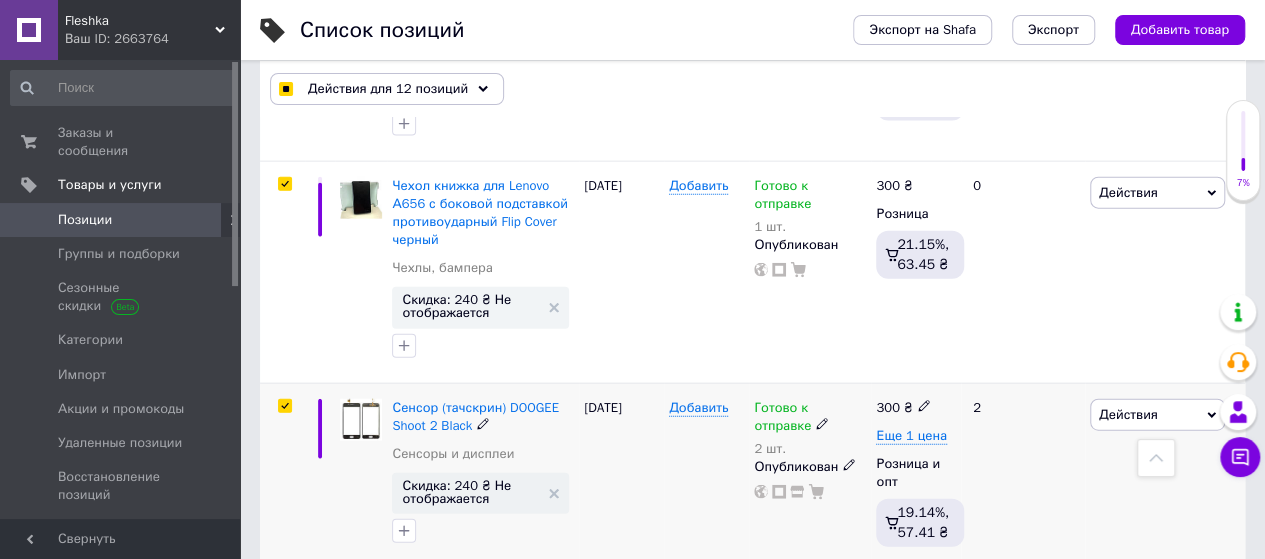 checkbox on "true" 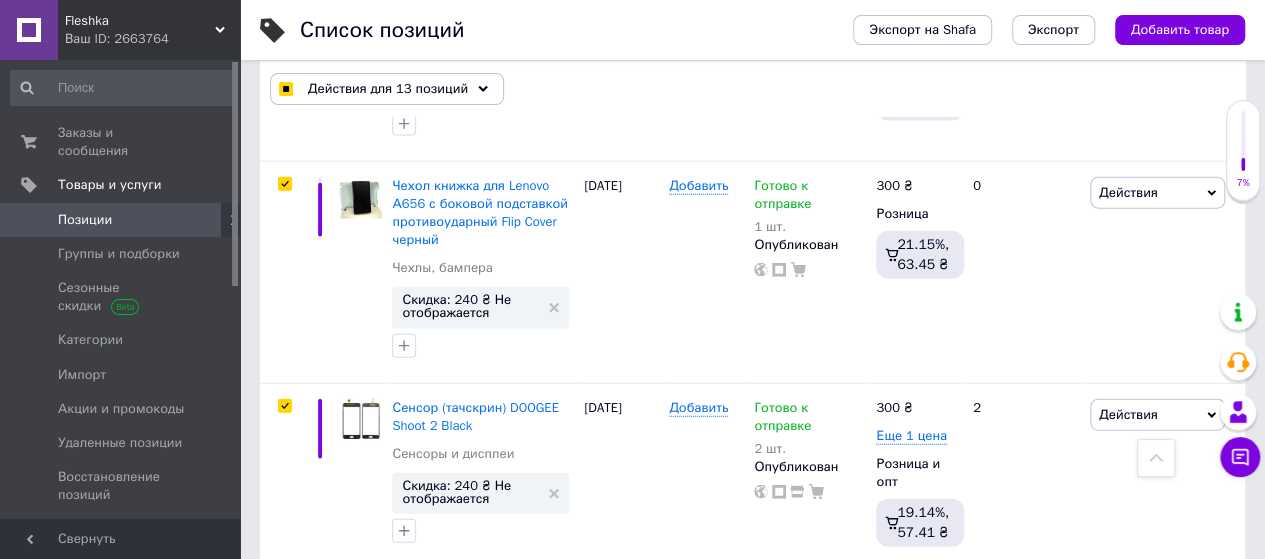 click at bounding box center (284, 593) 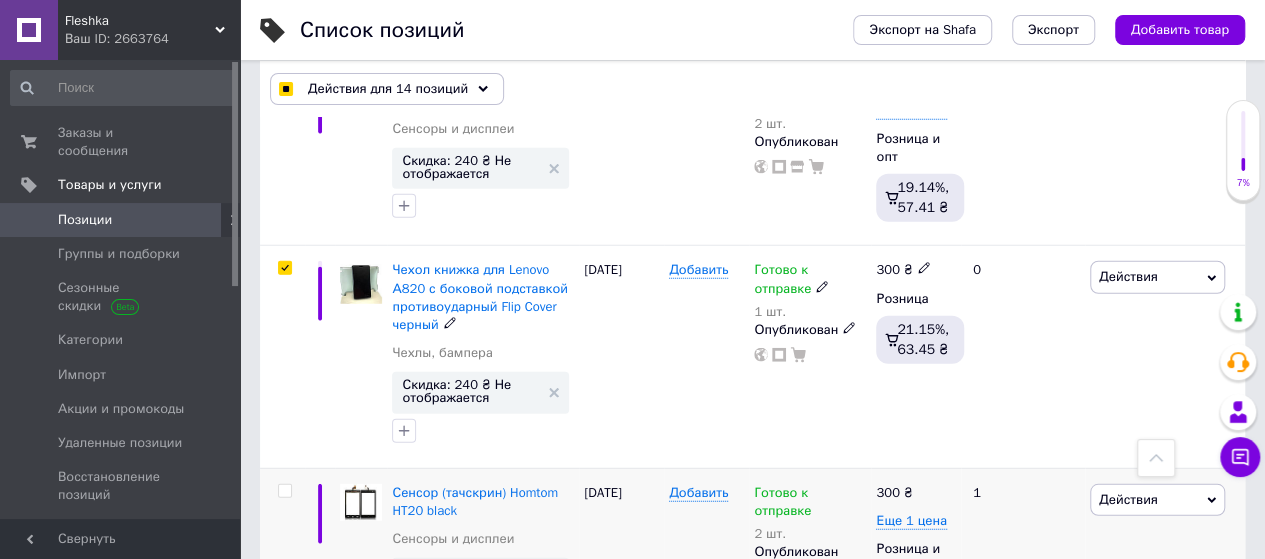 scroll, scrollTop: 6418, scrollLeft: 0, axis: vertical 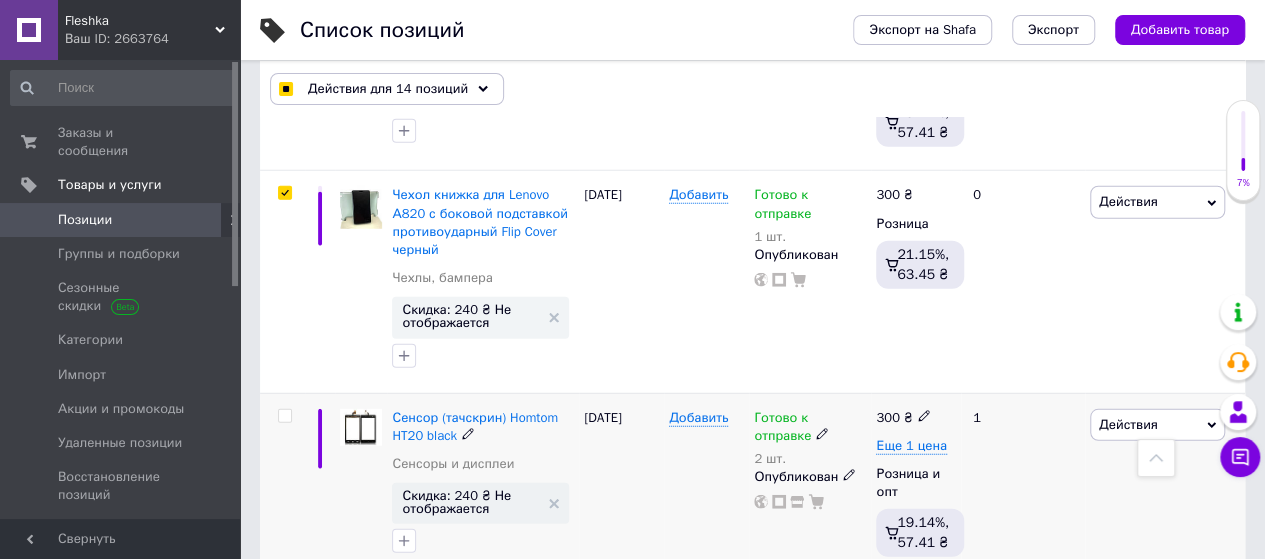 click at bounding box center [284, 416] 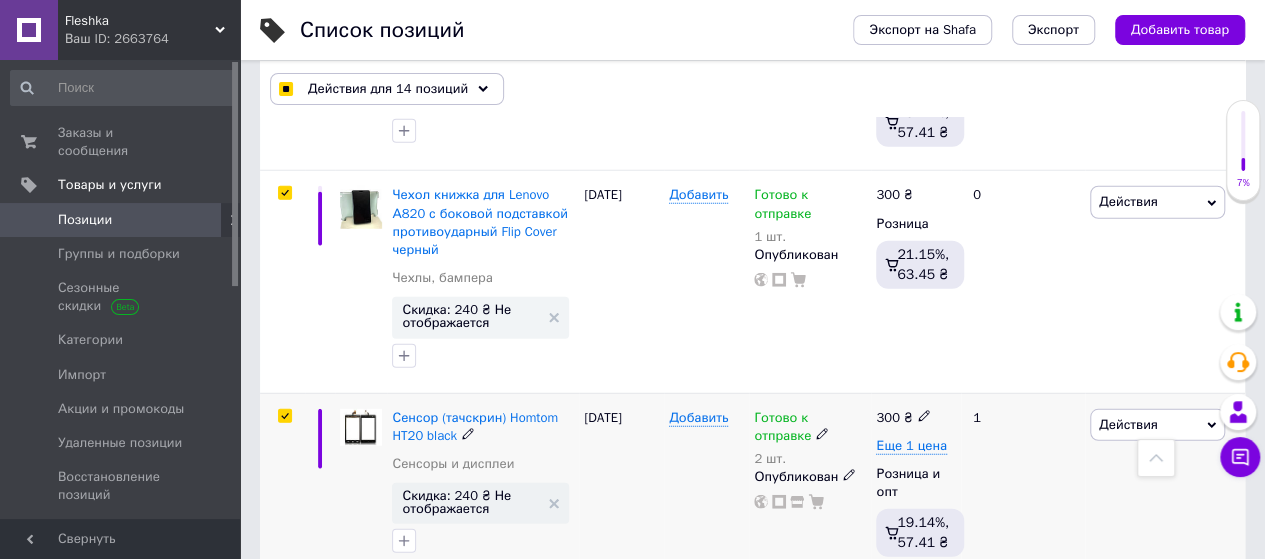 checkbox on "true" 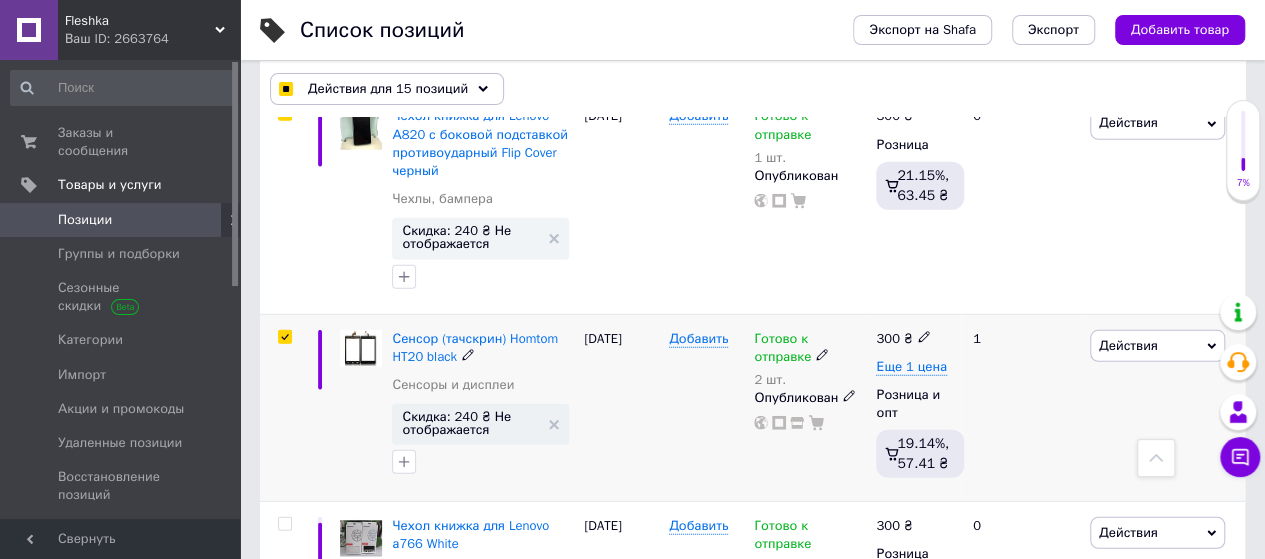 scroll, scrollTop: 6618, scrollLeft: 0, axis: vertical 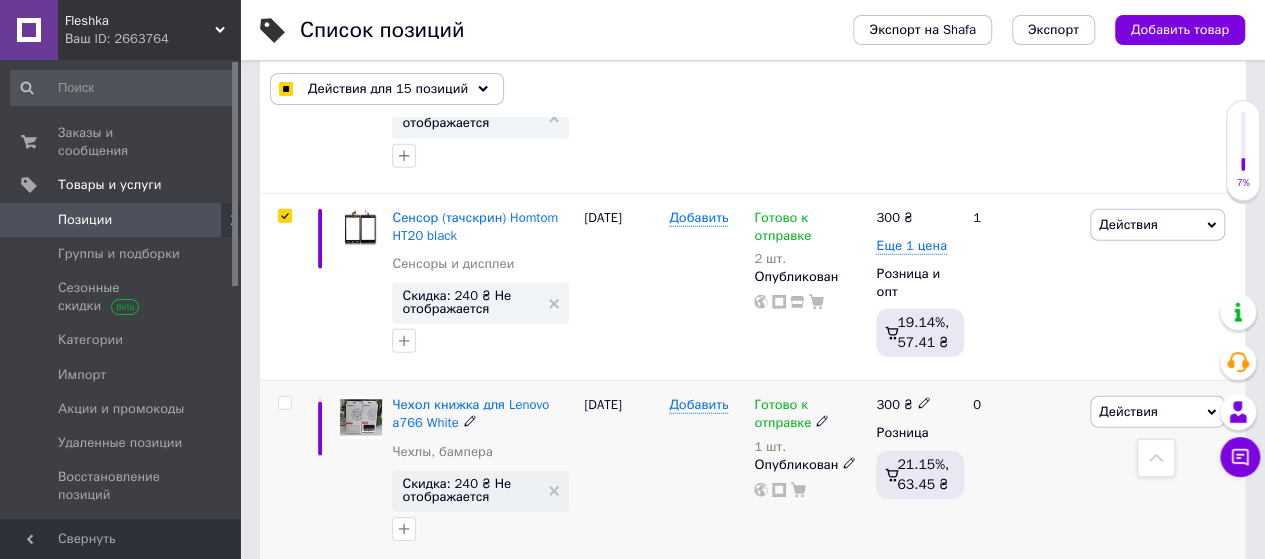 click at bounding box center [284, 403] 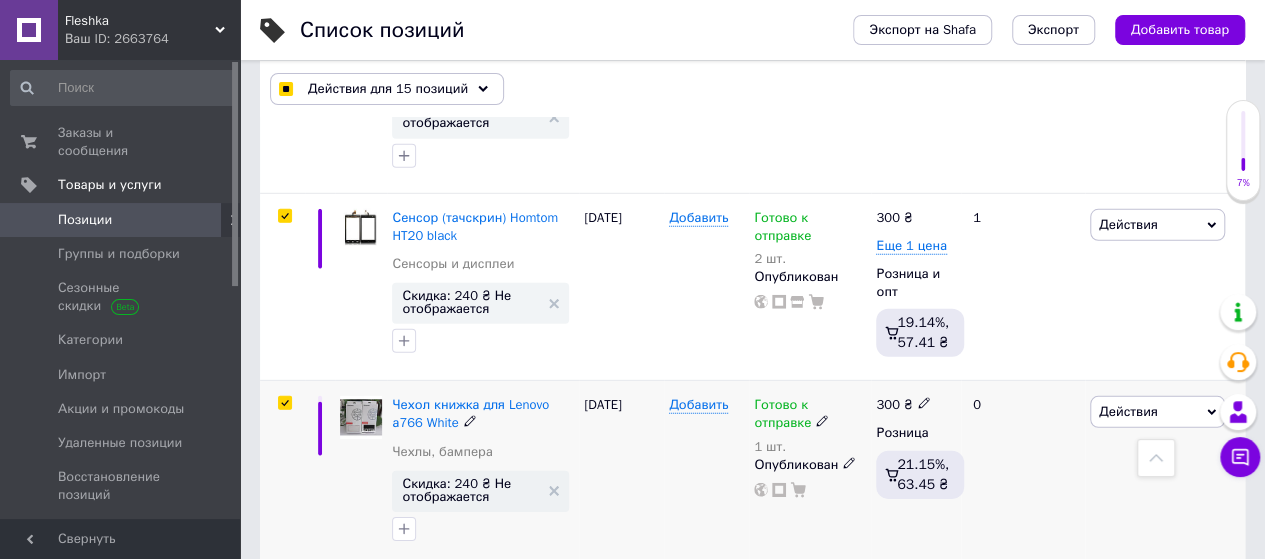 checkbox on "true" 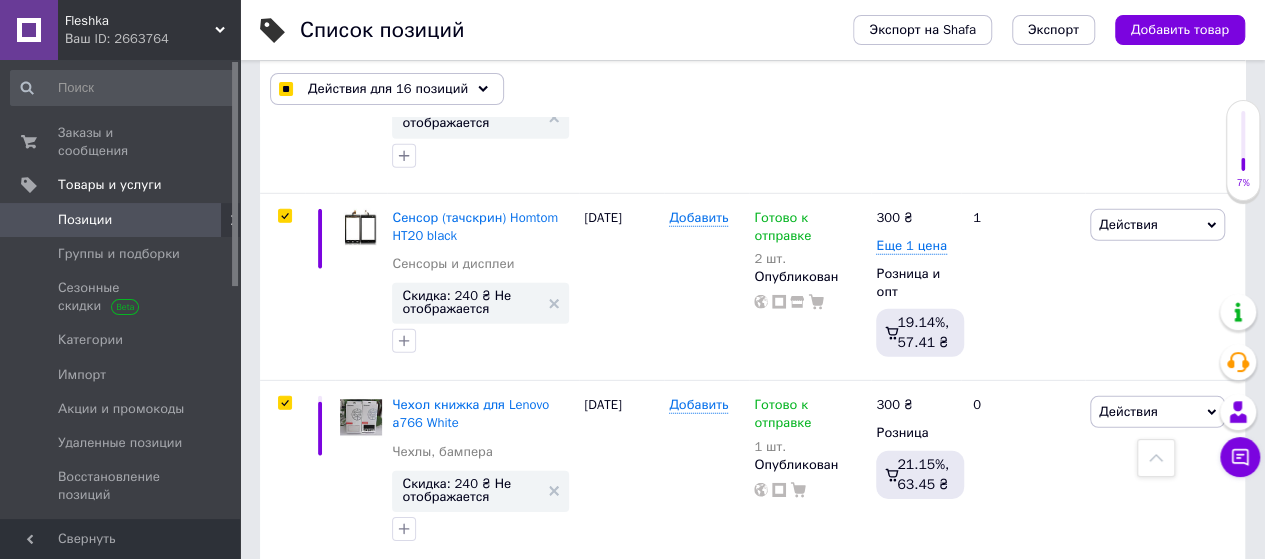 click at bounding box center (285, 589) 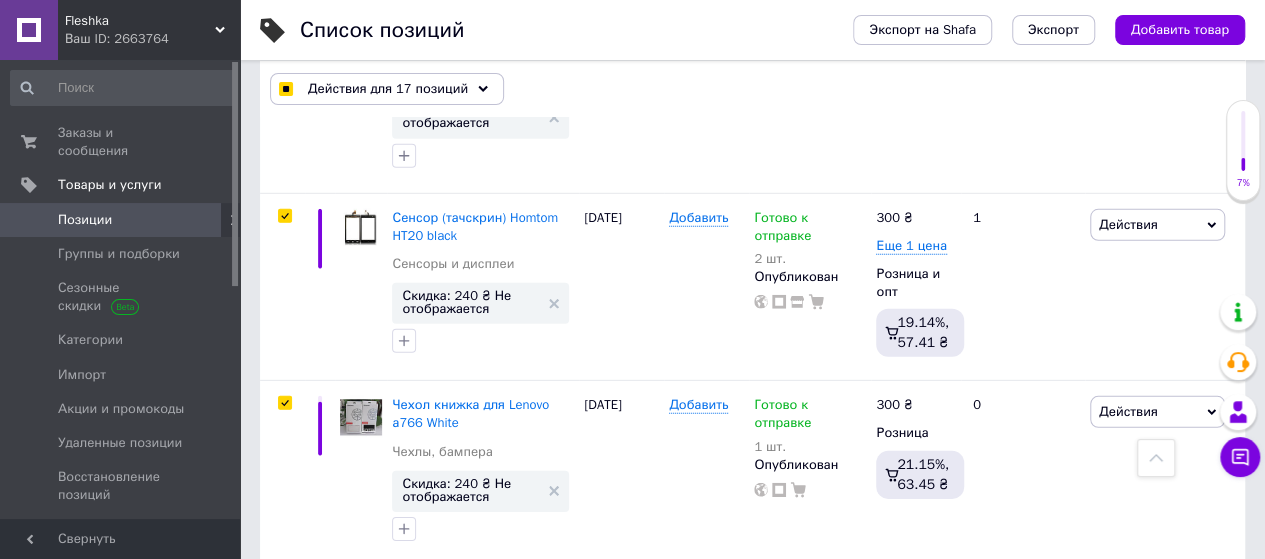 checkbox on "true" 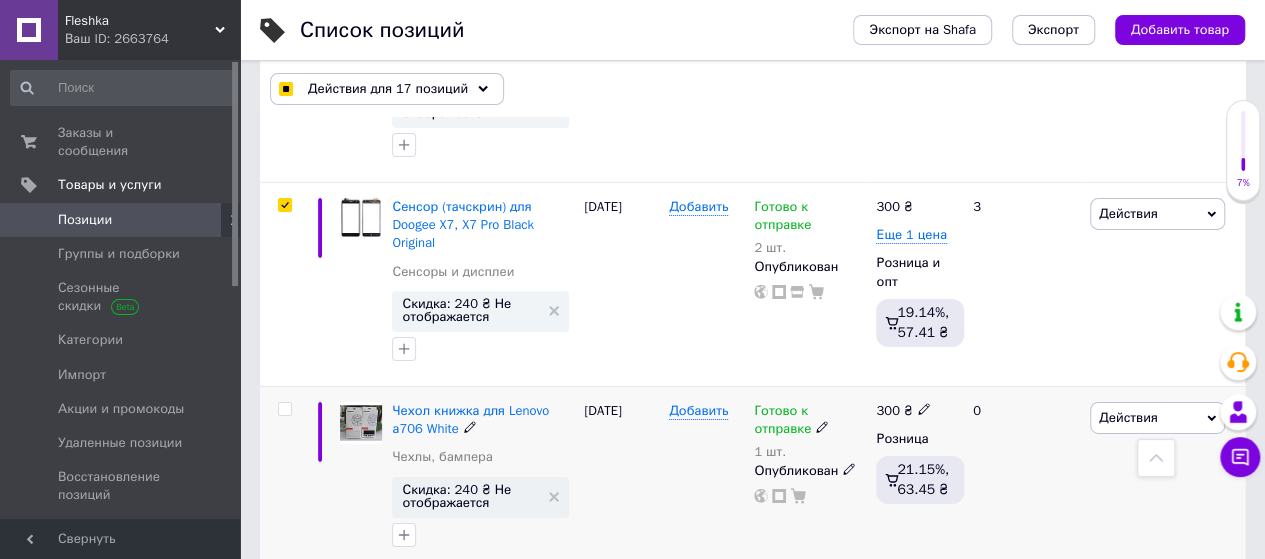 scroll, scrollTop: 7018, scrollLeft: 0, axis: vertical 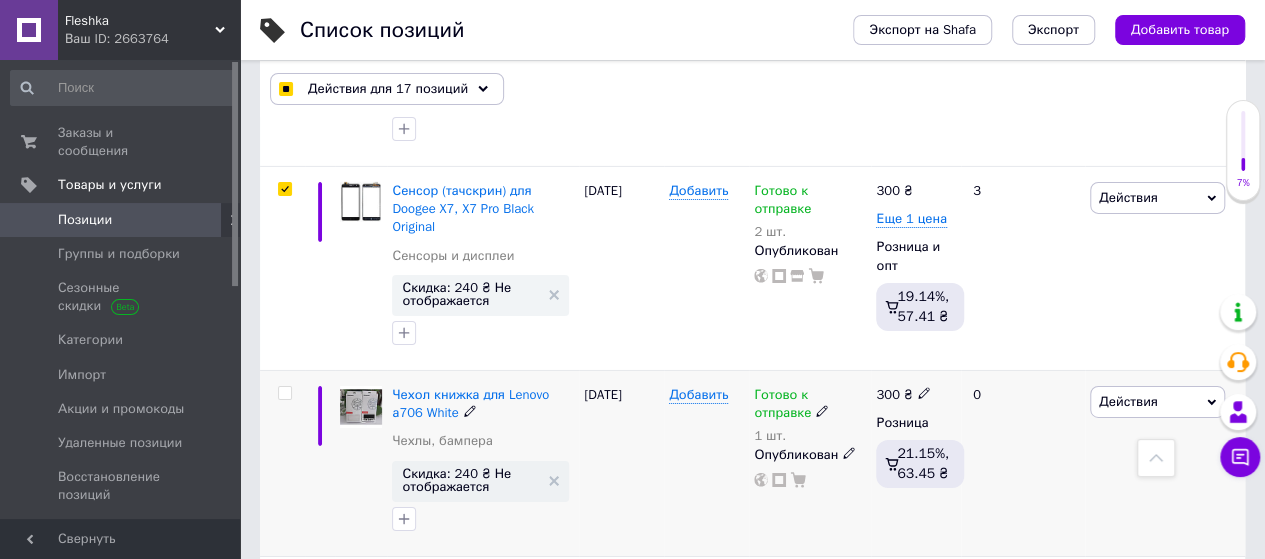 click at bounding box center [284, 393] 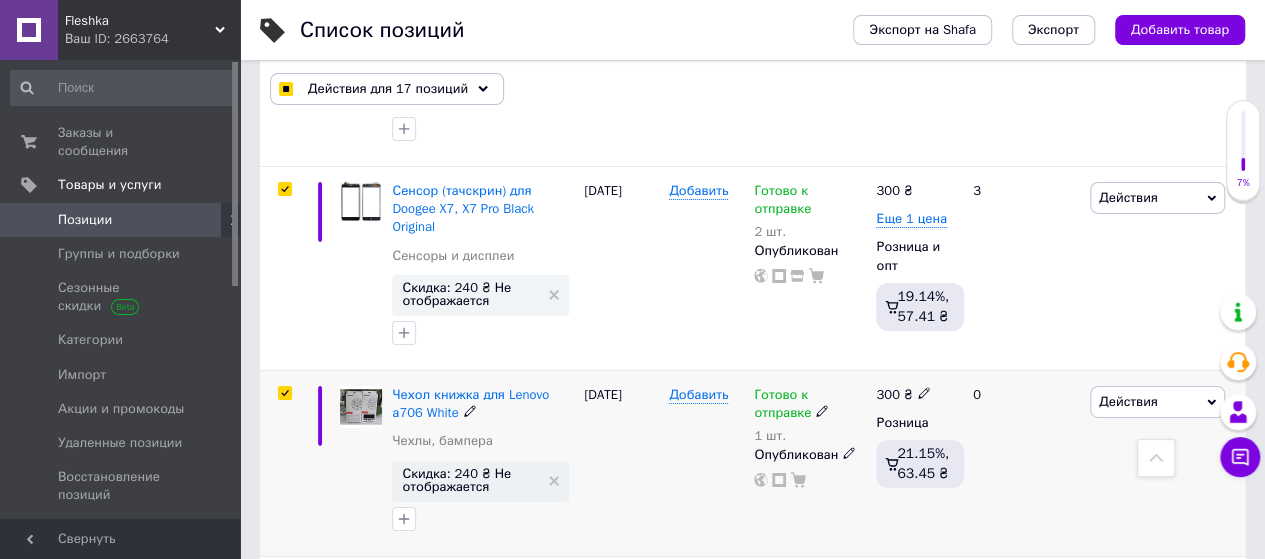 checkbox on "true" 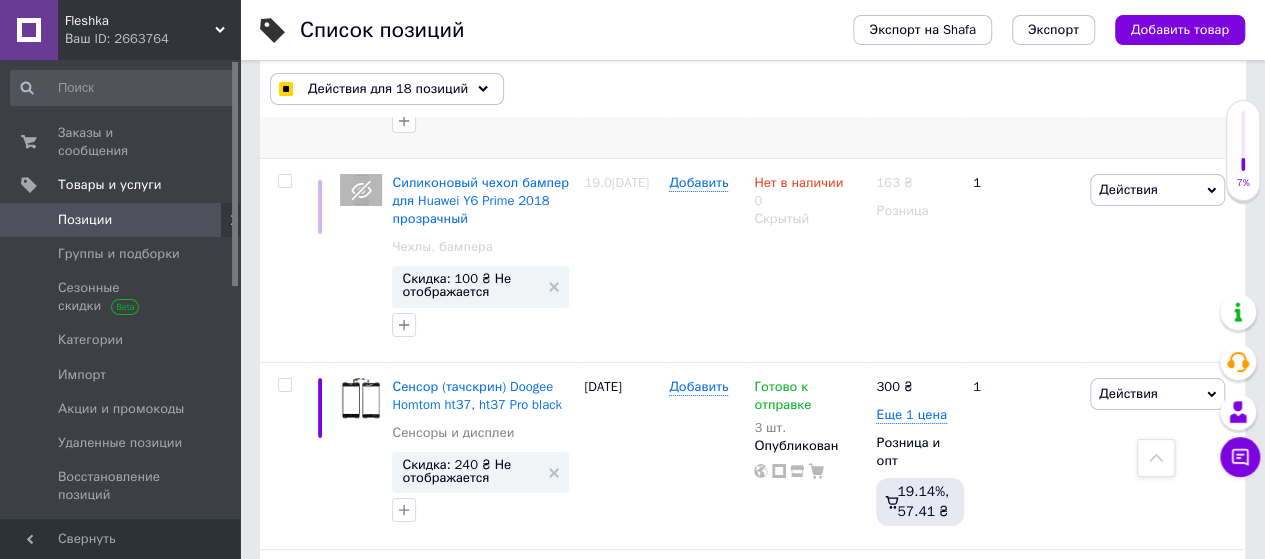scroll, scrollTop: 7418, scrollLeft: 0, axis: vertical 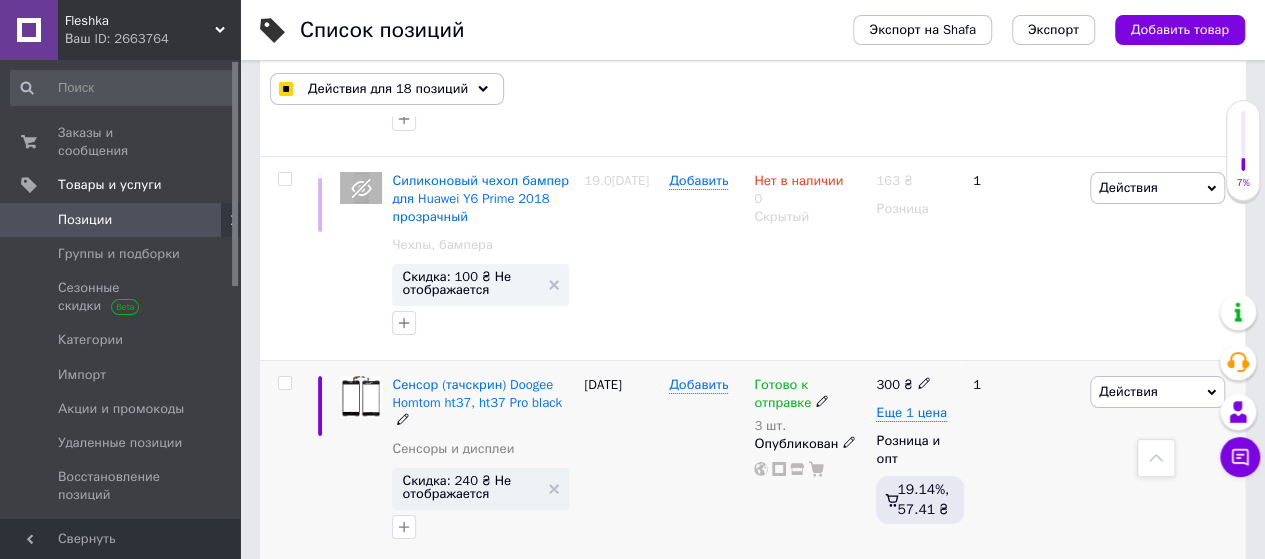 click at bounding box center [284, 383] 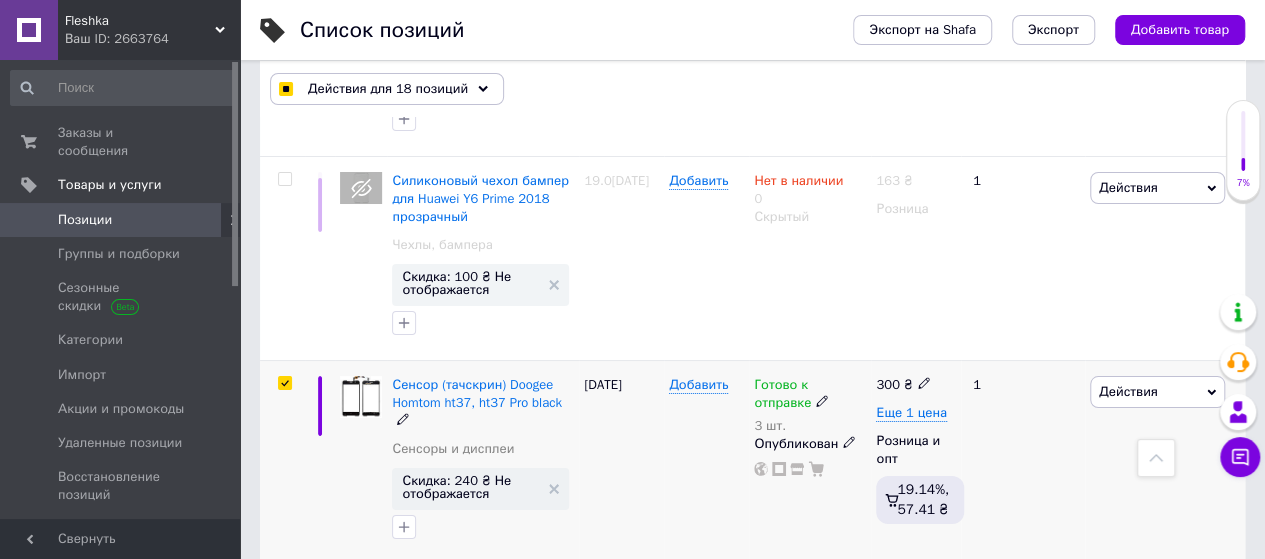 checkbox on "true" 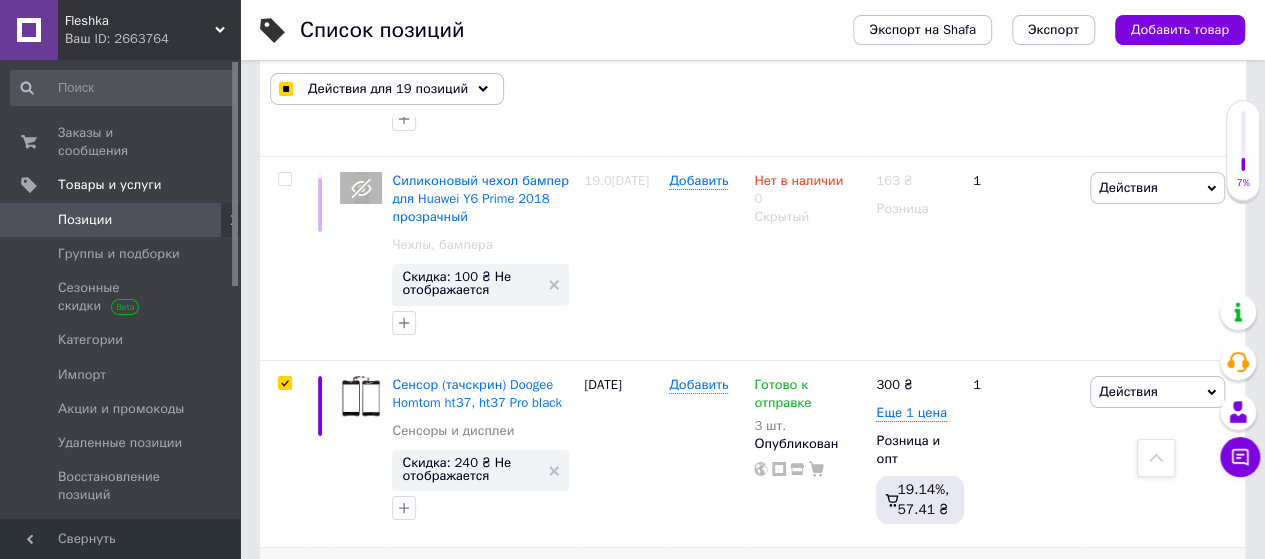click at bounding box center (285, 570) 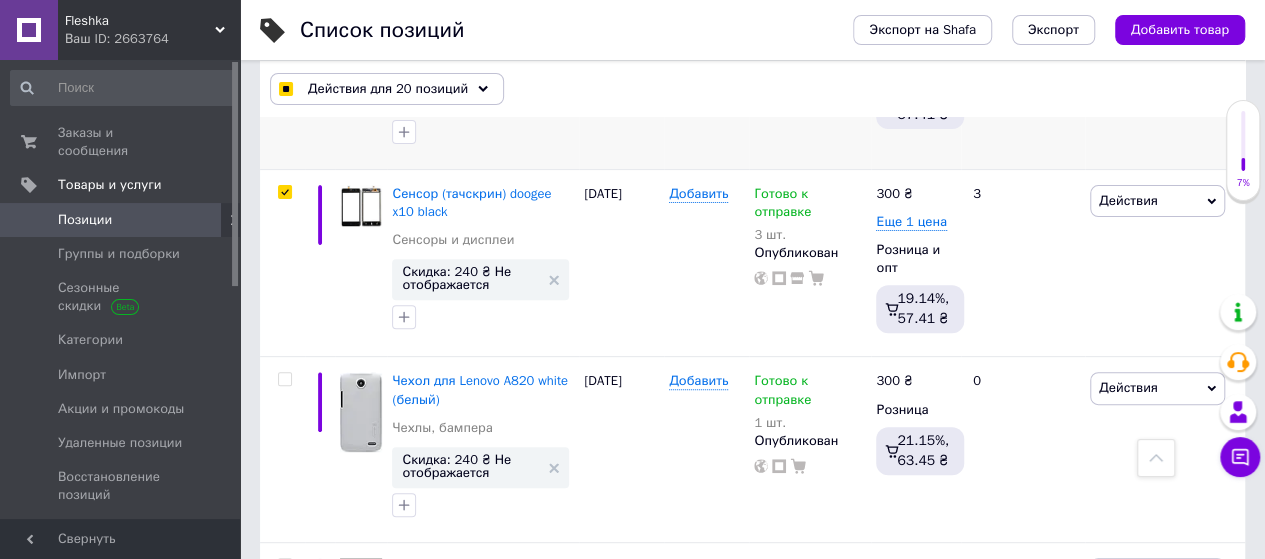 scroll, scrollTop: 7818, scrollLeft: 0, axis: vertical 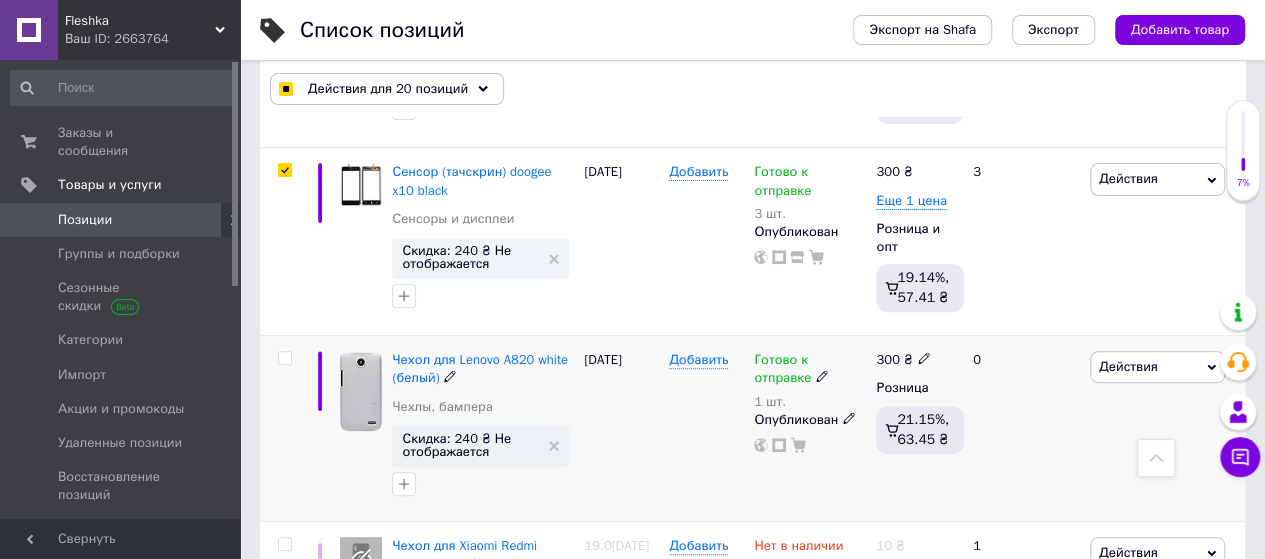 click at bounding box center [284, 358] 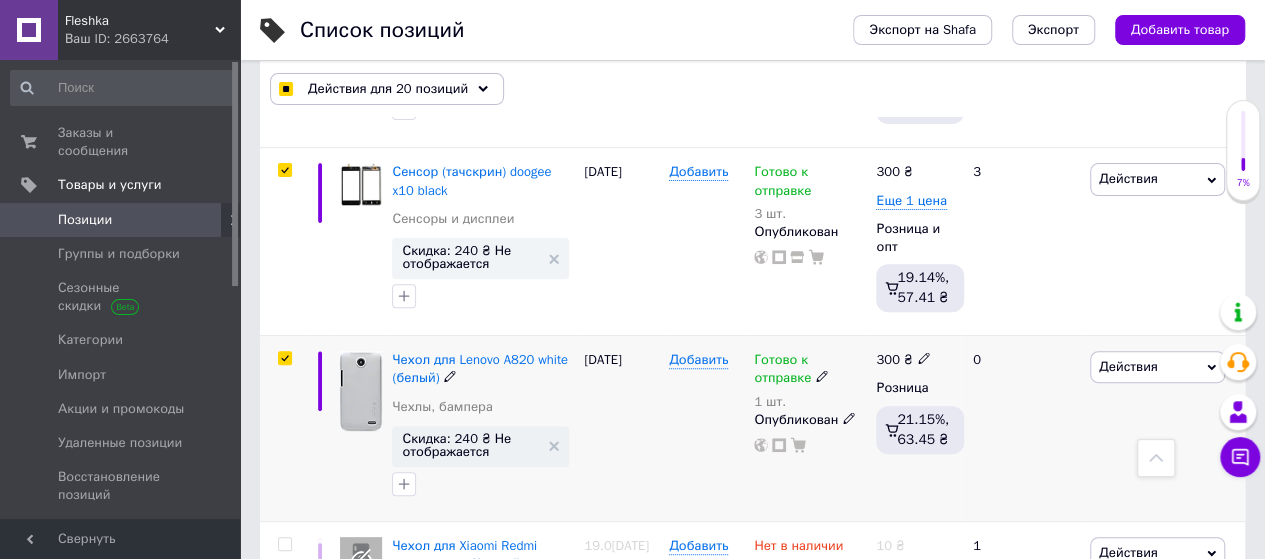 checkbox on "true" 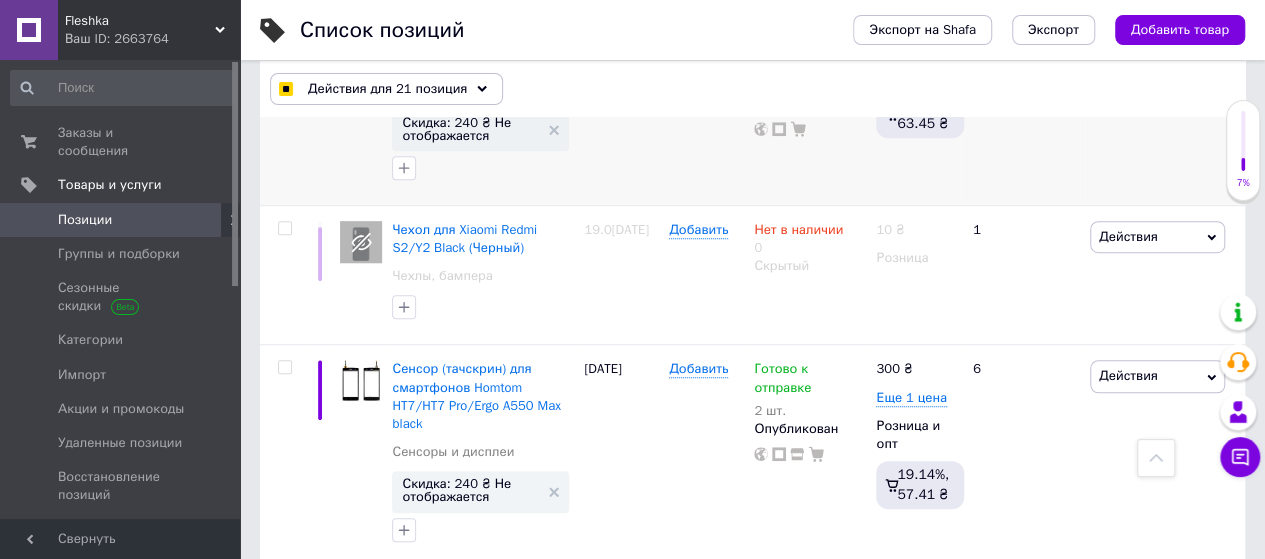 scroll, scrollTop: 8218, scrollLeft: 0, axis: vertical 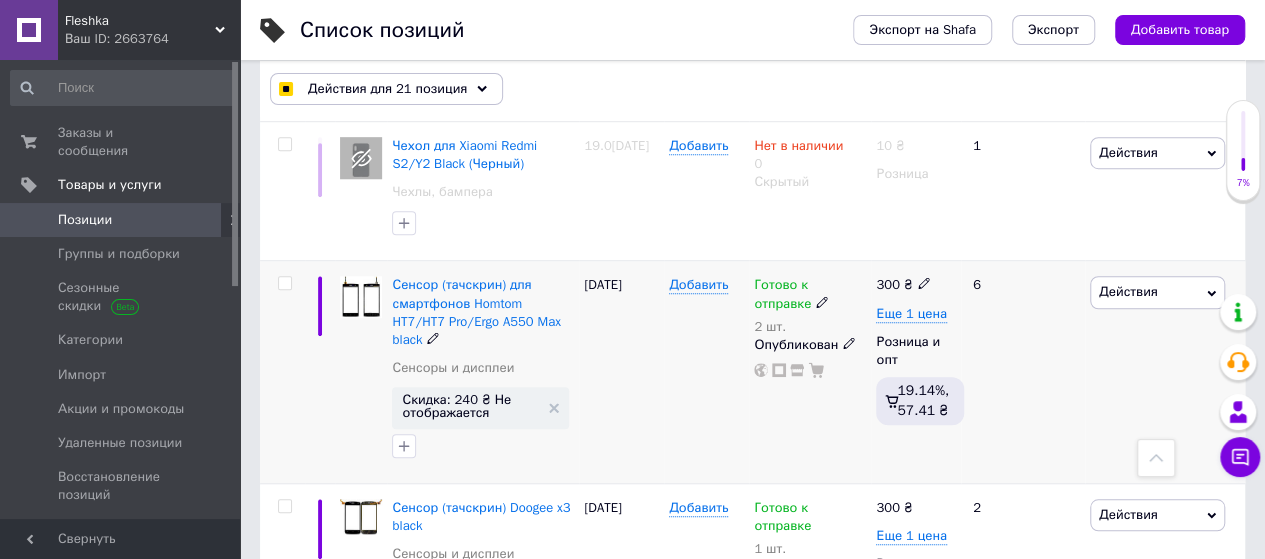 click at bounding box center [284, 283] 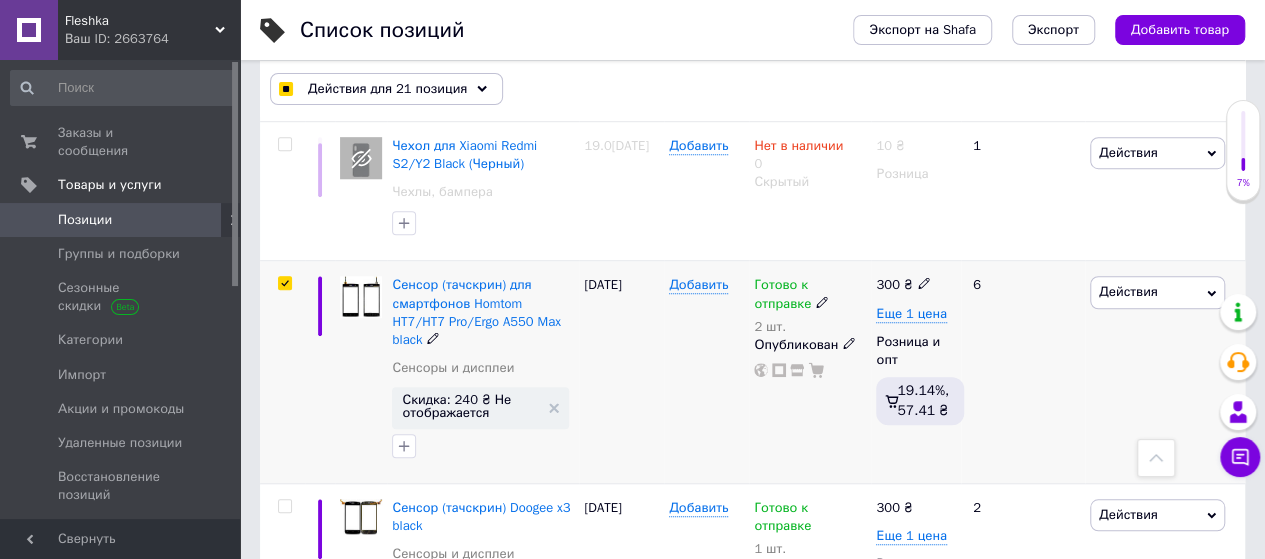 checkbox on "true" 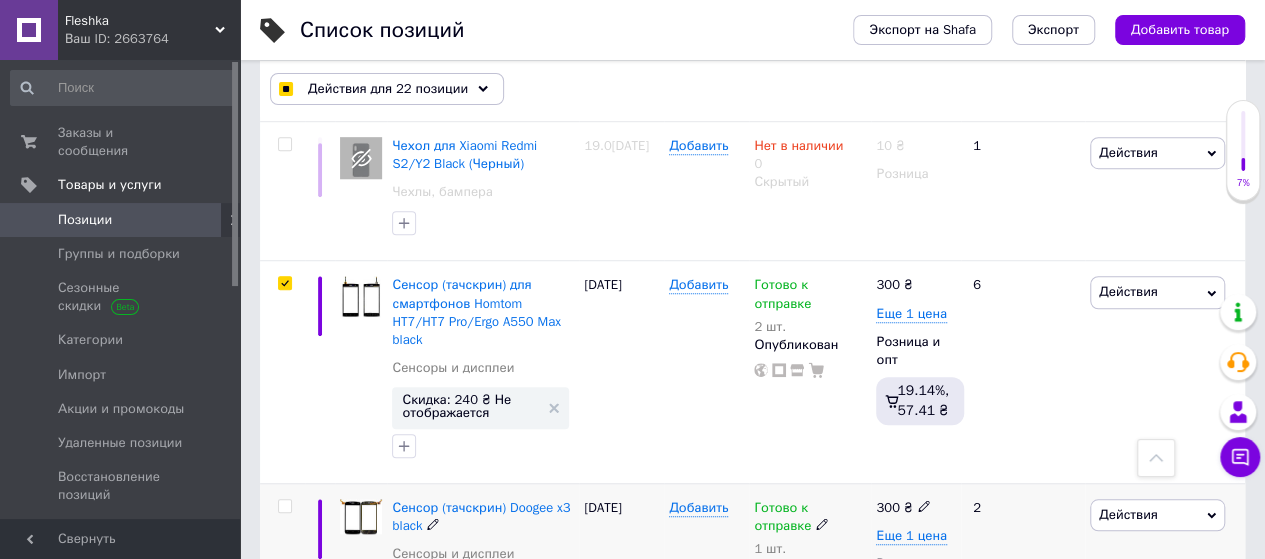 click at bounding box center (284, 506) 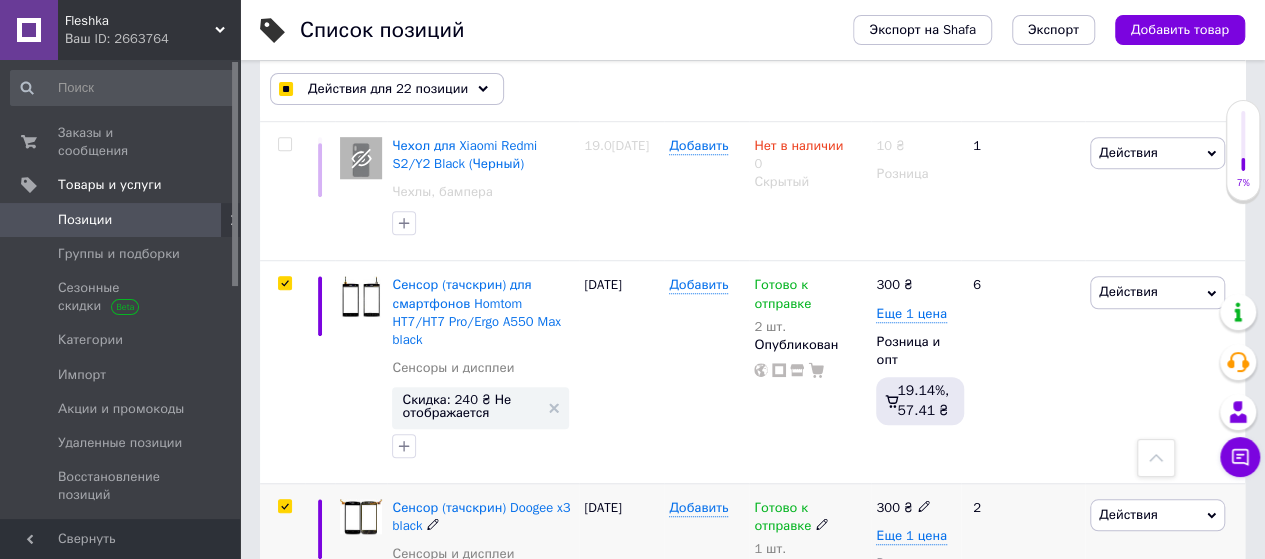 checkbox on "true" 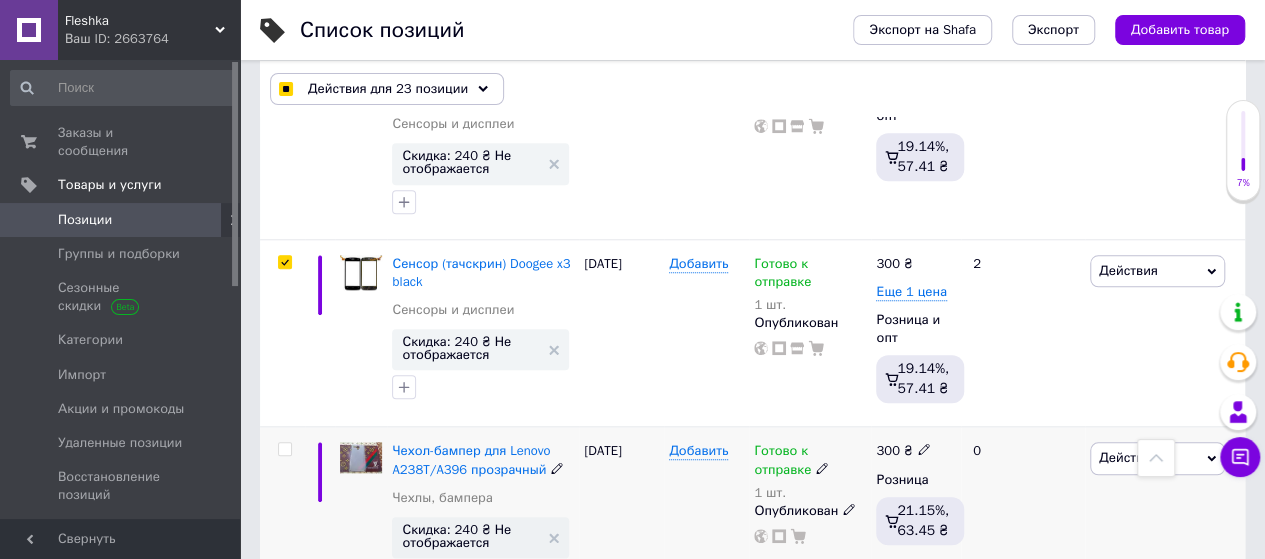 scroll, scrollTop: 8518, scrollLeft: 0, axis: vertical 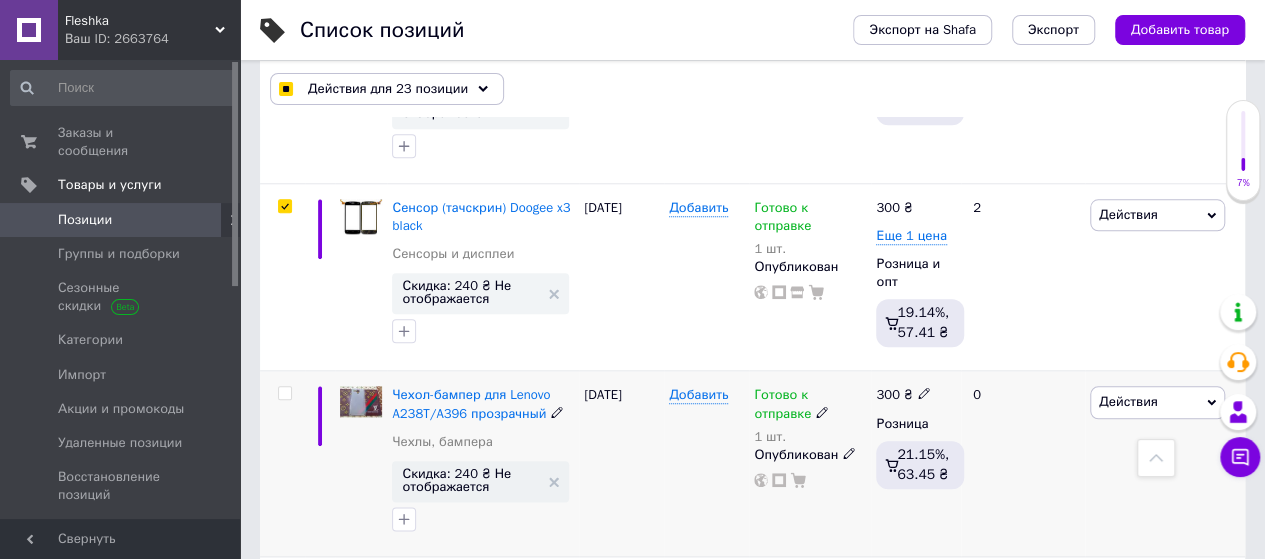 click at bounding box center [284, 393] 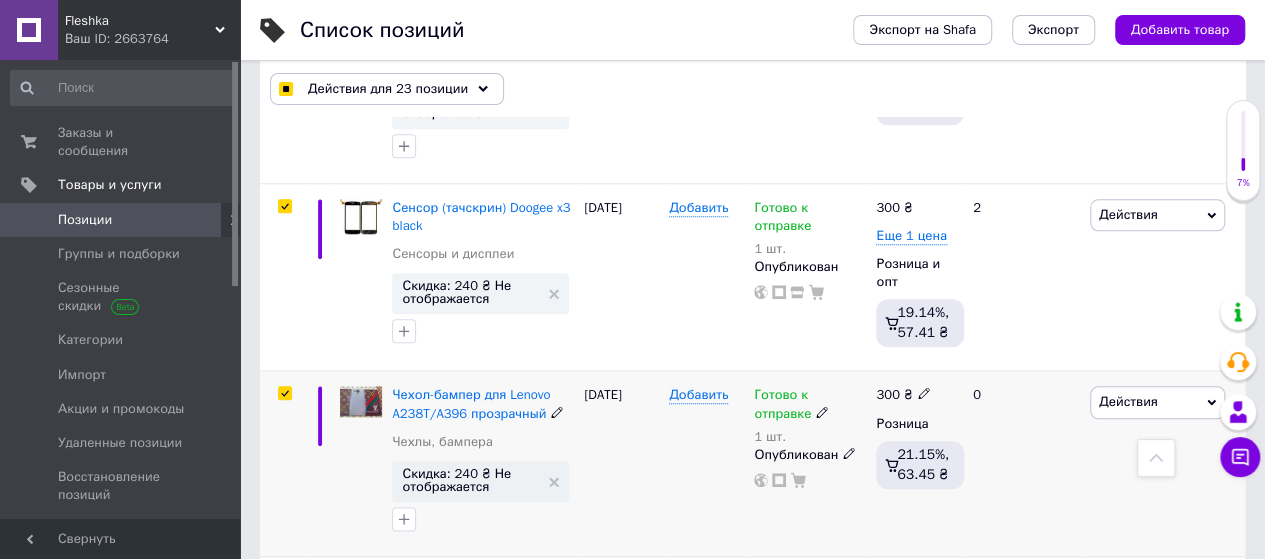 checkbox on "true" 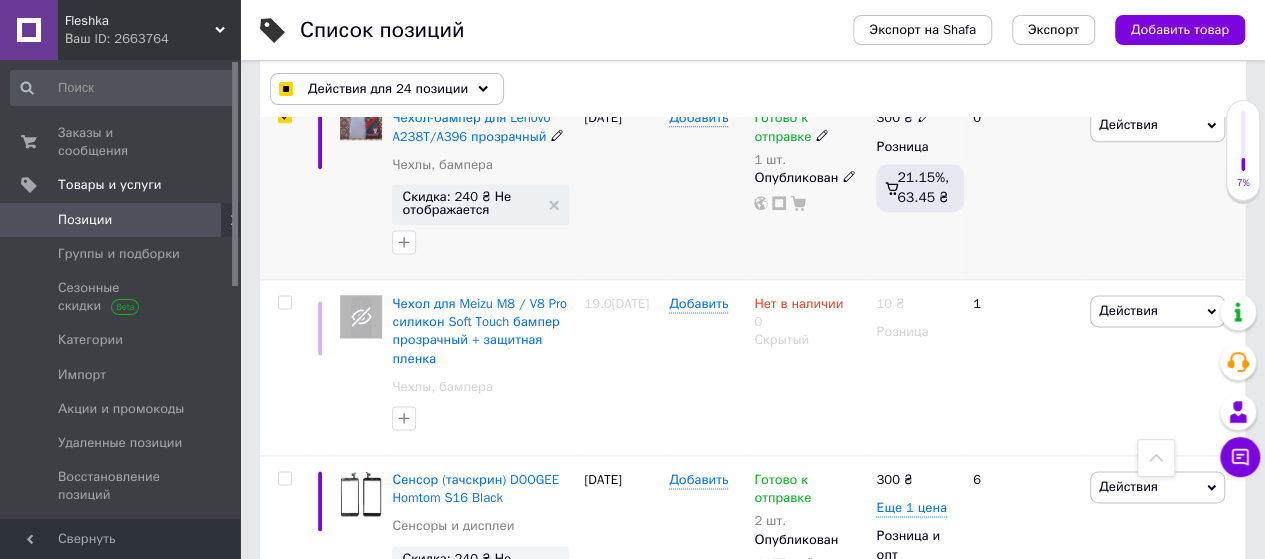 scroll, scrollTop: 8818, scrollLeft: 0, axis: vertical 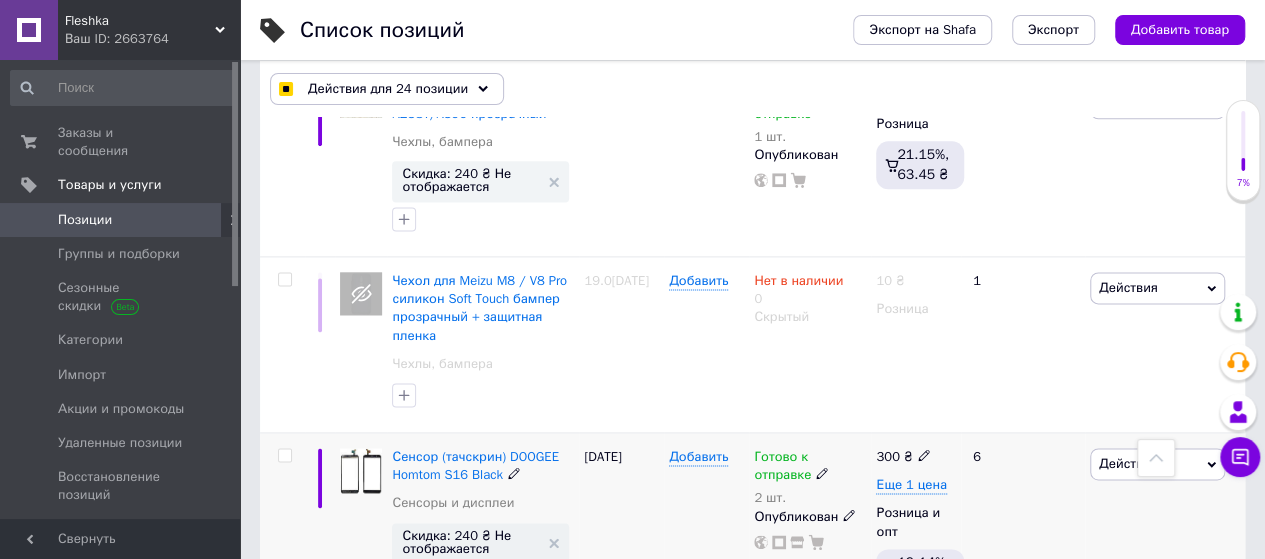 click at bounding box center [284, 455] 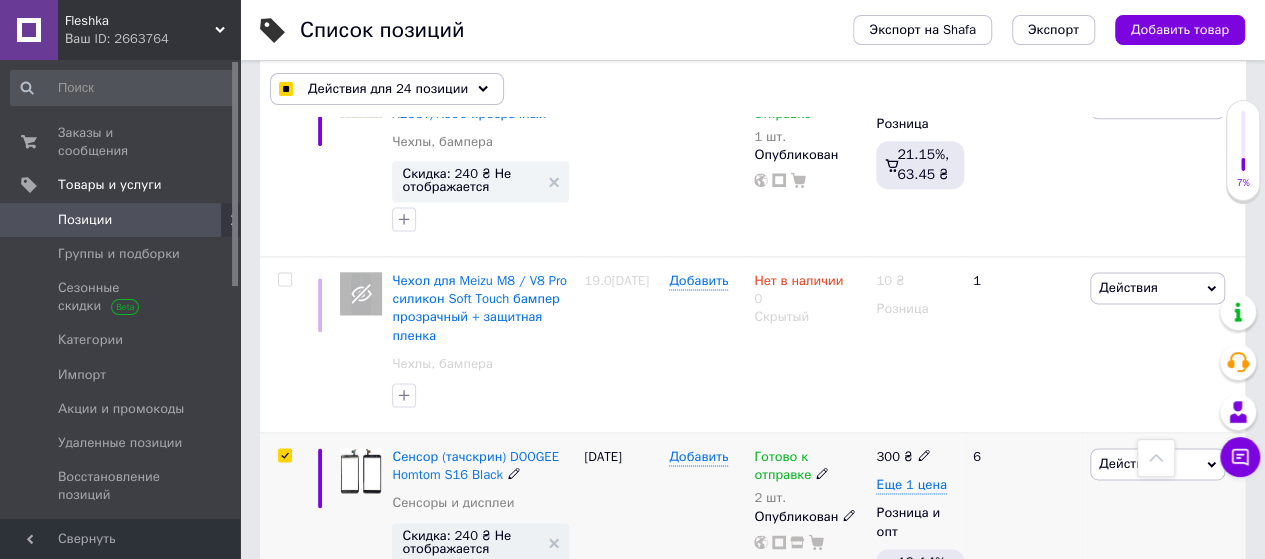 checkbox on "true" 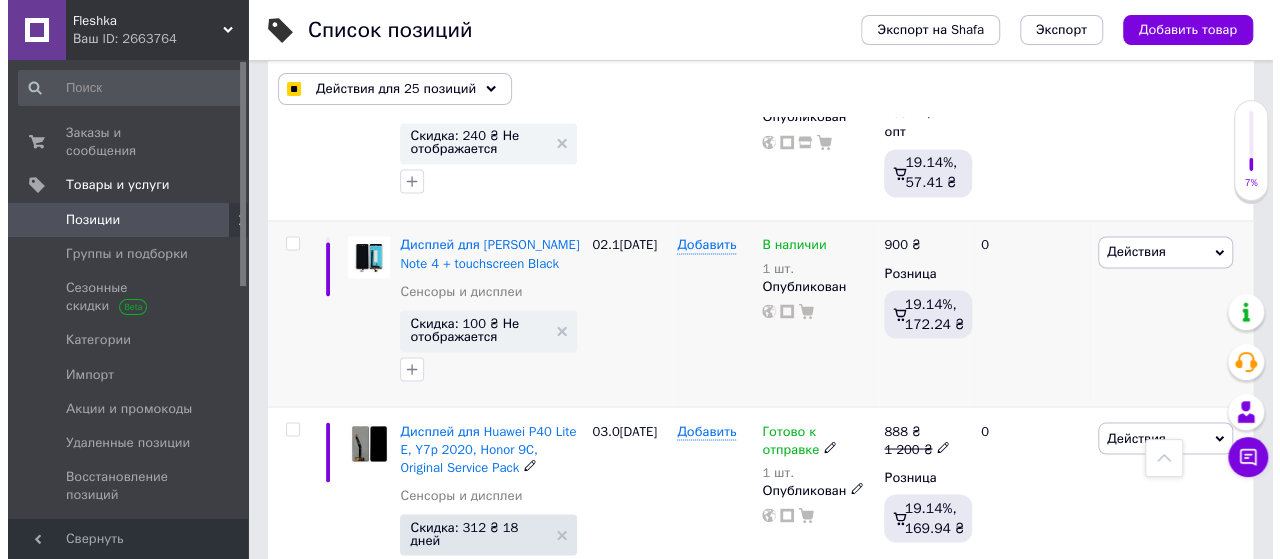 scroll, scrollTop: 9252, scrollLeft: 0, axis: vertical 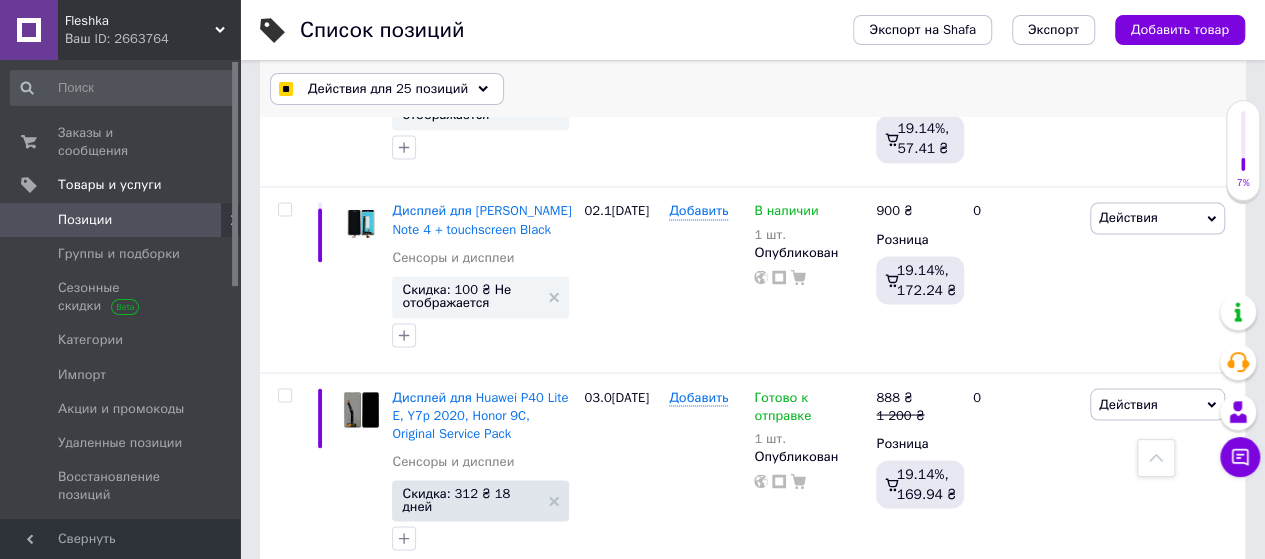 click 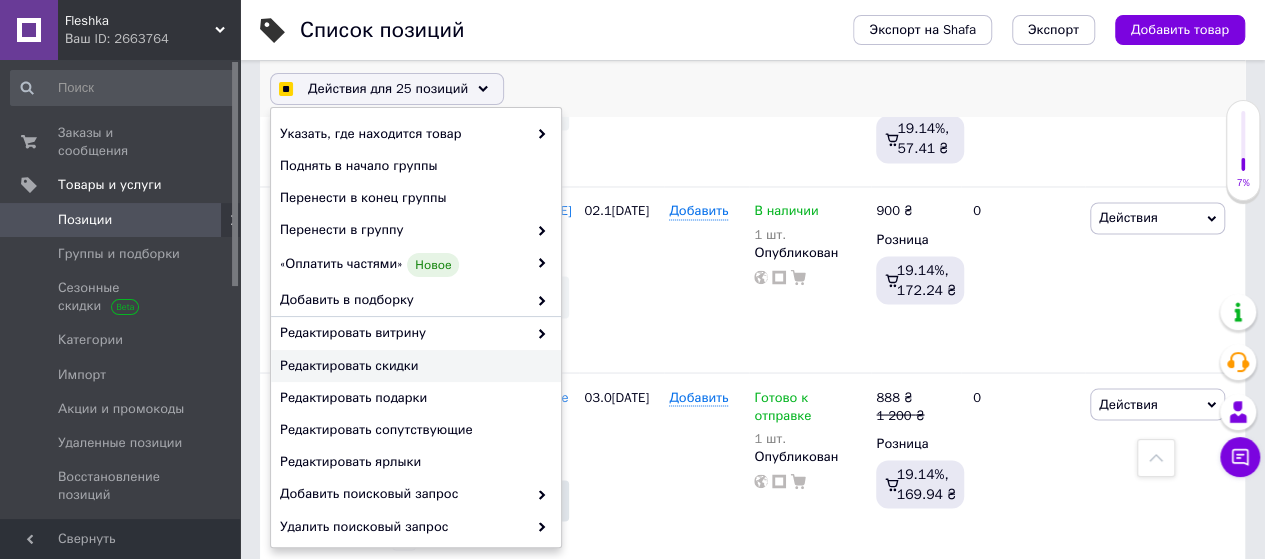 checkbox on "true" 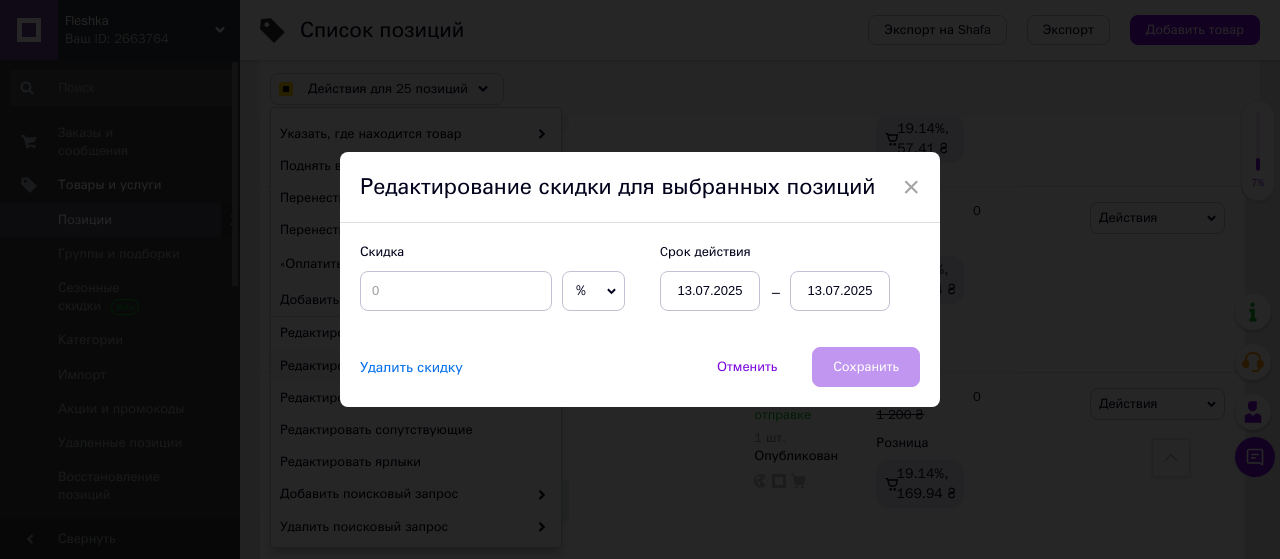 scroll, scrollTop: 0, scrollLeft: 330, axis: horizontal 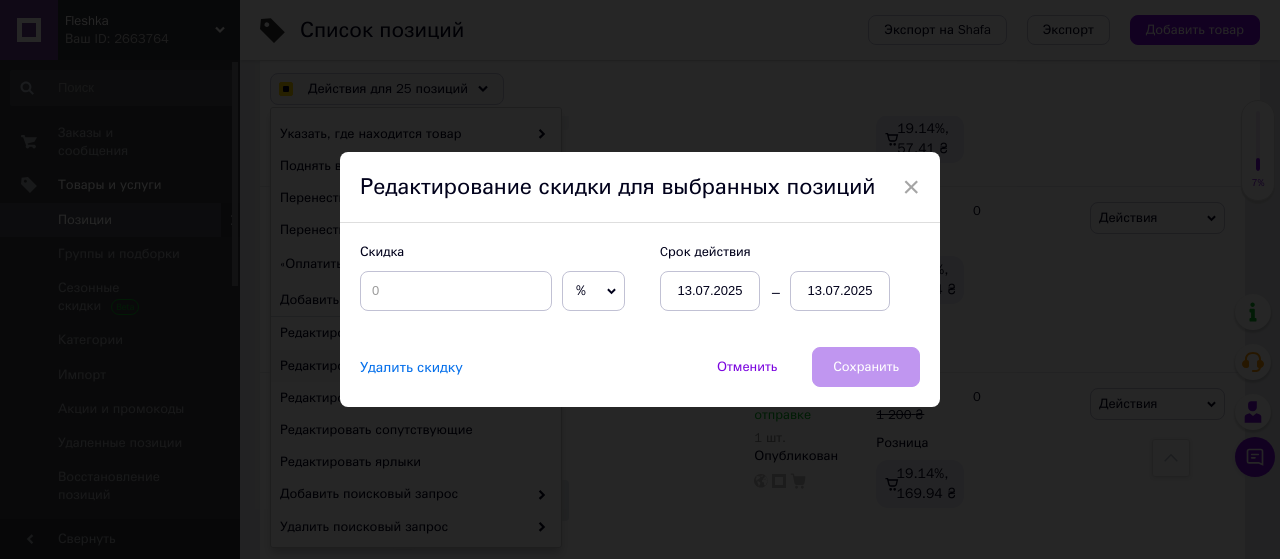 click on "13.07.2025" at bounding box center [840, 291] 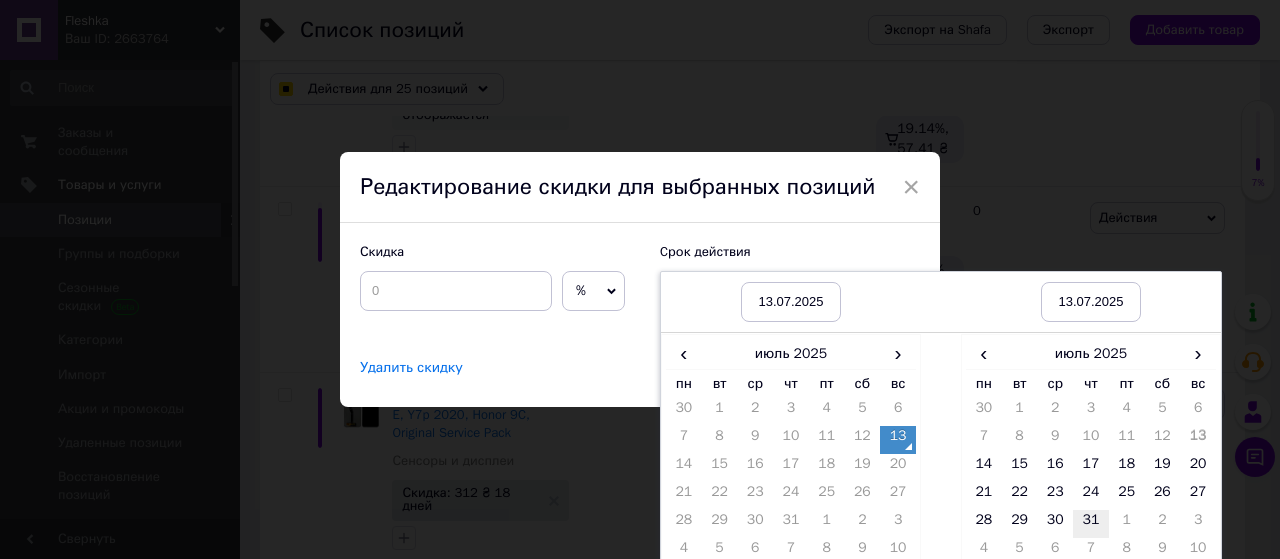 click on "31" at bounding box center [1091, 524] 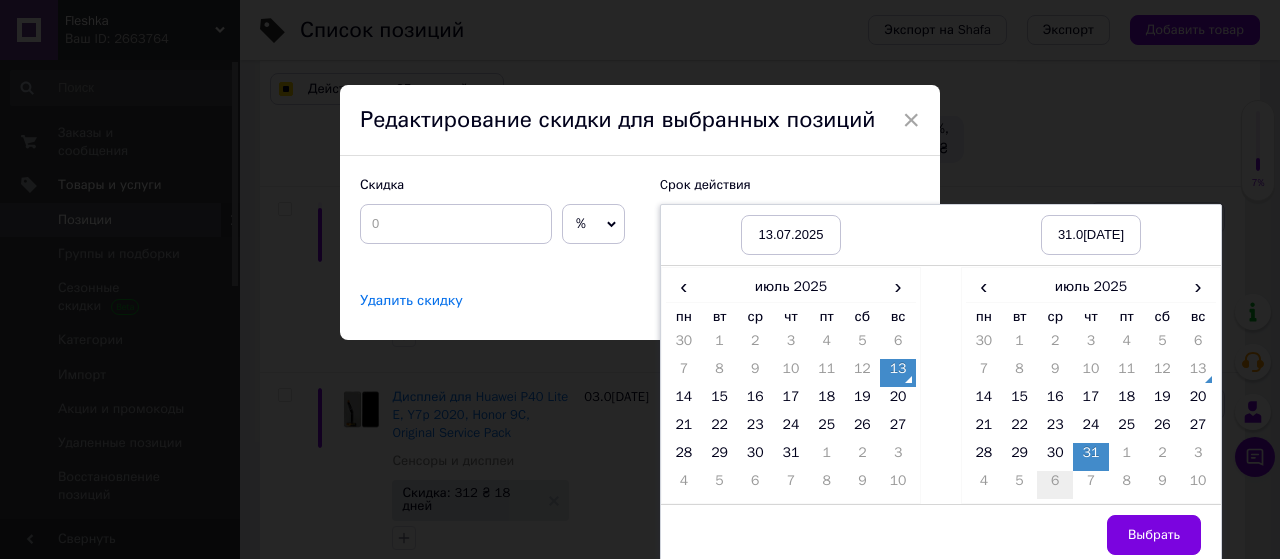 scroll, scrollTop: 70, scrollLeft: 0, axis: vertical 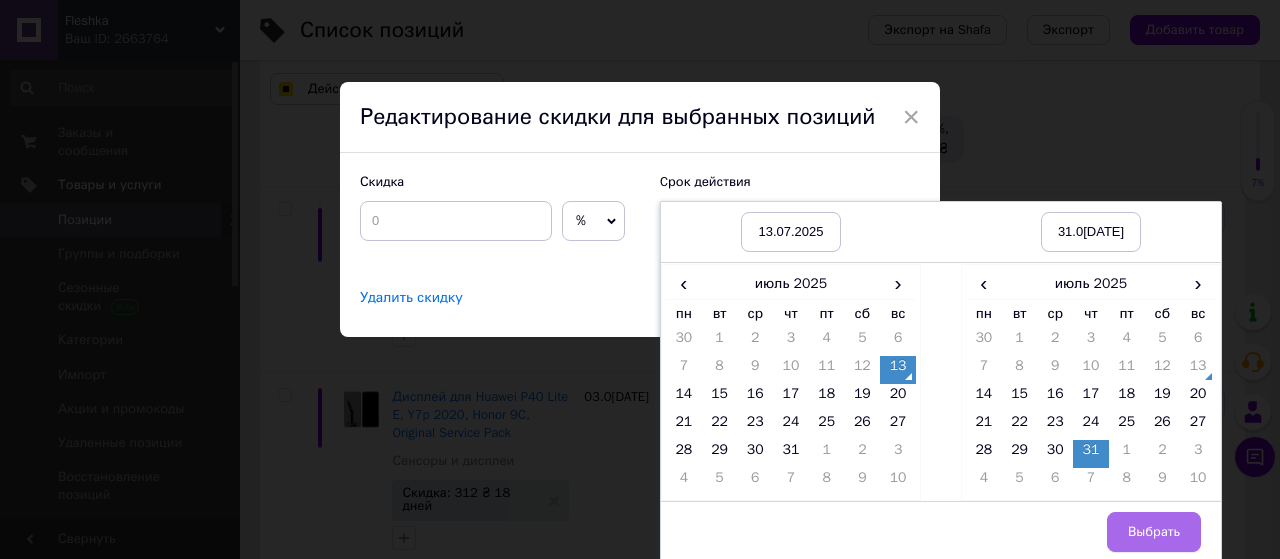 click on "Выбрать" at bounding box center (1154, 532) 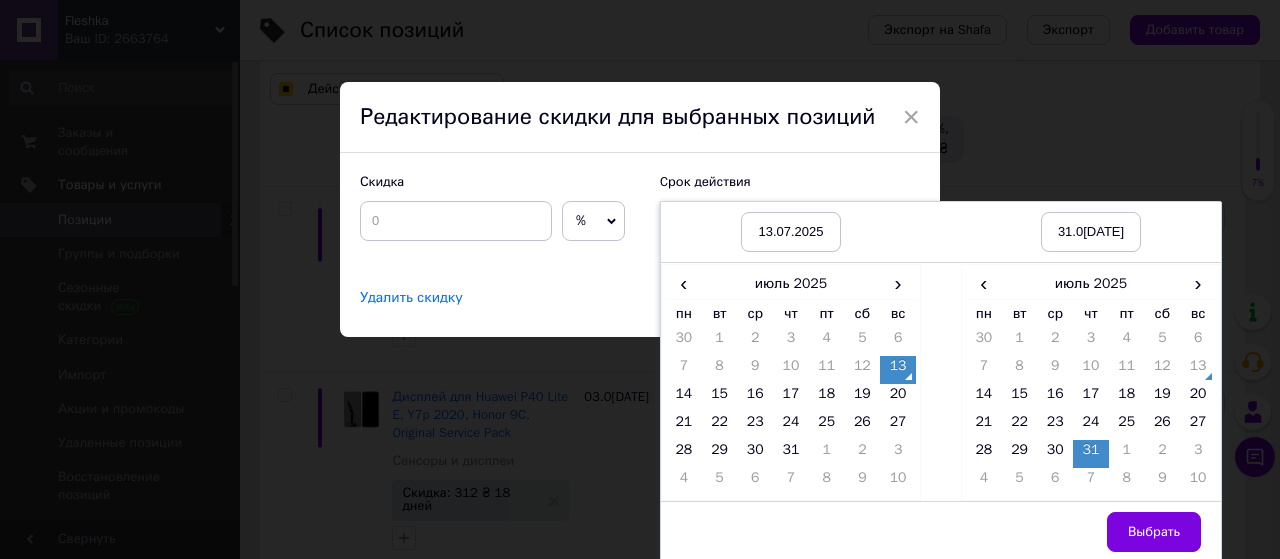 checkbox on "true" 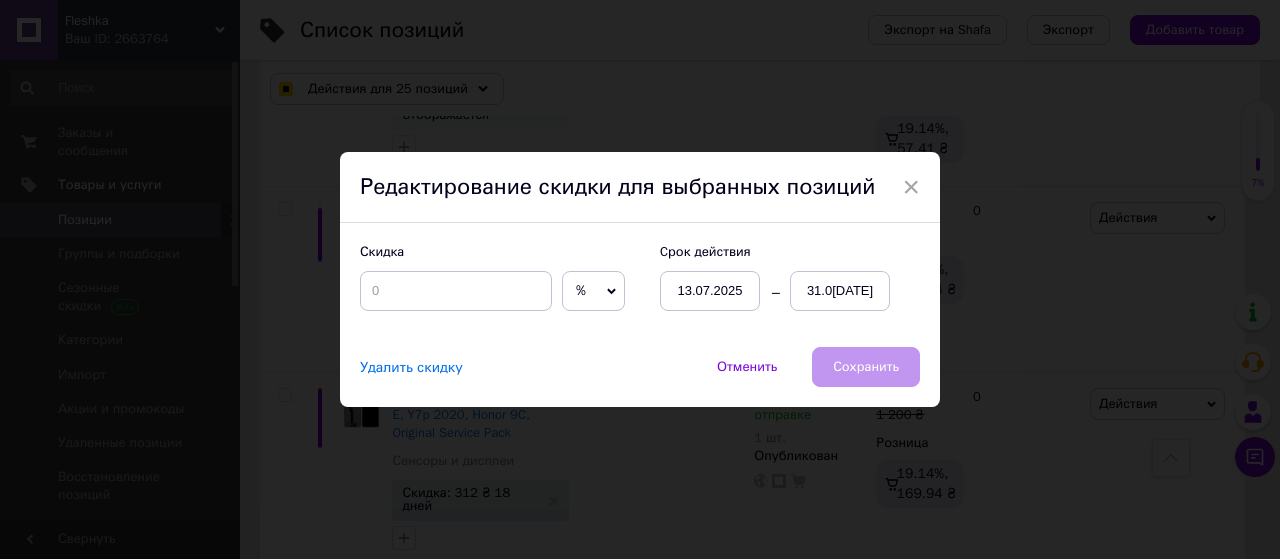 scroll, scrollTop: 0, scrollLeft: 0, axis: both 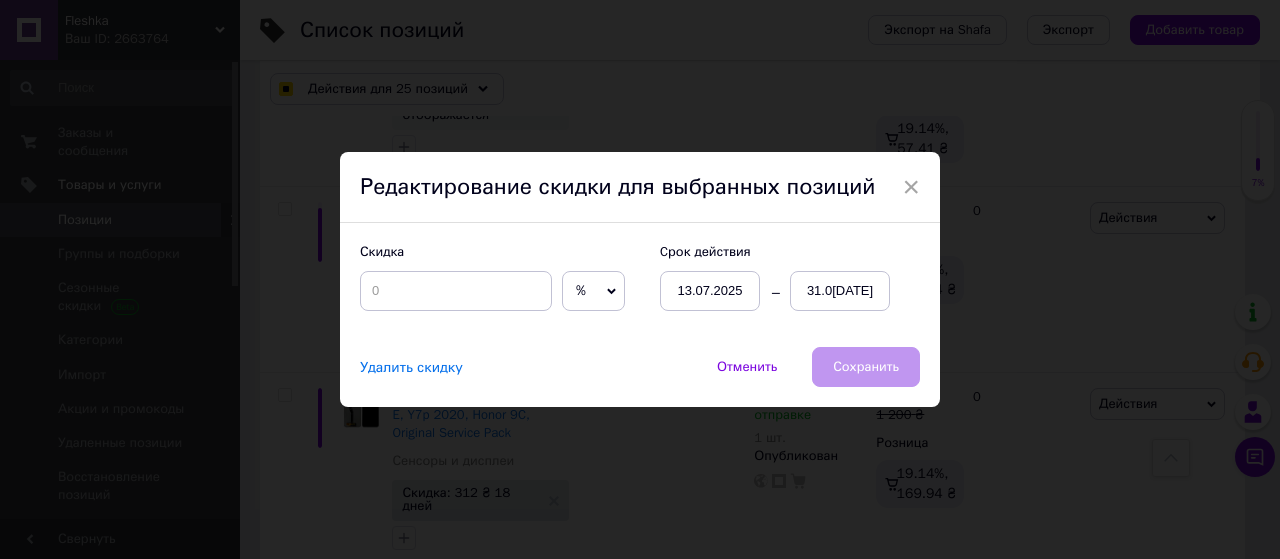 click on "%" at bounding box center [593, 291] 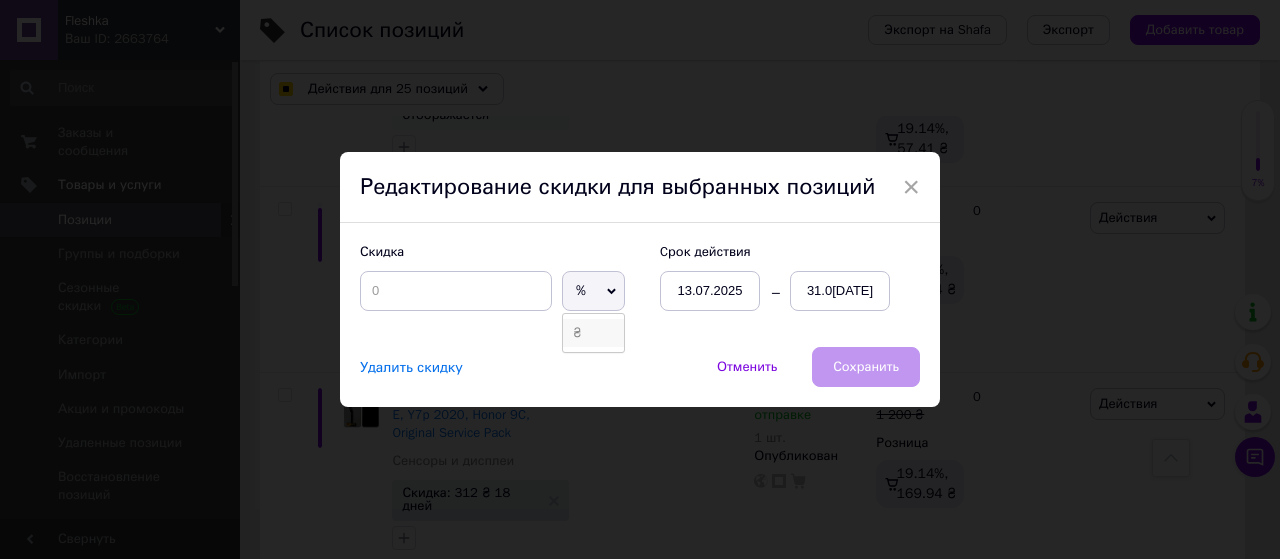click on "₴" at bounding box center (593, 333) 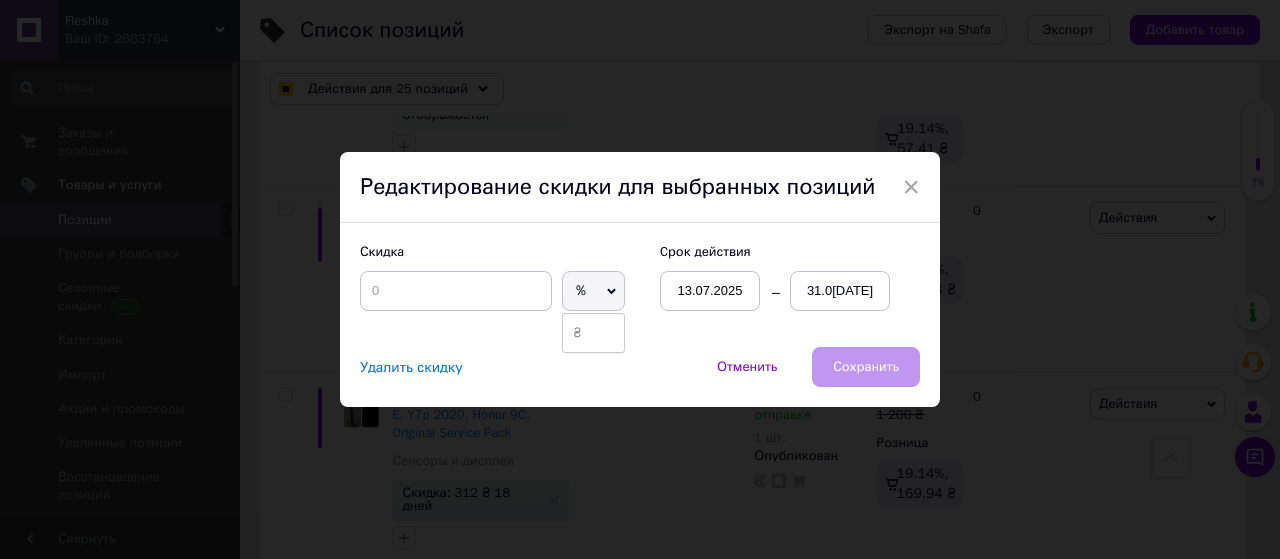 checkbox on "true" 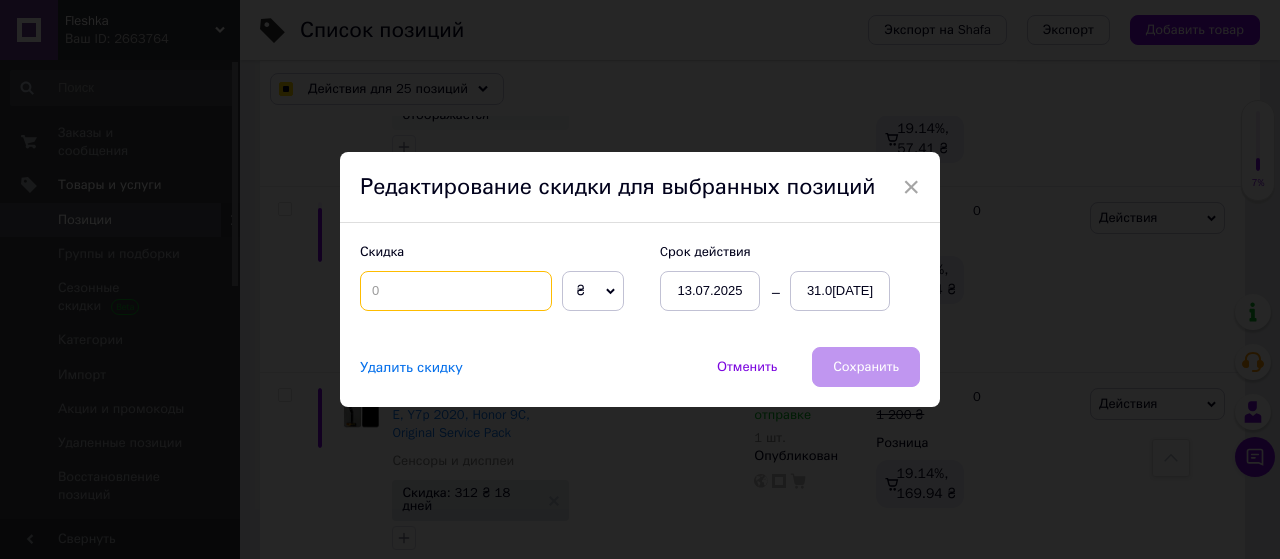 click at bounding box center [456, 291] 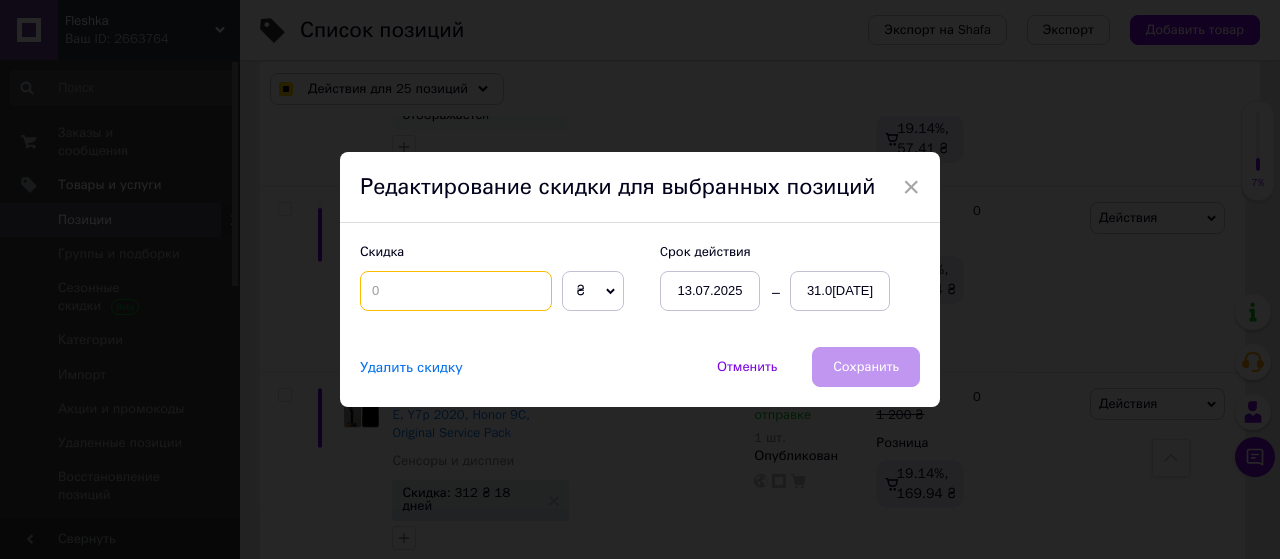 type on "2" 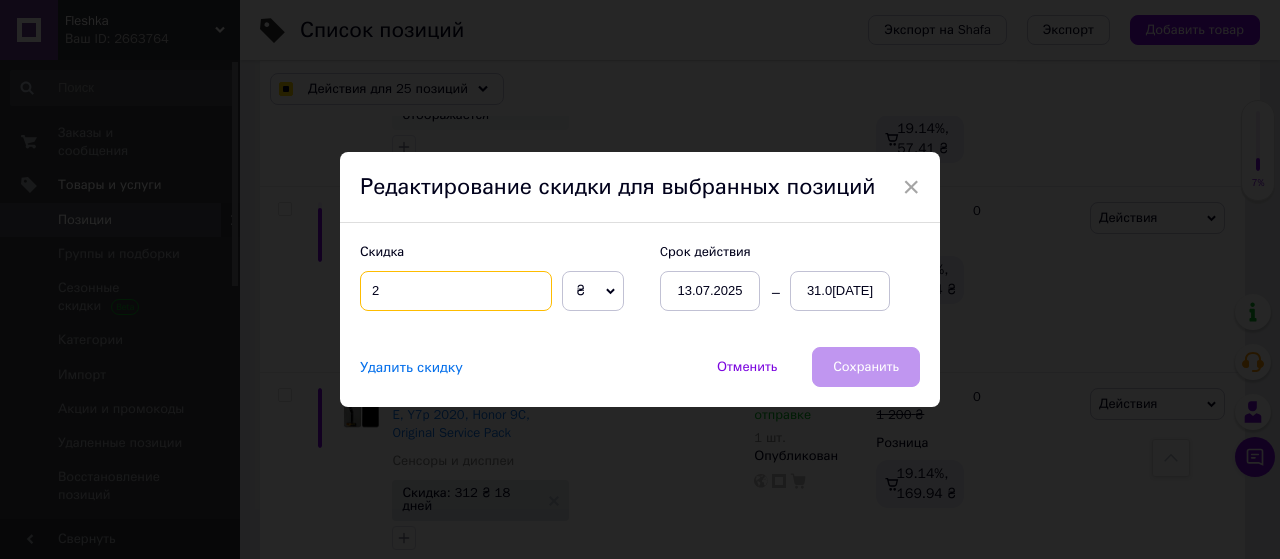 checkbox on "true" 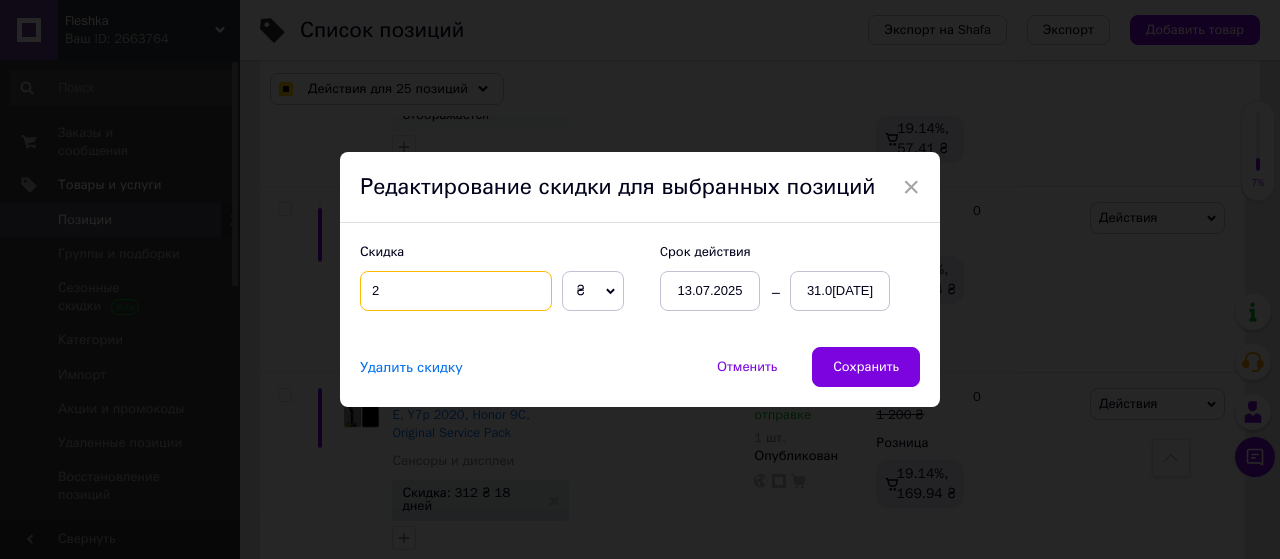 type on "28" 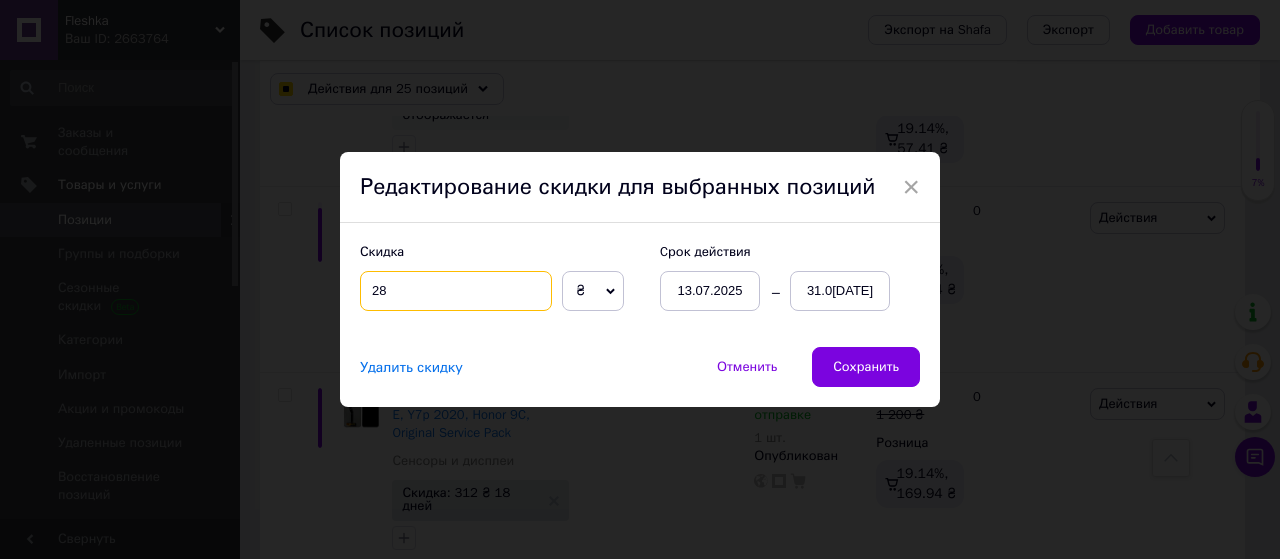checkbox on "true" 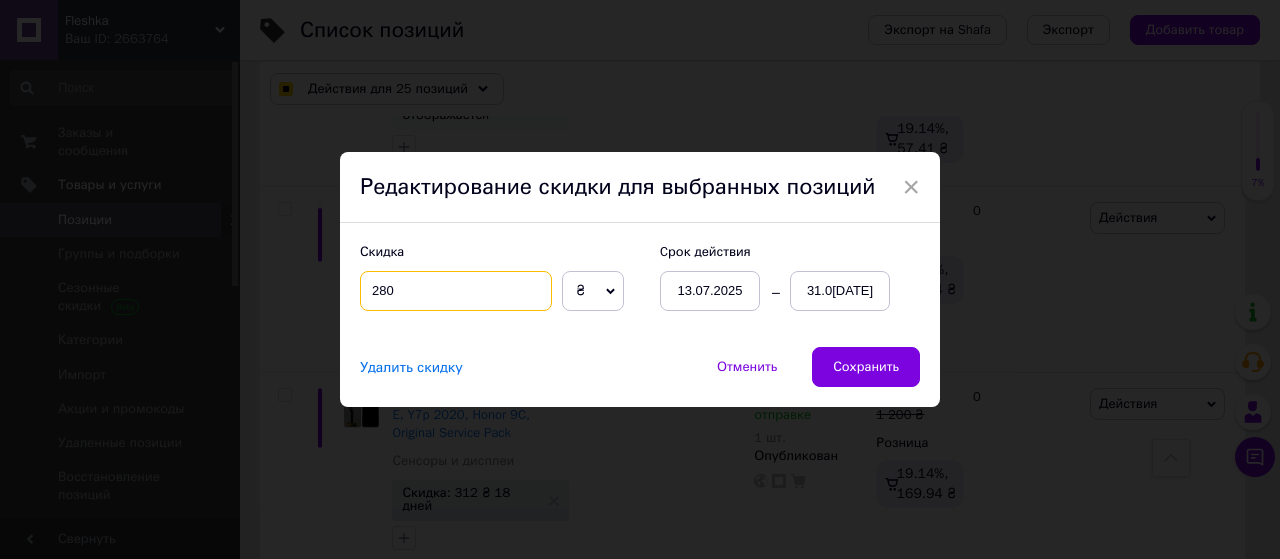 checkbox on "true" 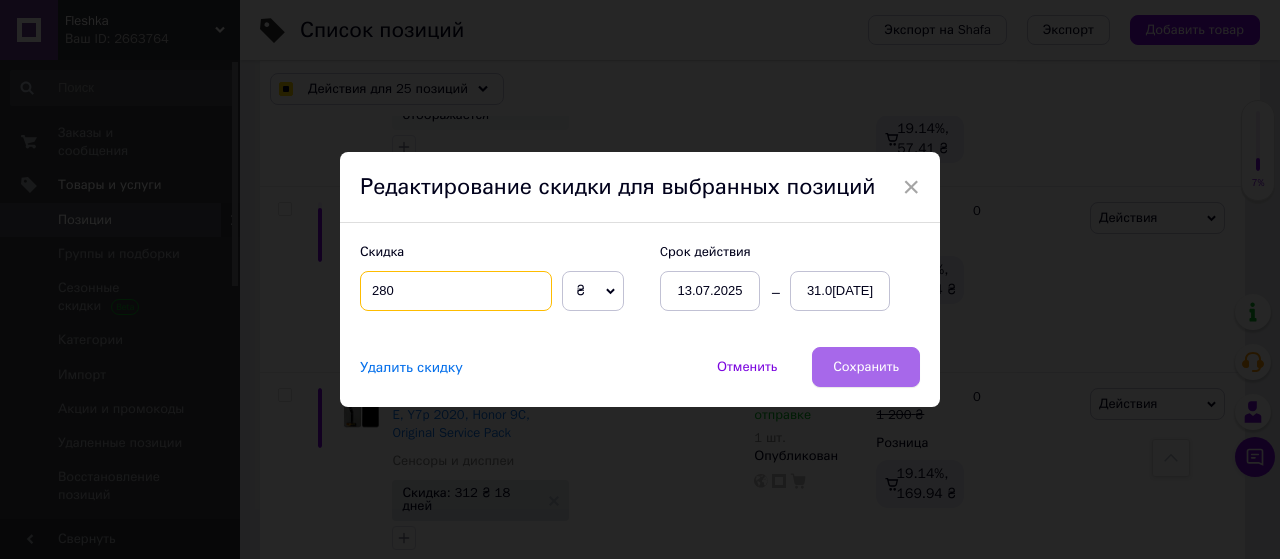 type on "280" 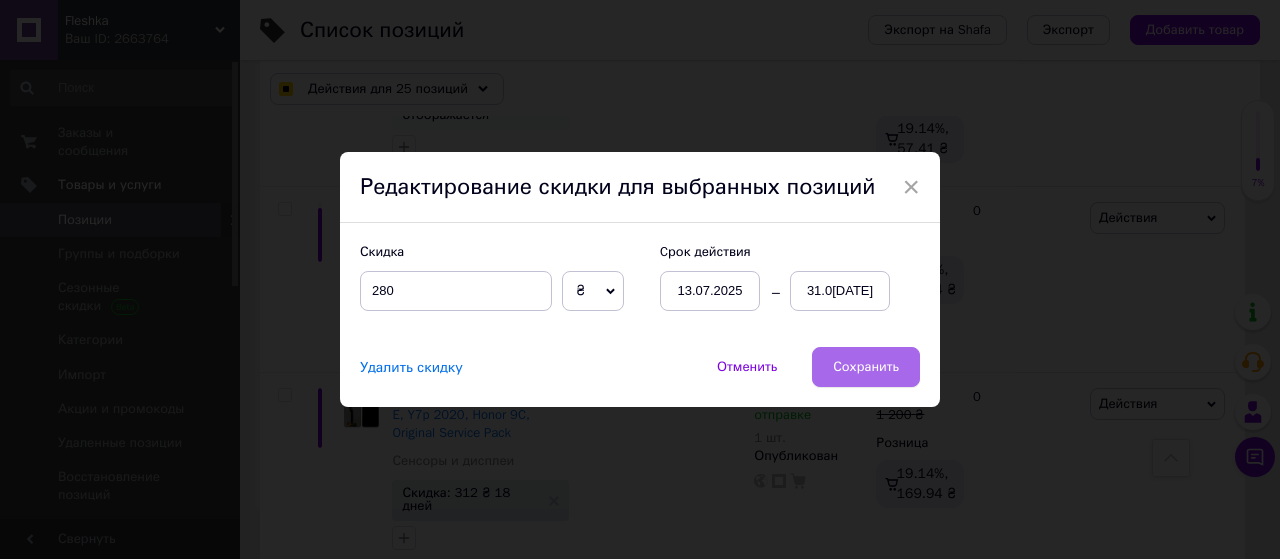 click on "Сохранить" at bounding box center (866, 367) 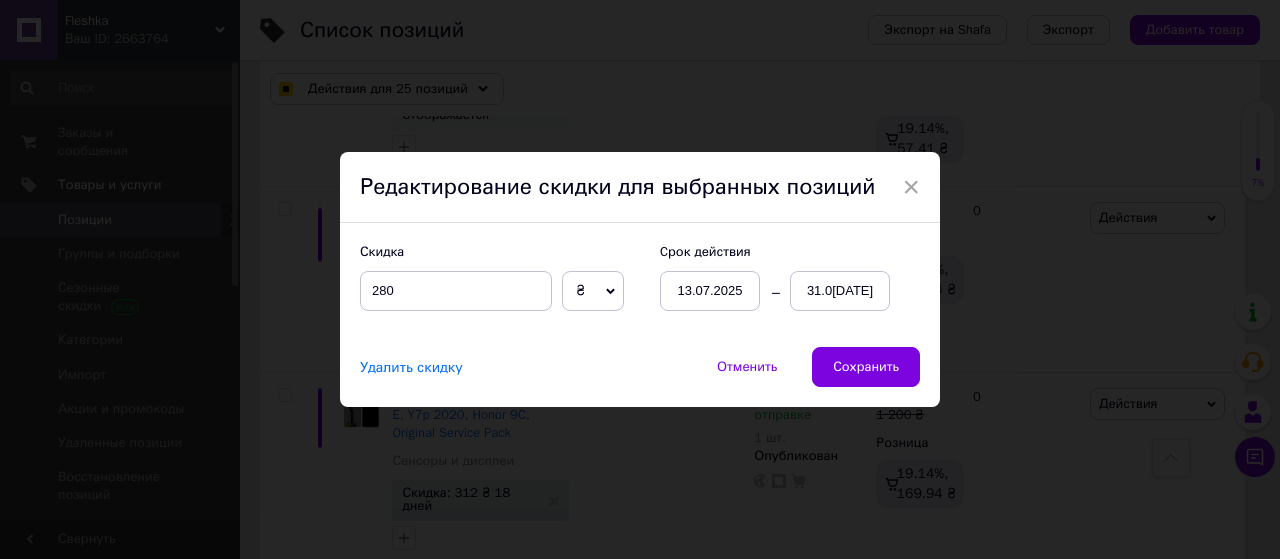 checkbox on "true" 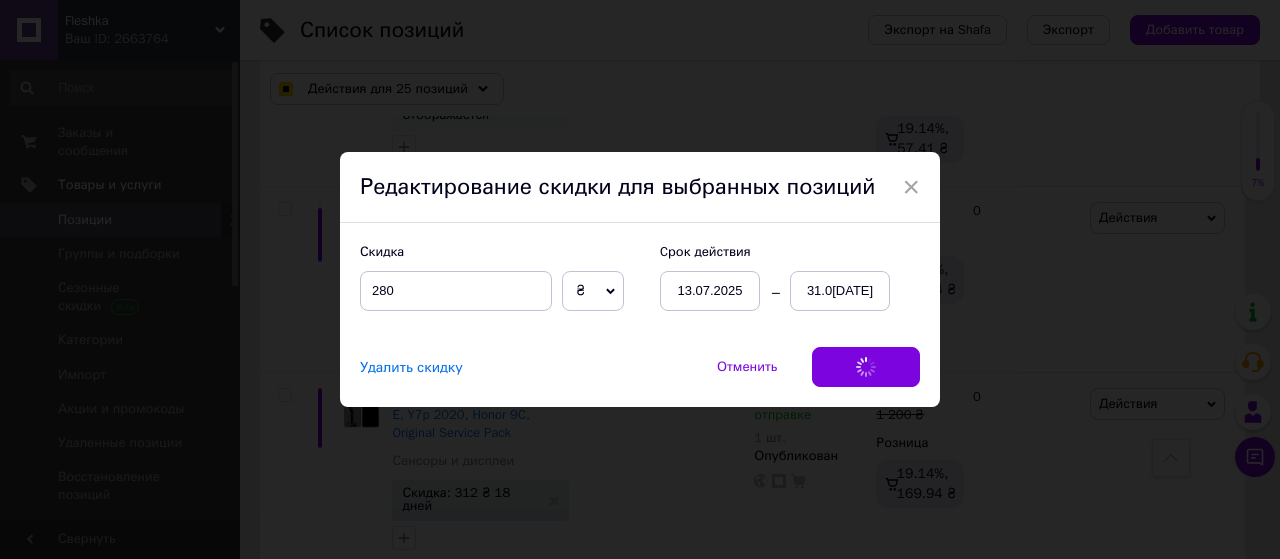 checkbox on "true" 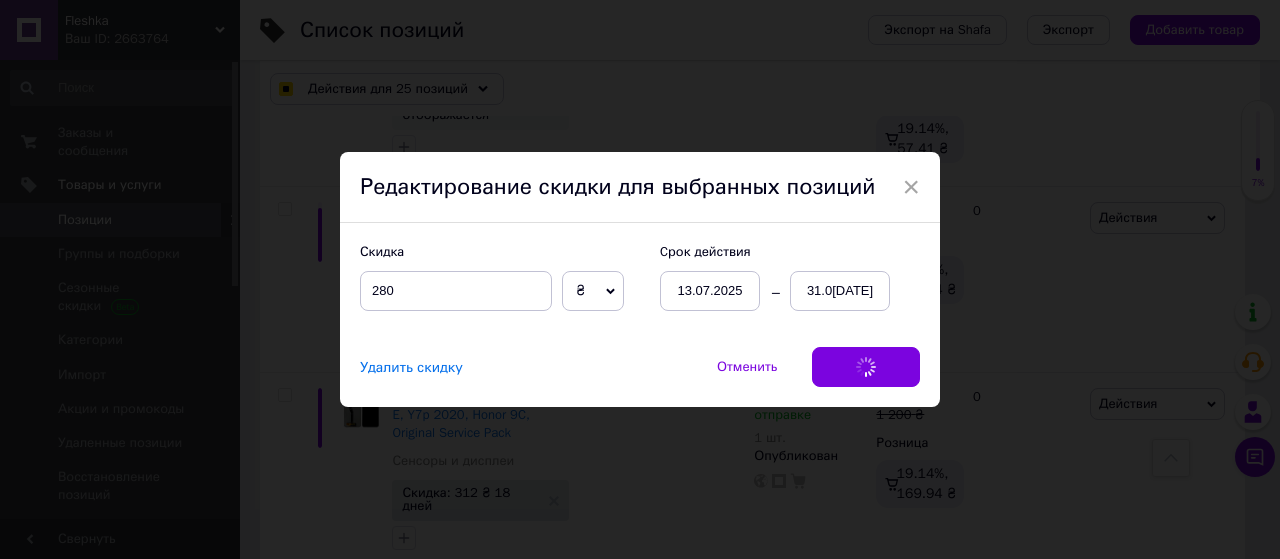 checkbox on "true" 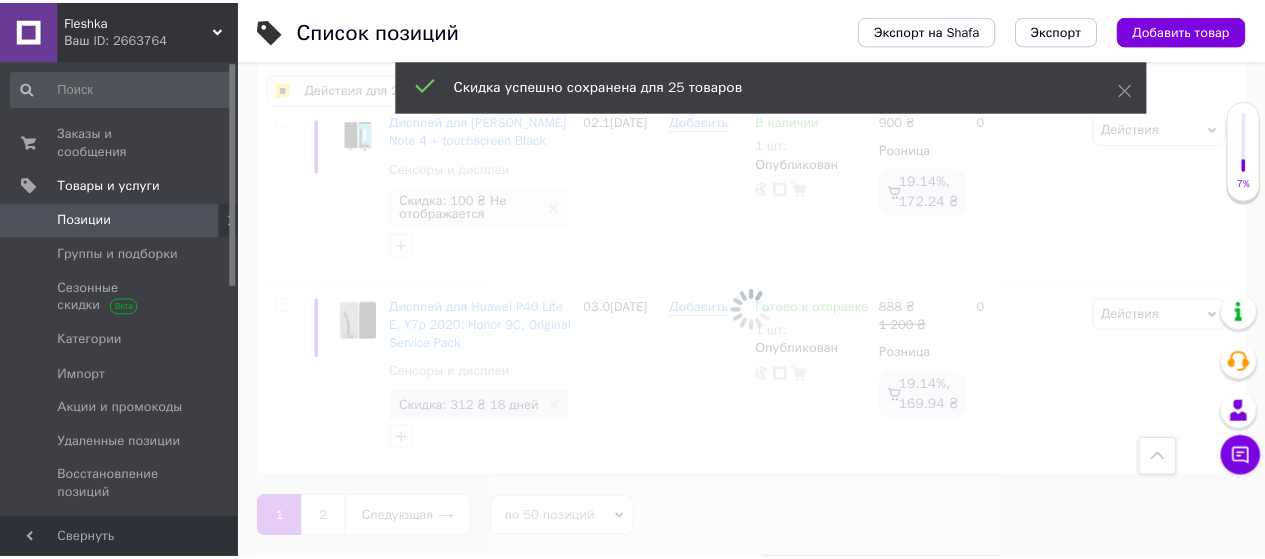 scroll, scrollTop: 9167, scrollLeft: 0, axis: vertical 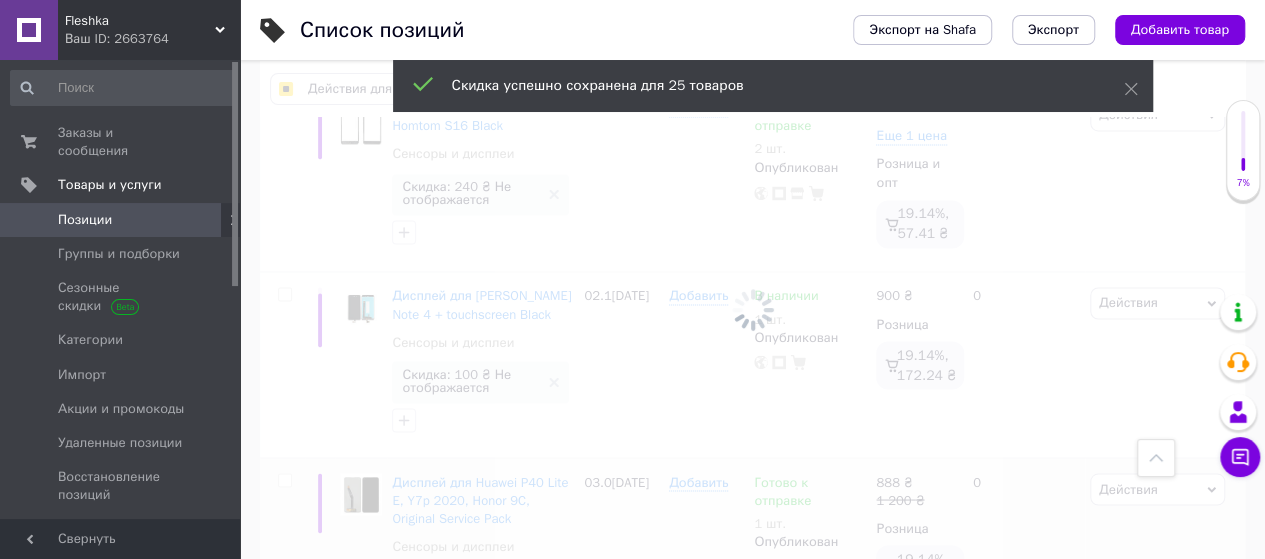 checkbox on "false" 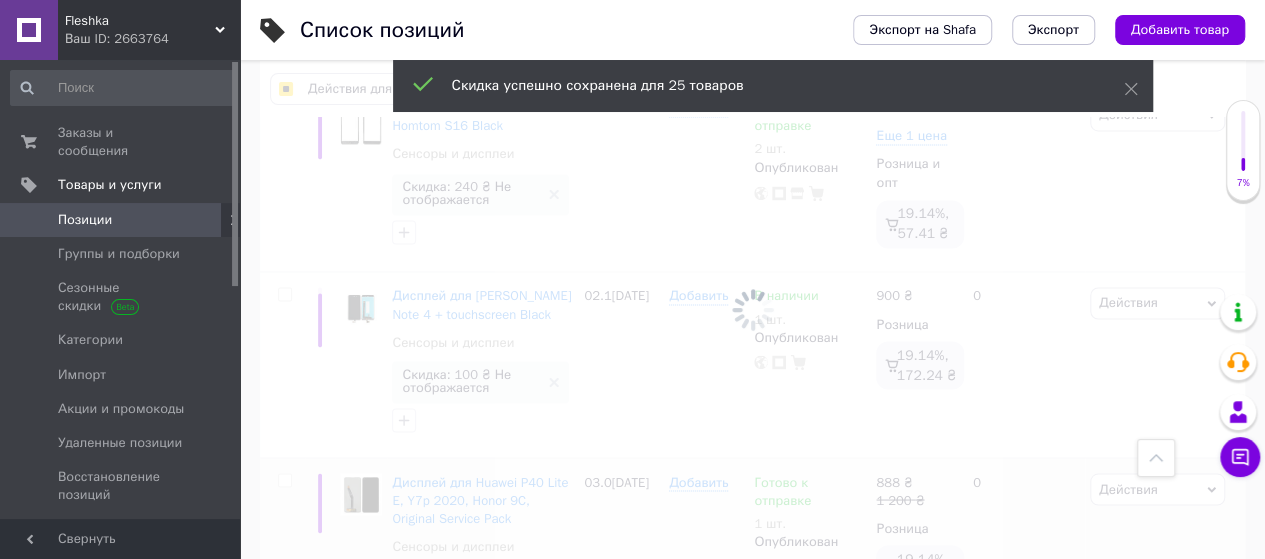 checkbox on "false" 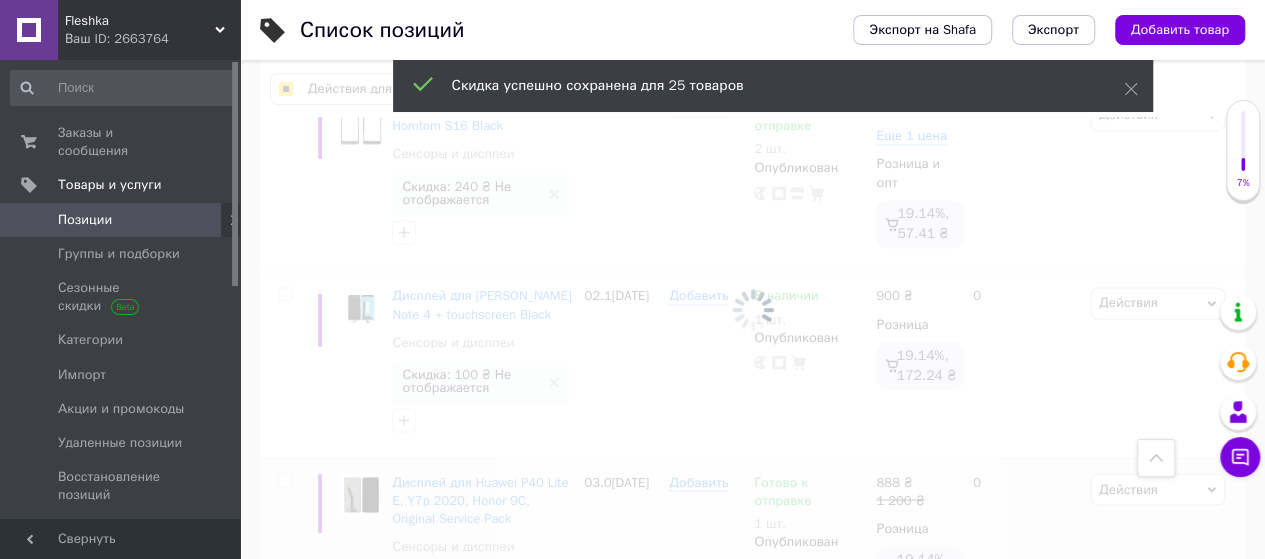 checkbox on "false" 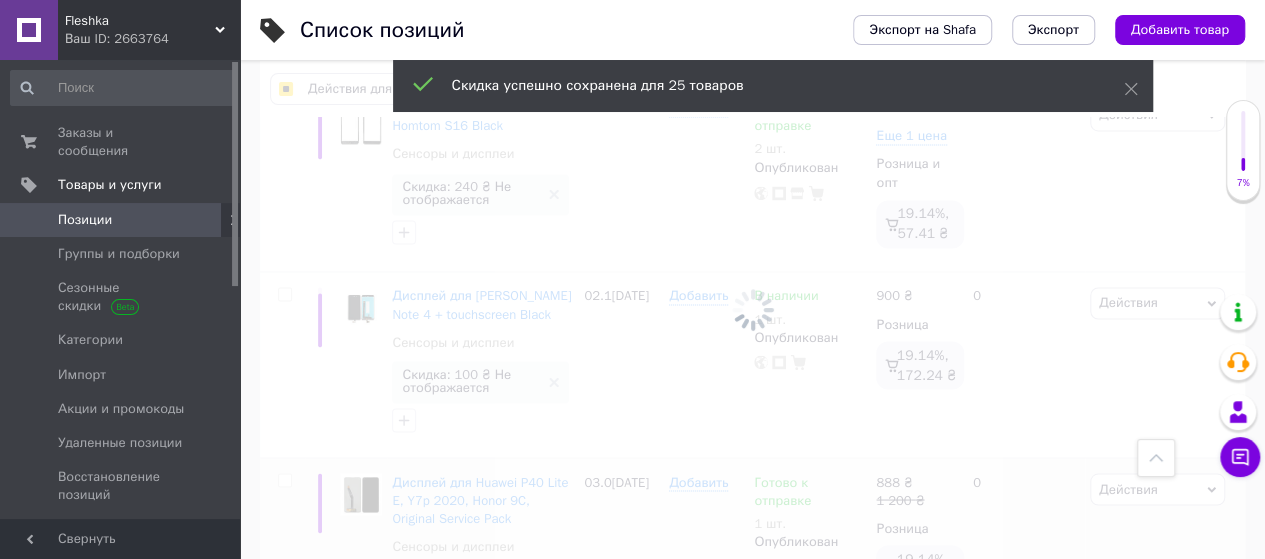 checkbox on "false" 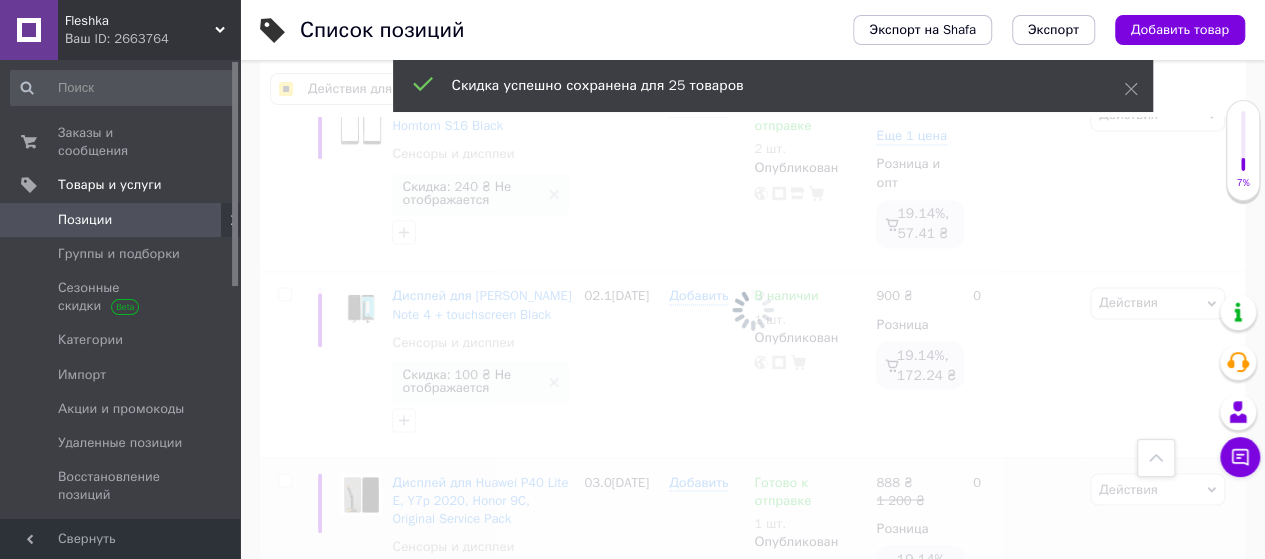 checkbox on "false" 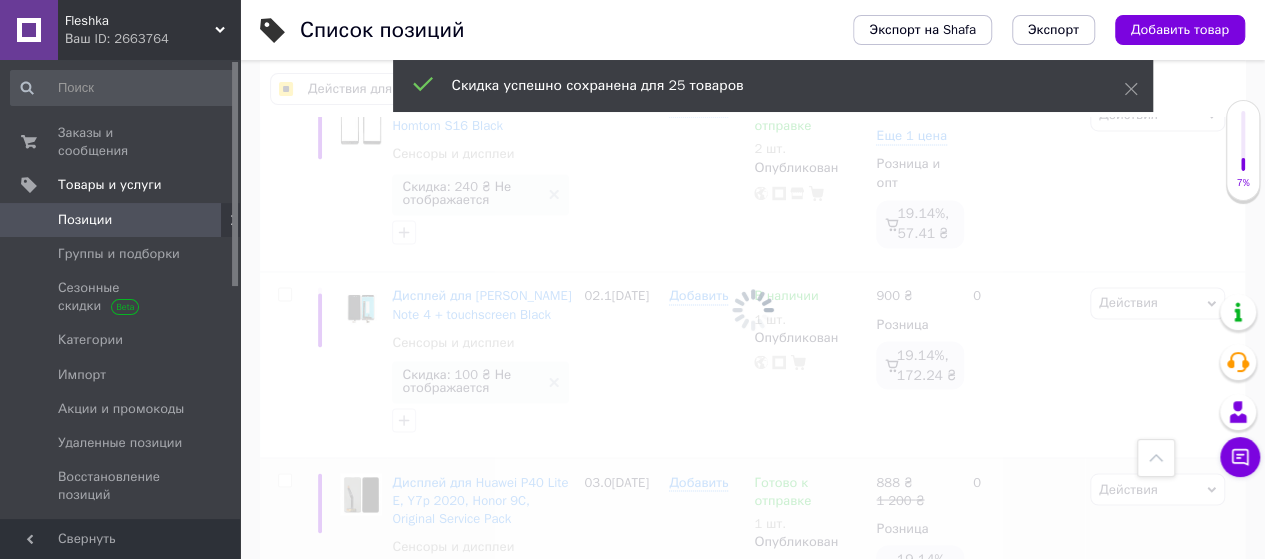 checkbox on "false" 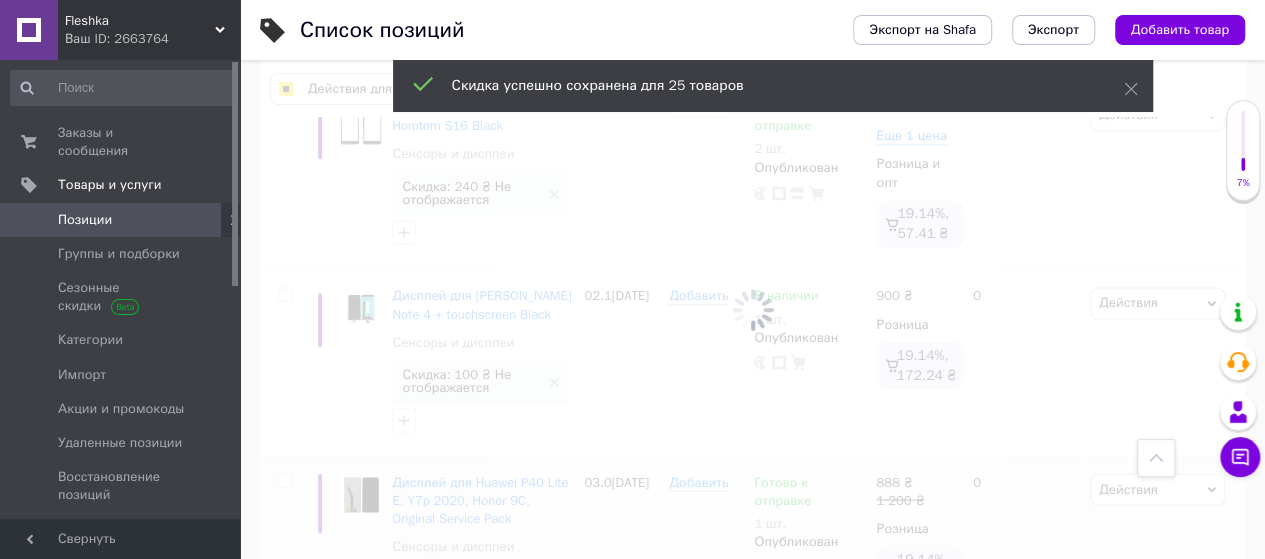 checkbox on "false" 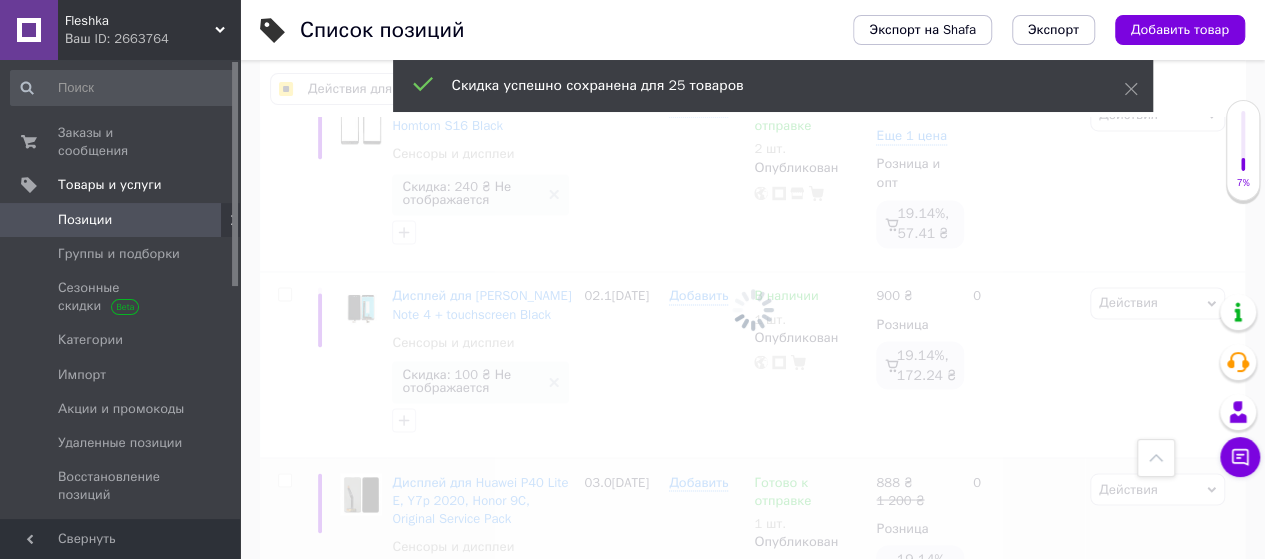 checkbox on "false" 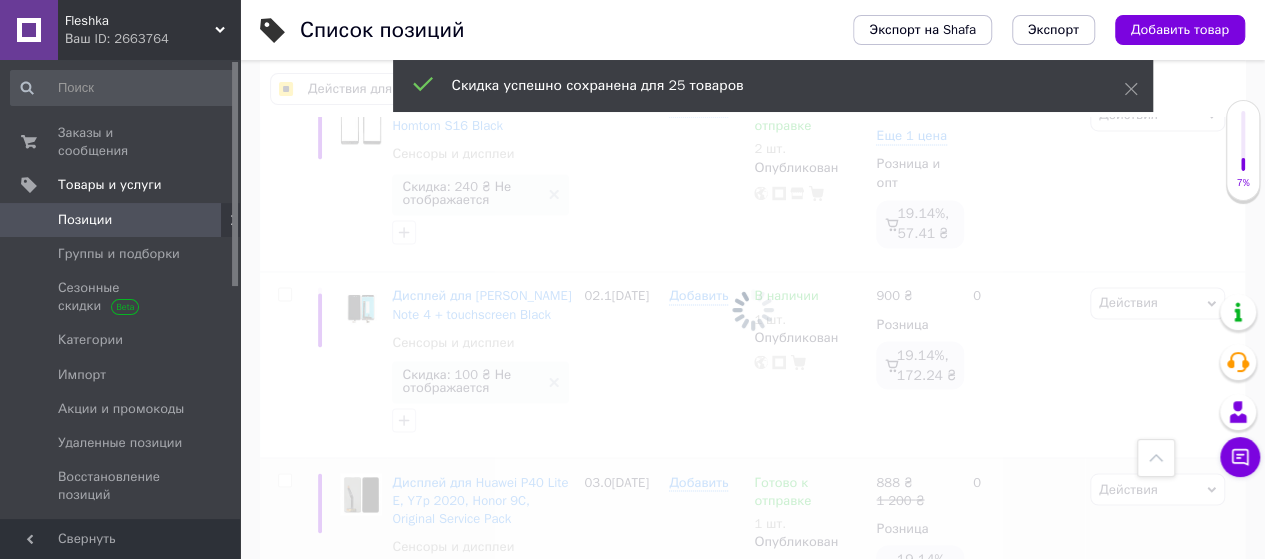 checkbox on "false" 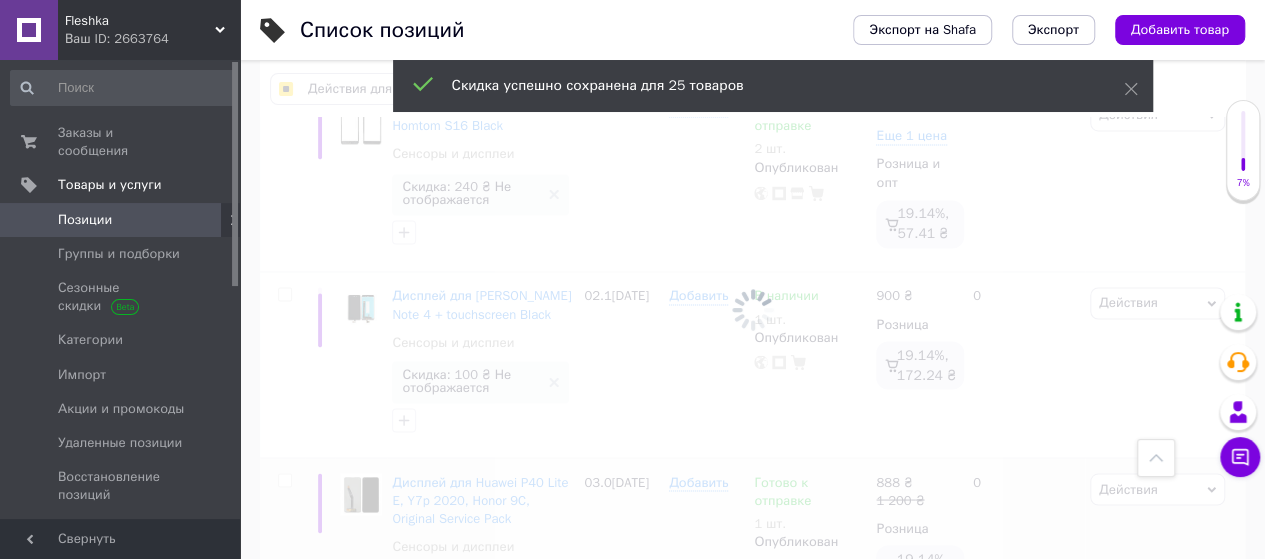 checkbox on "false" 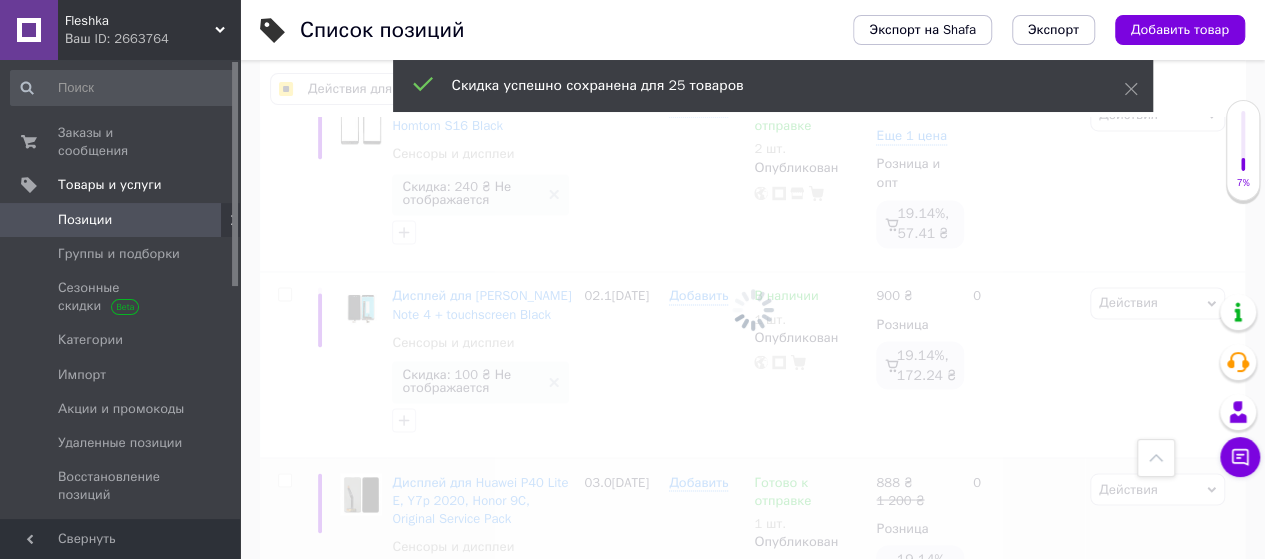checkbox on "false" 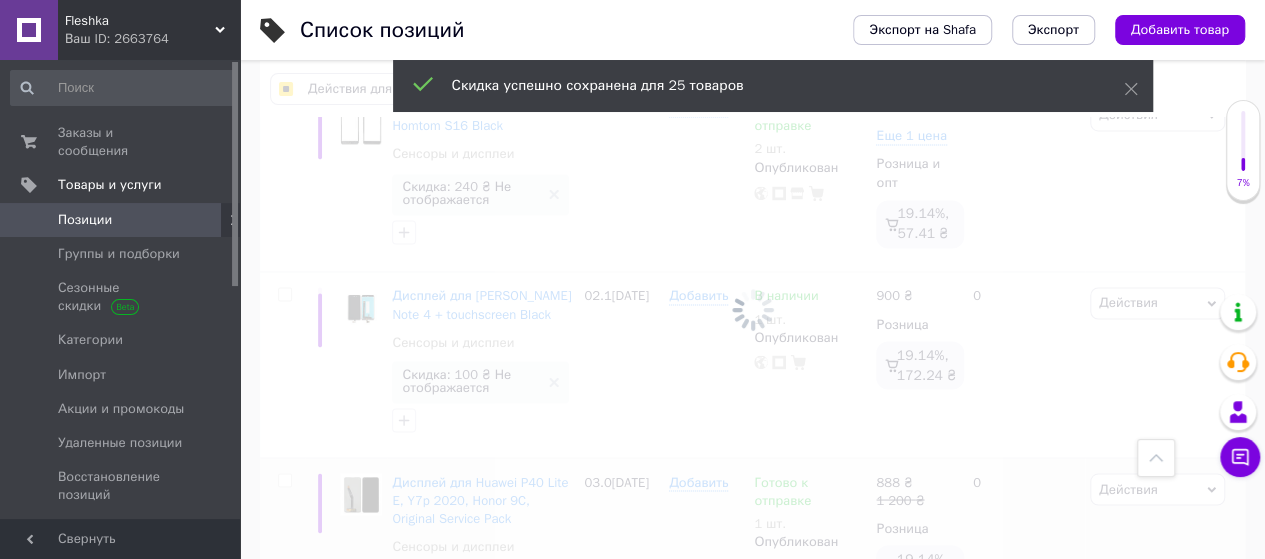 checkbox on "false" 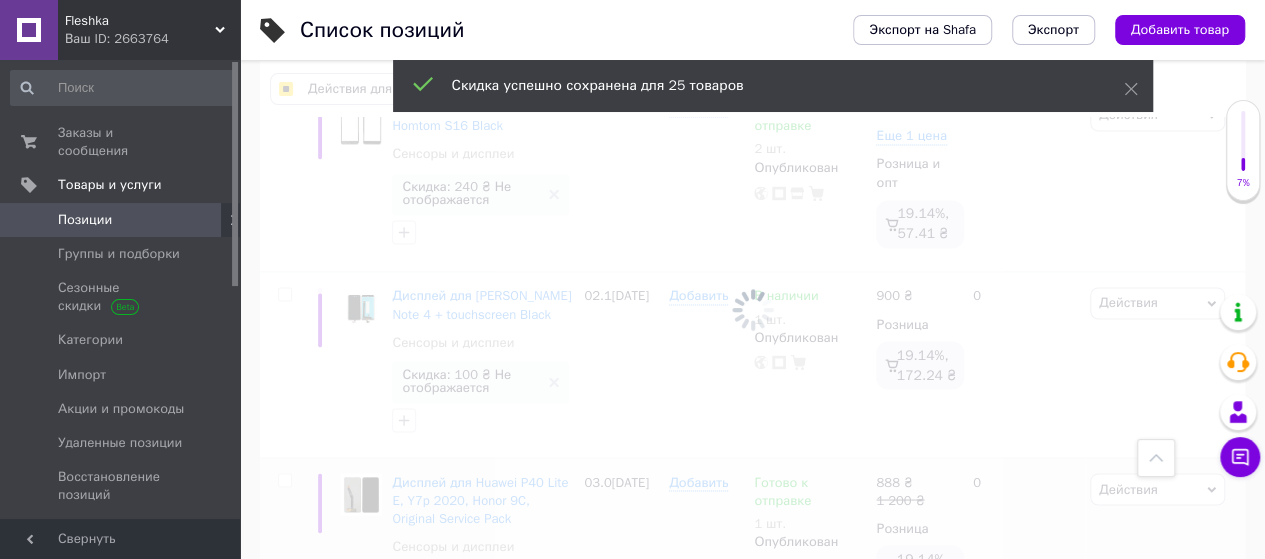 checkbox on "false" 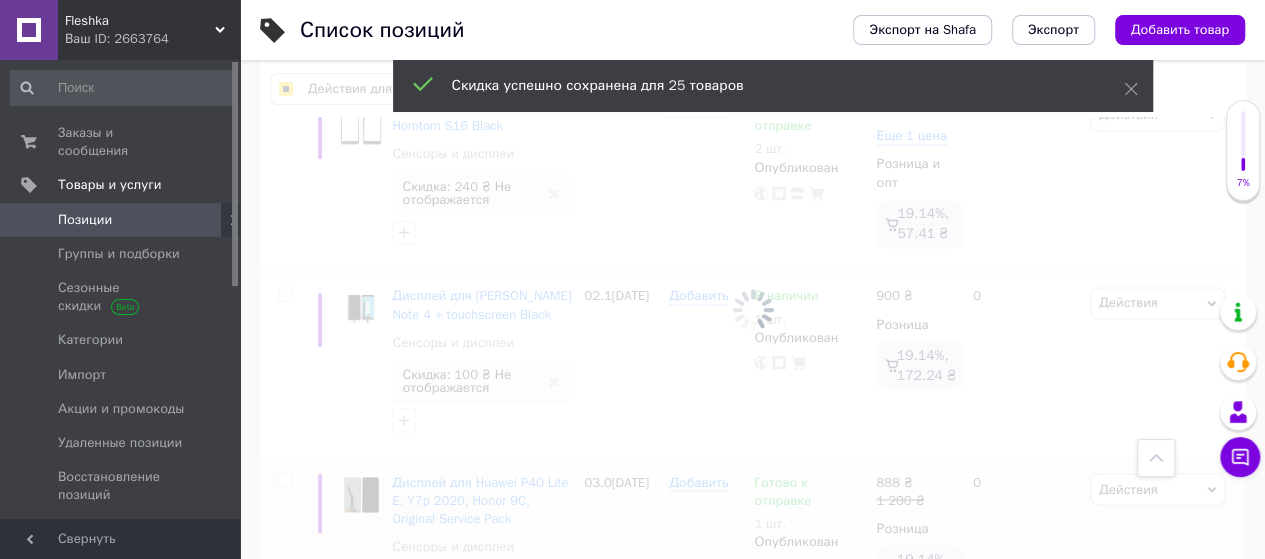 checkbox on "false" 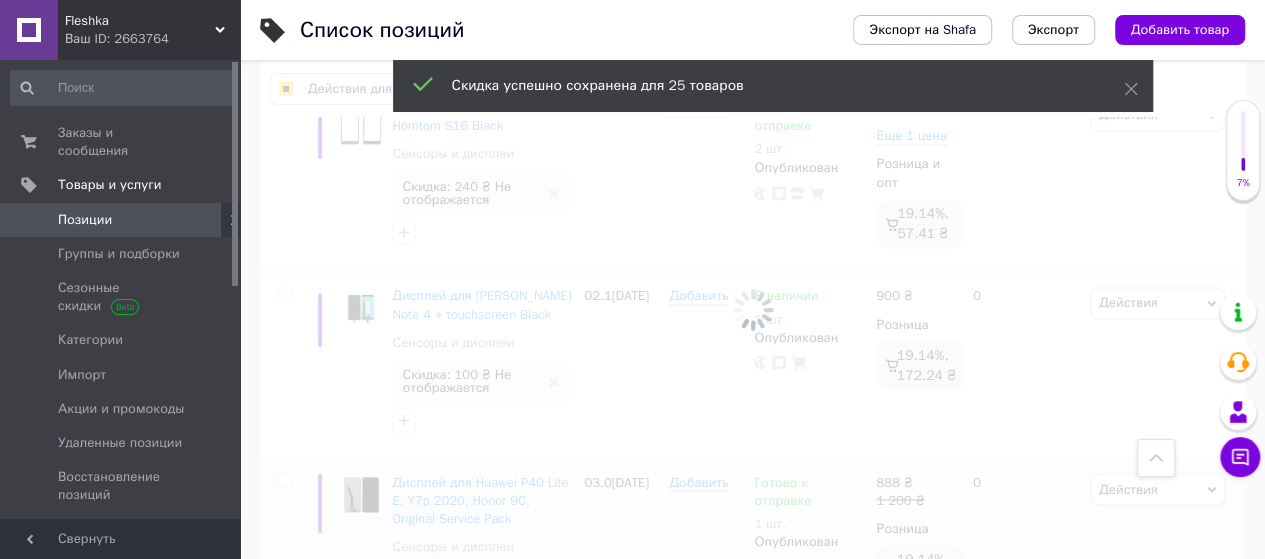 checkbox on "false" 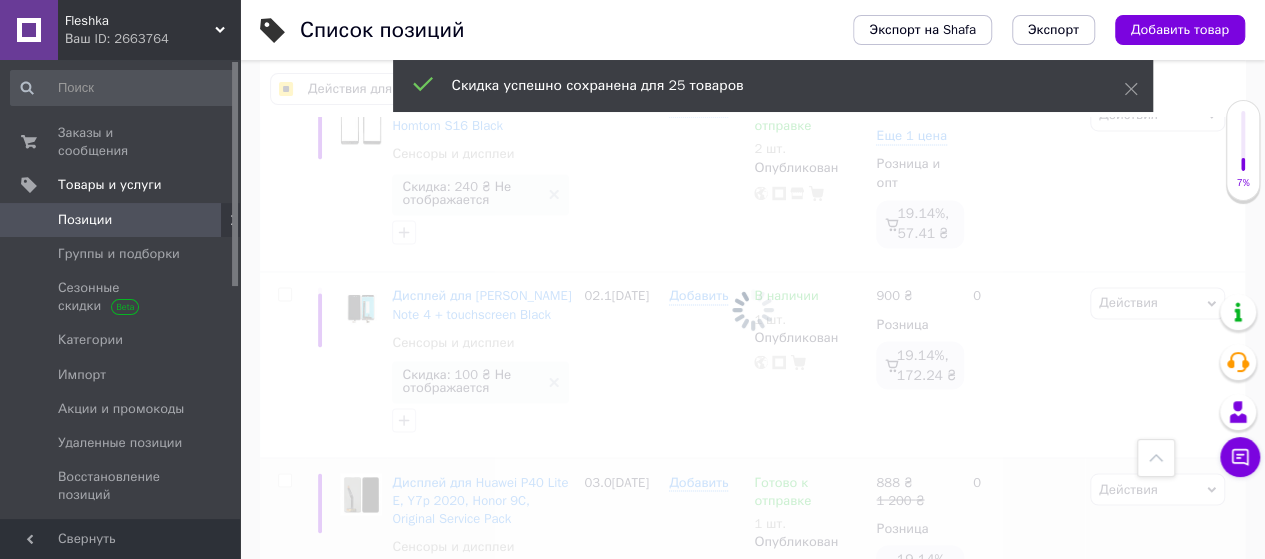 checkbox on "false" 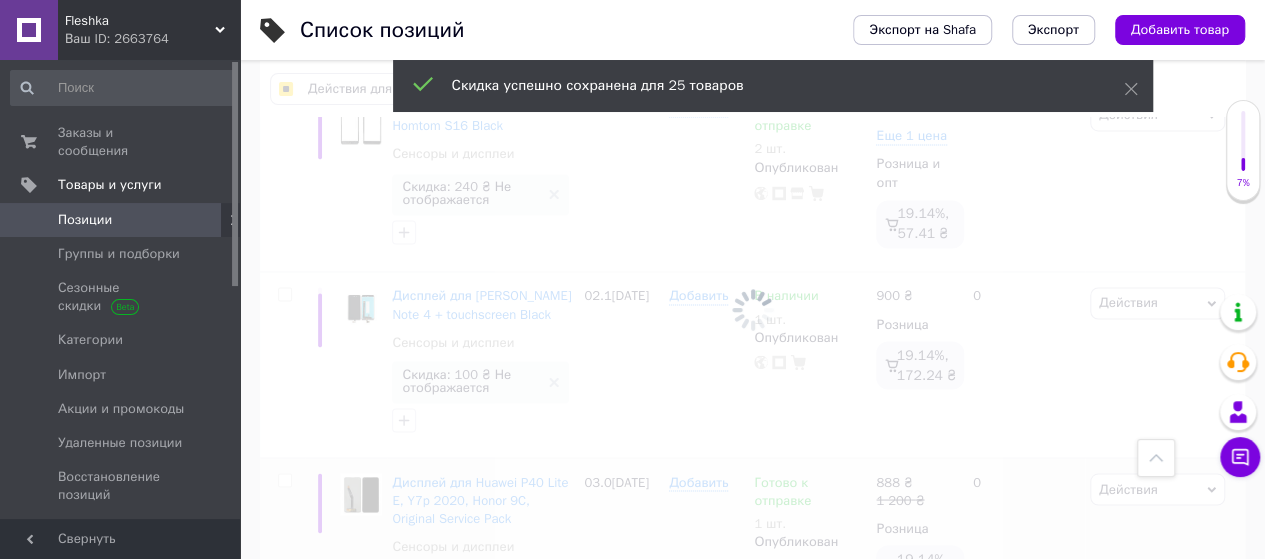 checkbox on "false" 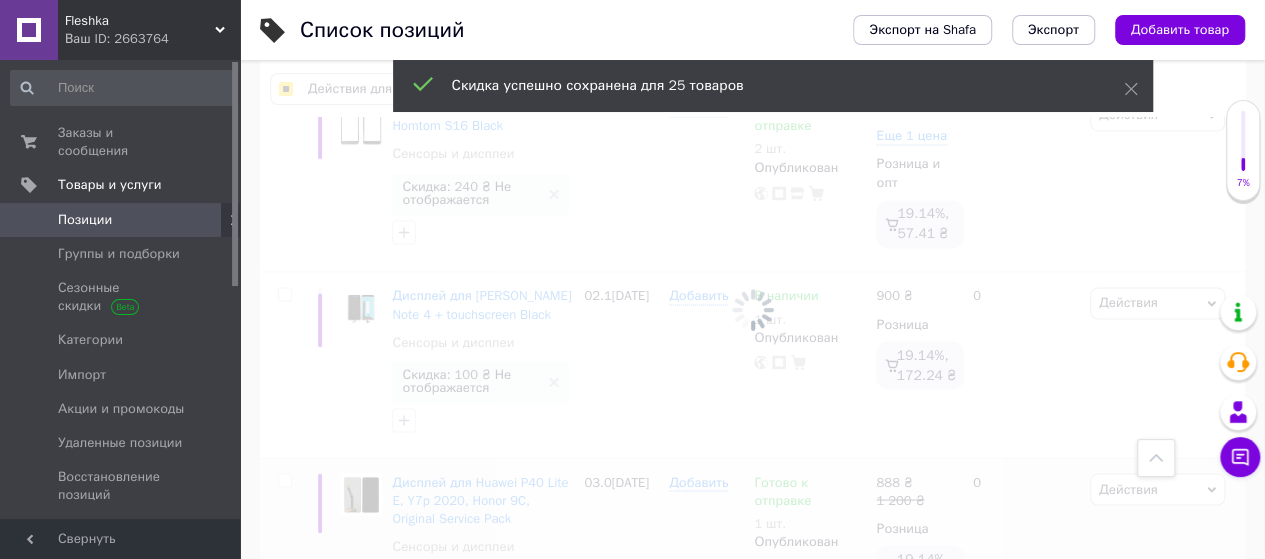 checkbox on "false" 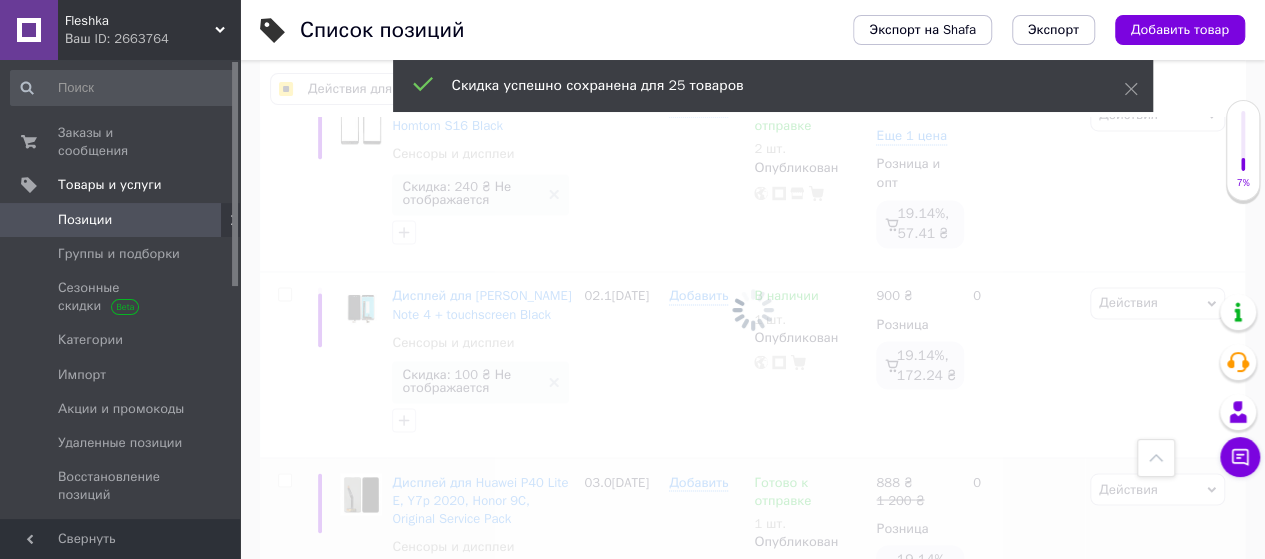checkbox on "false" 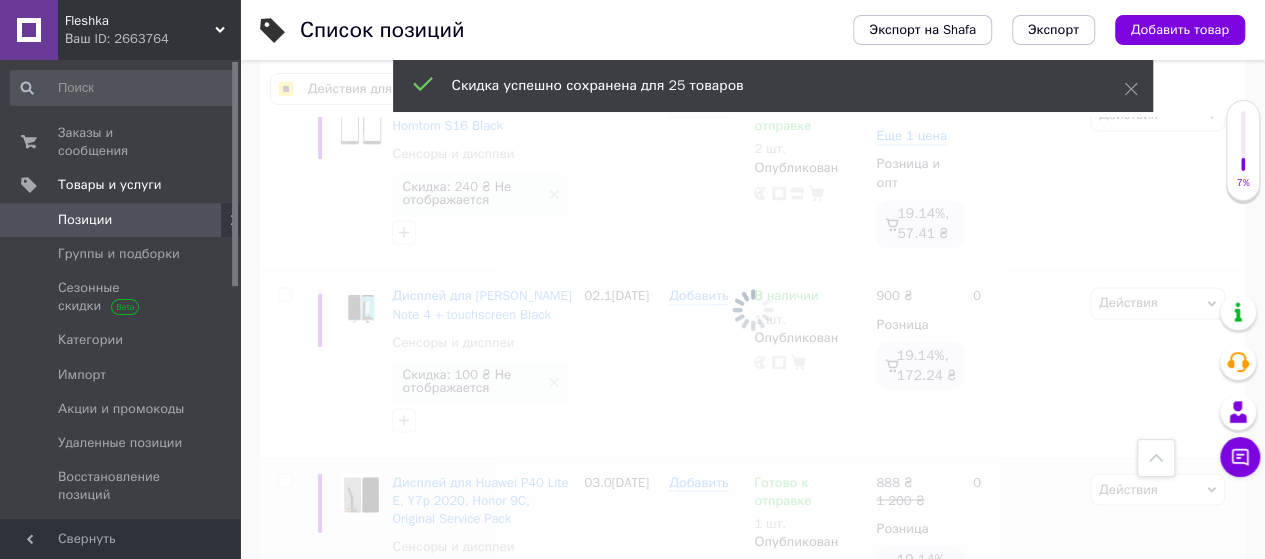 checkbox on "false" 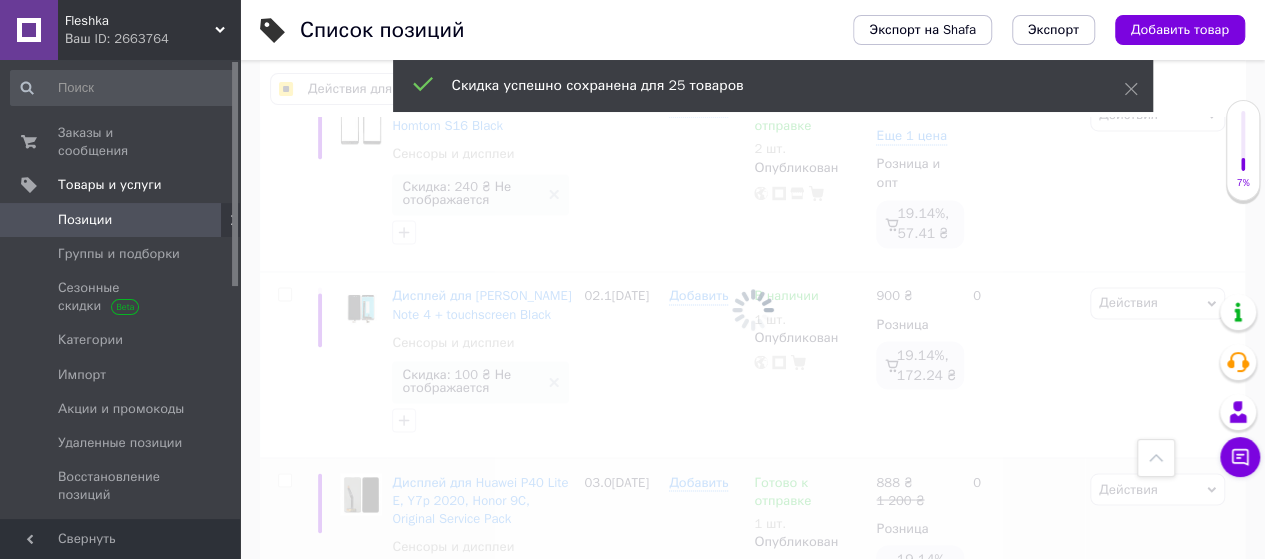 checkbox on "false" 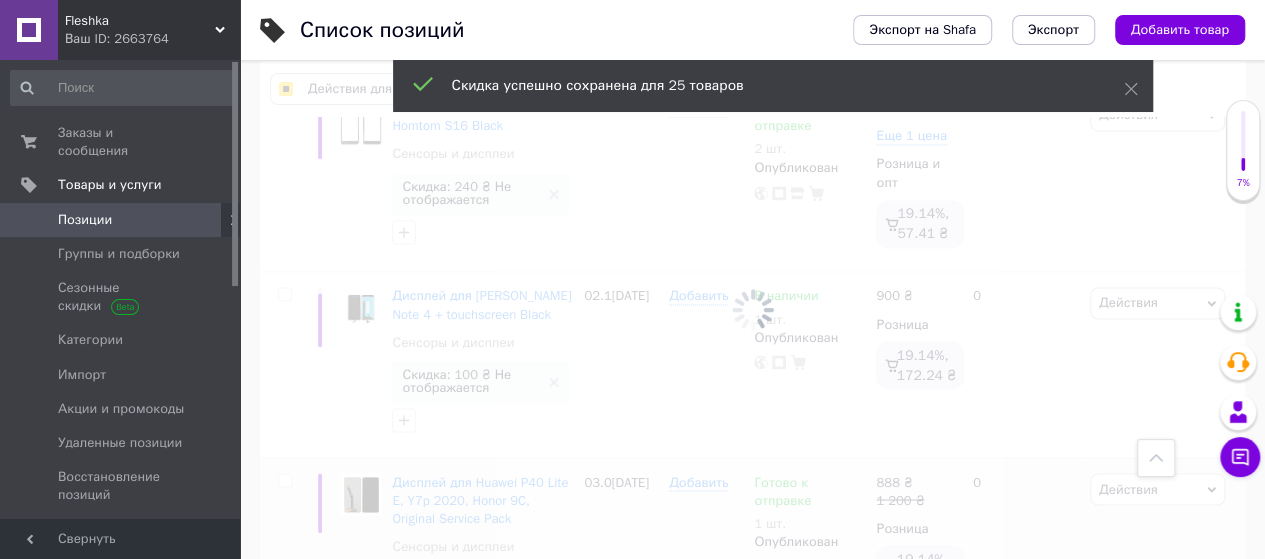 checkbox on "false" 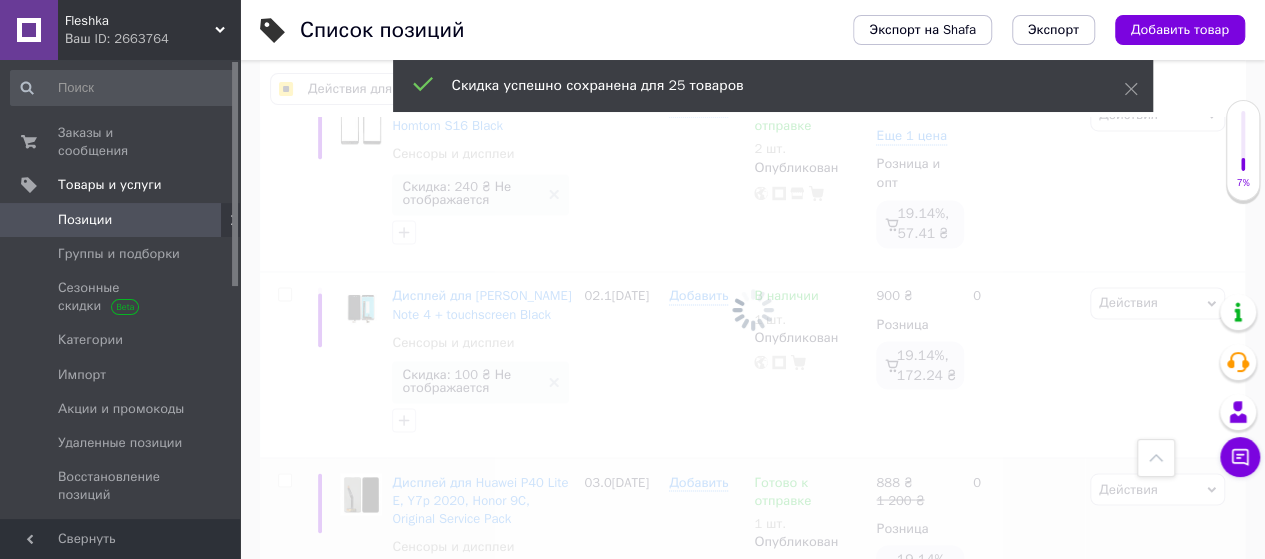 checkbox on "false" 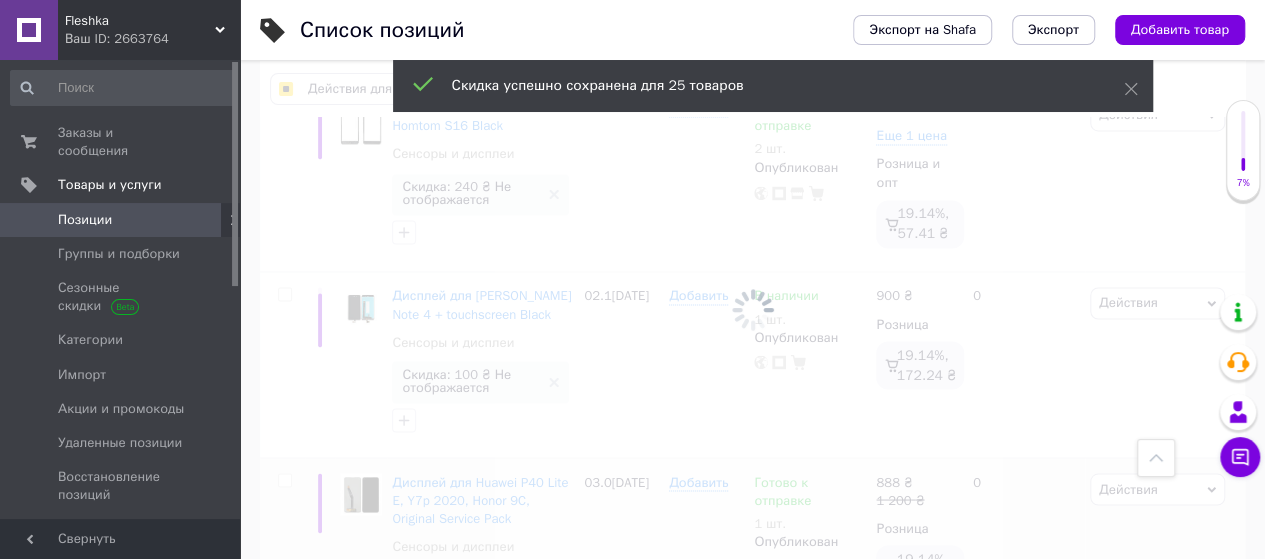 checkbox on "false" 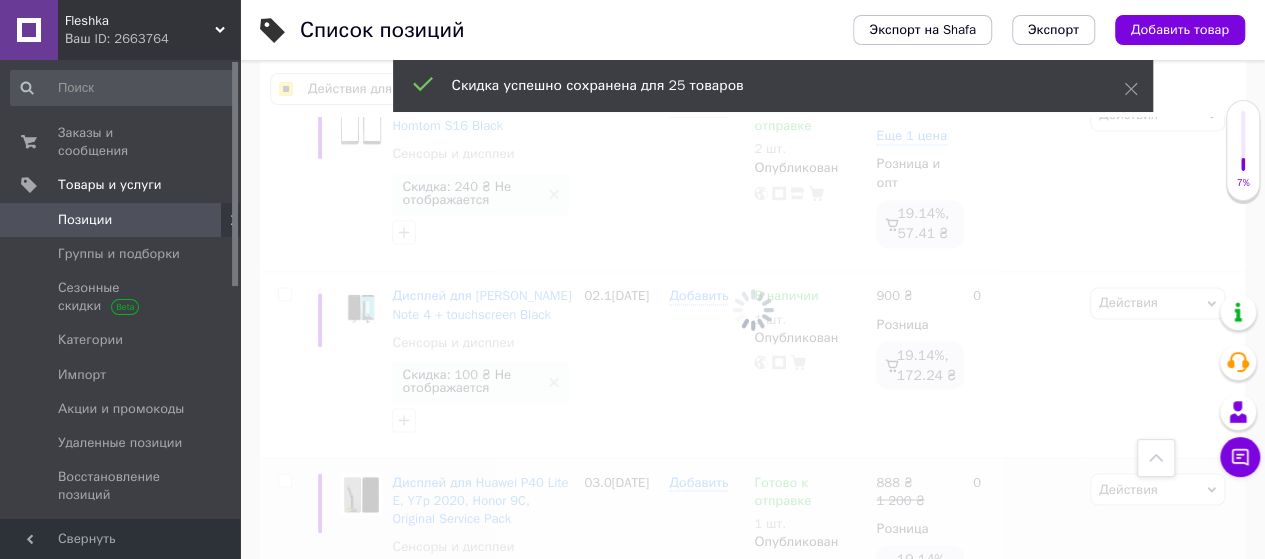 checkbox on "false" 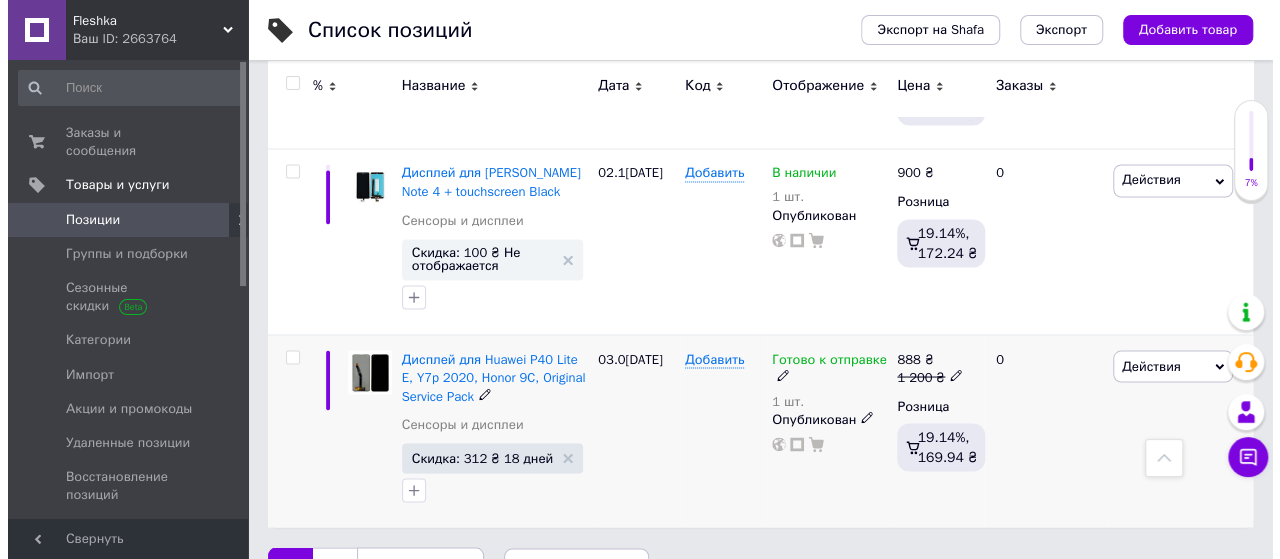 scroll, scrollTop: 9275, scrollLeft: 0, axis: vertical 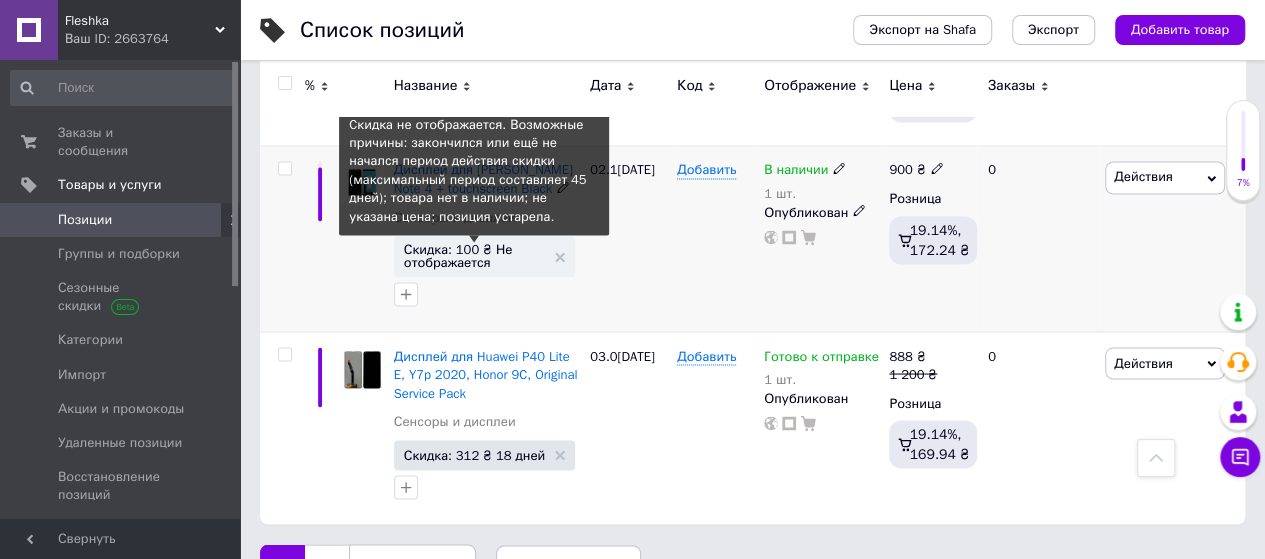 click on "Скидка: 100 ₴ Не отображается" at bounding box center (474, 255) 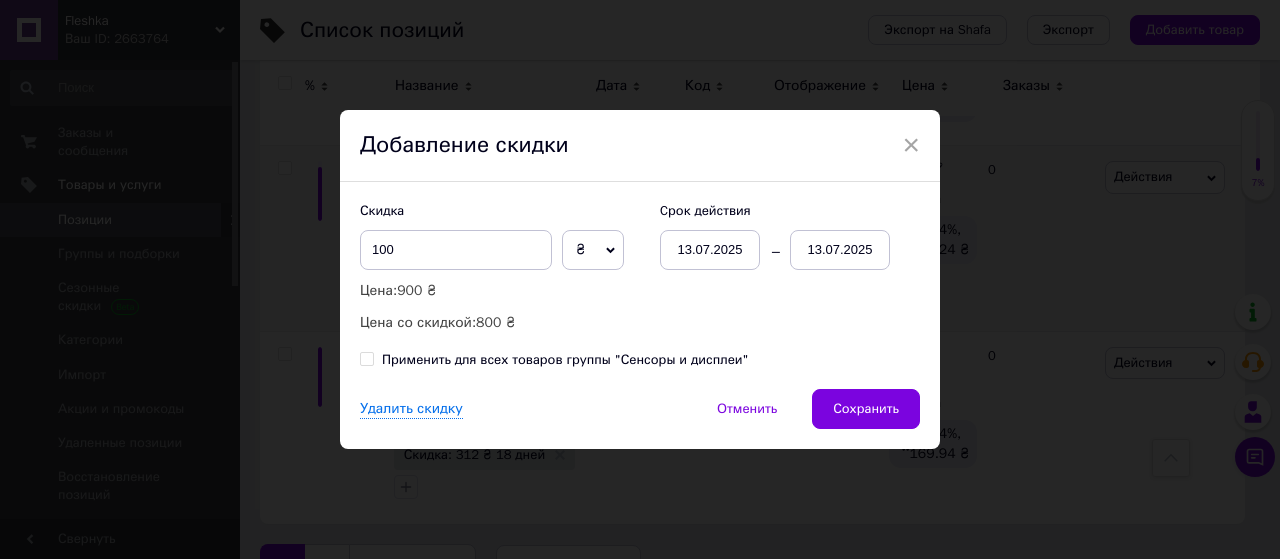scroll, scrollTop: 0, scrollLeft: 330, axis: horizontal 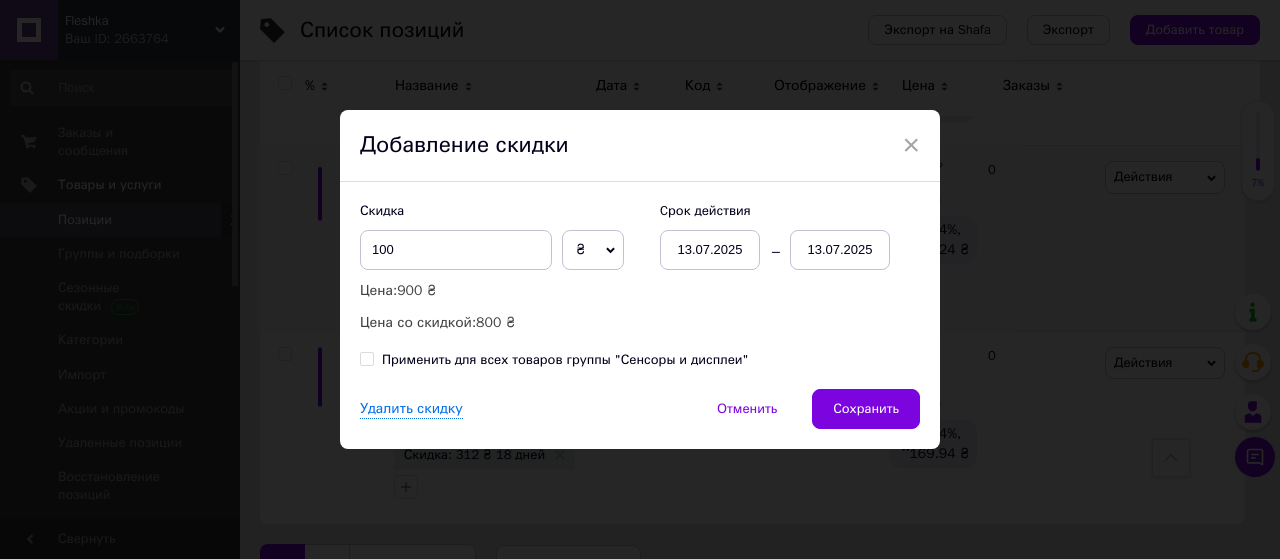 click on "13.07.2025" at bounding box center [840, 250] 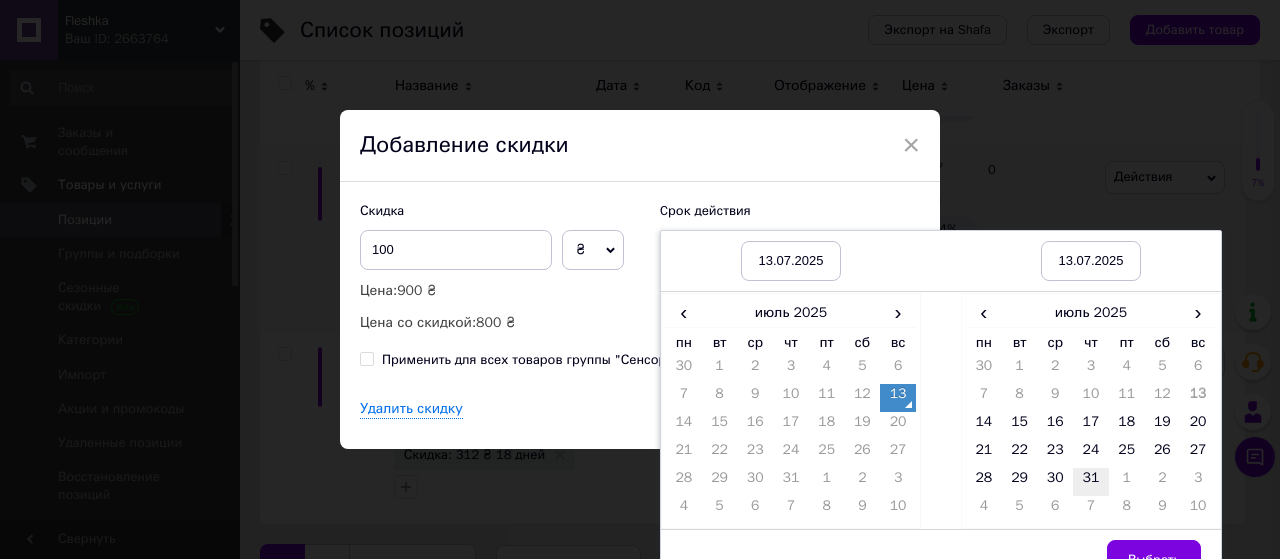 click on "31" at bounding box center [1091, 482] 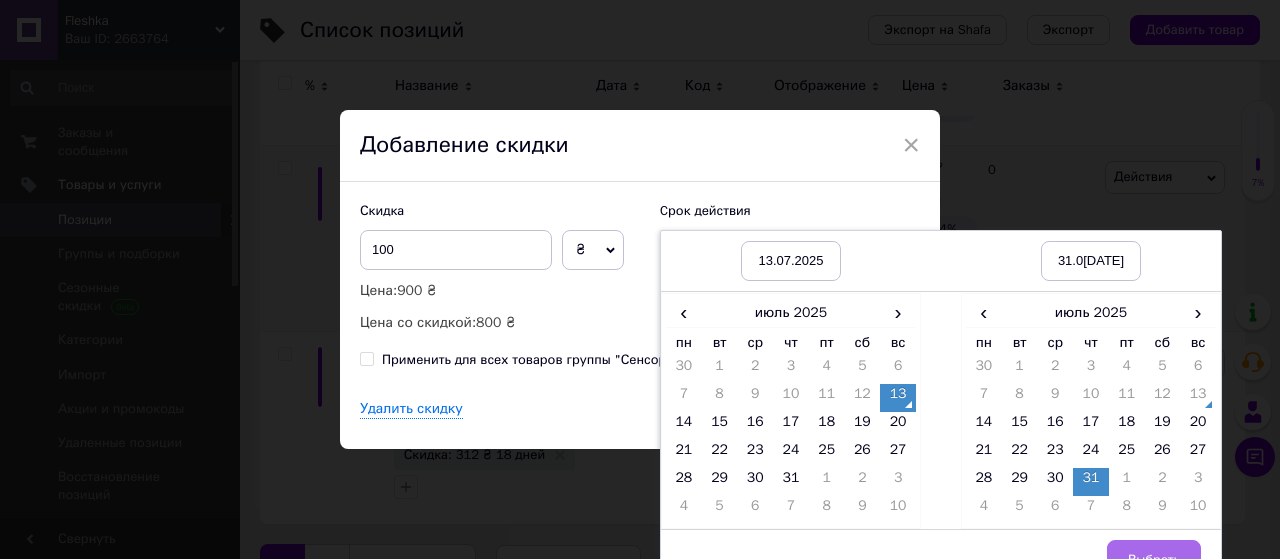 click on "Выбрать" at bounding box center [1154, 560] 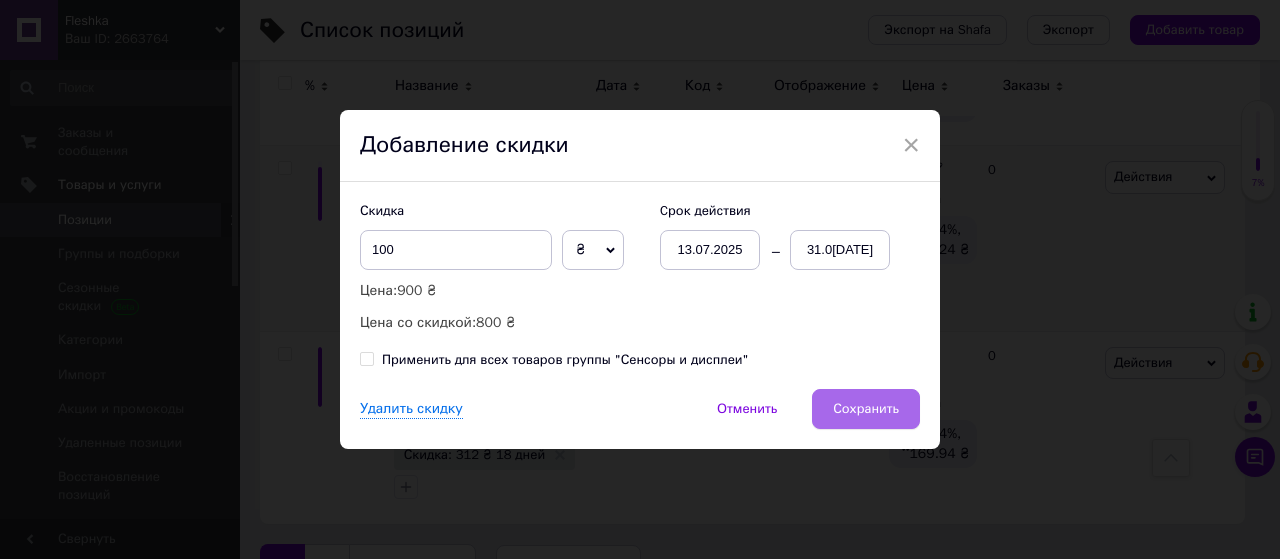 click on "Сохранить" at bounding box center (866, 409) 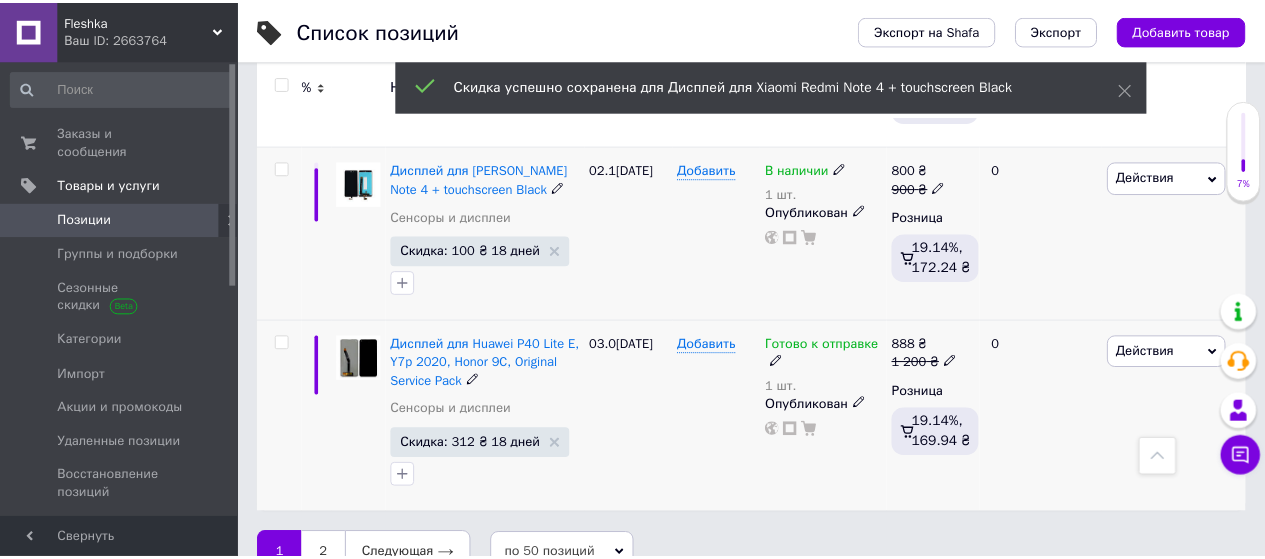 scroll, scrollTop: 9264, scrollLeft: 0, axis: vertical 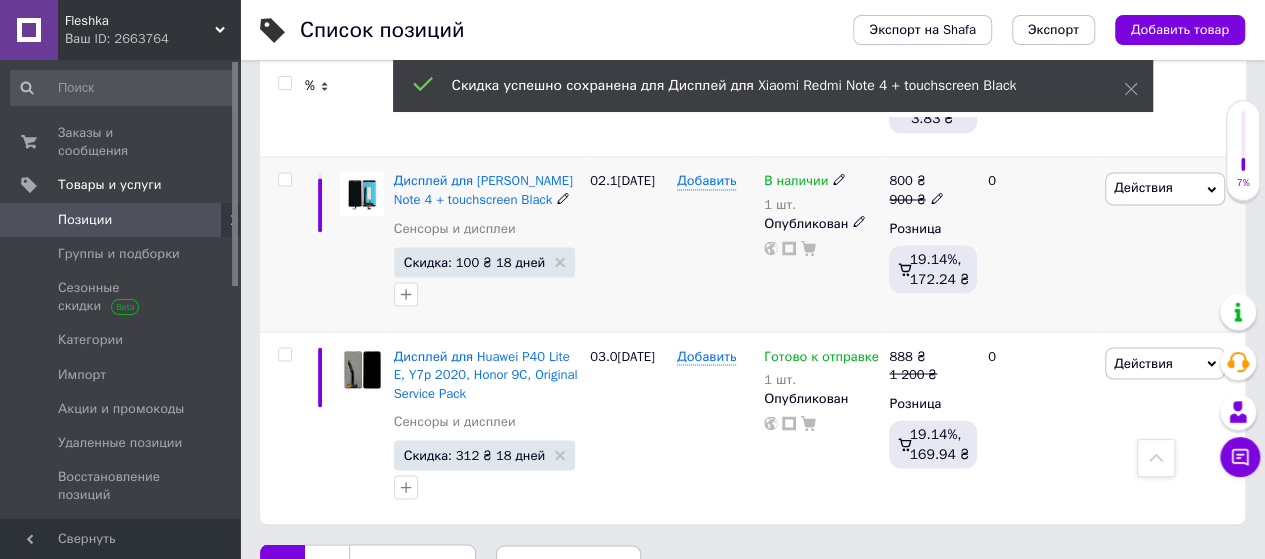 click on "2" at bounding box center [327, 565] 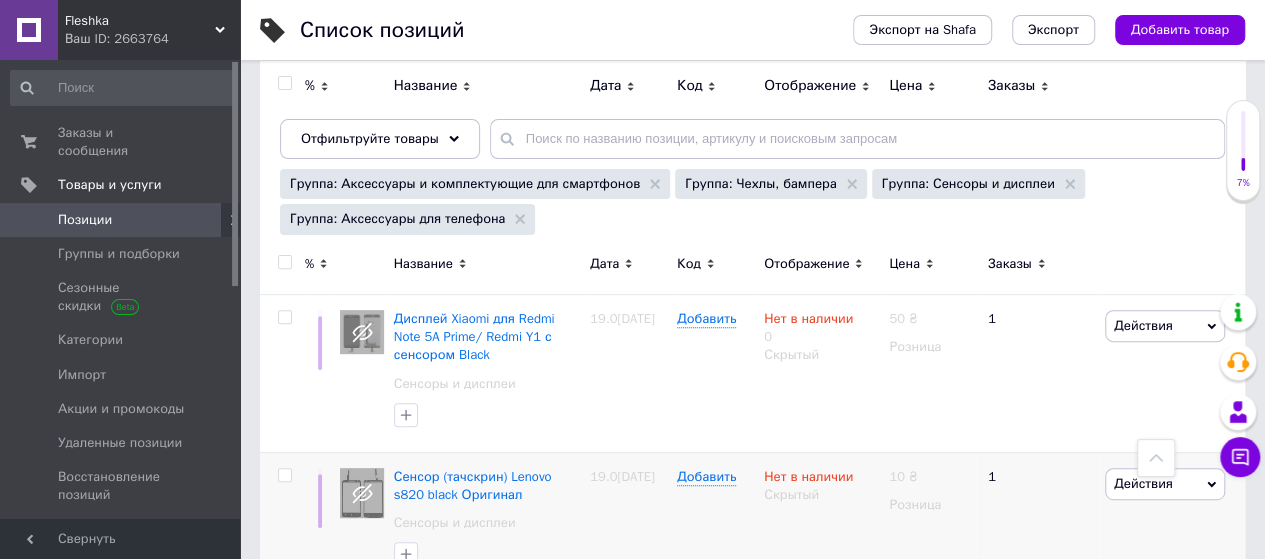 scroll, scrollTop: 98, scrollLeft: 0, axis: vertical 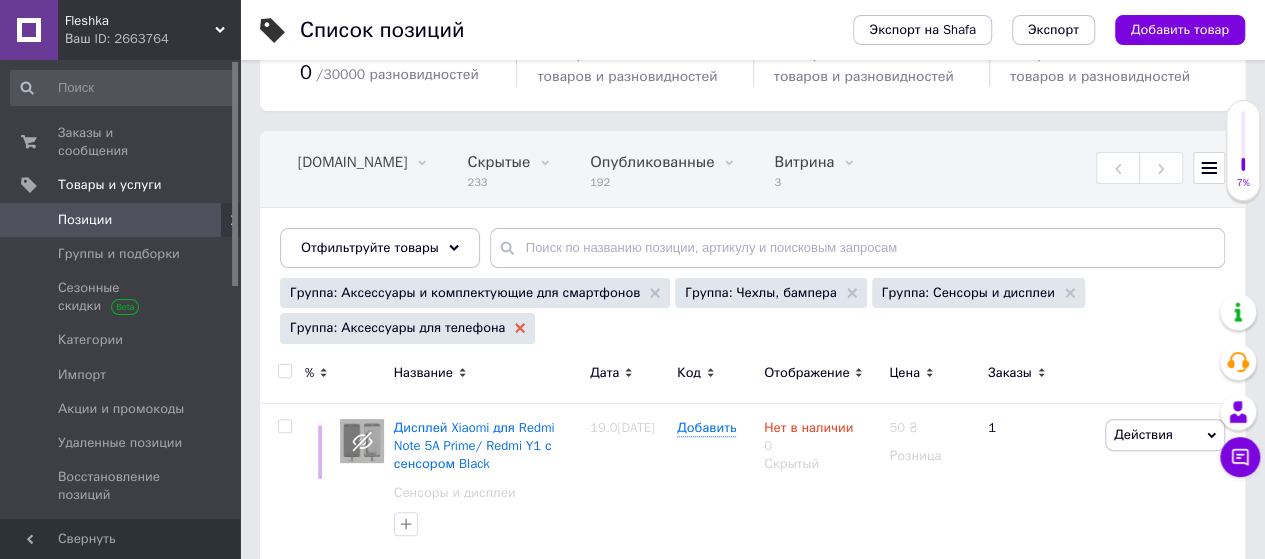 click 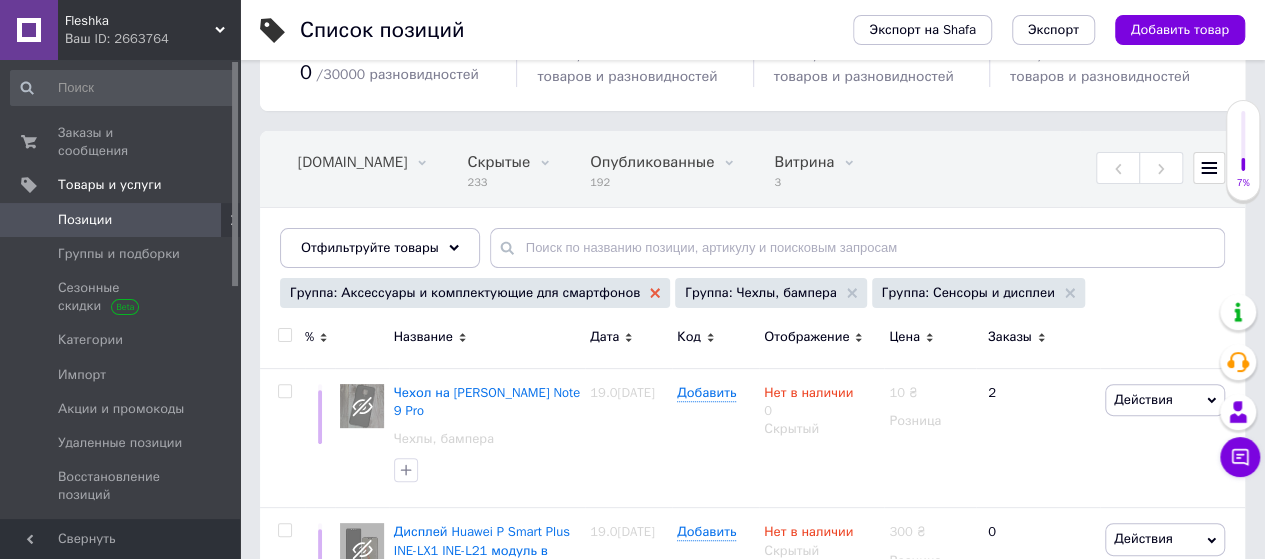 click 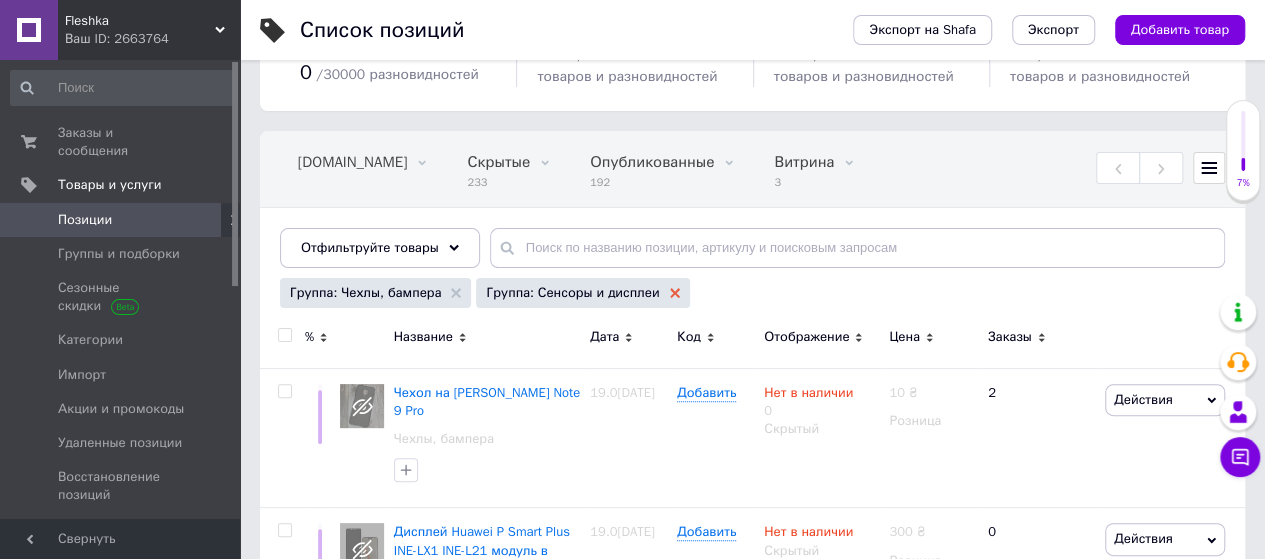 click 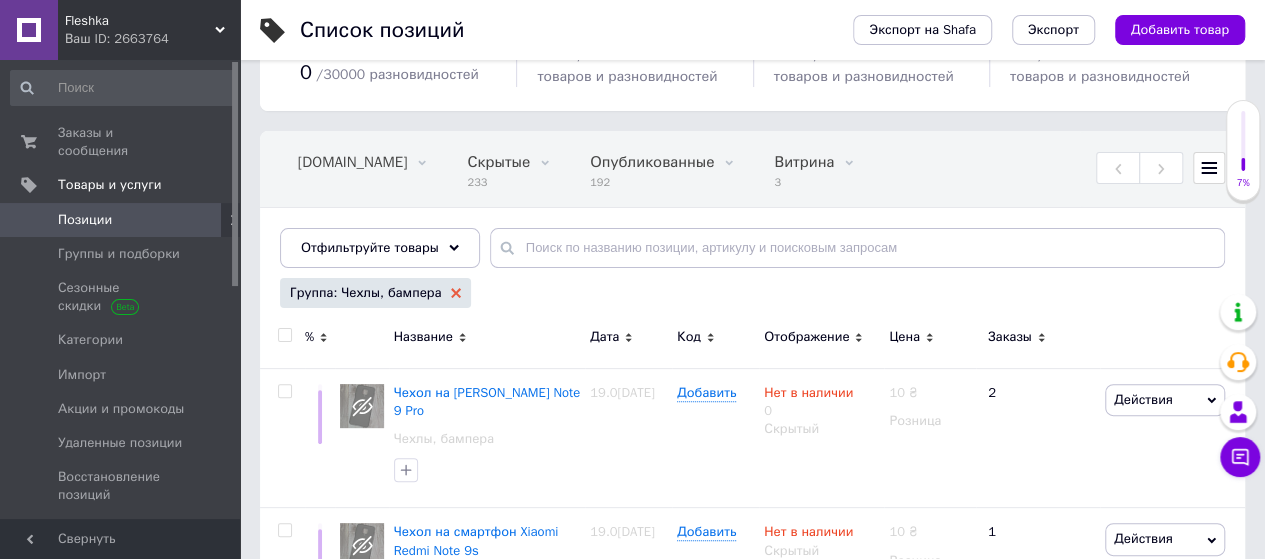 click 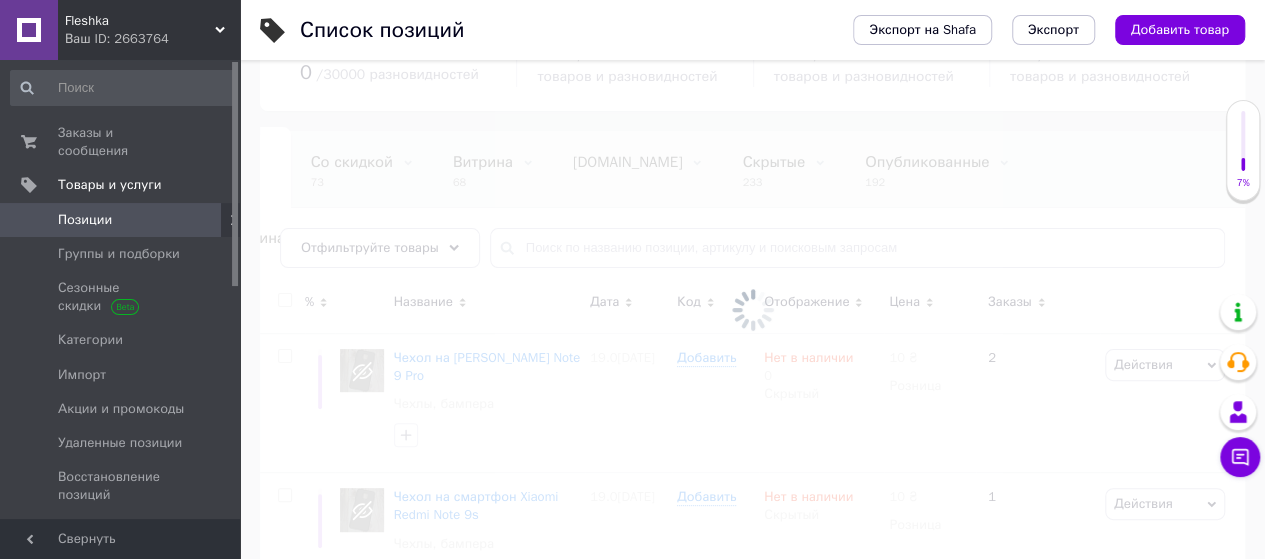 scroll, scrollTop: 0, scrollLeft: 0, axis: both 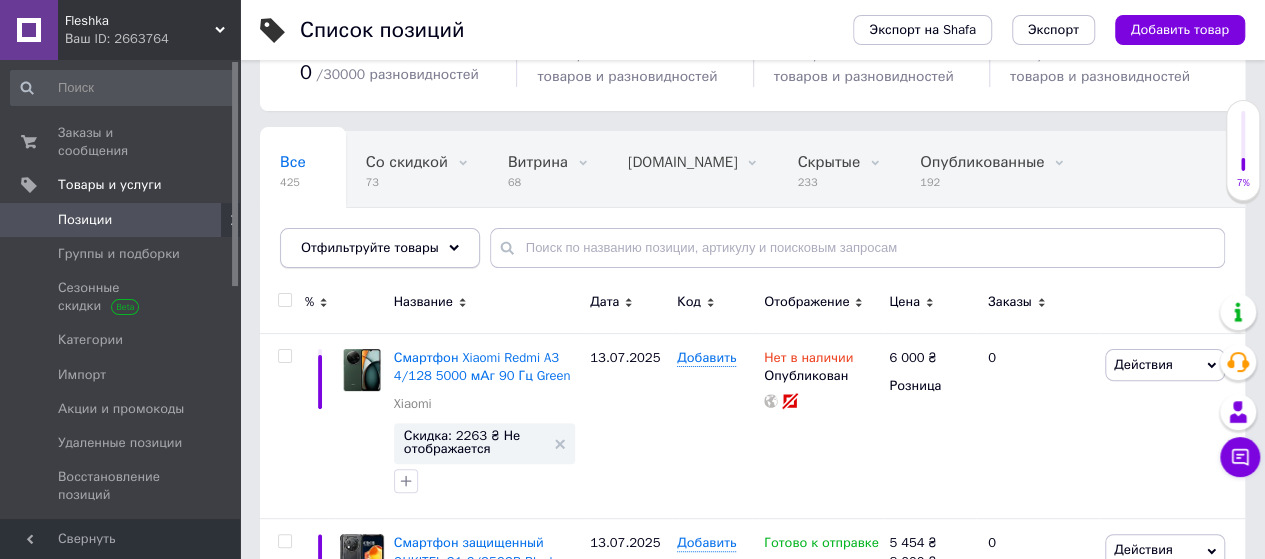 click on "Отфильтруйте товары" at bounding box center [370, 247] 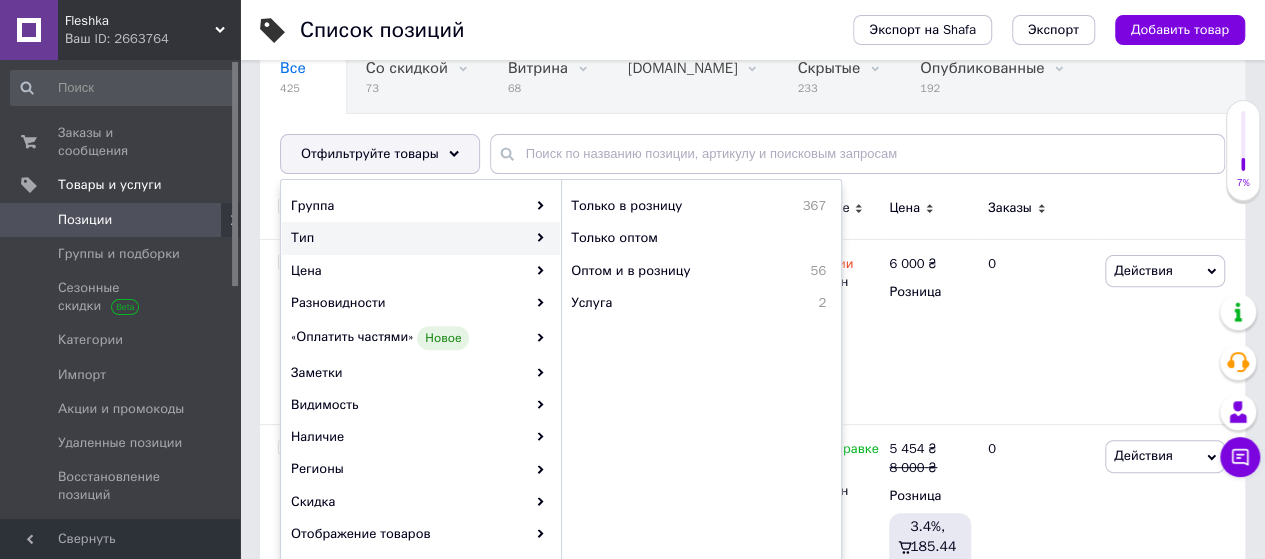 scroll, scrollTop: 198, scrollLeft: 0, axis: vertical 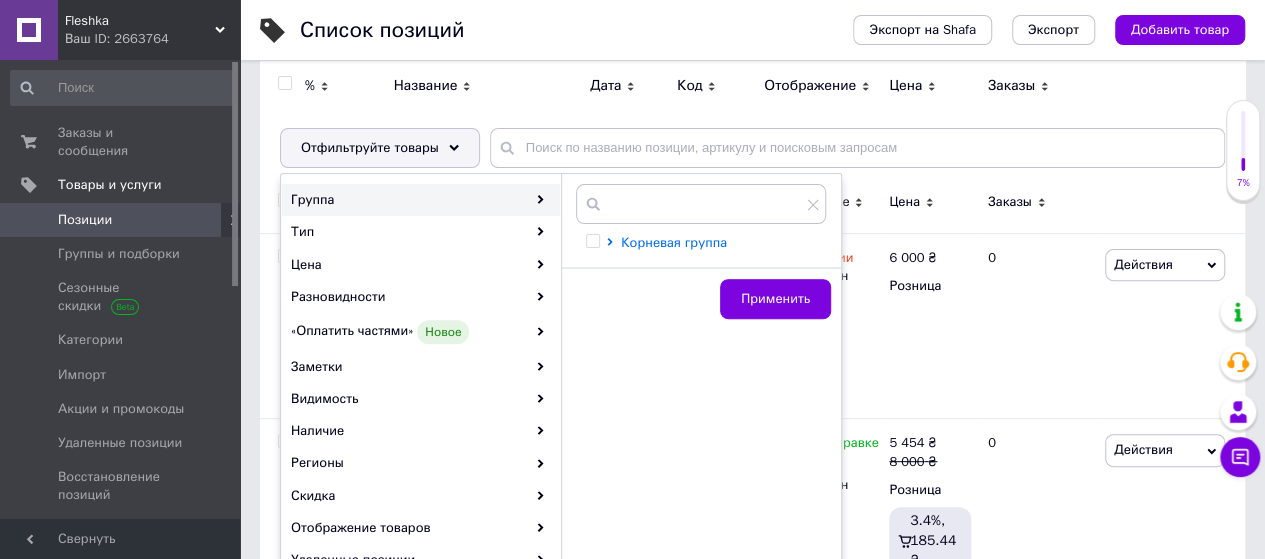 click 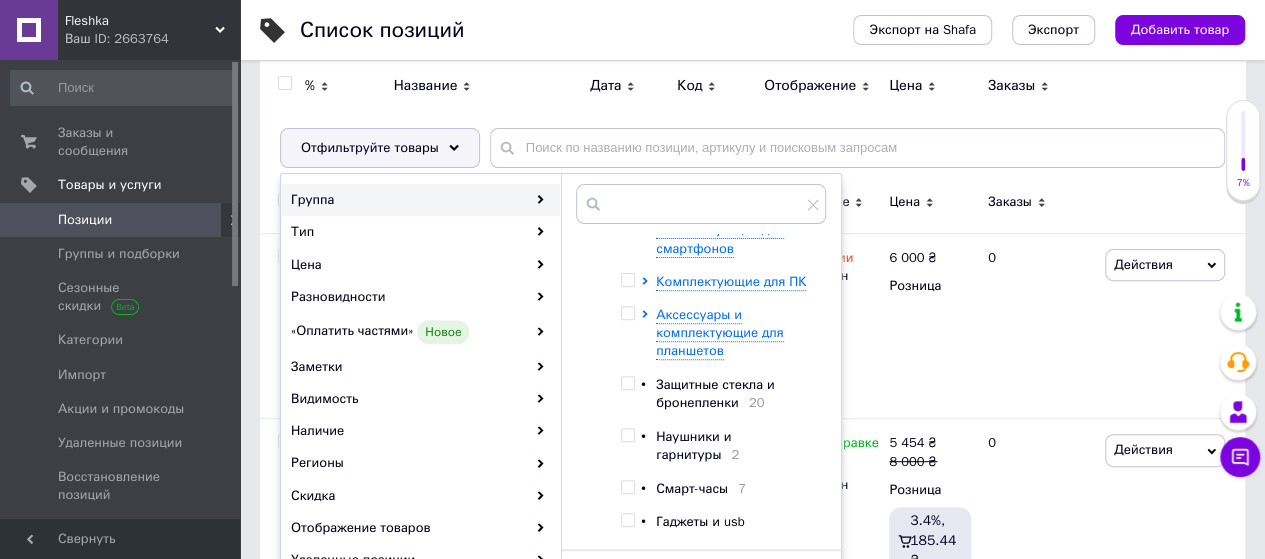scroll, scrollTop: 200, scrollLeft: 0, axis: vertical 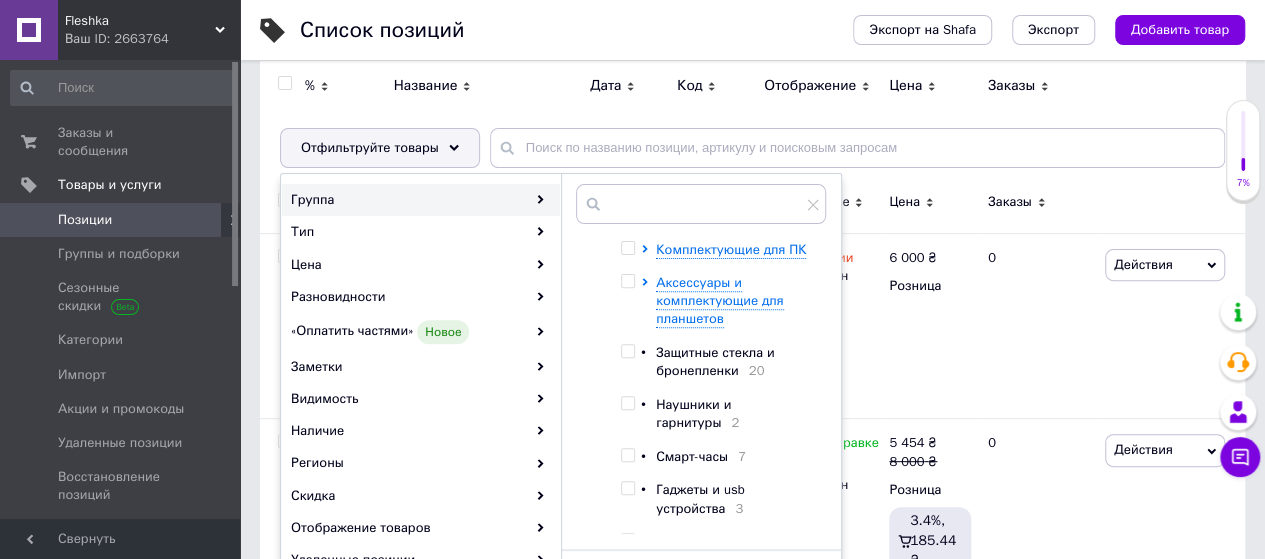 click at bounding box center (627, 488) 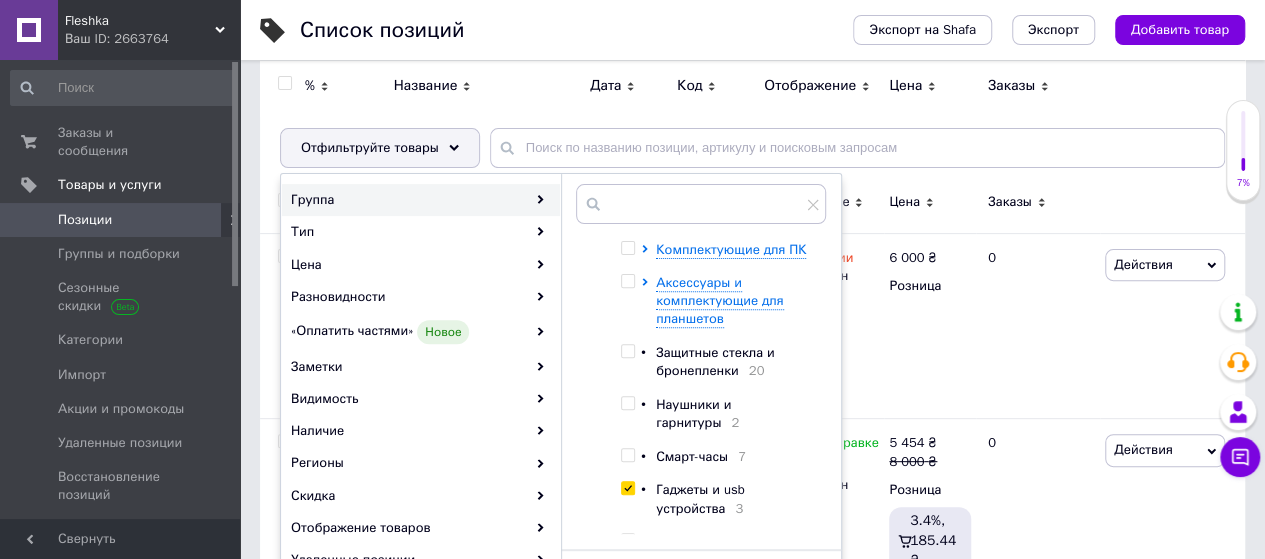 checkbox on "true" 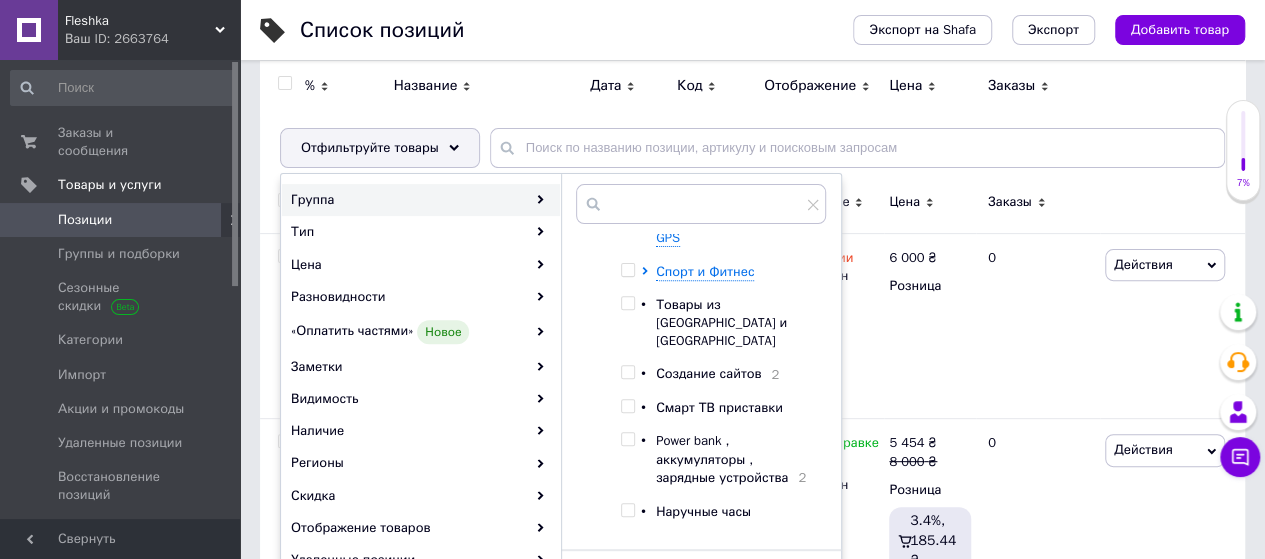 scroll, scrollTop: 534, scrollLeft: 0, axis: vertical 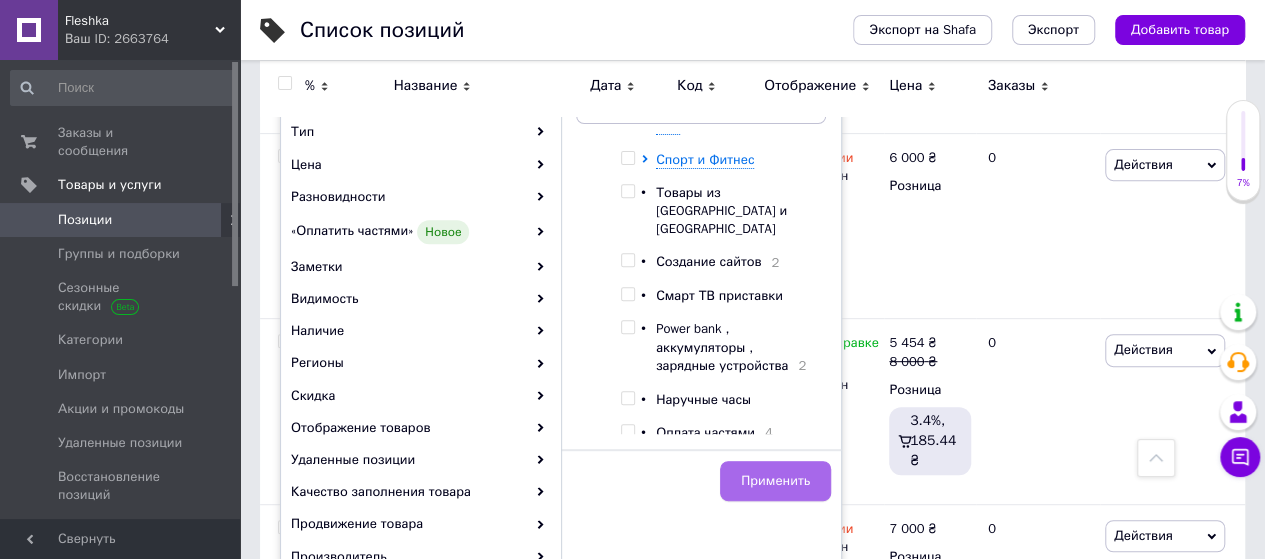 click on "Применить" at bounding box center [775, 481] 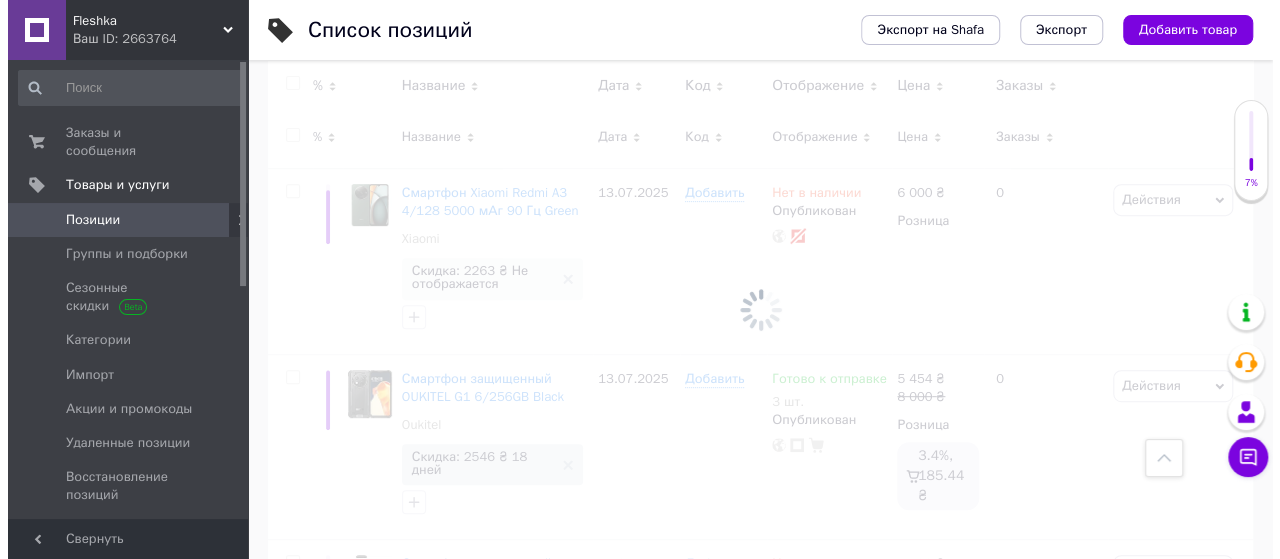 scroll, scrollTop: 0, scrollLeft: 330, axis: horizontal 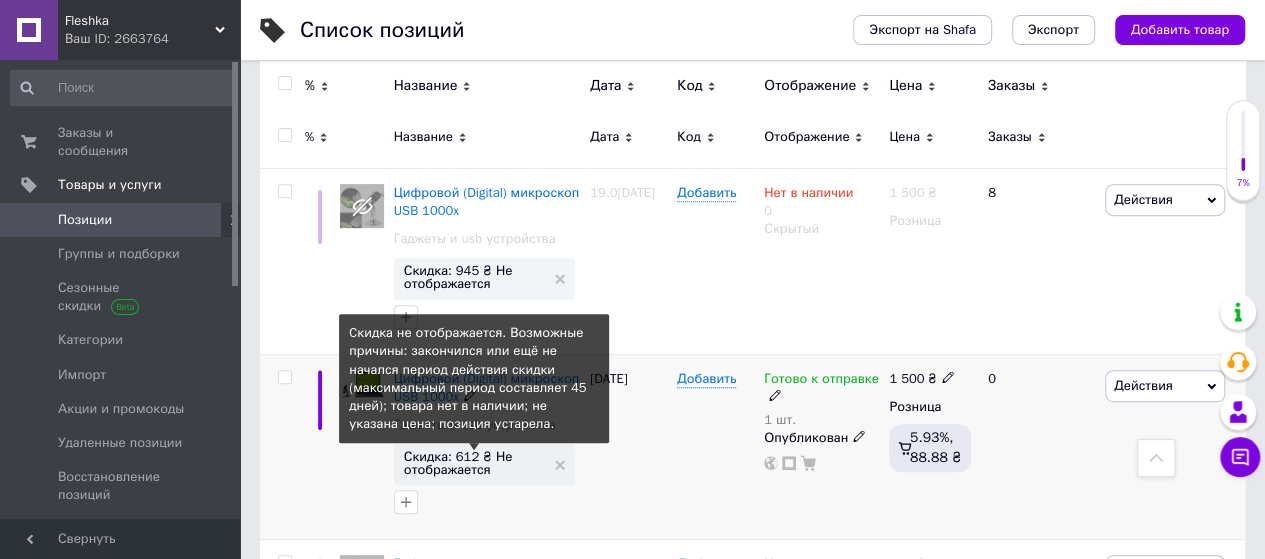 click on "Скидка: 612 ₴ Не отображается" at bounding box center (474, 463) 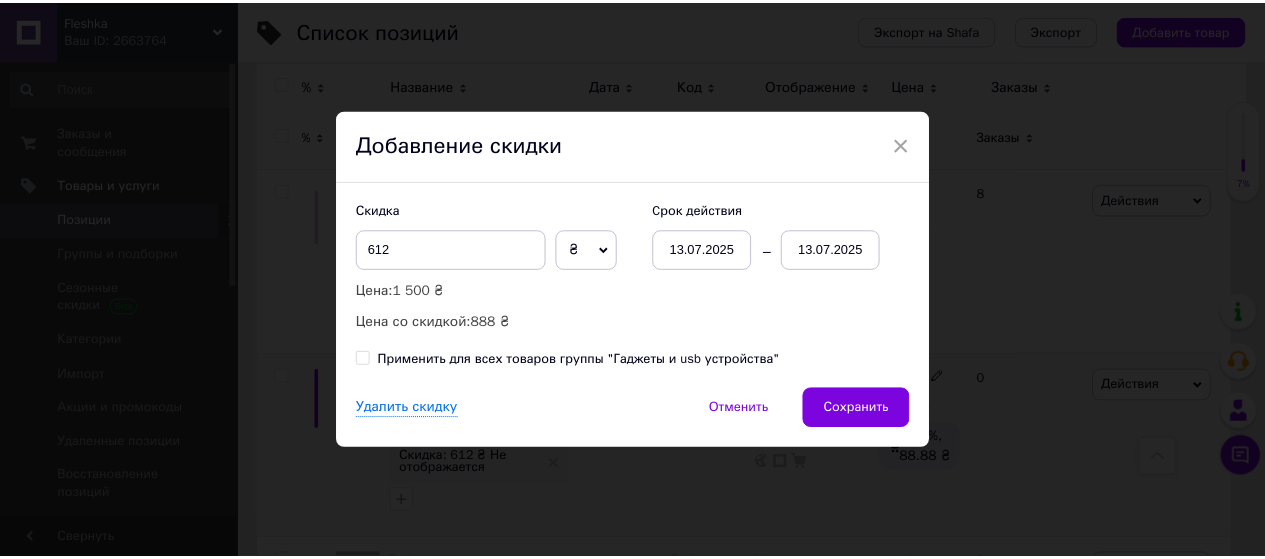 scroll, scrollTop: 0, scrollLeft: 330, axis: horizontal 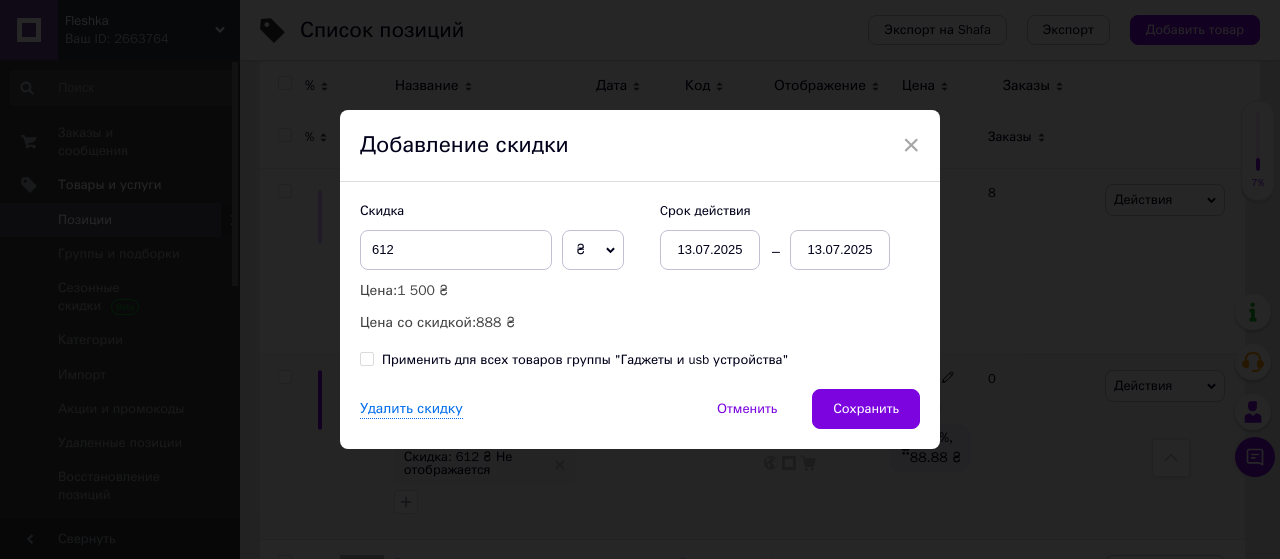 click on "13.07.2025" at bounding box center (840, 250) 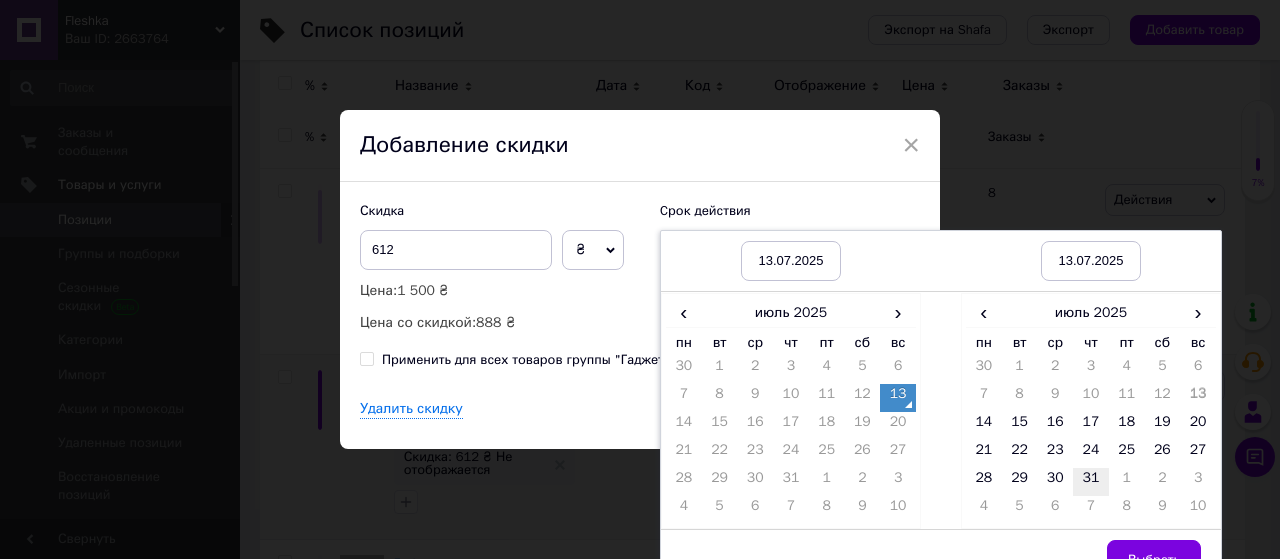click on "31" at bounding box center [1091, 482] 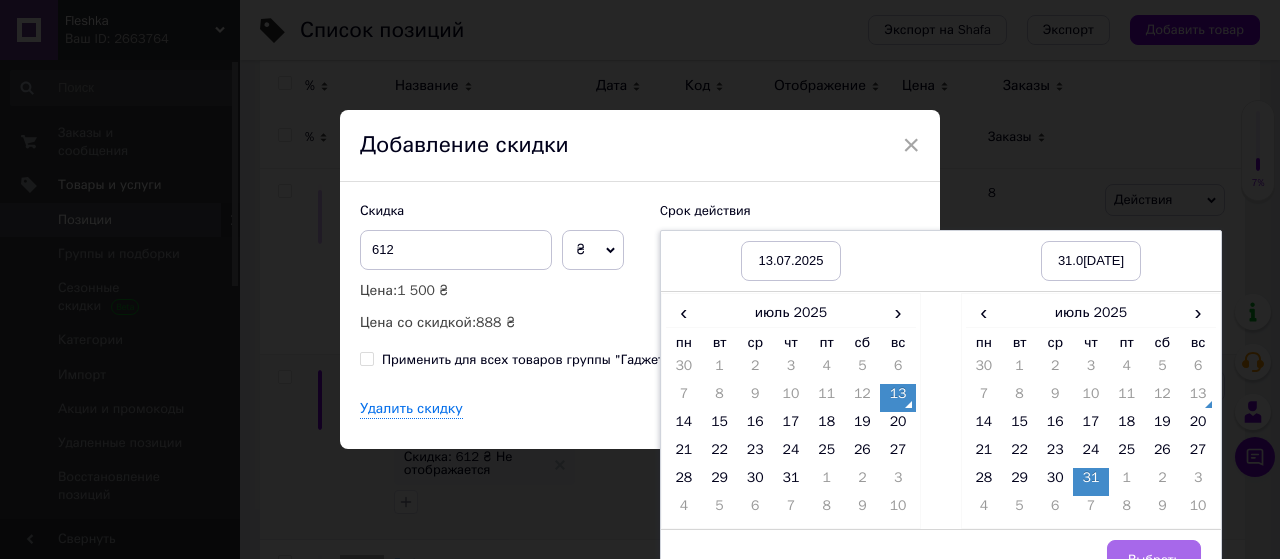 click on "Выбрать" at bounding box center (1154, 560) 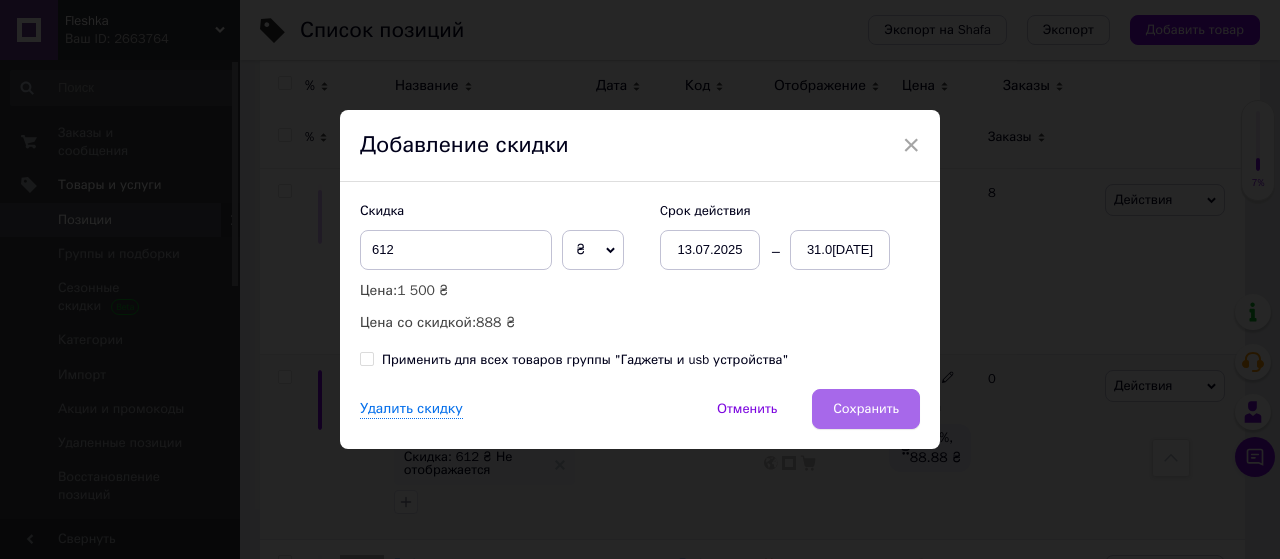 click on "Сохранить" at bounding box center (866, 409) 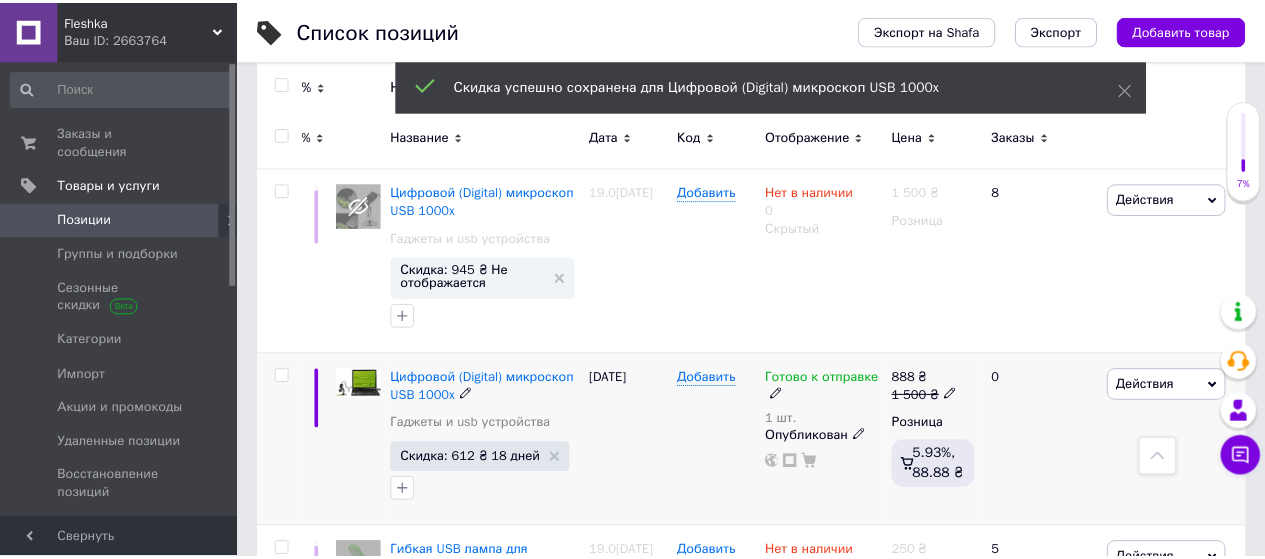 scroll, scrollTop: 0, scrollLeft: 330, axis: horizontal 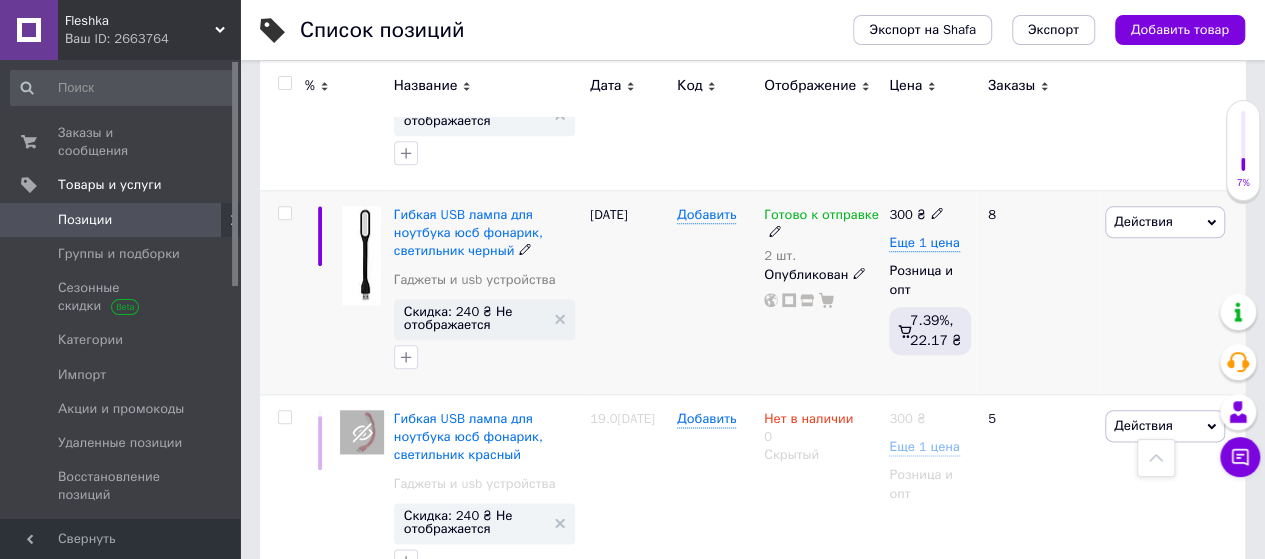 click at bounding box center [284, 213] 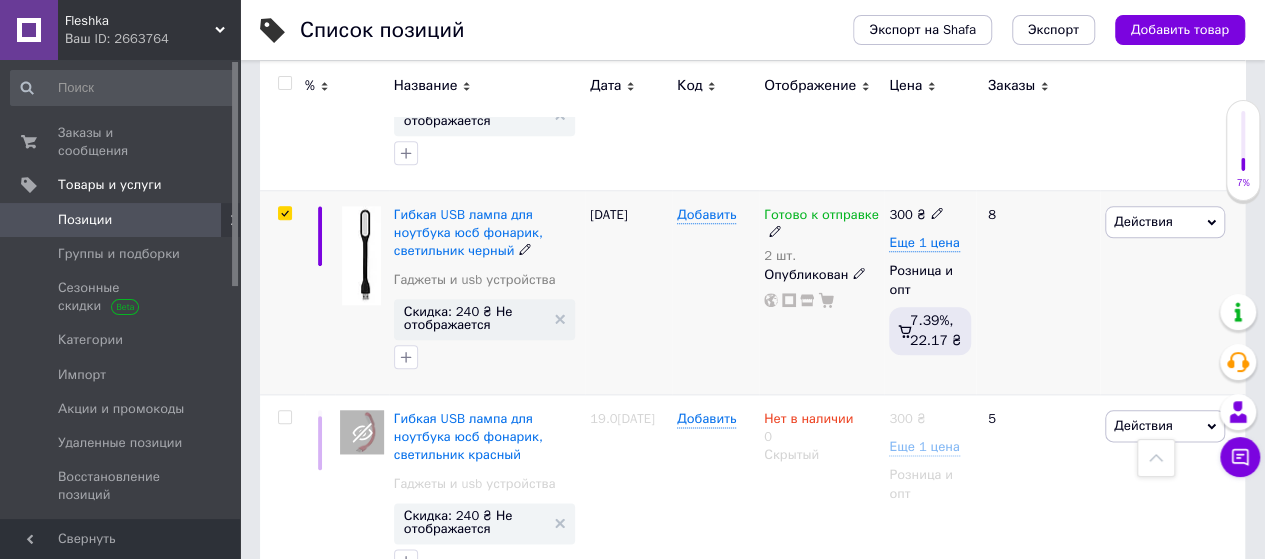 checkbox on "true" 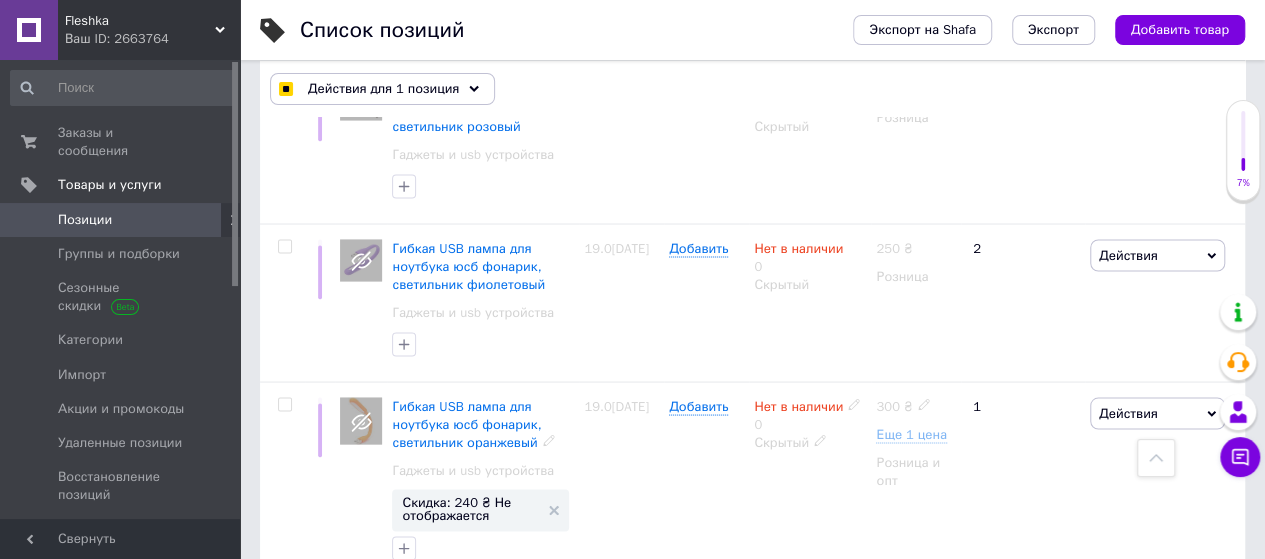 scroll, scrollTop: 1798, scrollLeft: 0, axis: vertical 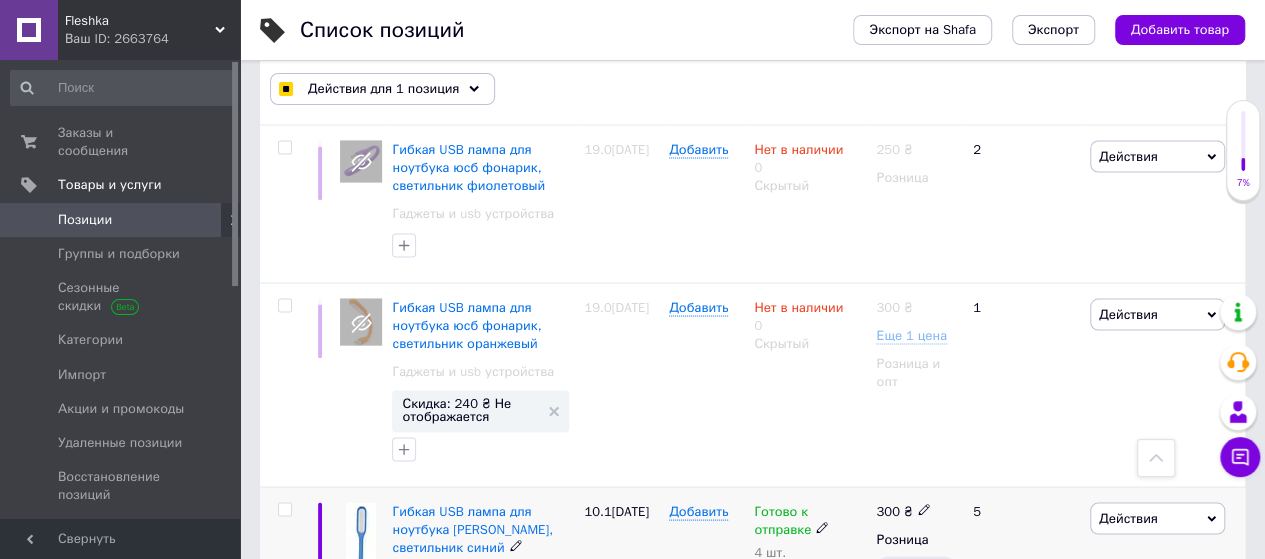 click at bounding box center (284, 509) 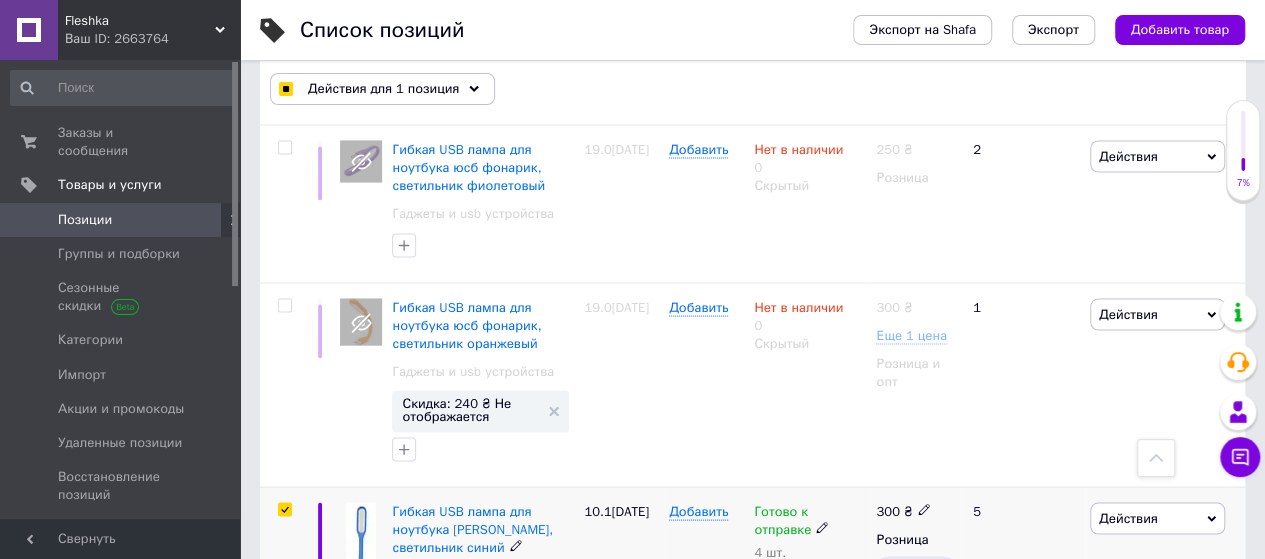 checkbox on "true" 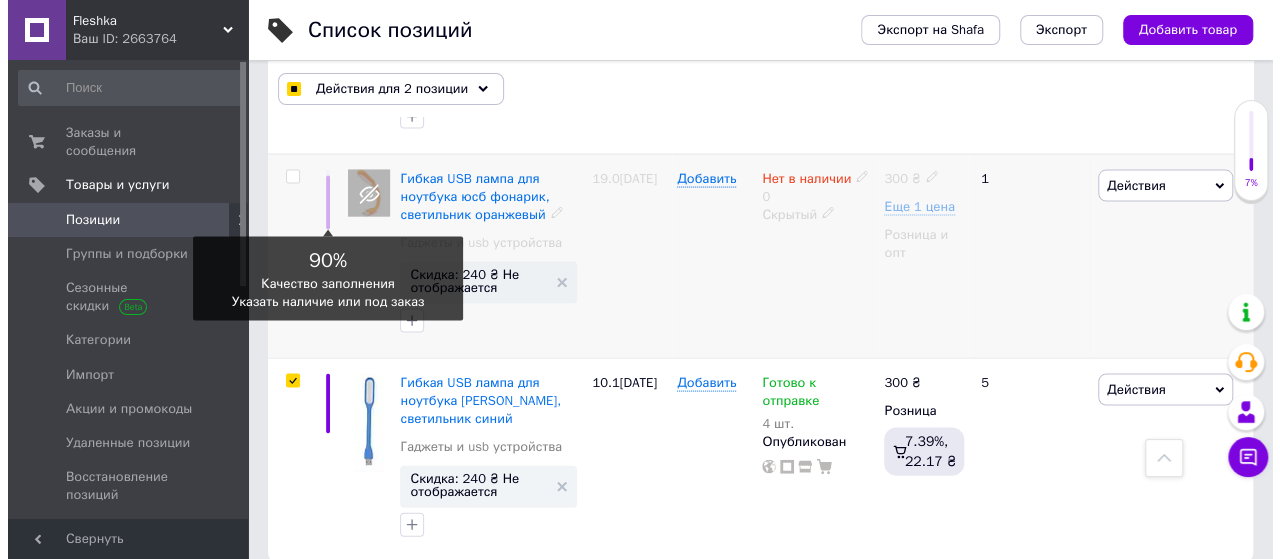 scroll, scrollTop: 1929, scrollLeft: 0, axis: vertical 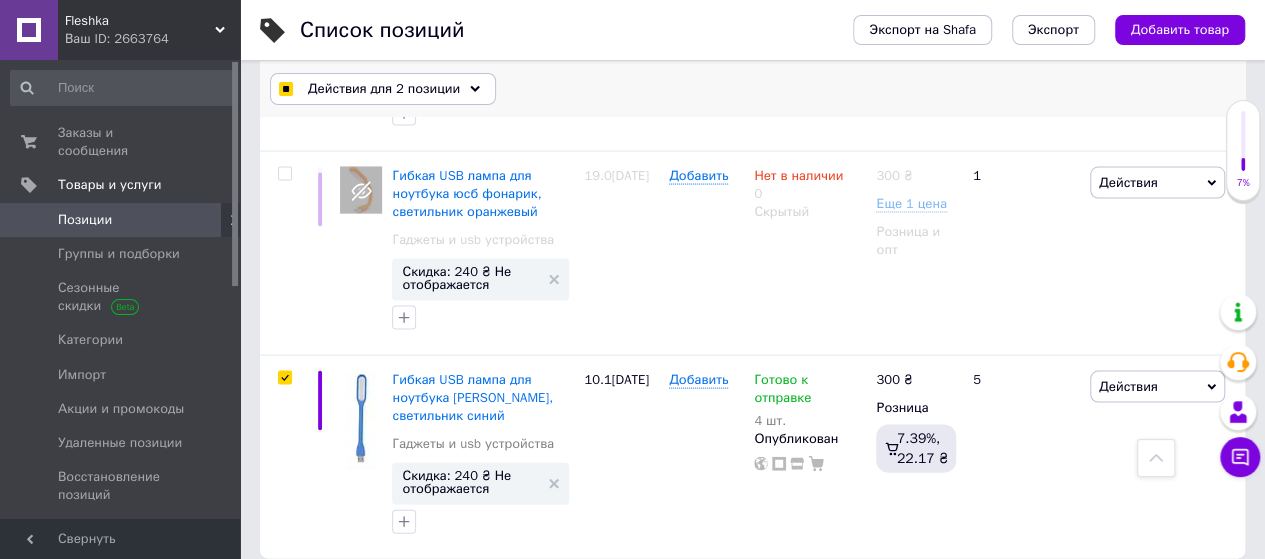 click 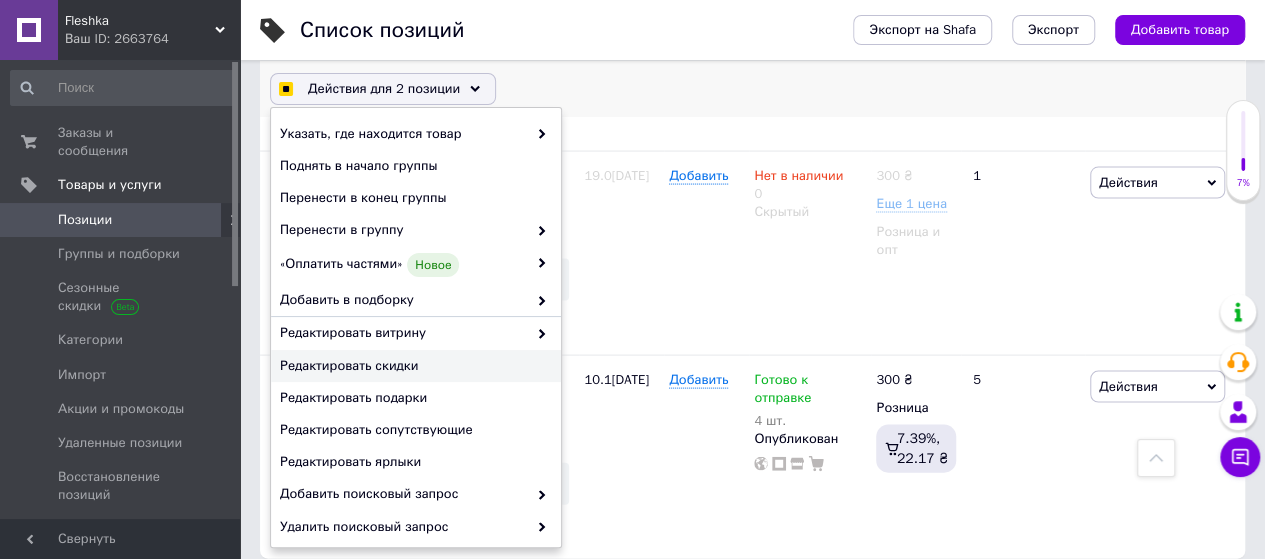 checkbox on "true" 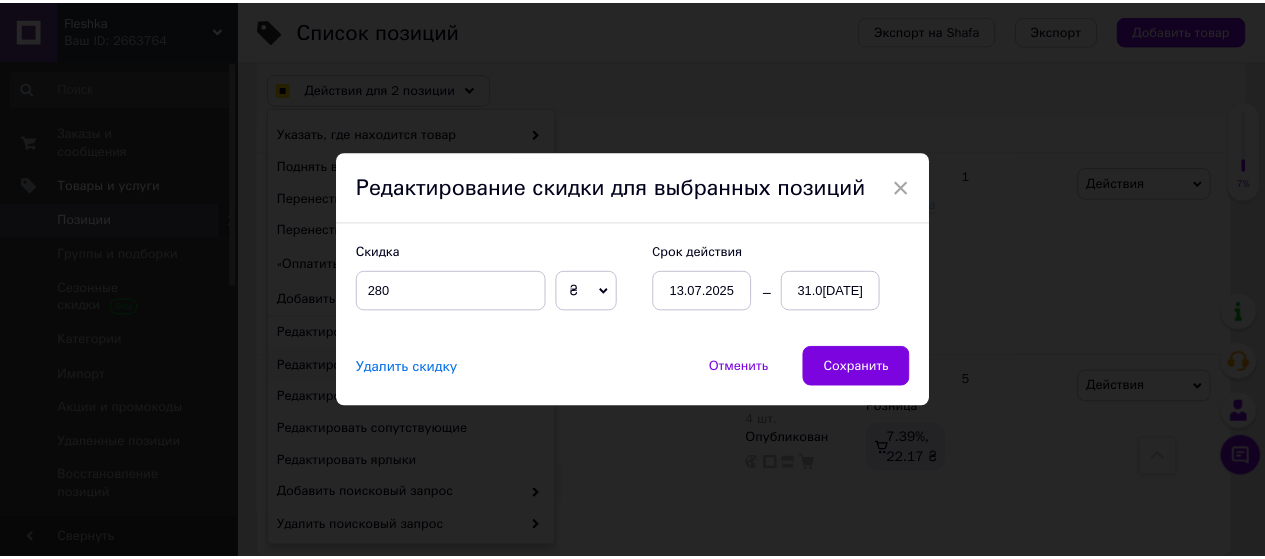 scroll, scrollTop: 0, scrollLeft: 330, axis: horizontal 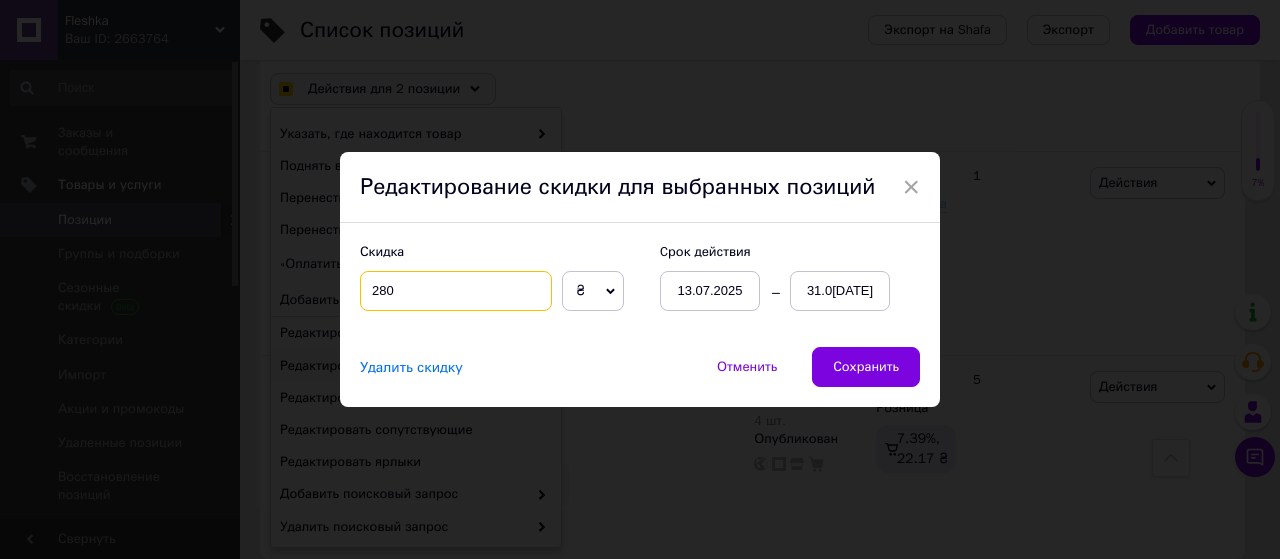 click on "280" at bounding box center (456, 291) 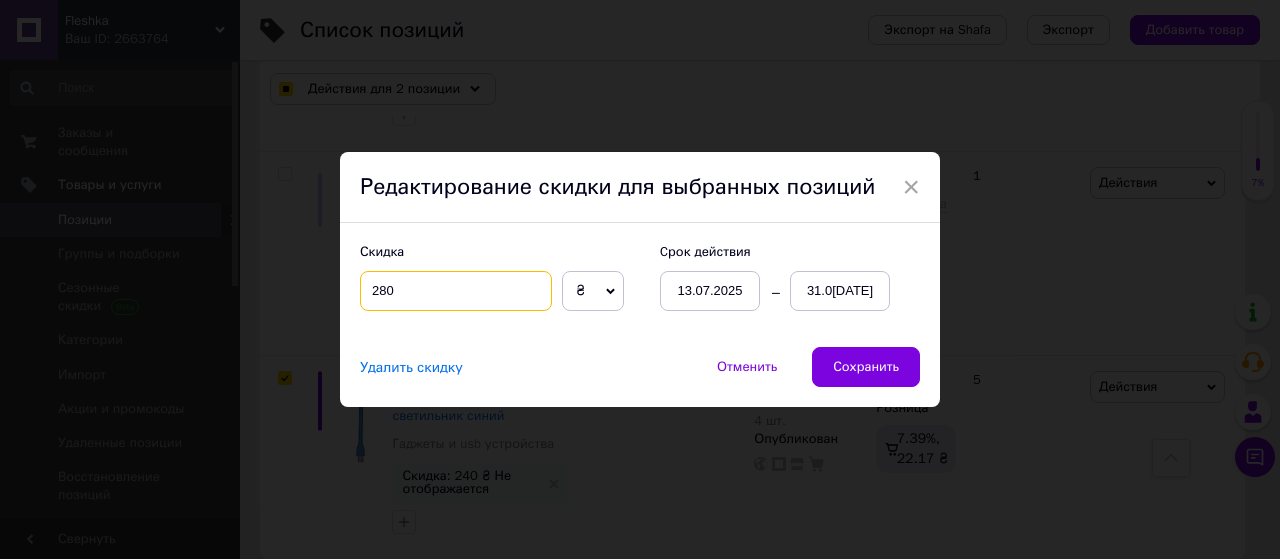 checkbox on "true" 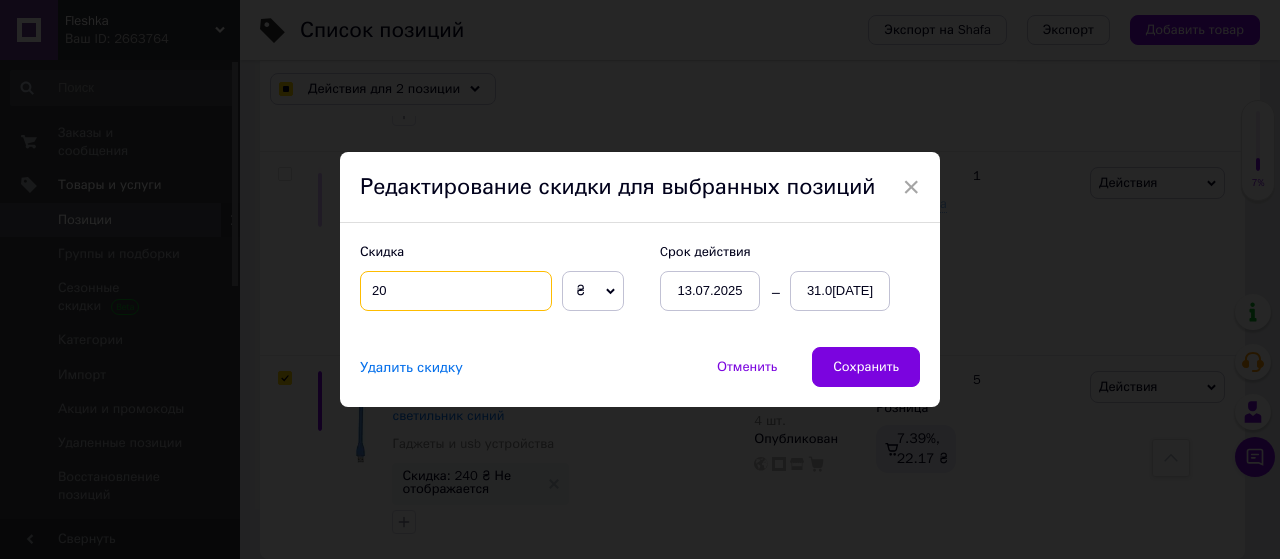 checkbox on "true" 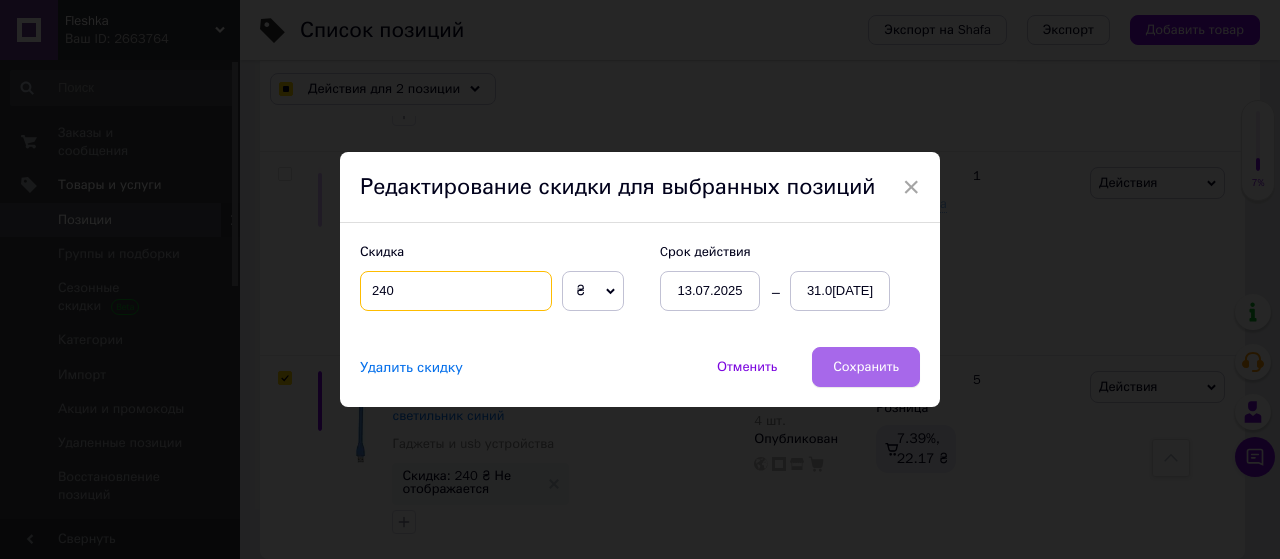 type on "240" 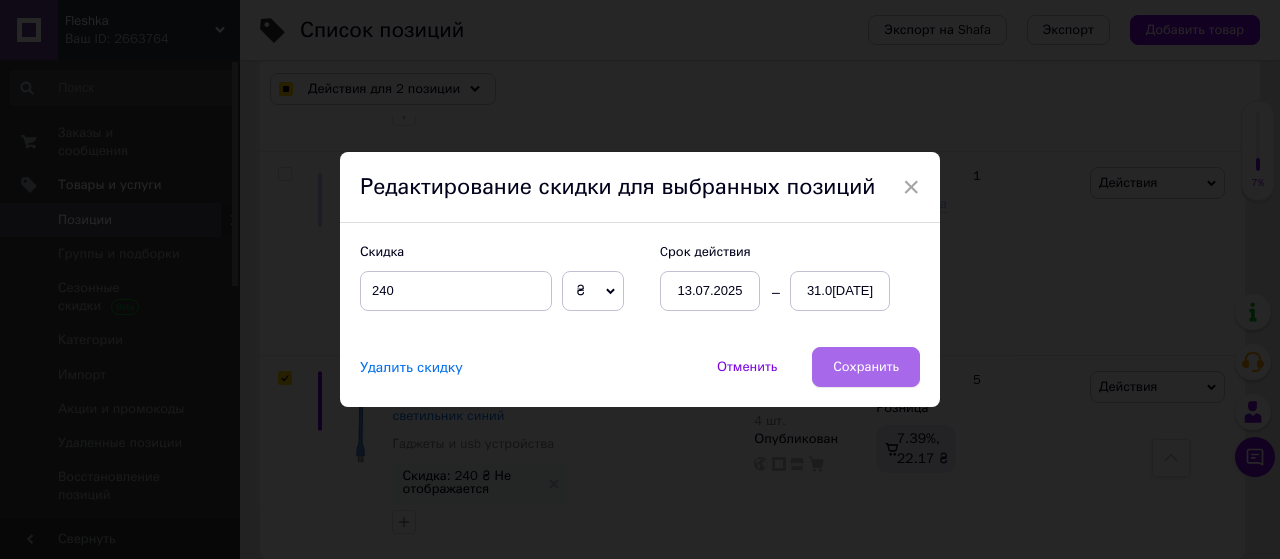 click on "Сохранить" at bounding box center [866, 367] 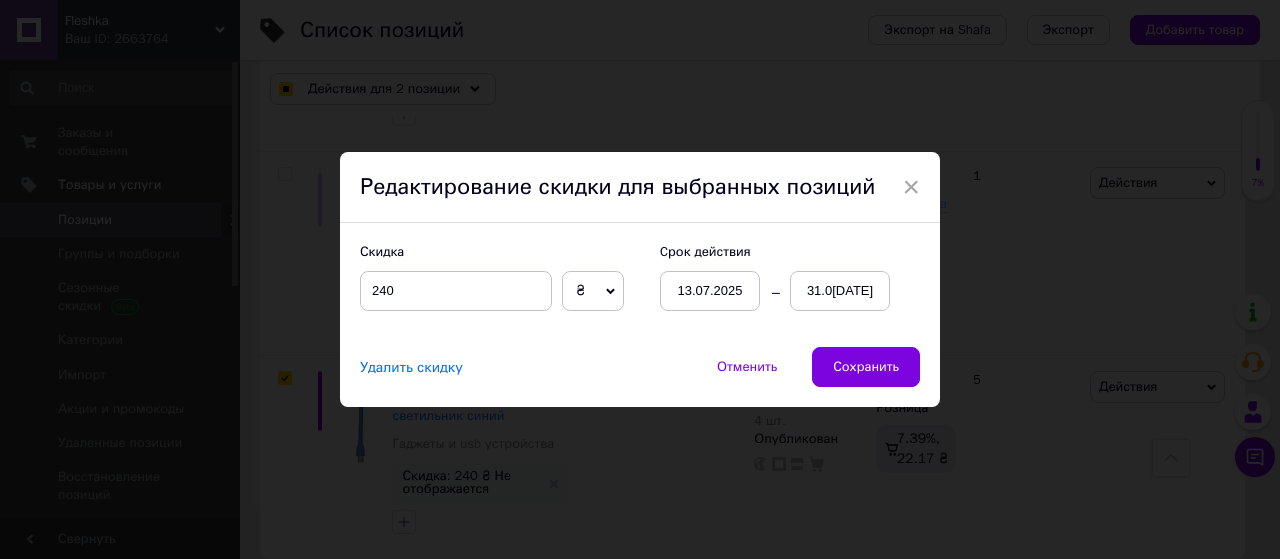 checkbox on "true" 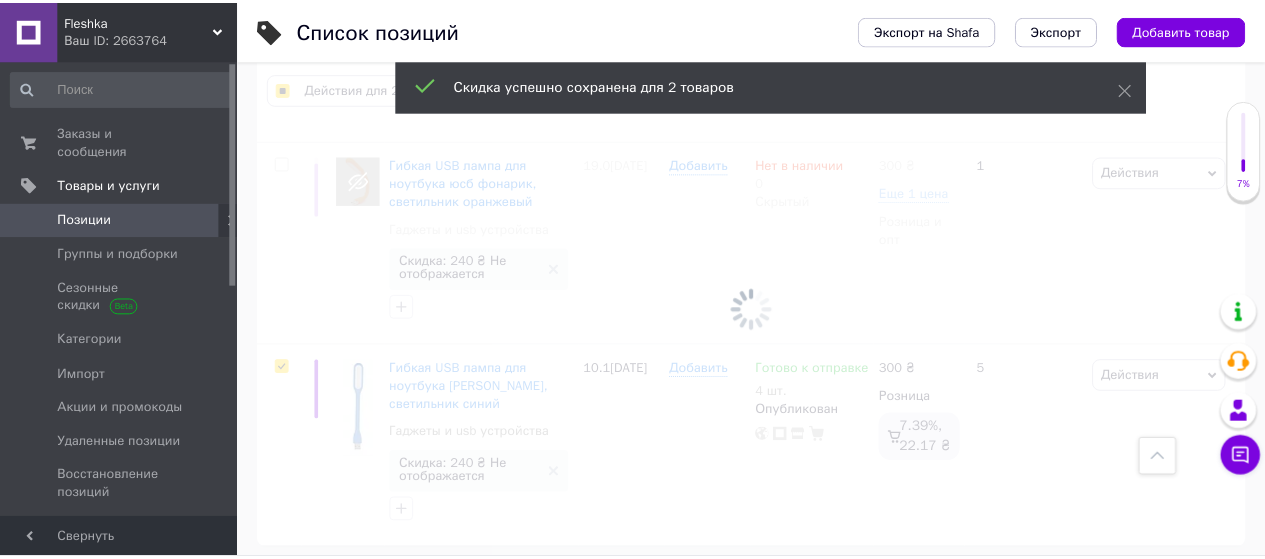 scroll, scrollTop: 0, scrollLeft: 330, axis: horizontal 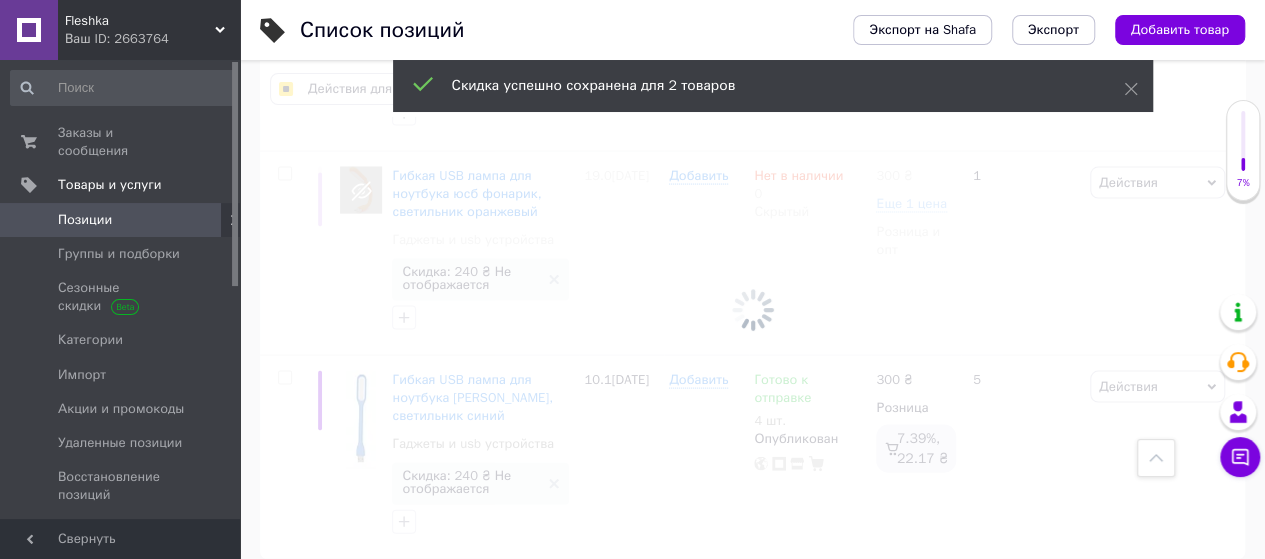 checkbox on "false" 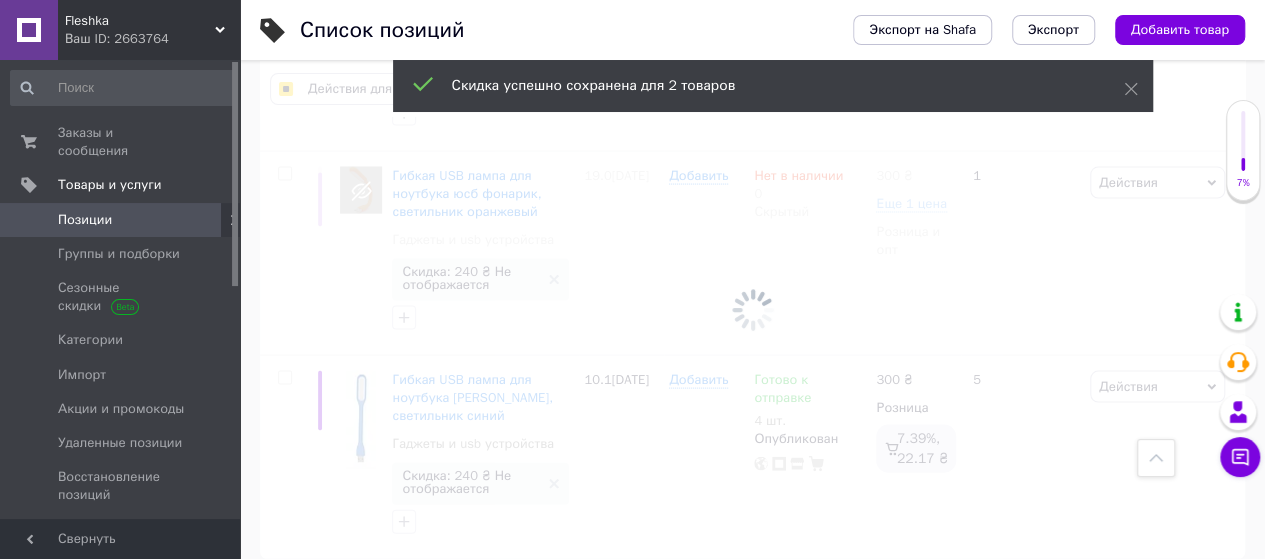 checkbox on "false" 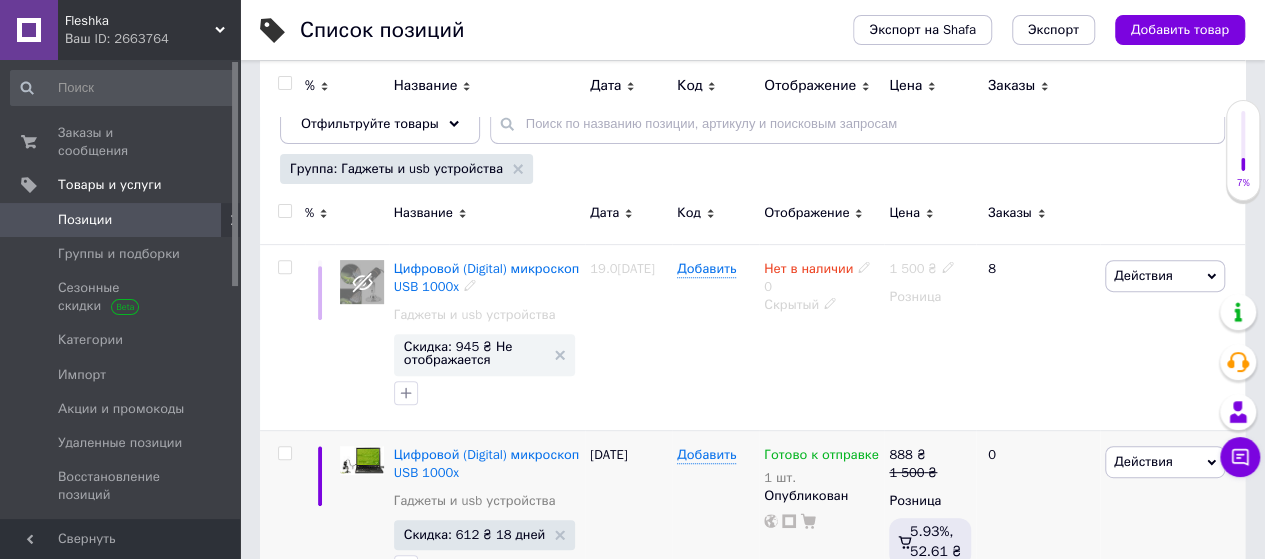 scroll, scrollTop: 0, scrollLeft: 0, axis: both 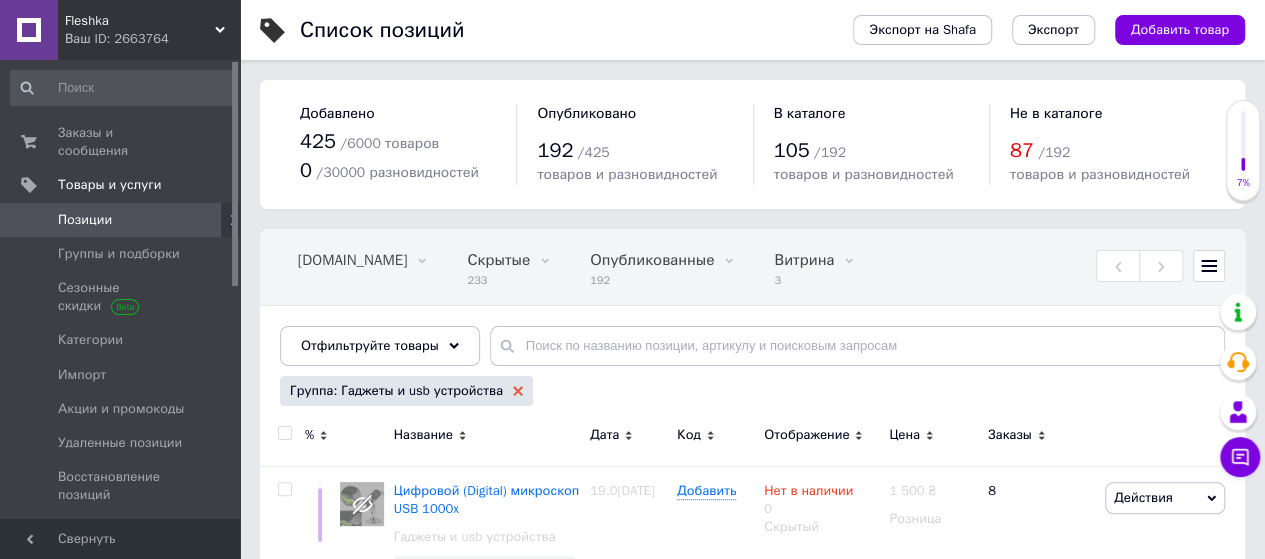 click 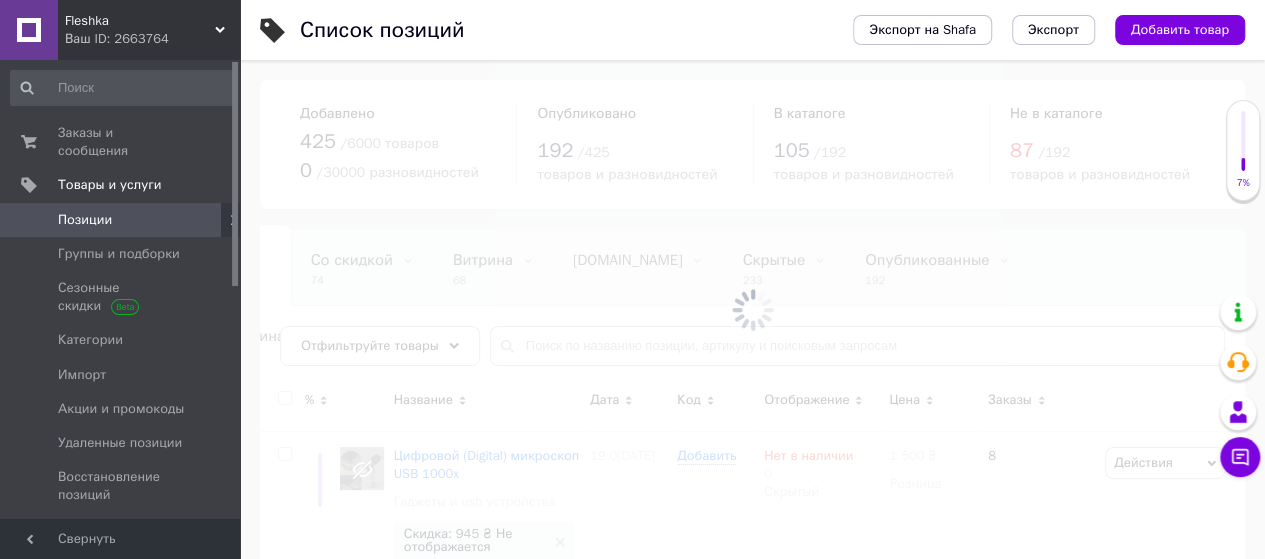 scroll, scrollTop: 0, scrollLeft: 0, axis: both 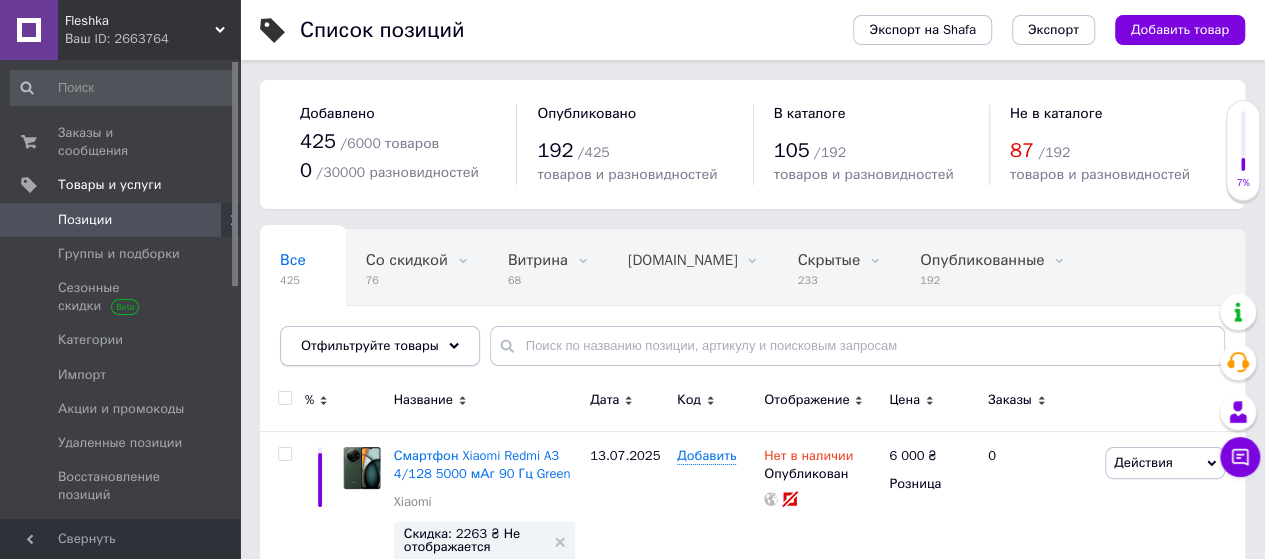click on "Отфильтруйте товары" at bounding box center (370, 345) 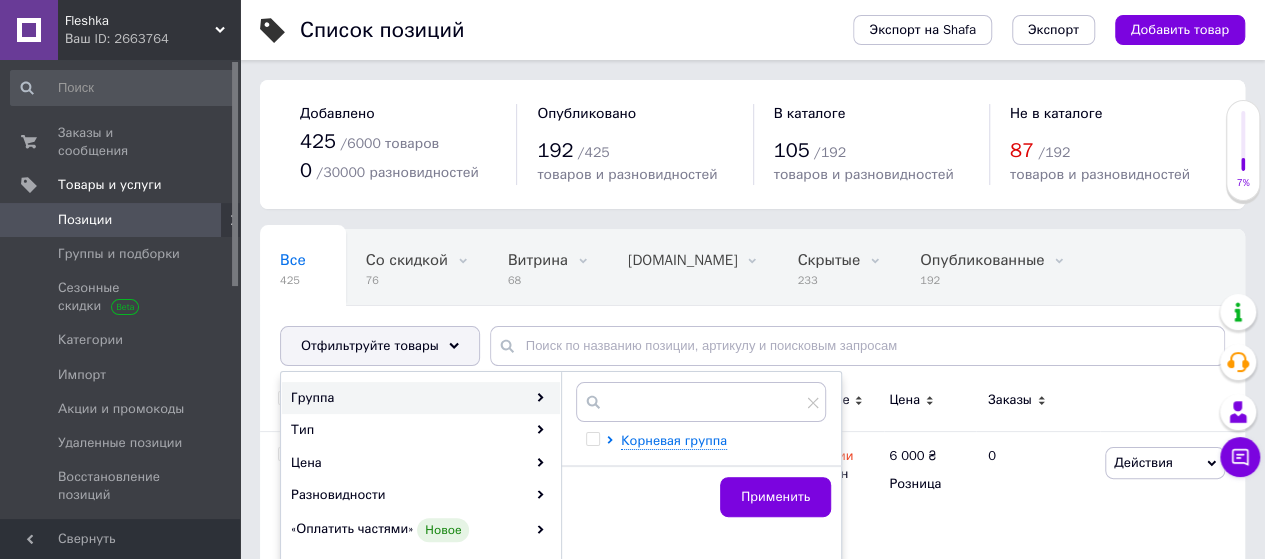 scroll, scrollTop: 200, scrollLeft: 0, axis: vertical 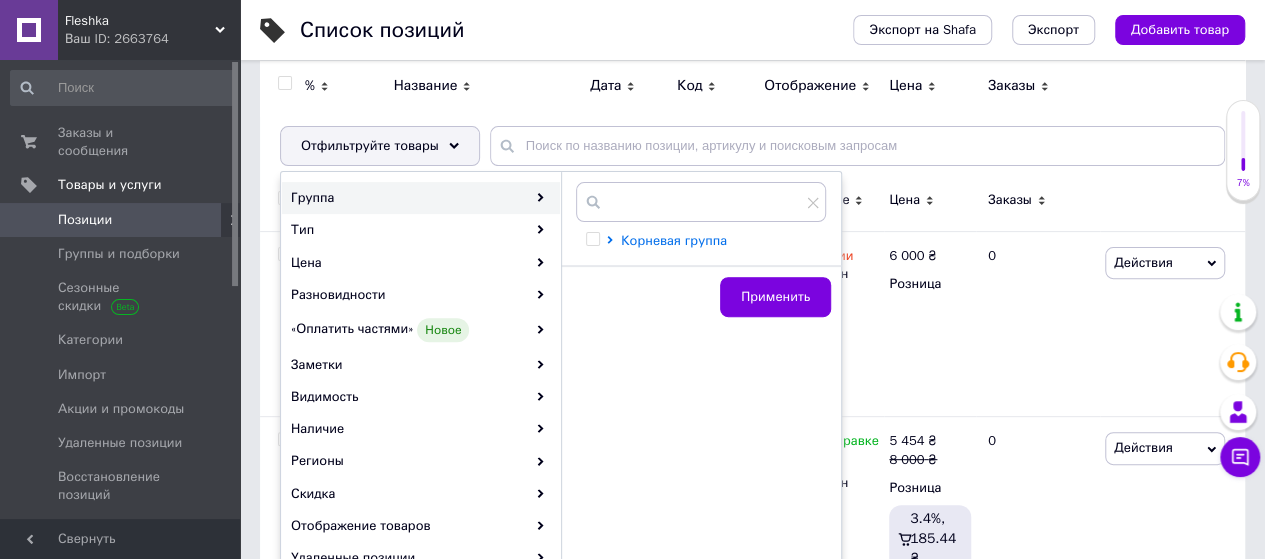 click 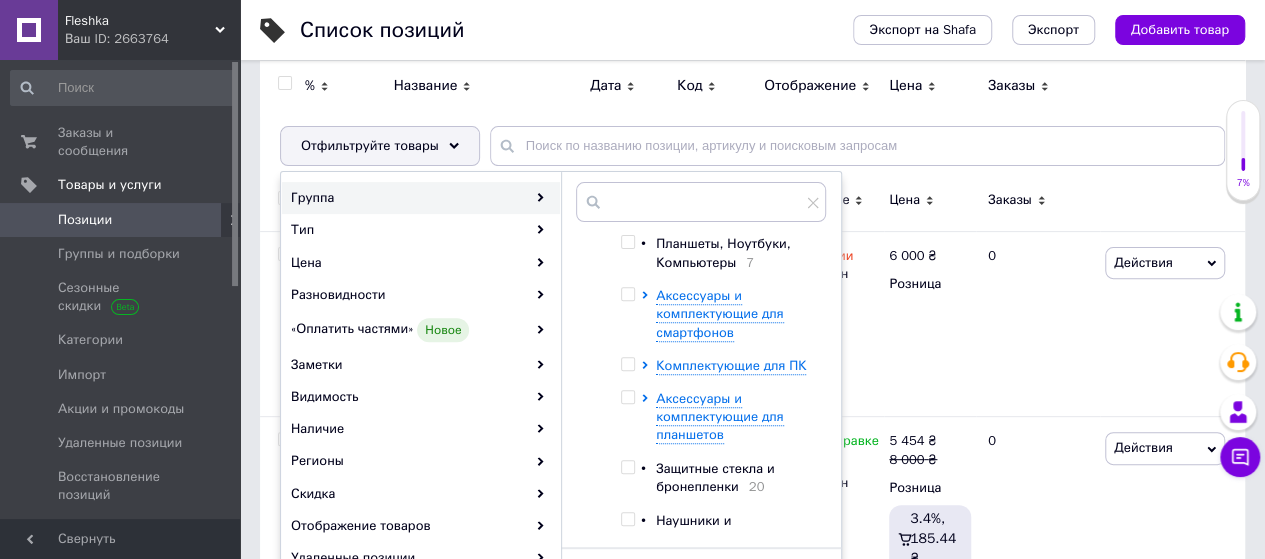 scroll, scrollTop: 100, scrollLeft: 0, axis: vertical 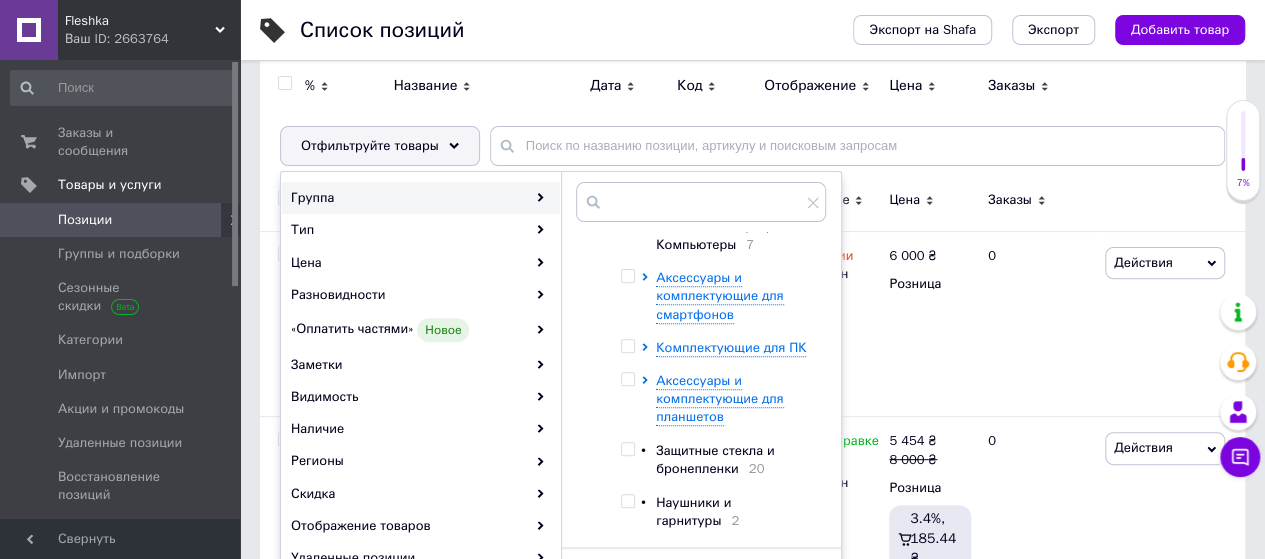 click at bounding box center [627, 449] 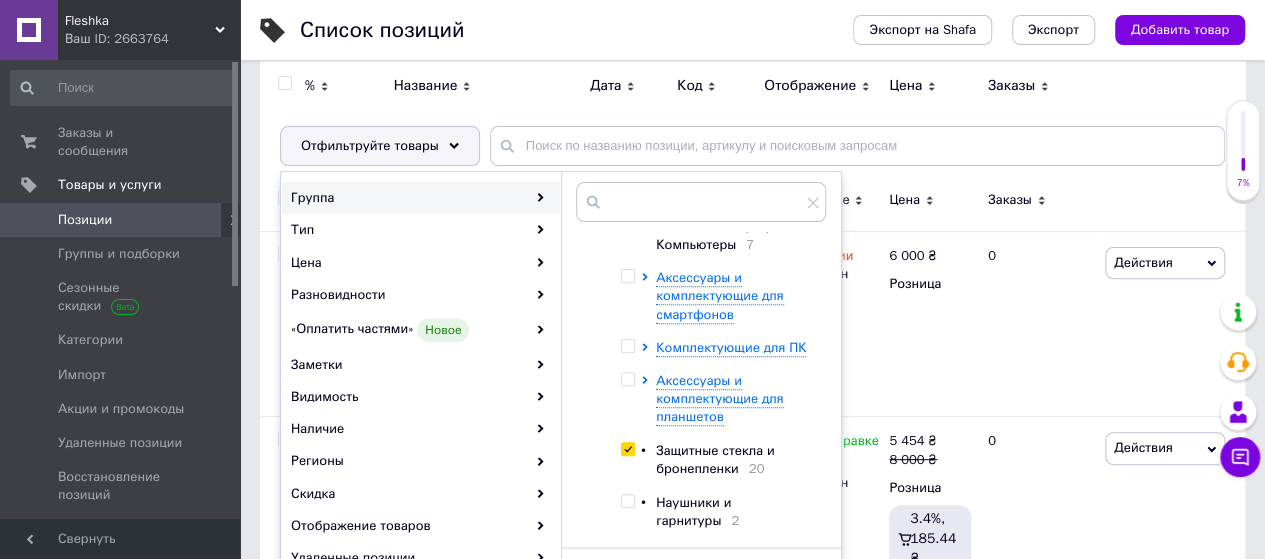checkbox on "true" 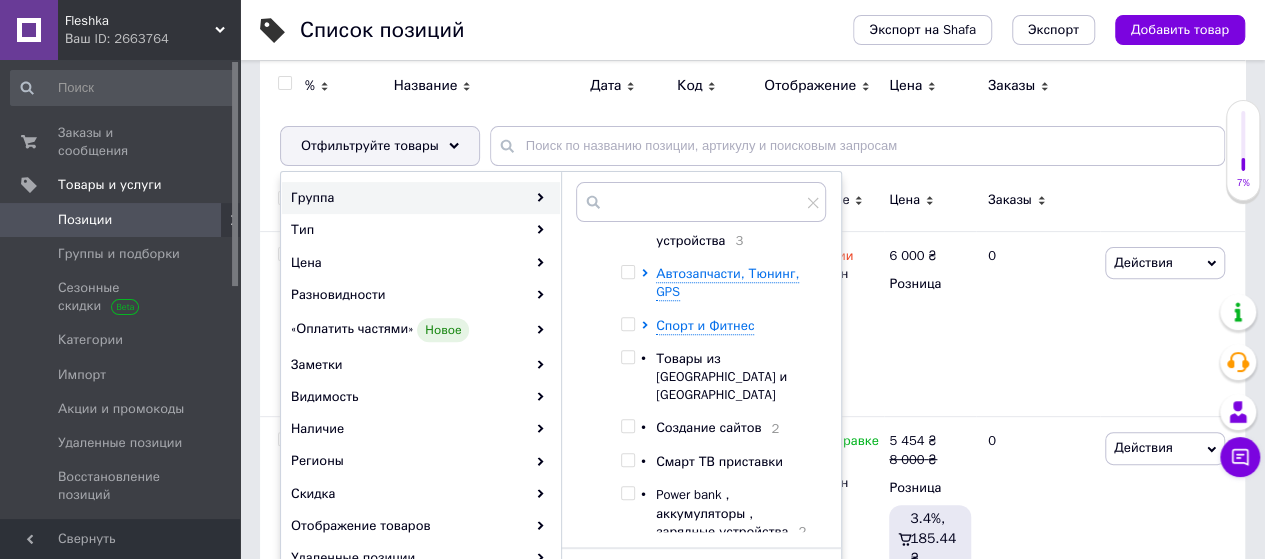 scroll, scrollTop: 534, scrollLeft: 0, axis: vertical 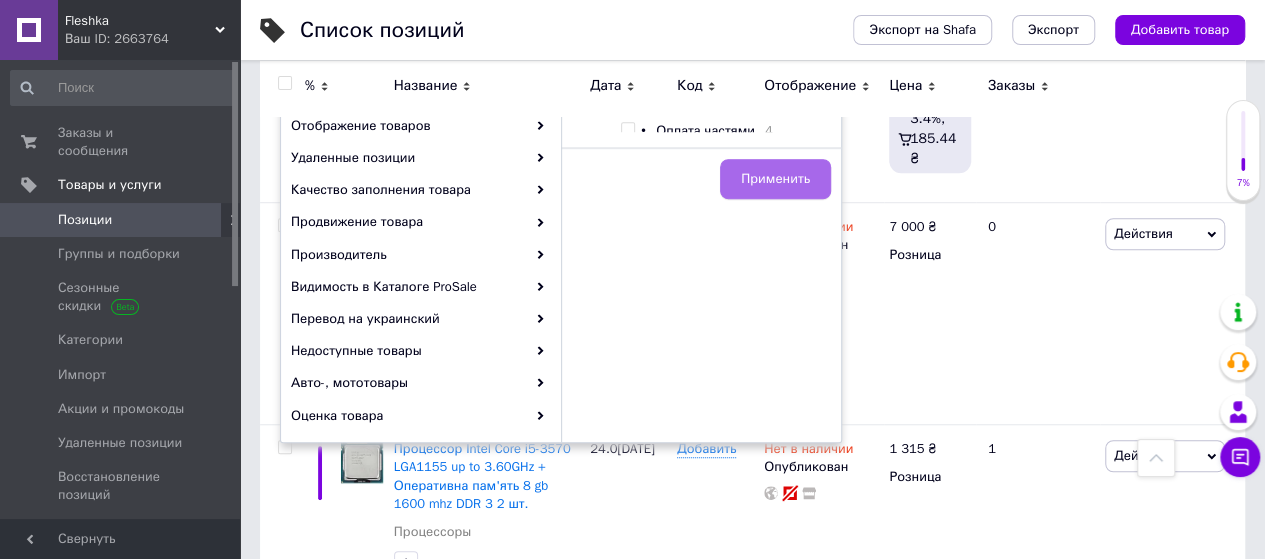 click on "Применить" at bounding box center [775, 179] 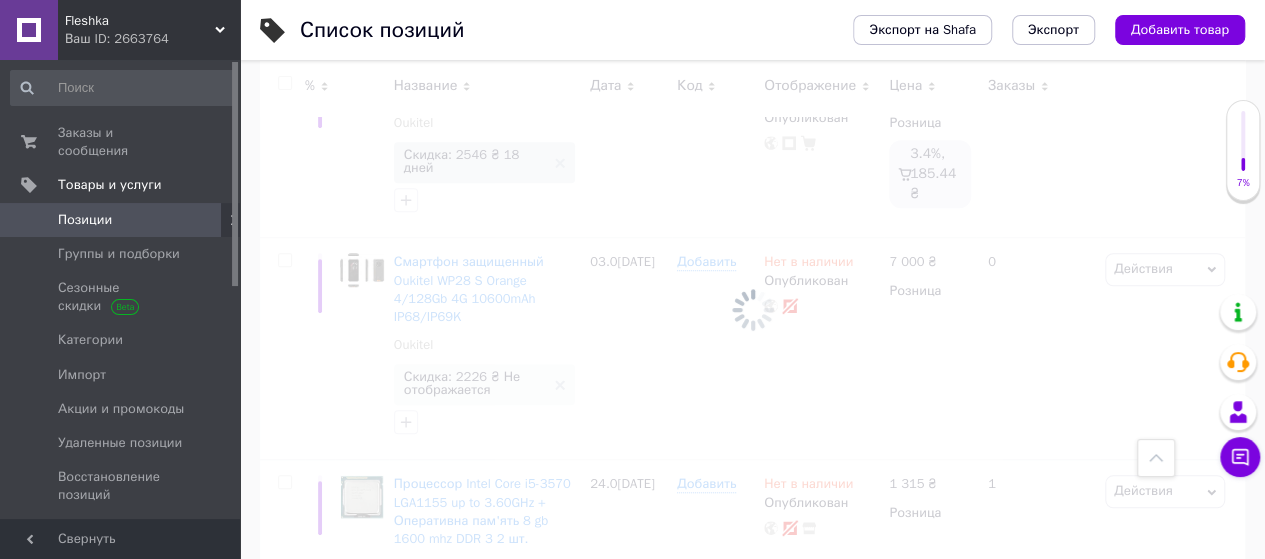 scroll, scrollTop: 635, scrollLeft: 0, axis: vertical 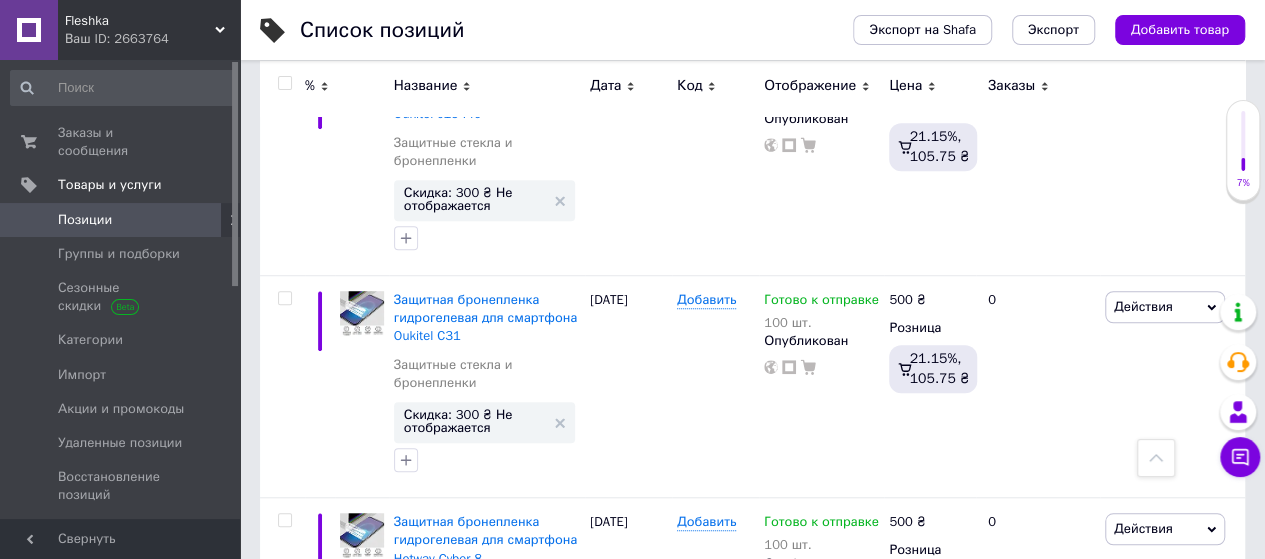 click at bounding box center [284, 83] 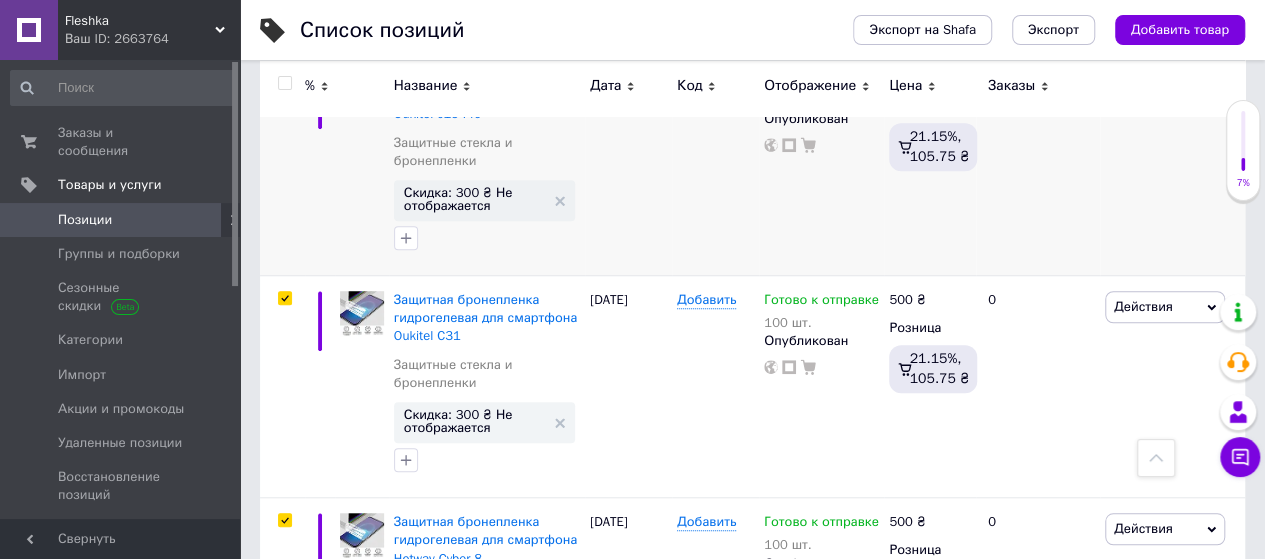 checkbox on "true" 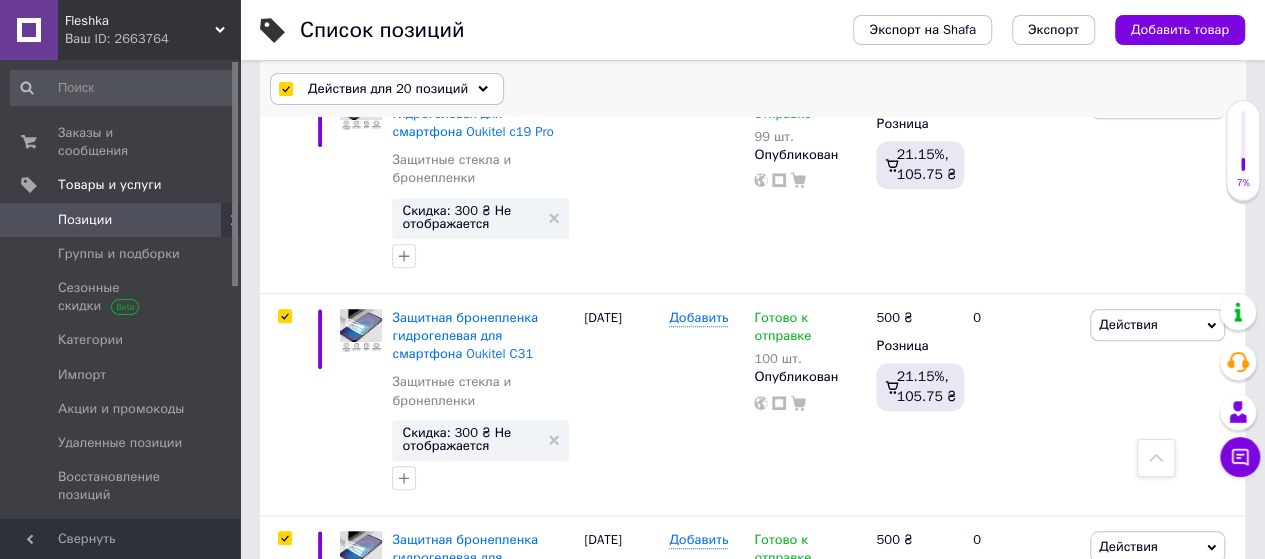 click 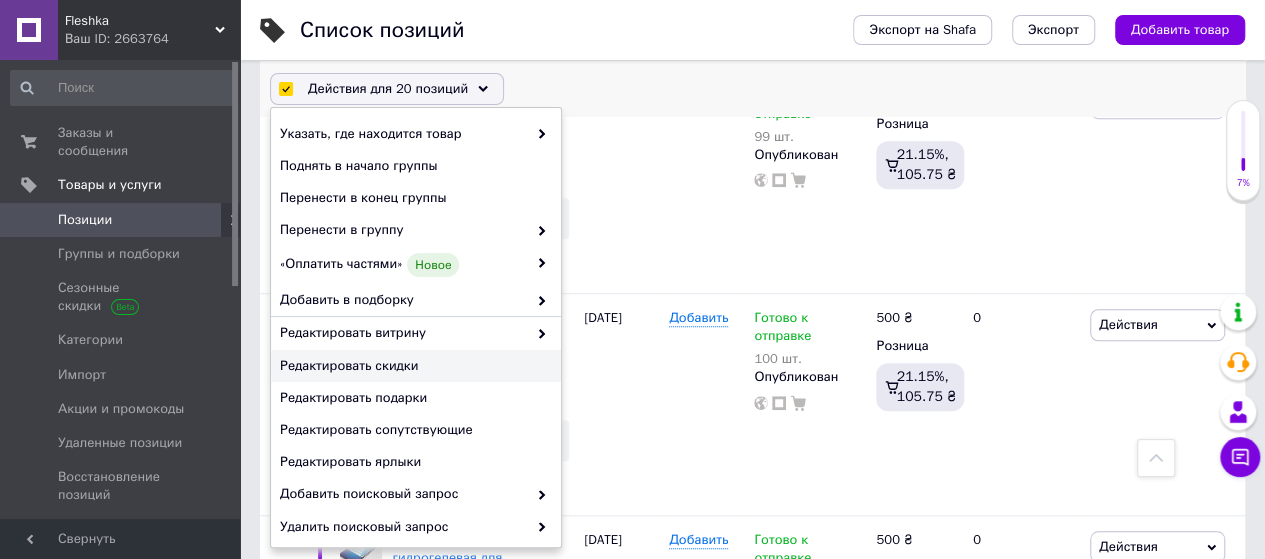 click on "Редактировать скидки" at bounding box center [413, 366] 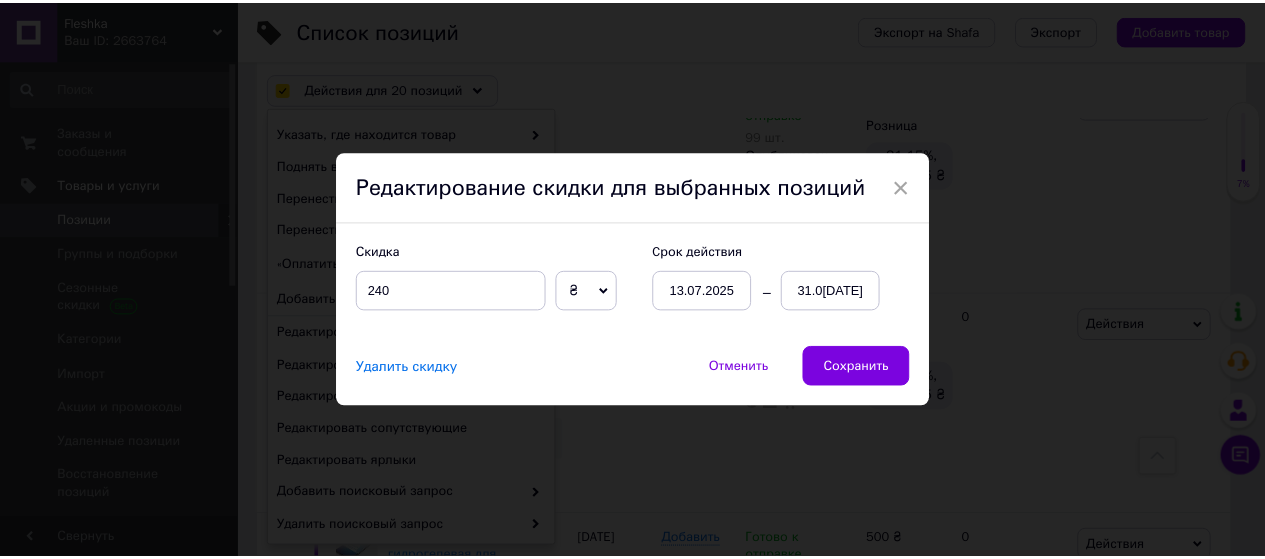 scroll, scrollTop: 0, scrollLeft: 330, axis: horizontal 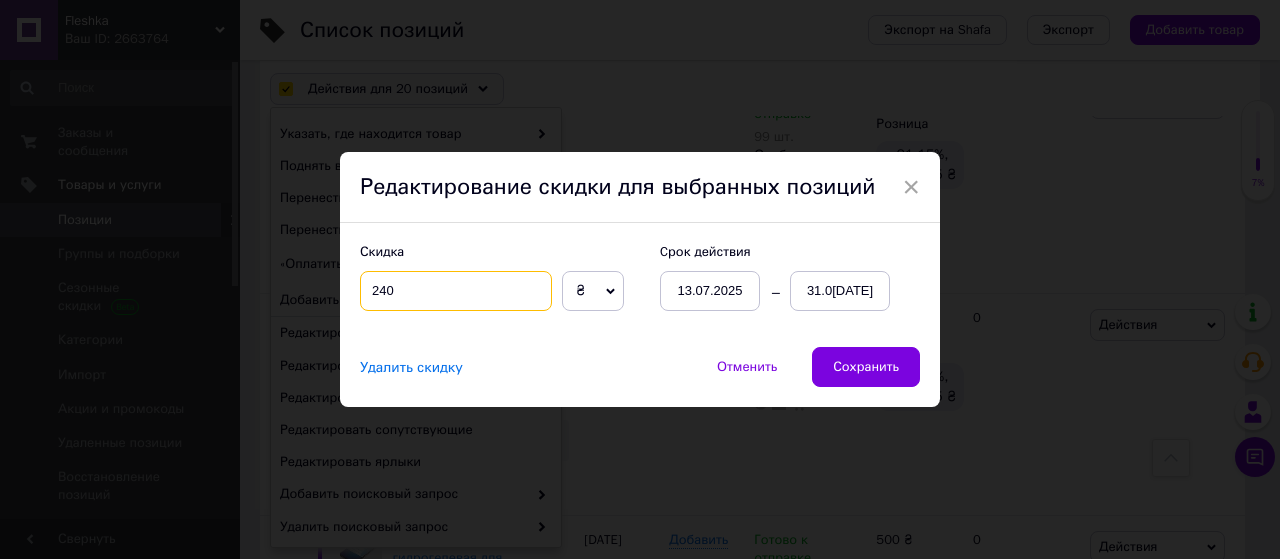 drag, startPoint x: 396, startPoint y: 297, endPoint x: 362, endPoint y: 289, distance: 34.928497 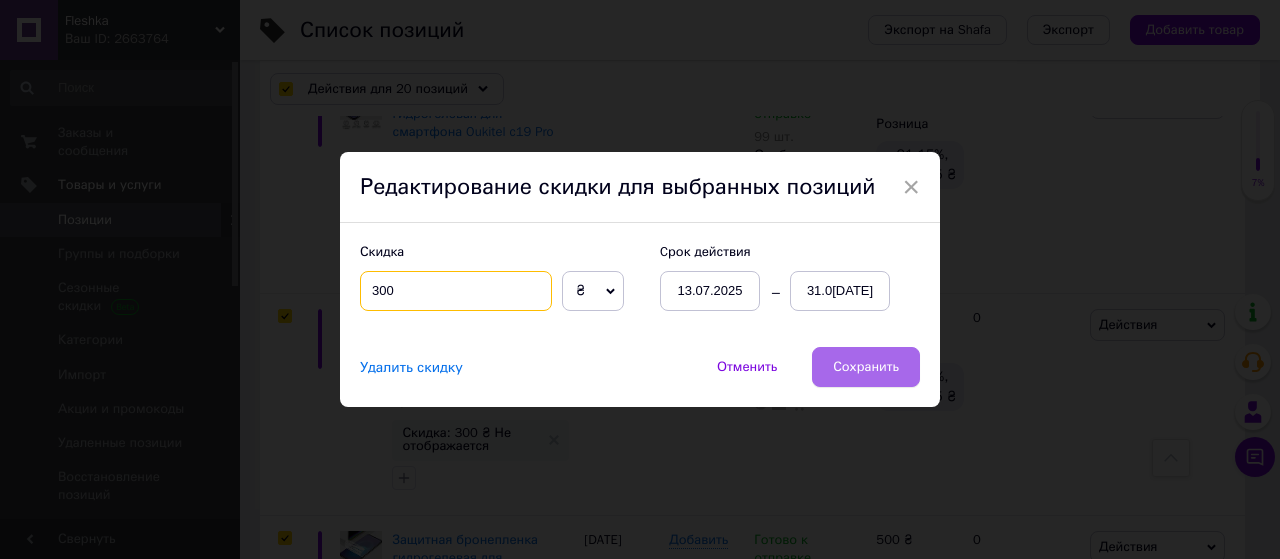 type on "300" 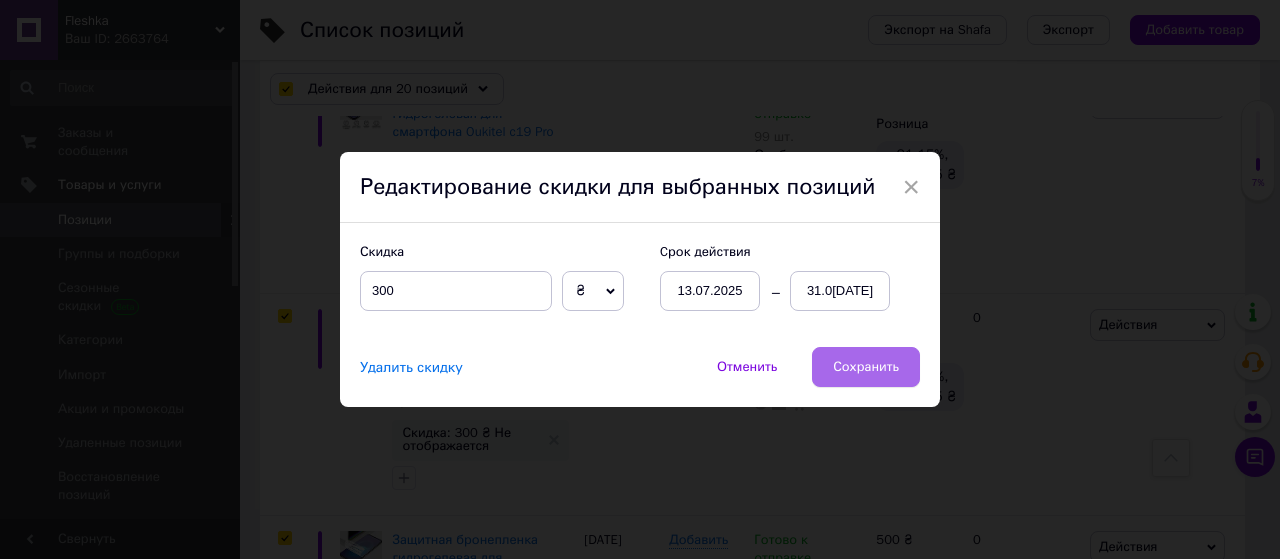 click on "Сохранить" at bounding box center (866, 367) 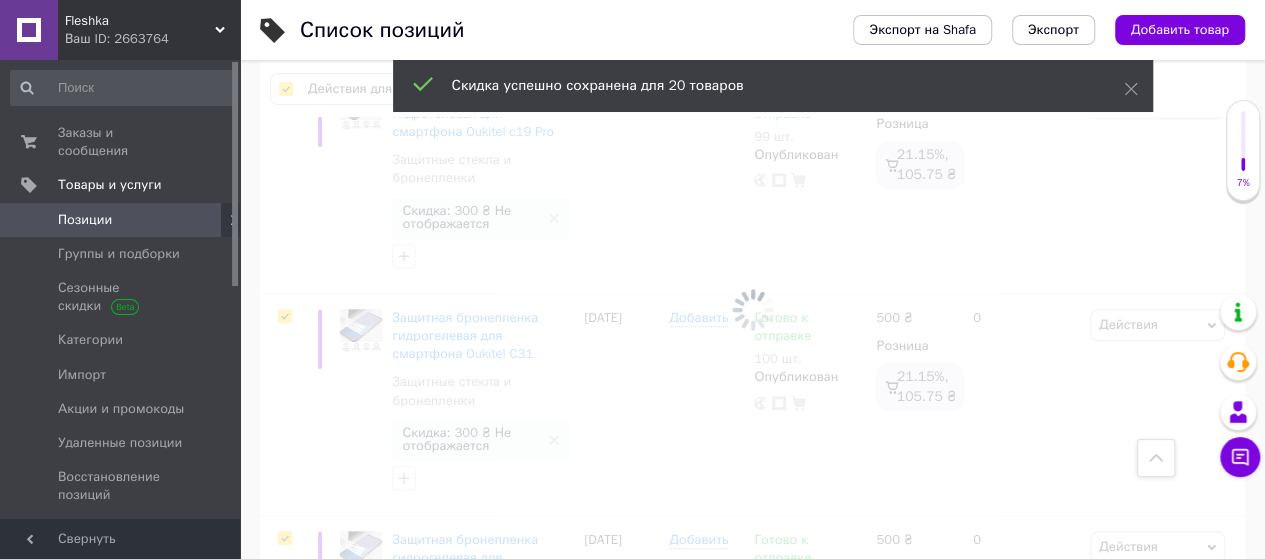 scroll, scrollTop: 0, scrollLeft: 330, axis: horizontal 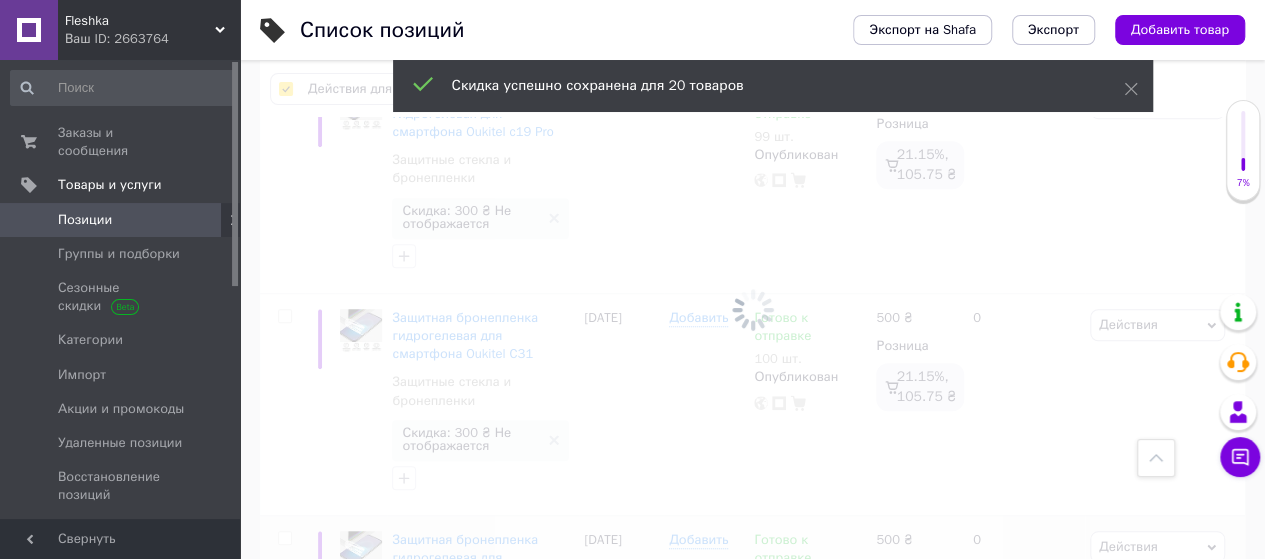 type 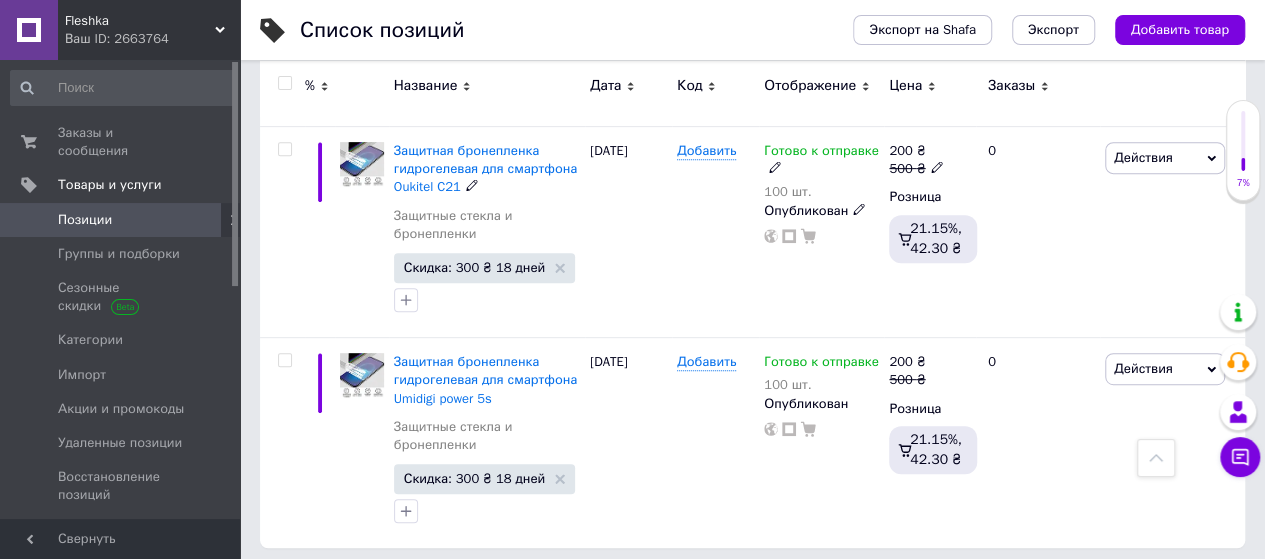 scroll, scrollTop: 4142, scrollLeft: 0, axis: vertical 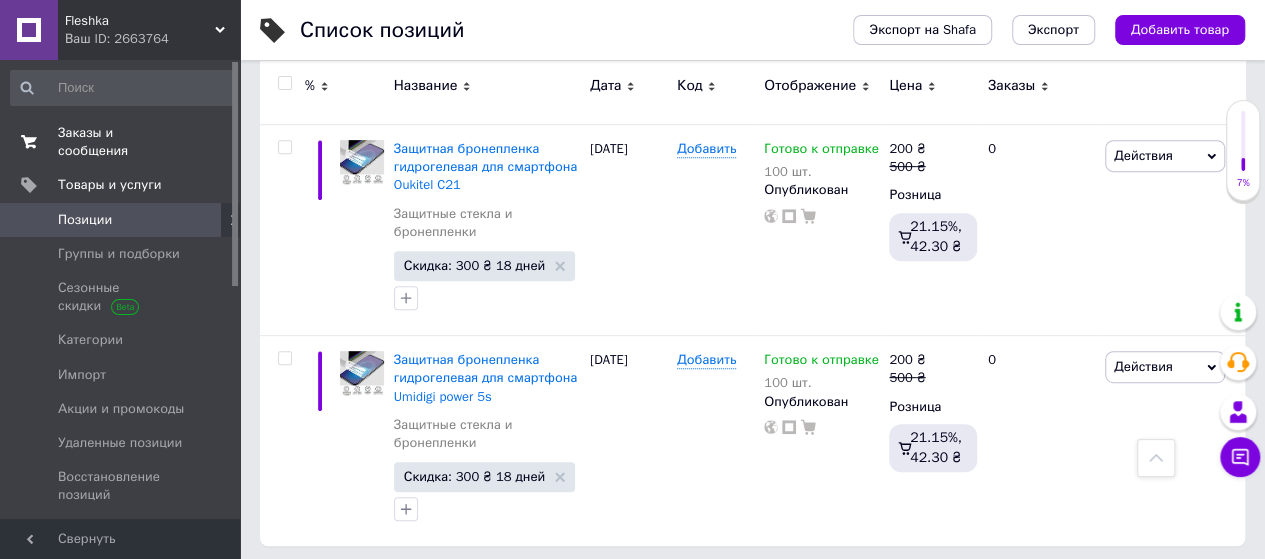 click on "Заказы и сообщения" at bounding box center [121, 142] 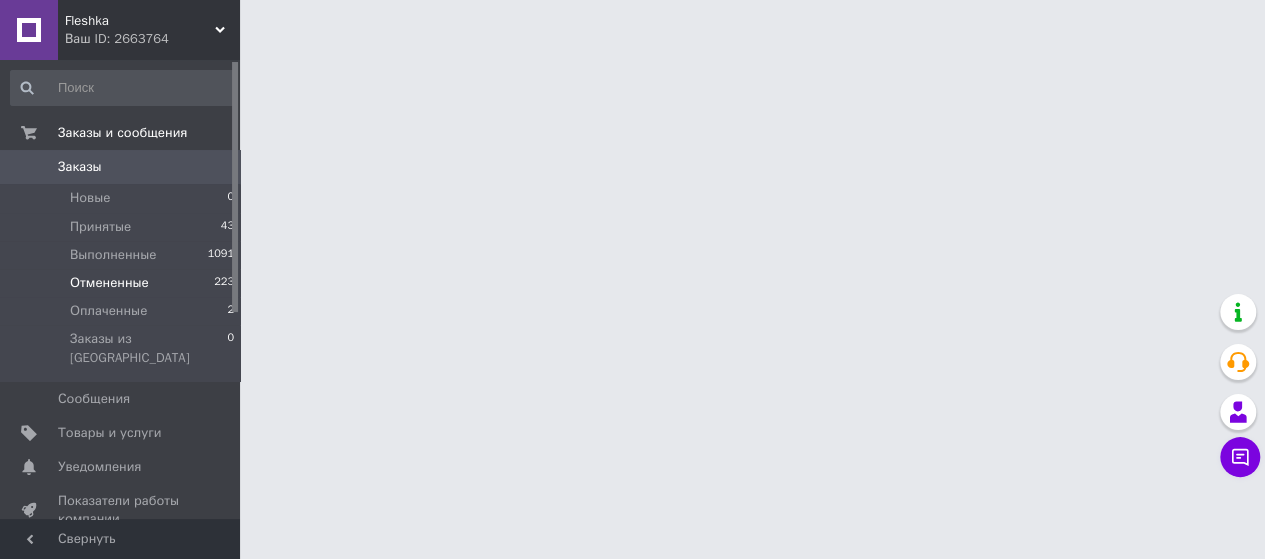 scroll, scrollTop: 0, scrollLeft: 0, axis: both 